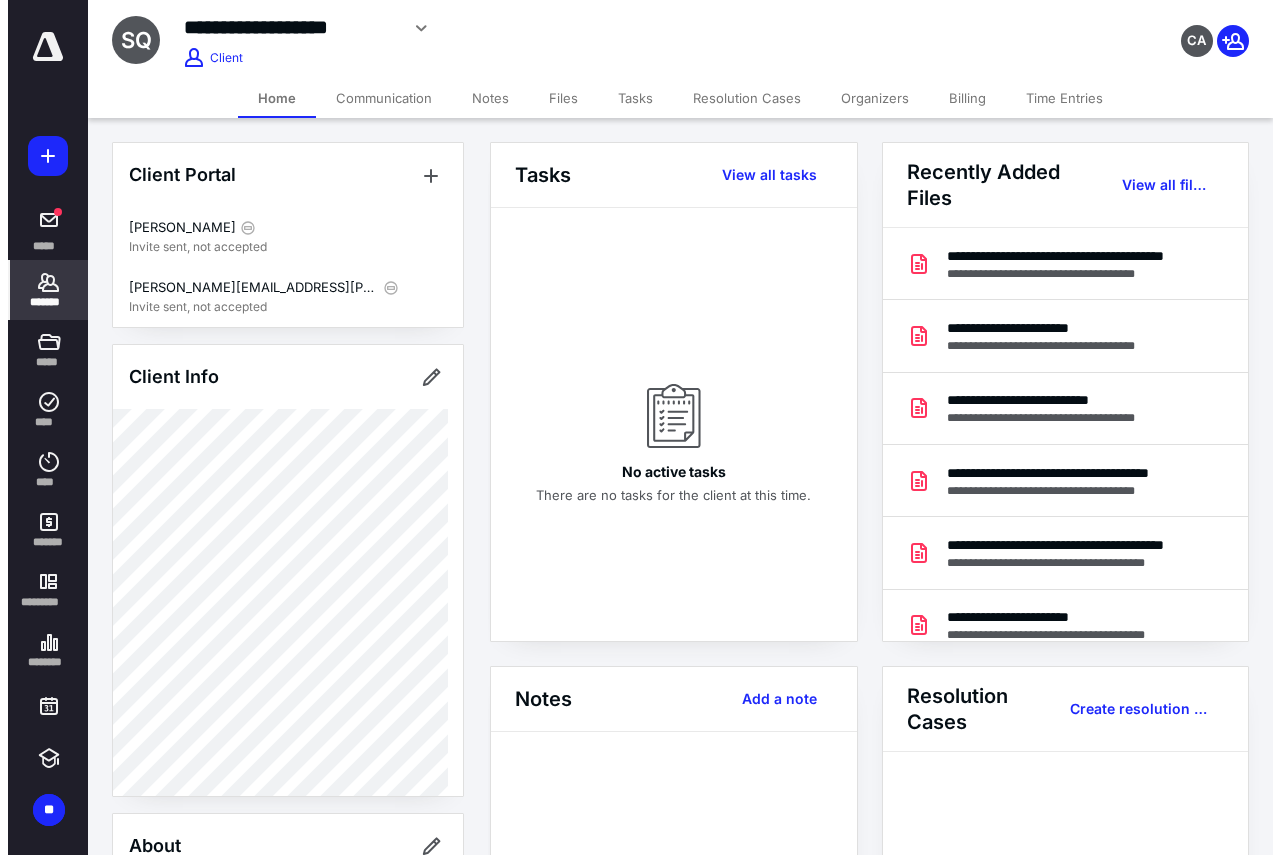 scroll, scrollTop: 0, scrollLeft: 0, axis: both 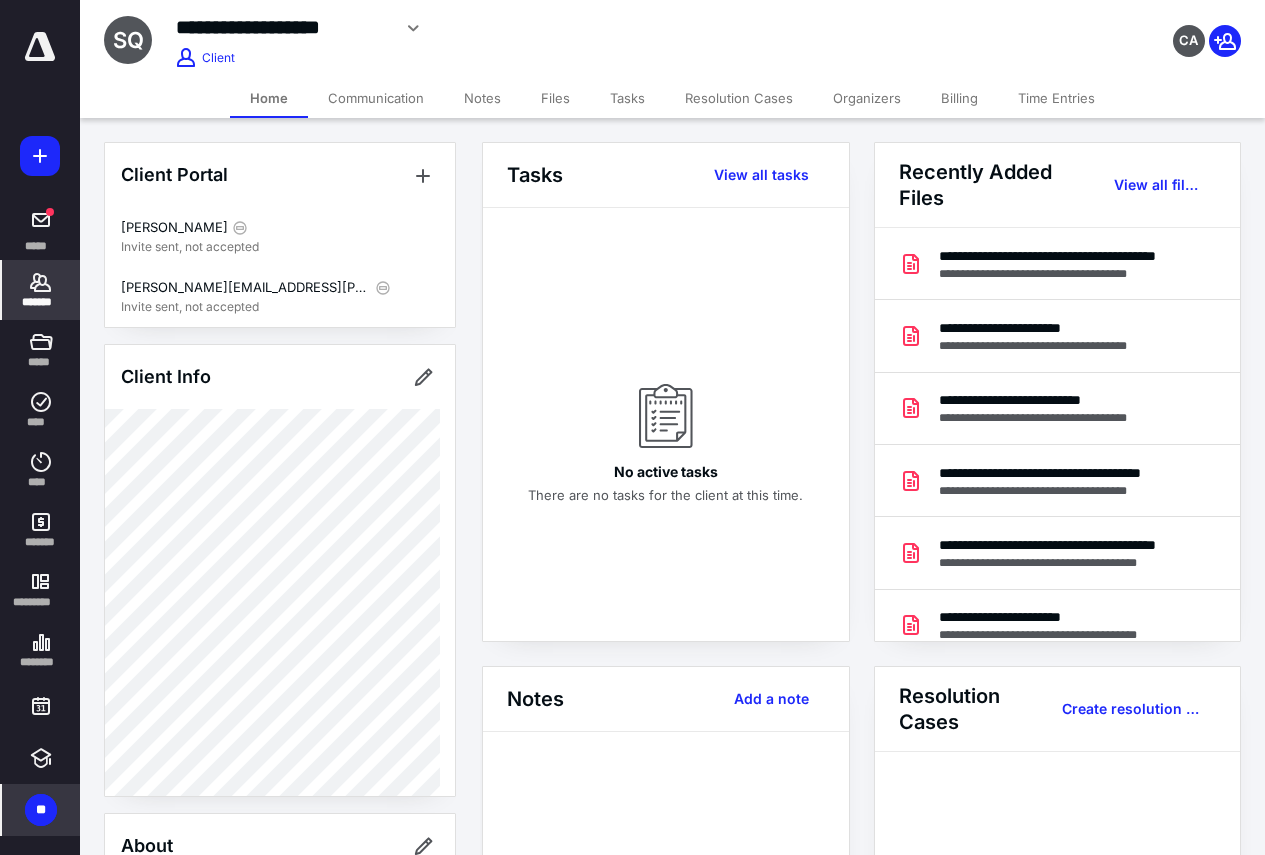 click on "**" at bounding box center [41, 810] 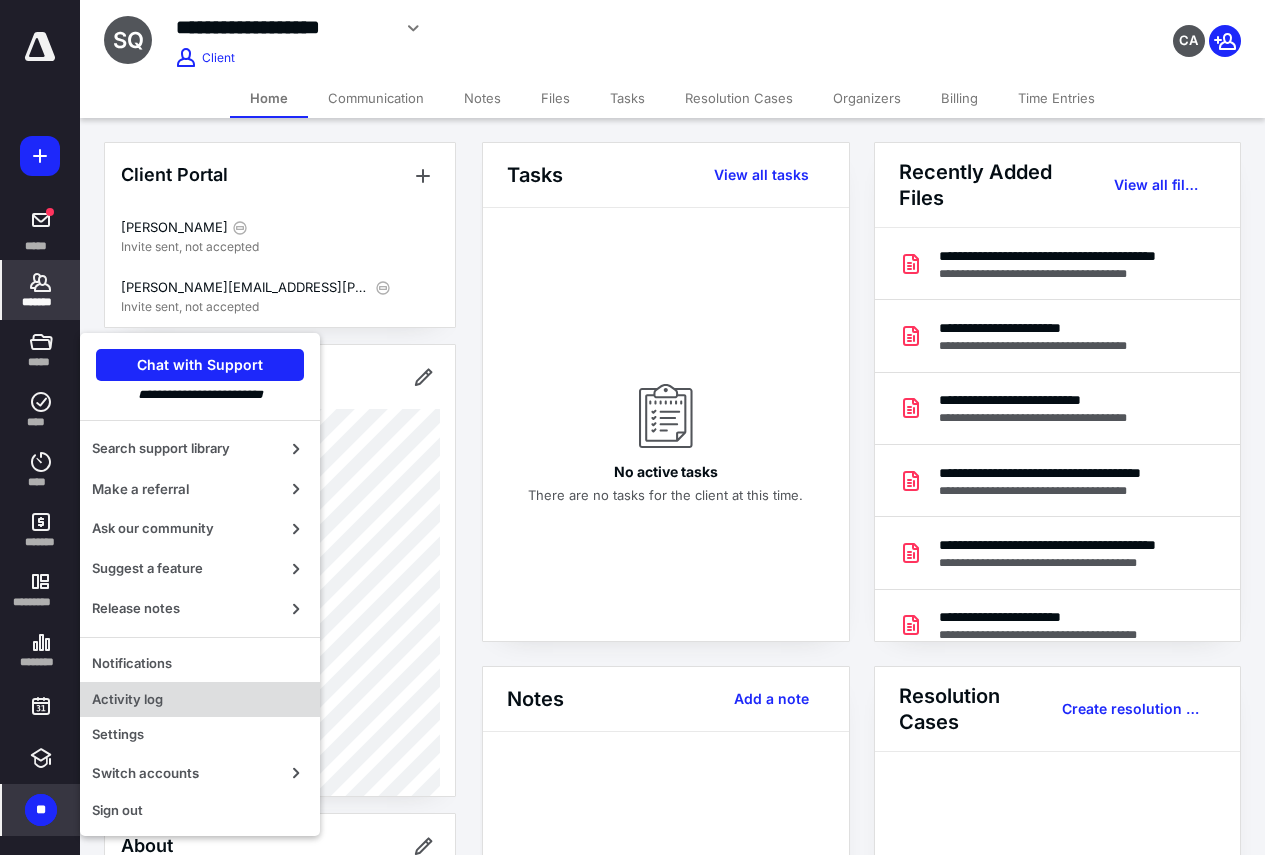 click on "Activity log" at bounding box center (200, 700) 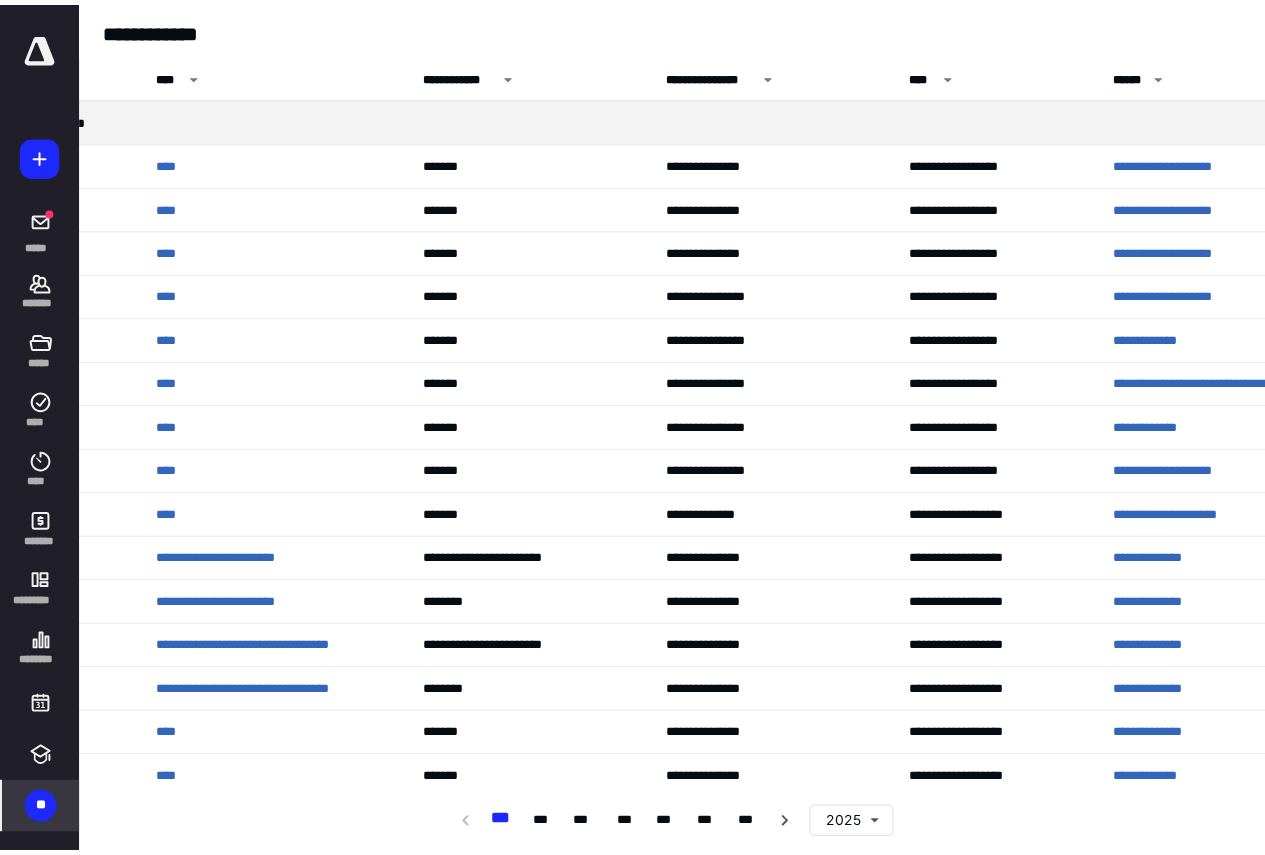 scroll, scrollTop: 0, scrollLeft: 115, axis: horizontal 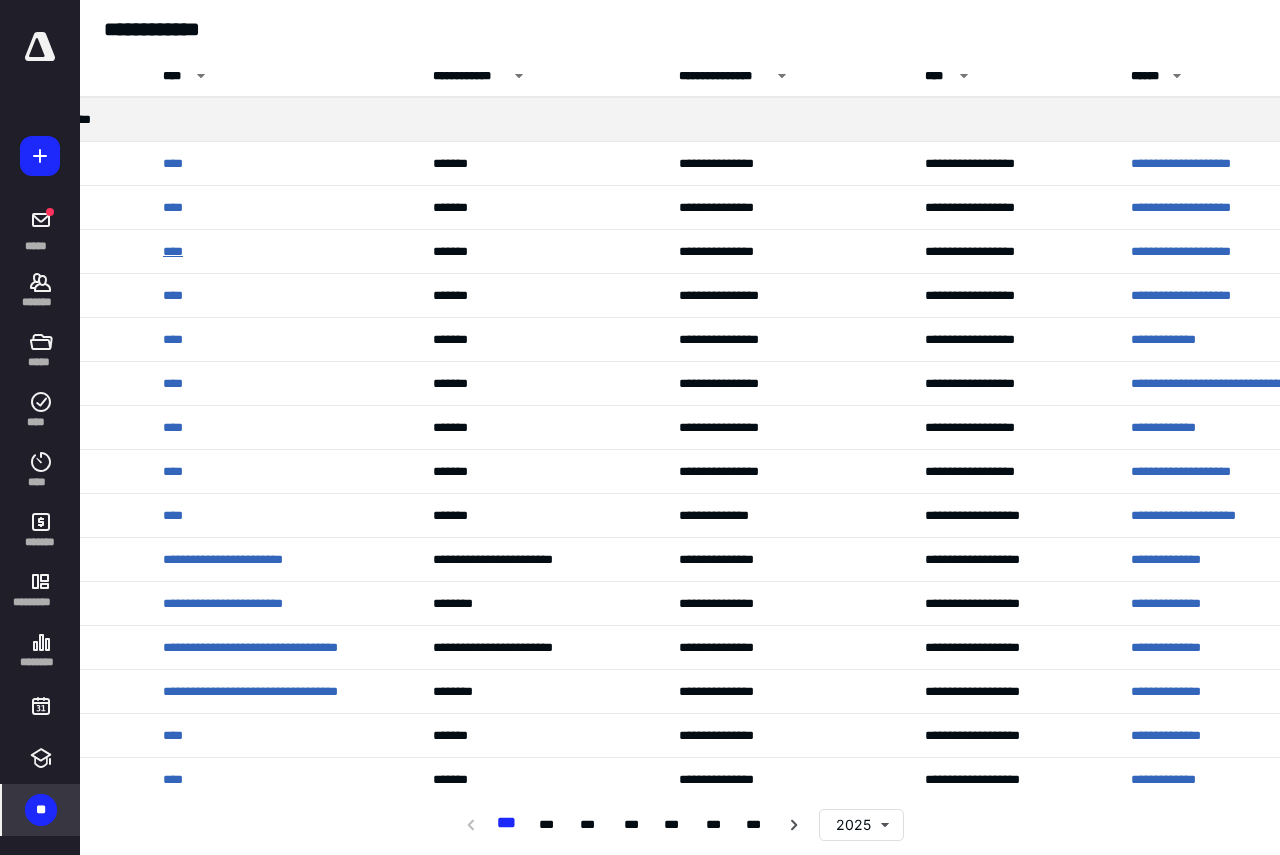 click on "****" at bounding box center (176, 252) 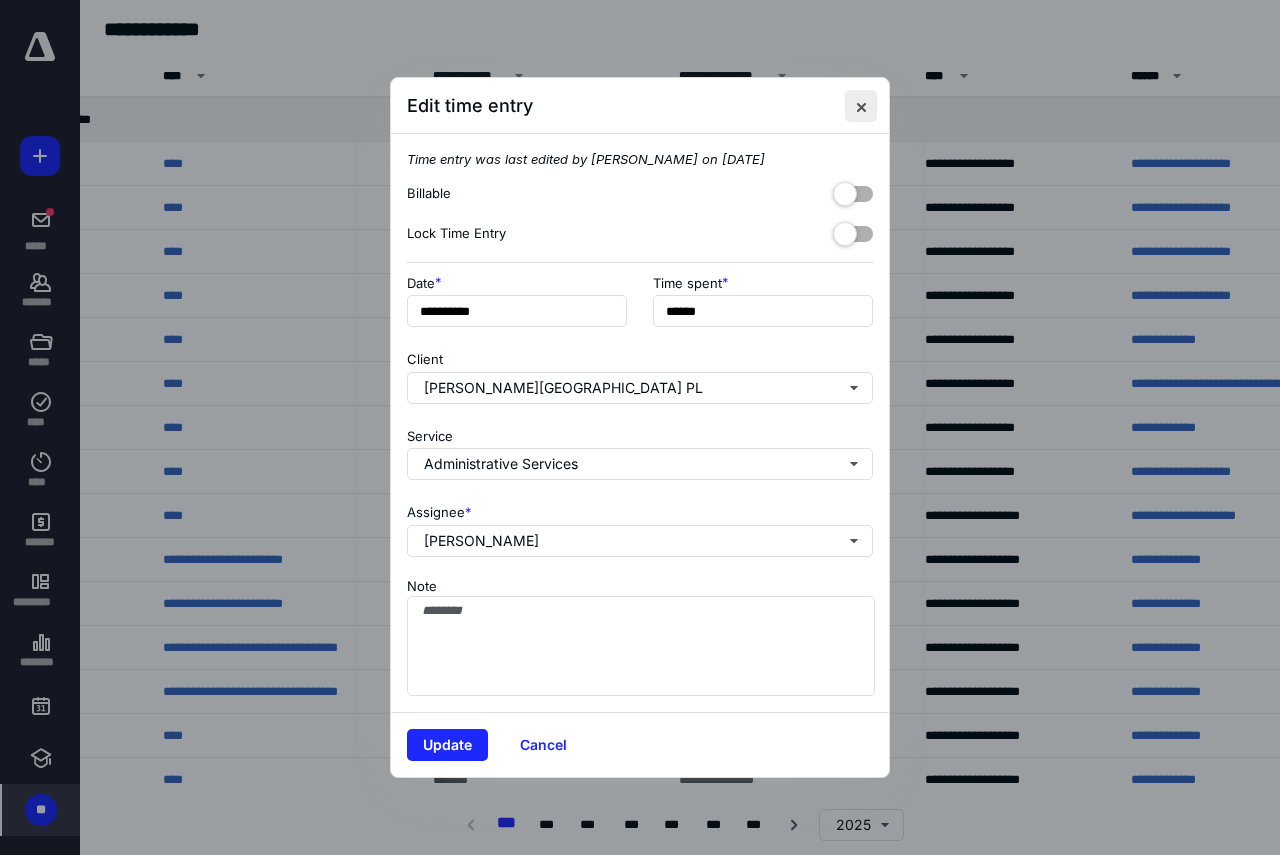 click at bounding box center (861, 106) 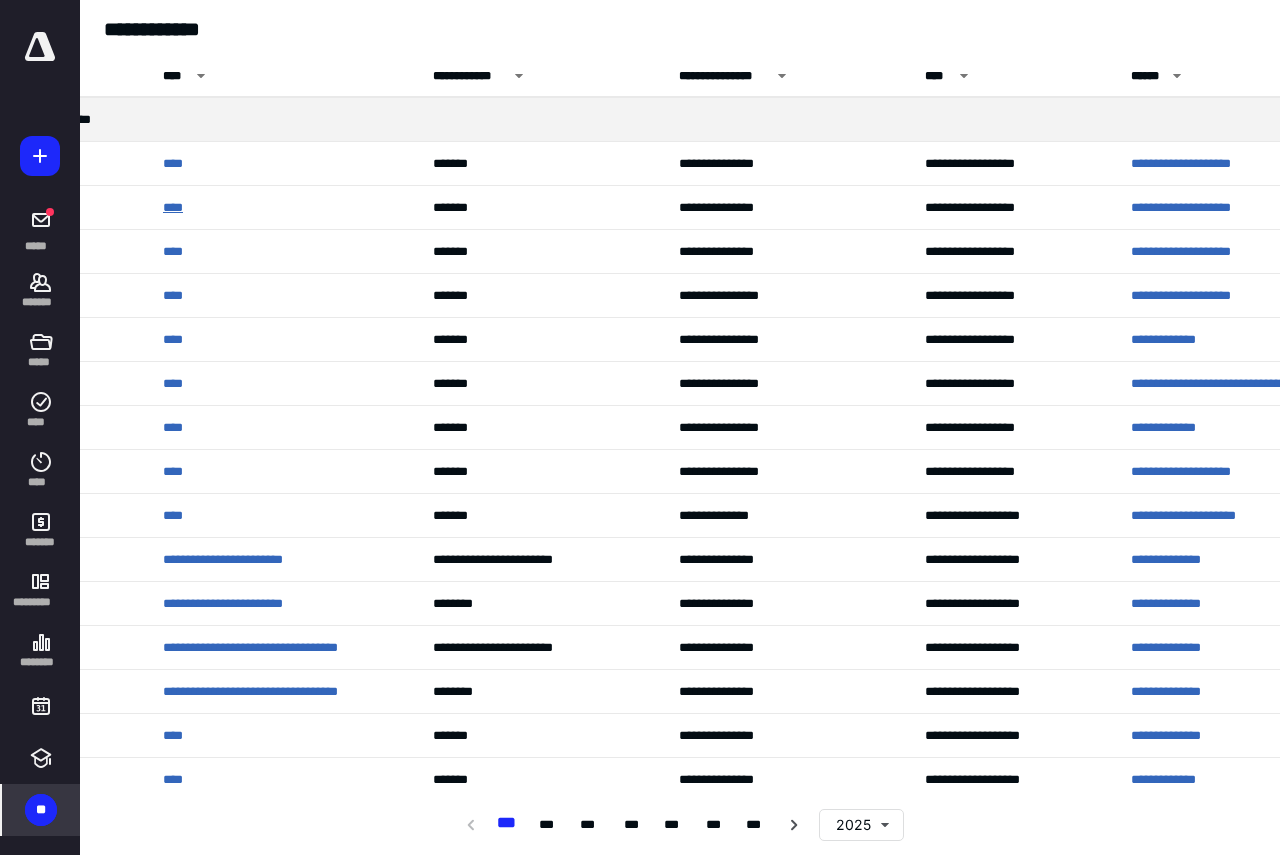 click on "****" at bounding box center [177, 208] 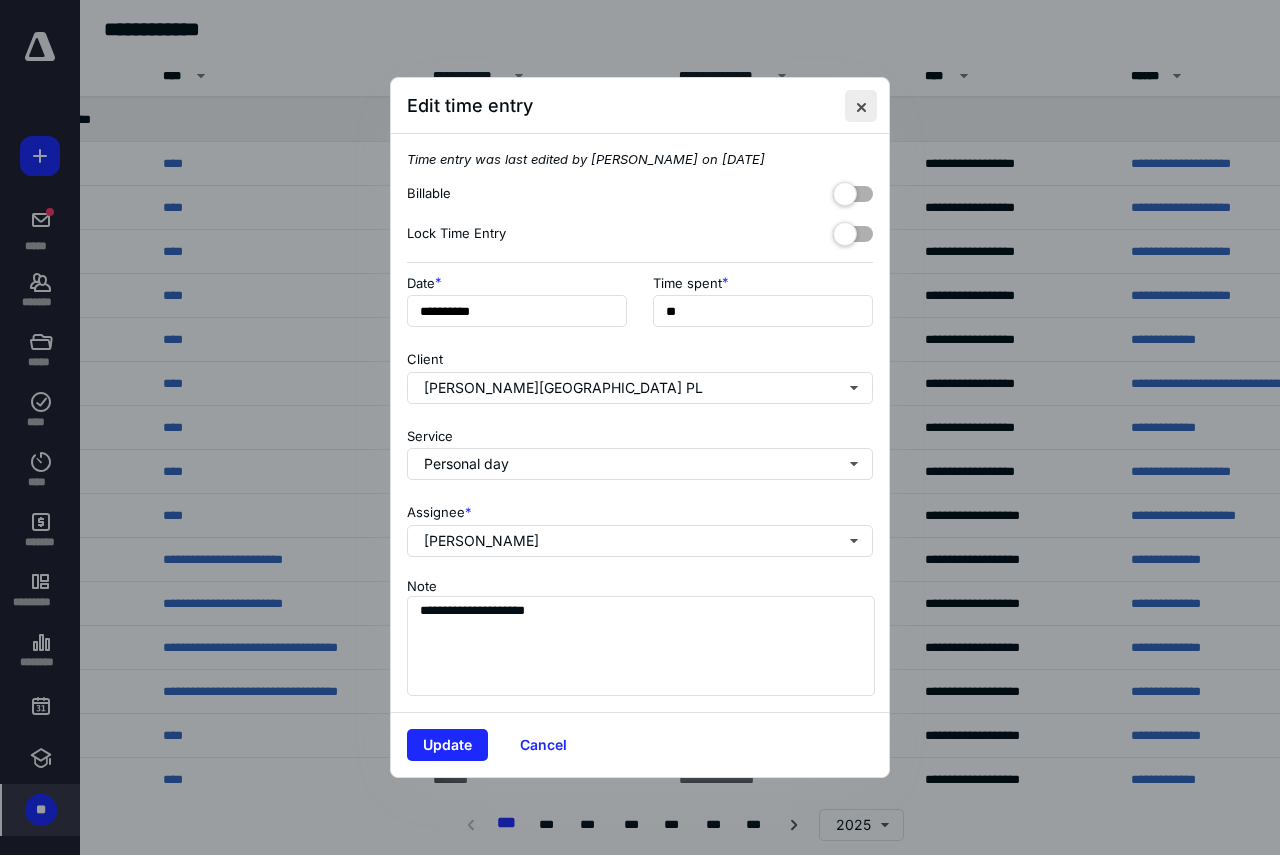 click at bounding box center (861, 106) 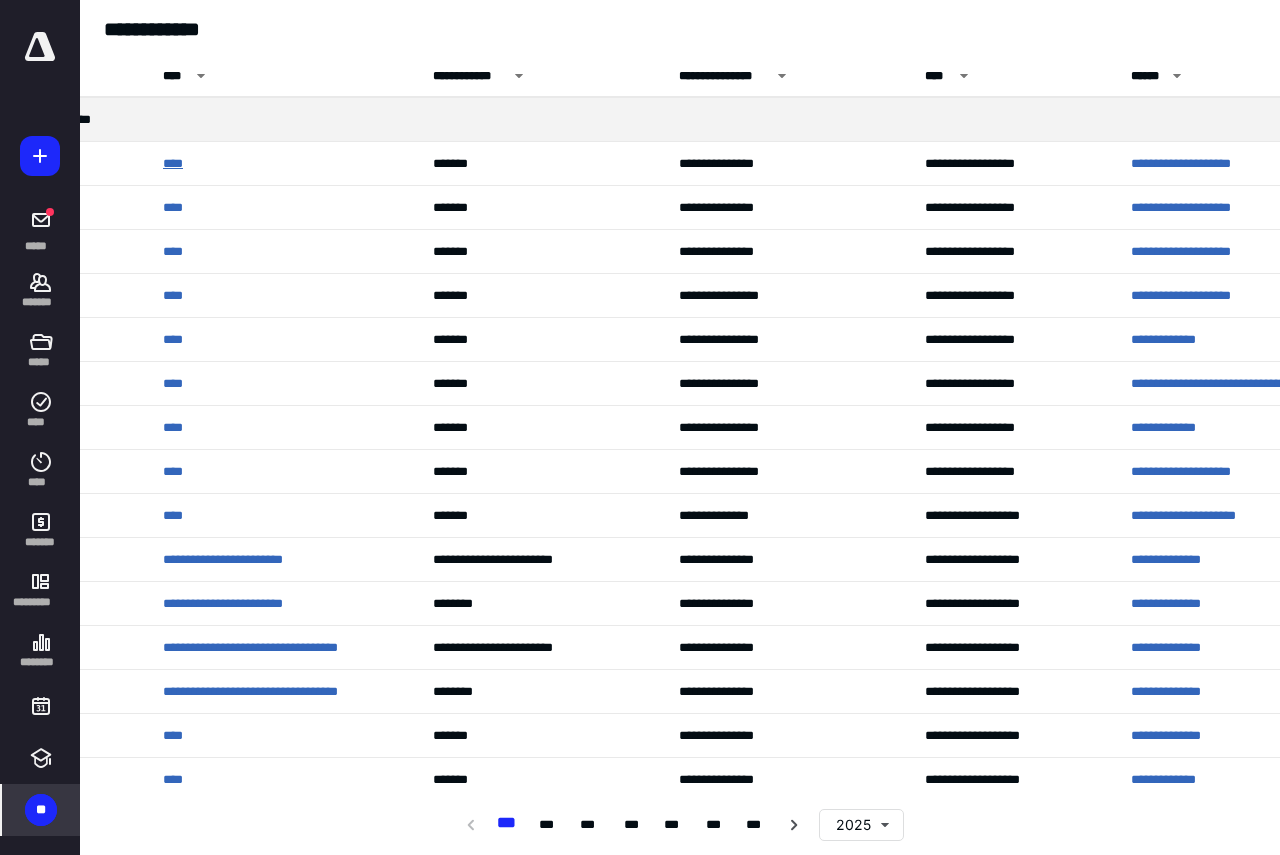 click on "****" at bounding box center [177, 164] 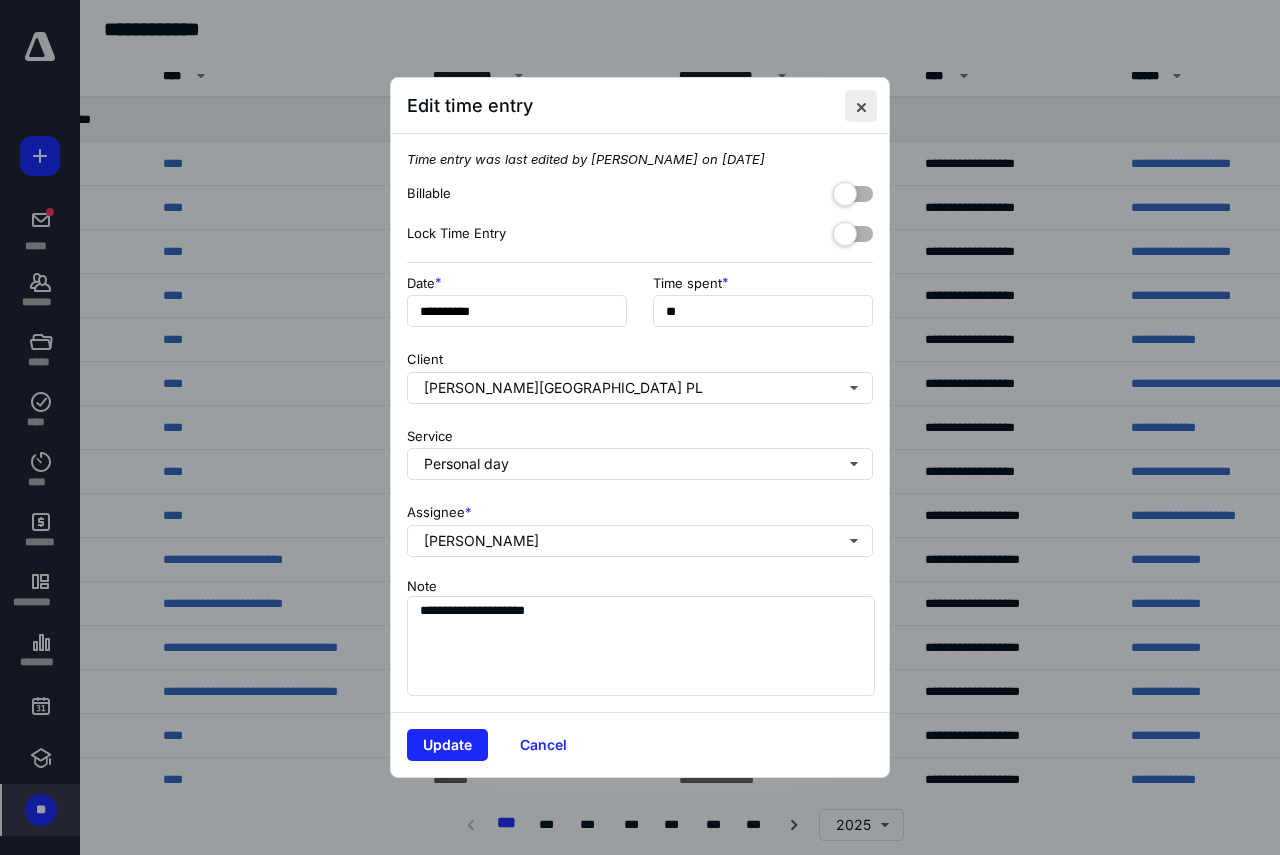 click at bounding box center [861, 106] 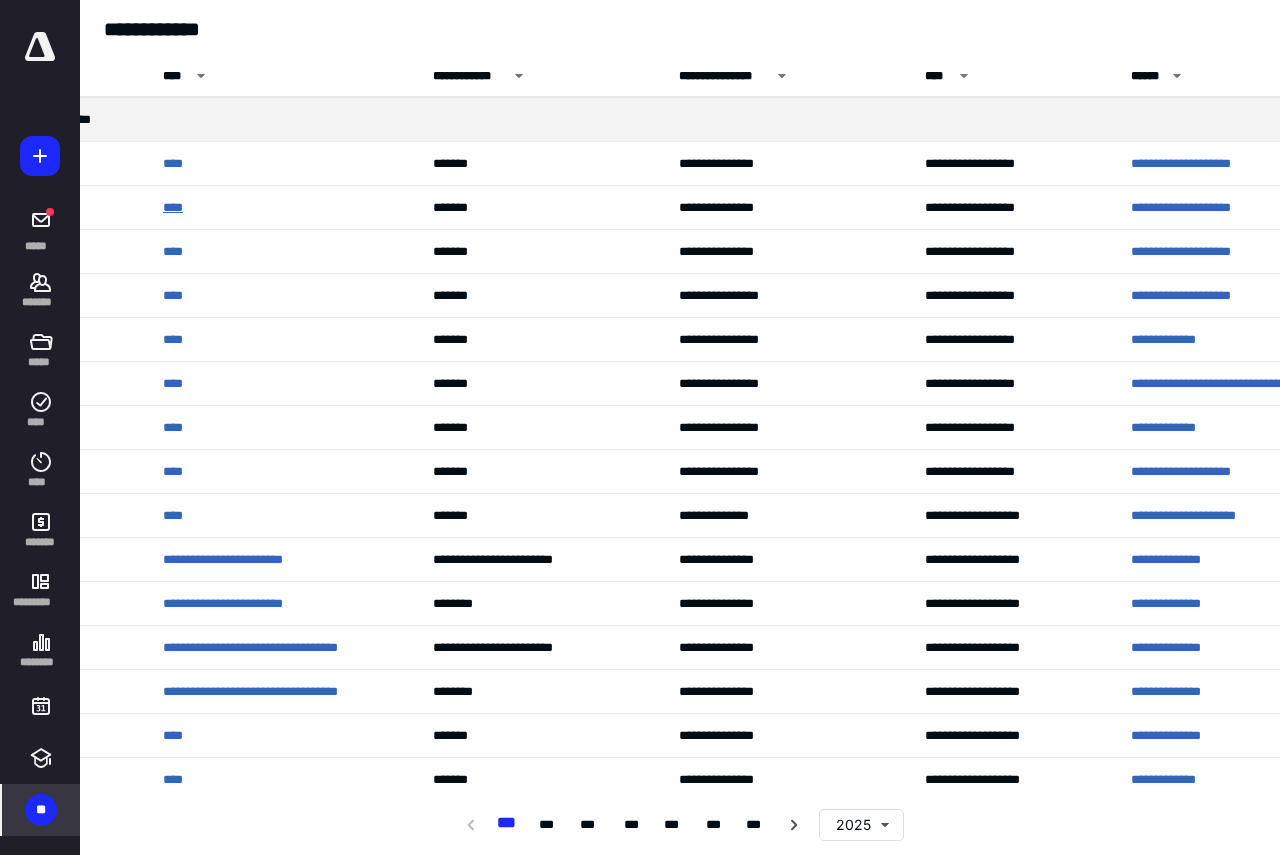click on "****" at bounding box center [177, 208] 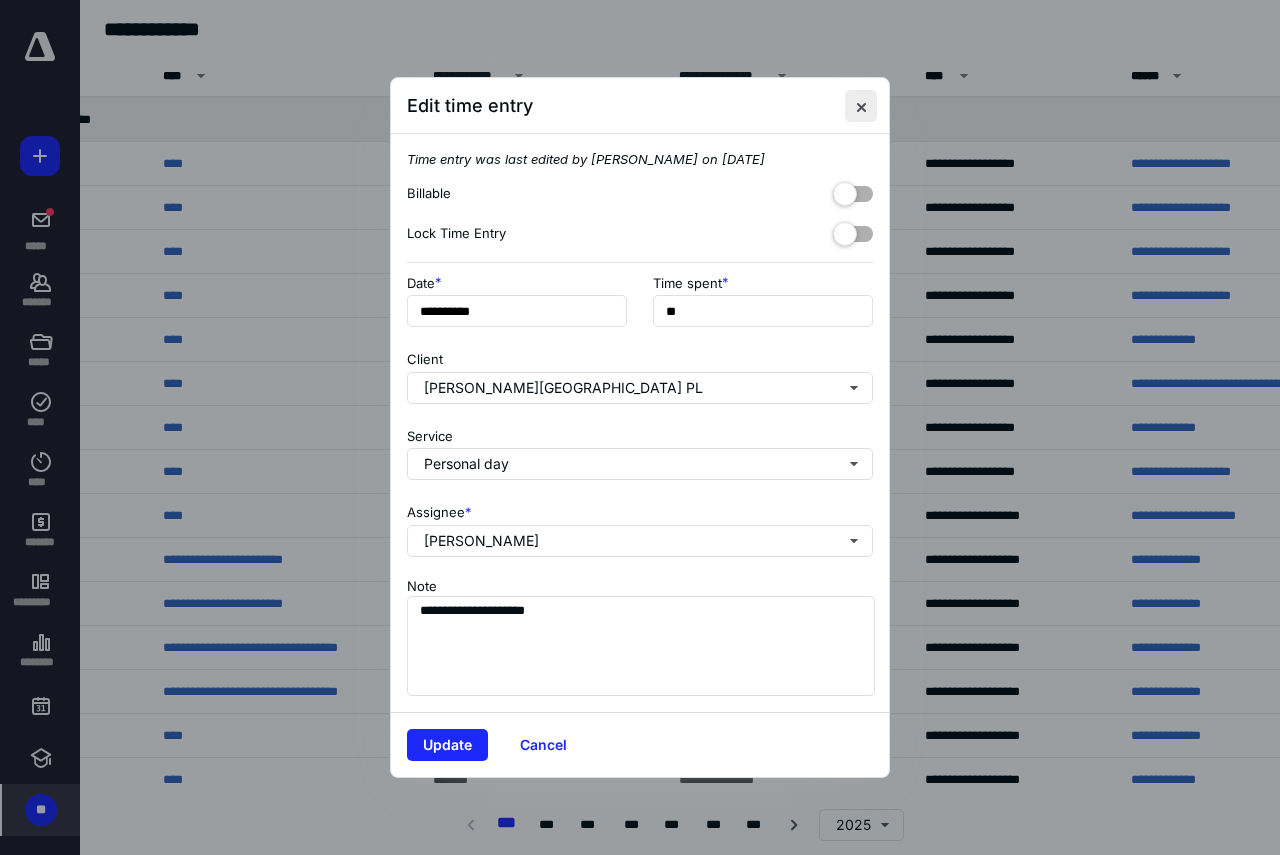 click at bounding box center (861, 106) 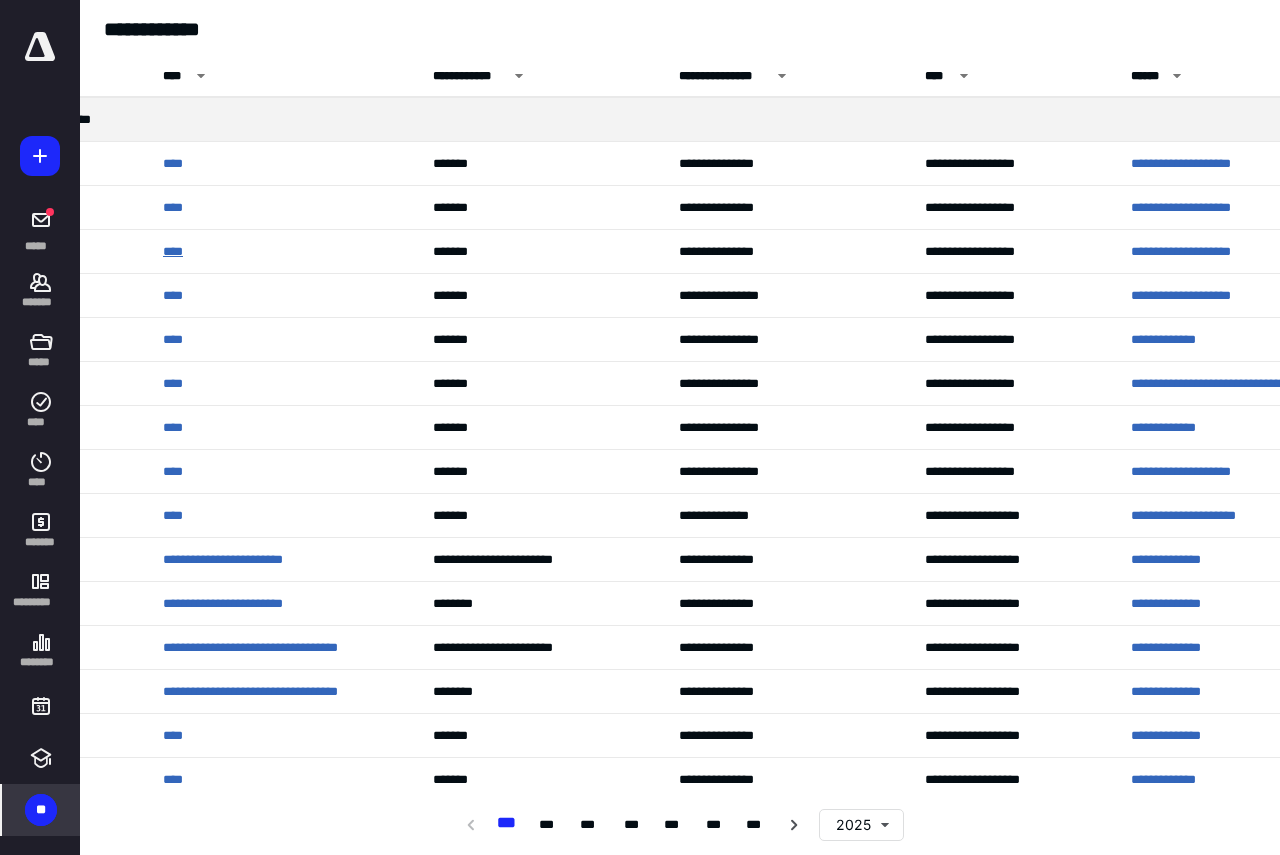 click on "****" at bounding box center (176, 252) 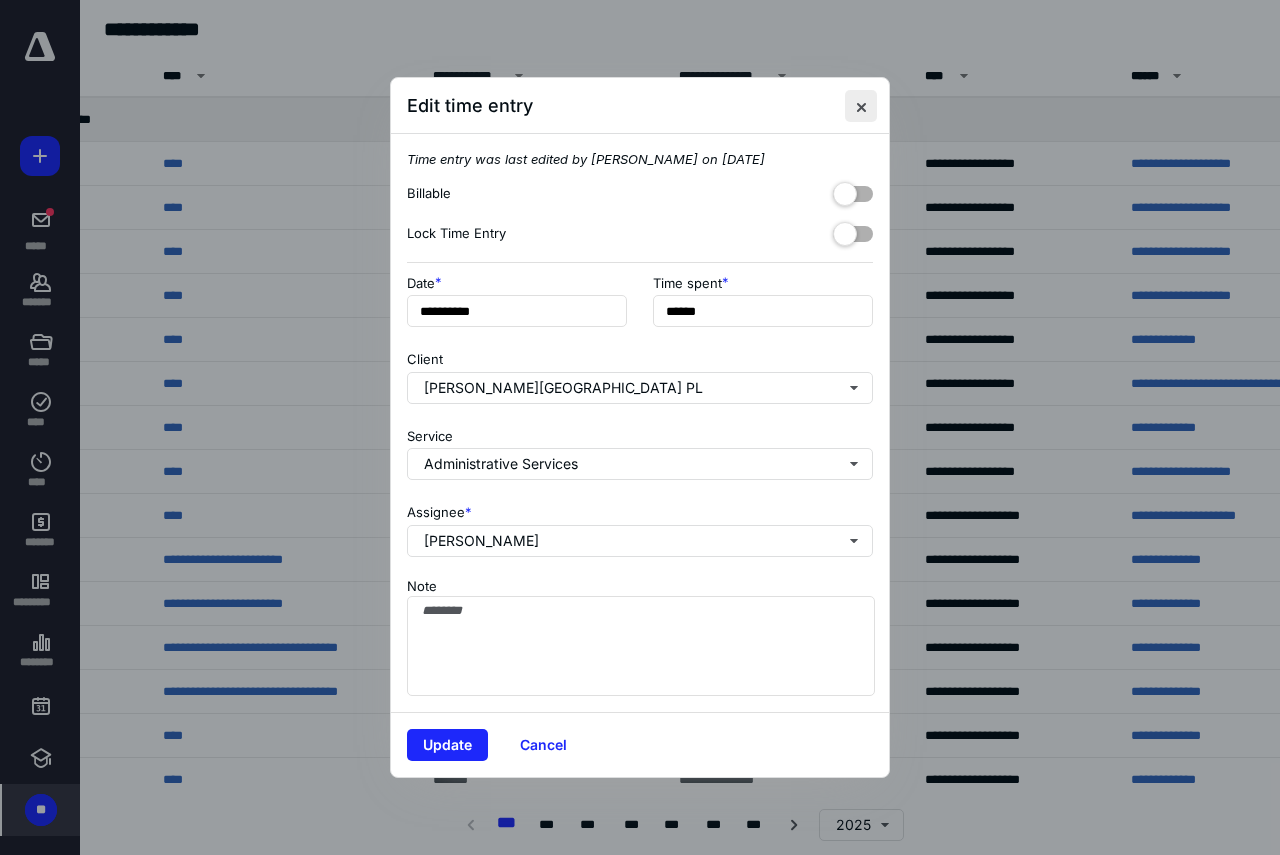 click at bounding box center [861, 106] 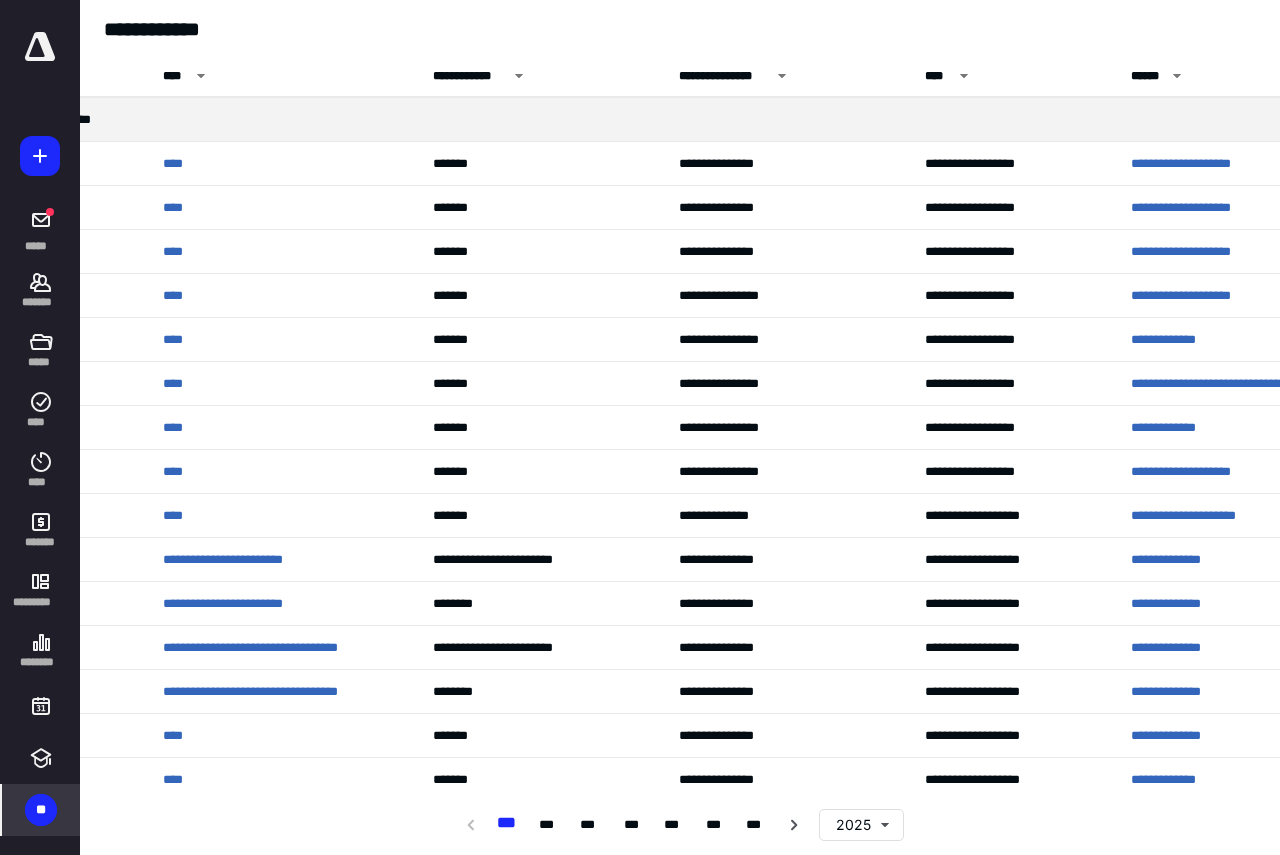 drag, startPoint x: 0, startPoint y: 149, endPoint x: 99, endPoint y: 206, distance: 114.236595 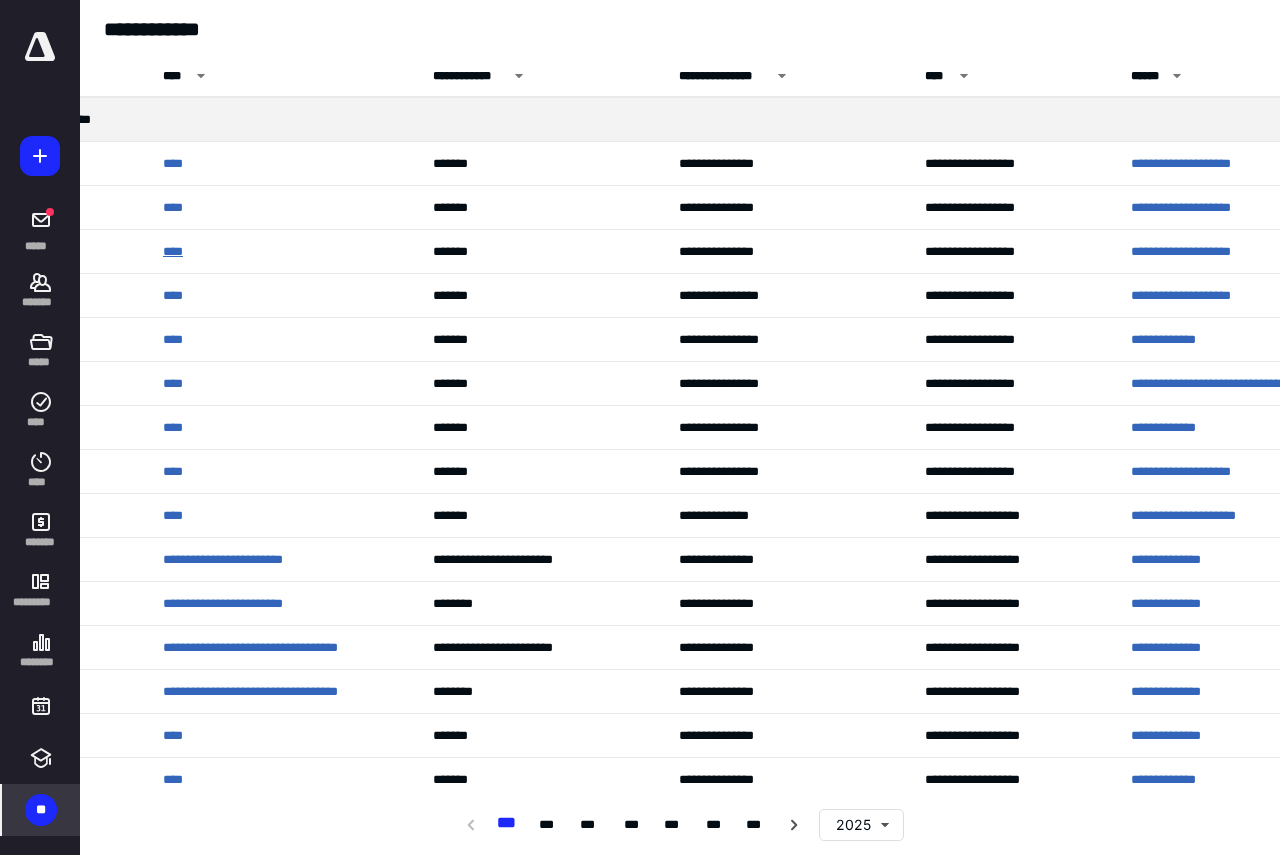 click on "****" at bounding box center [176, 252] 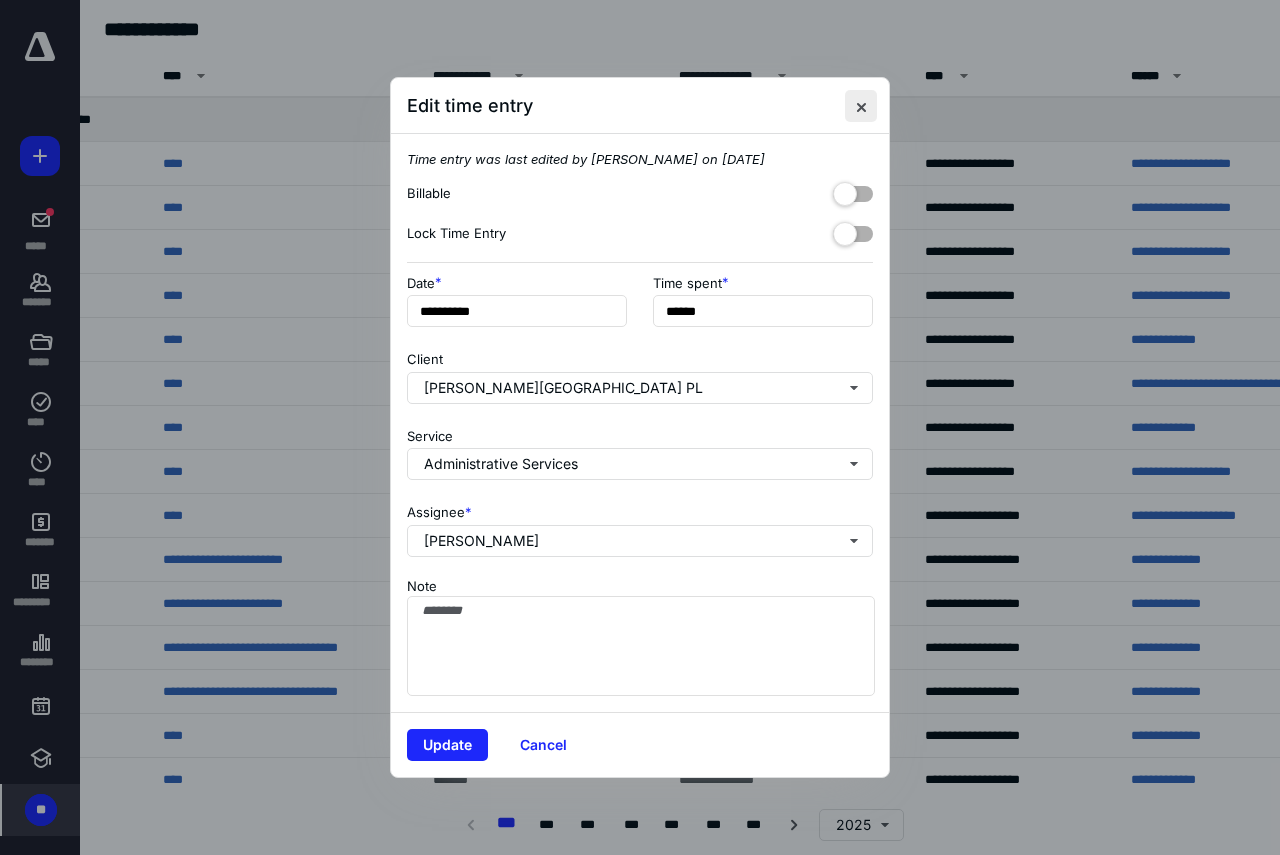 click at bounding box center [861, 106] 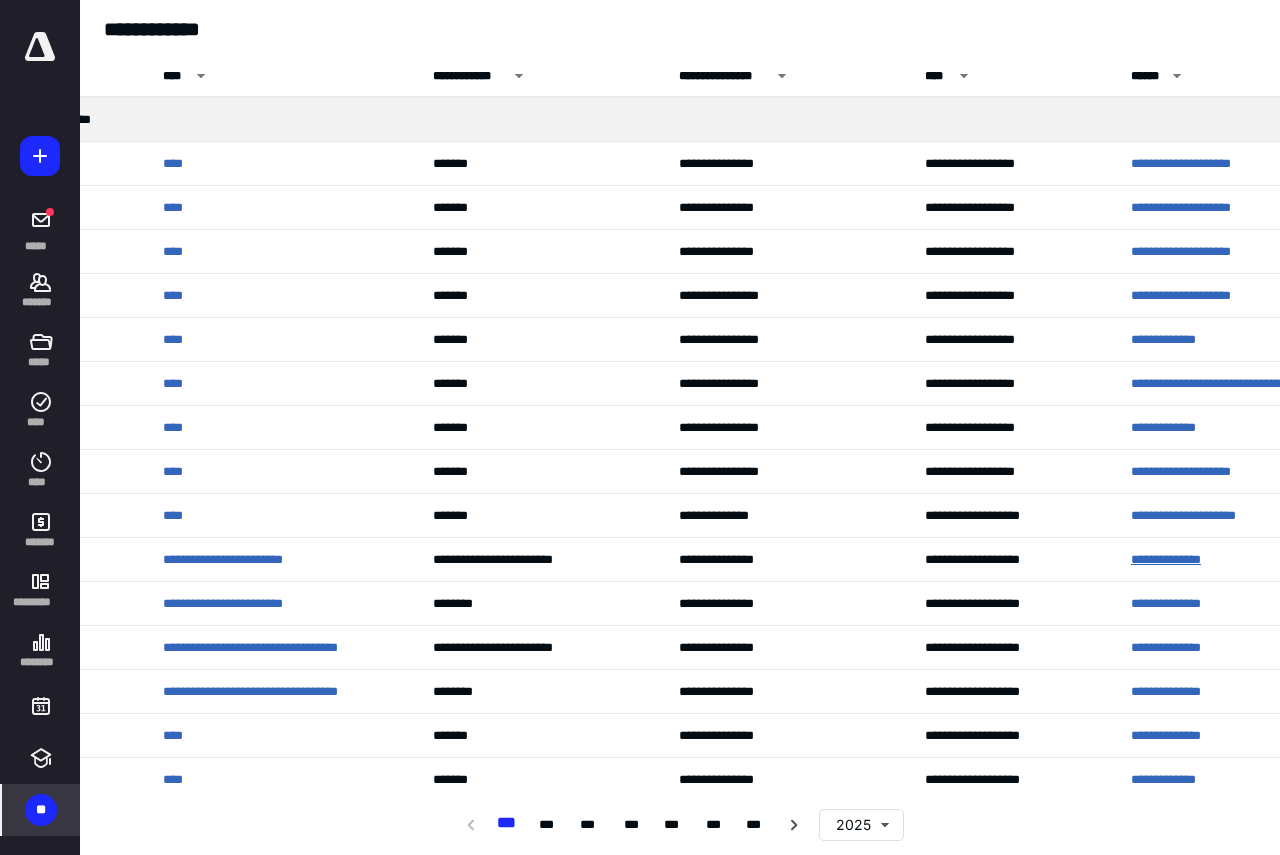 click on "**********" at bounding box center [1222, 560] 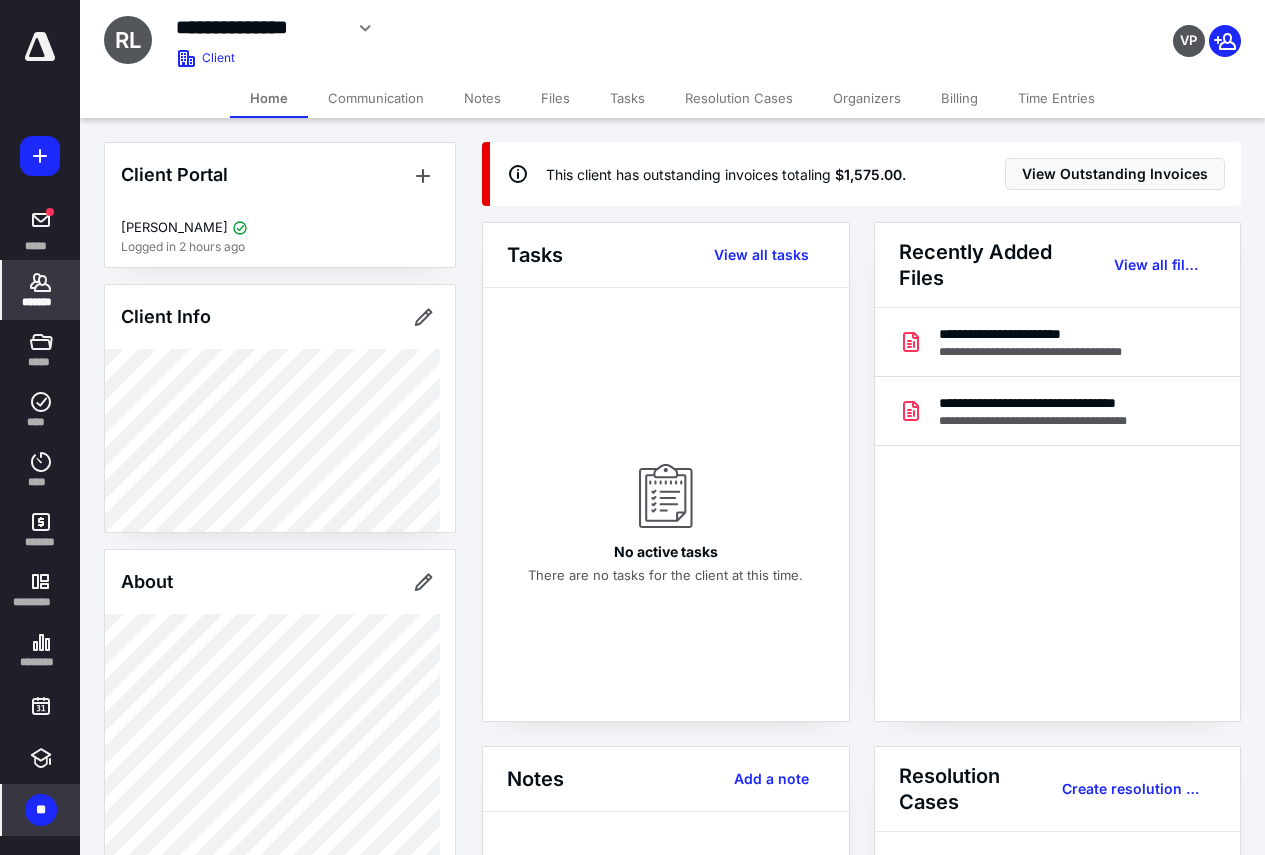 click on "*******" at bounding box center (41, 290) 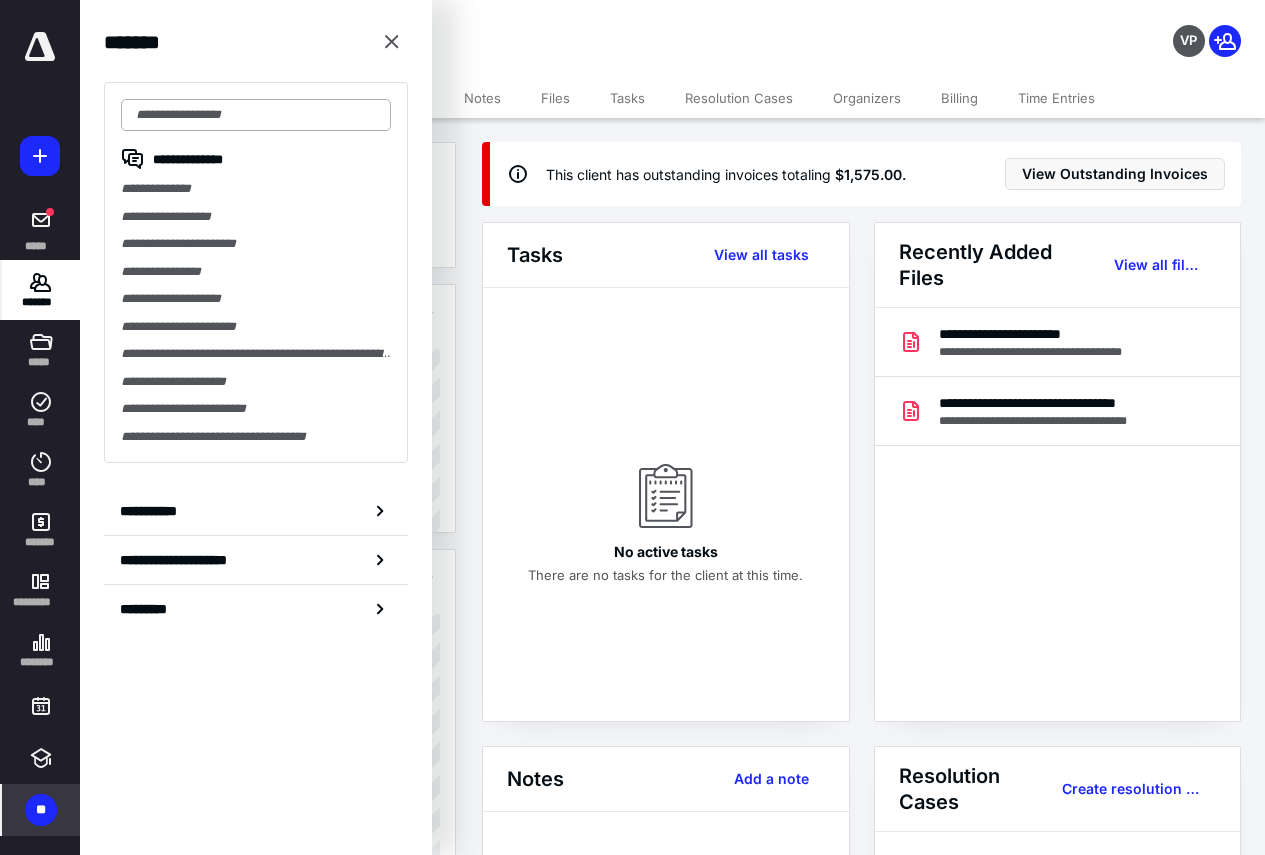 type on "*" 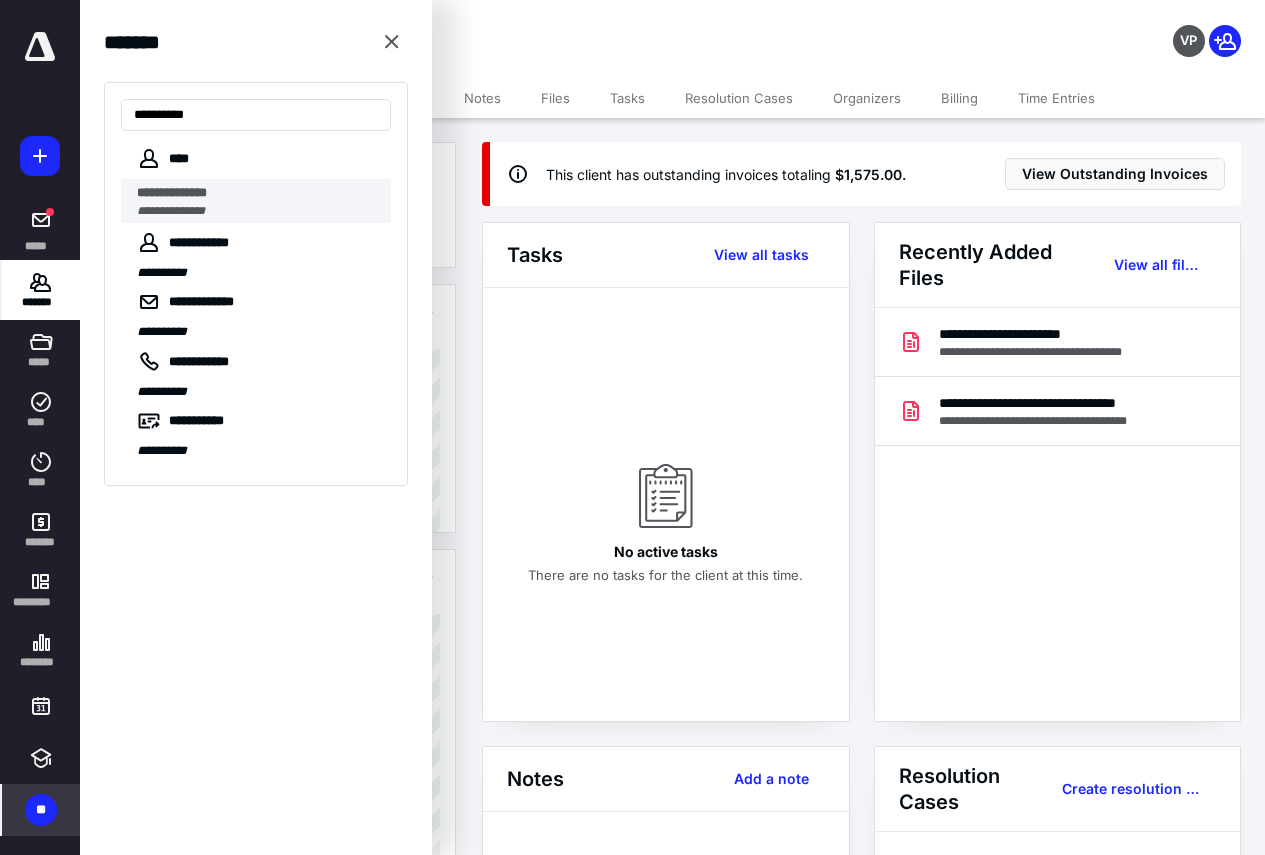 type on "**********" 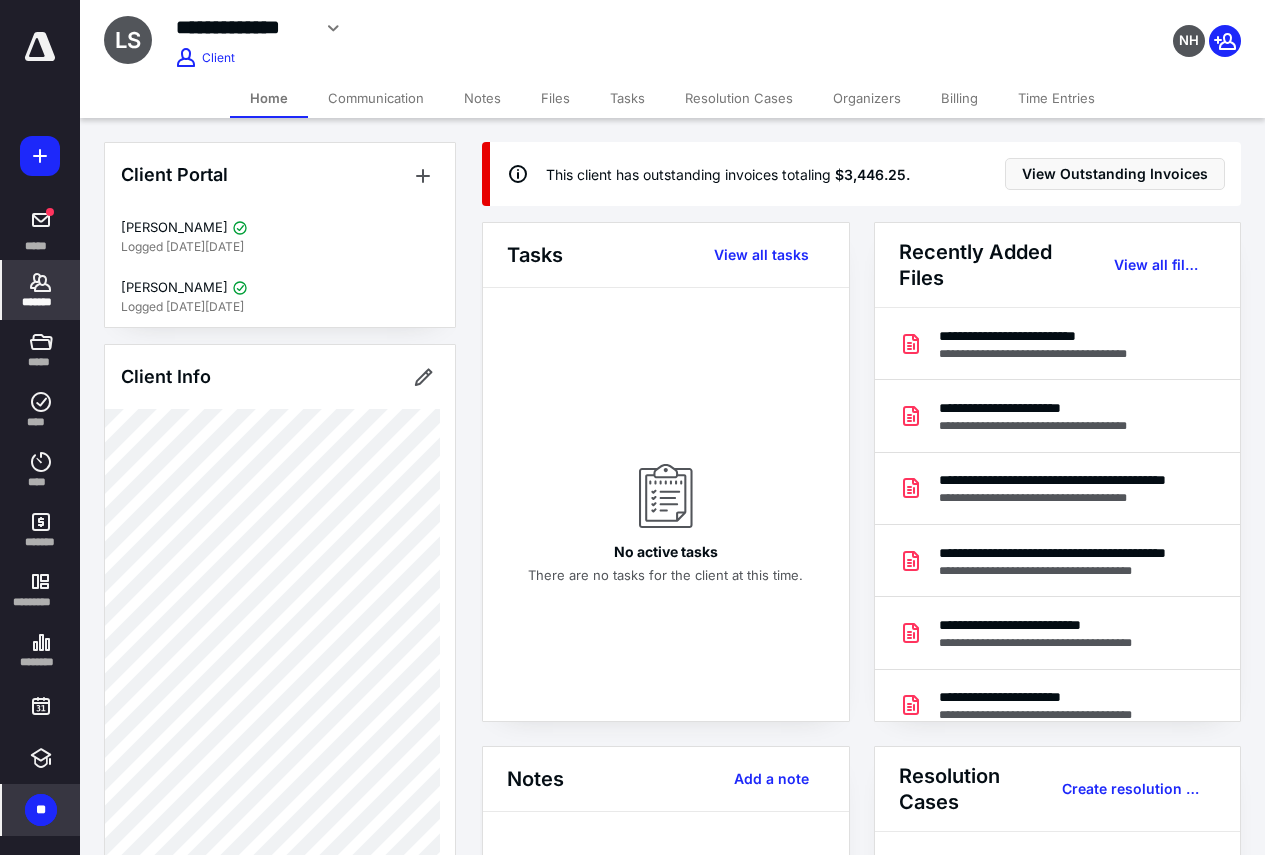 click on "Billing" at bounding box center (959, 98) 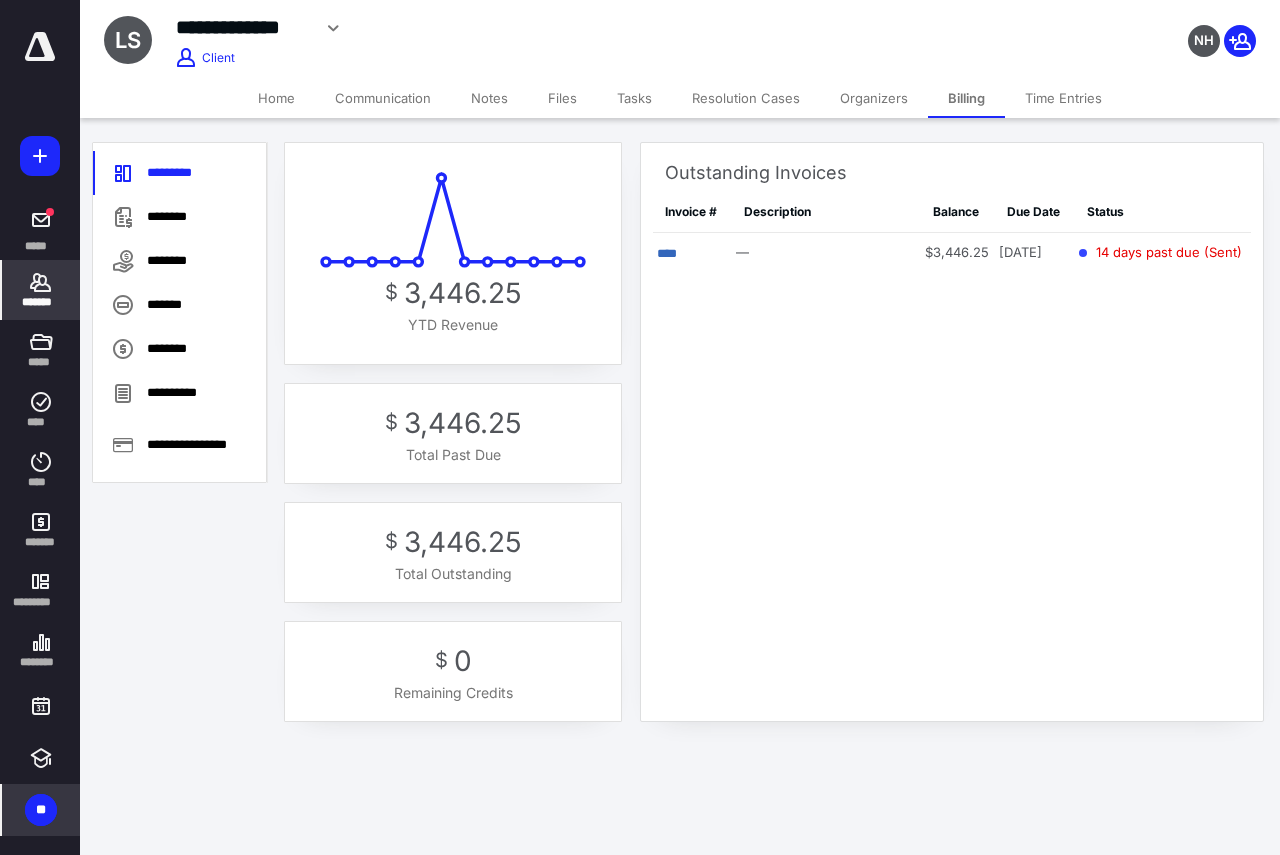 click on "Home" at bounding box center [276, 98] 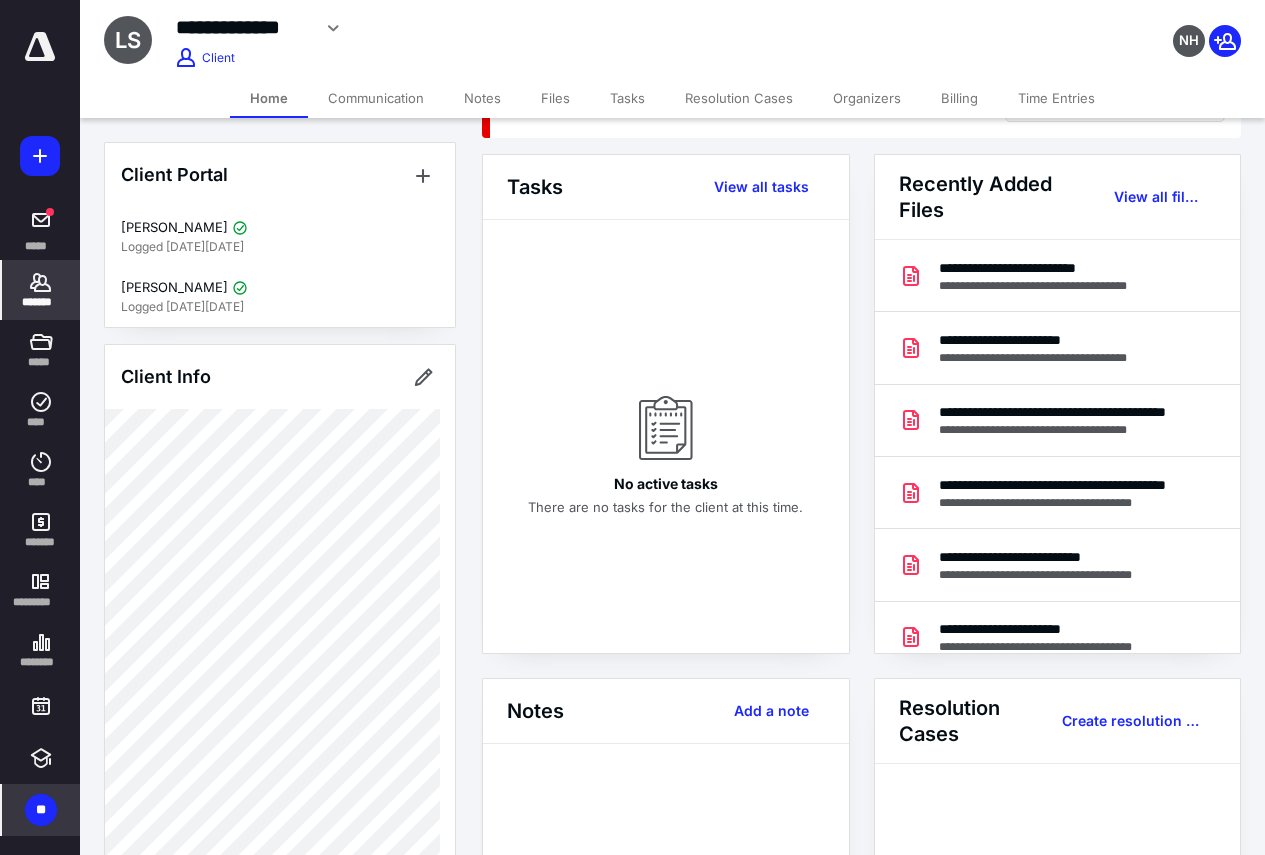 scroll, scrollTop: 100, scrollLeft: 0, axis: vertical 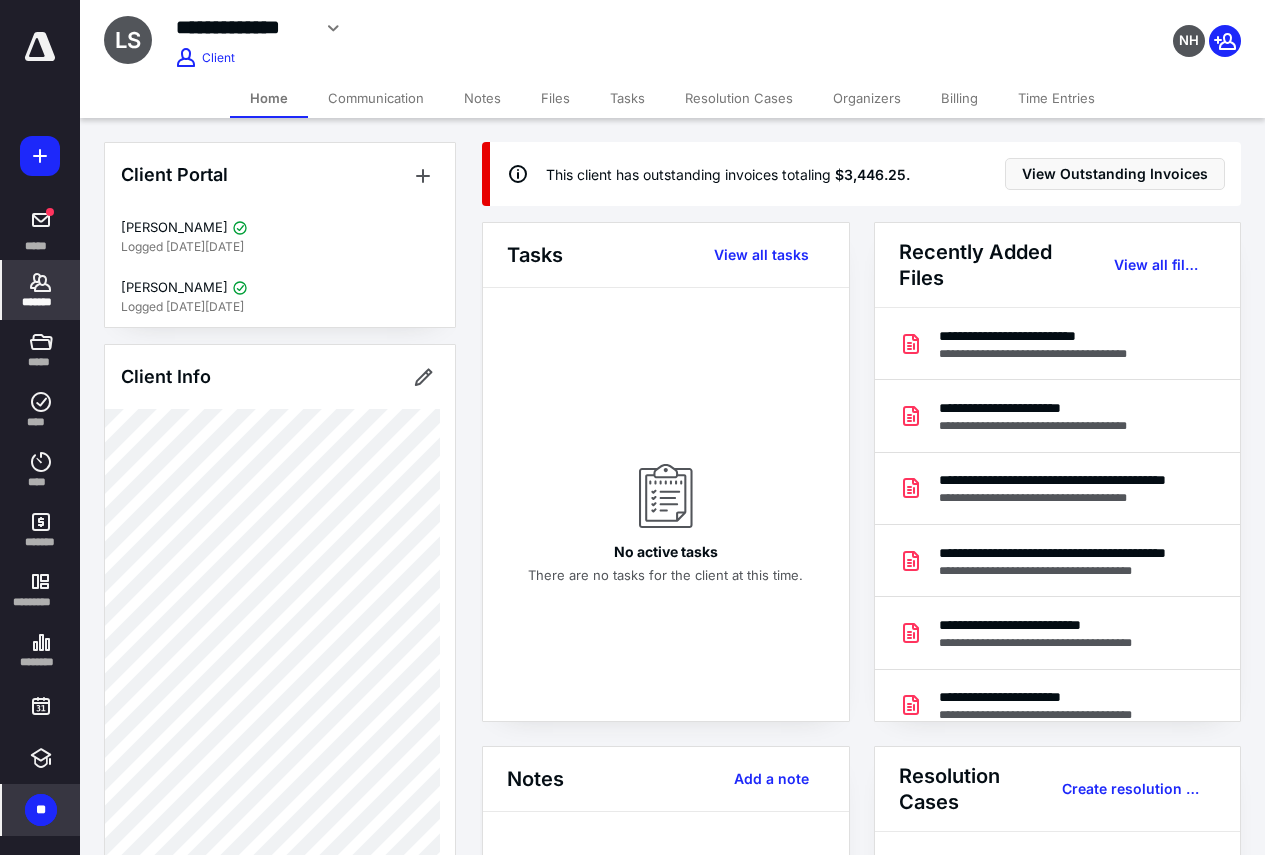 click on "Billing" at bounding box center (959, 98) 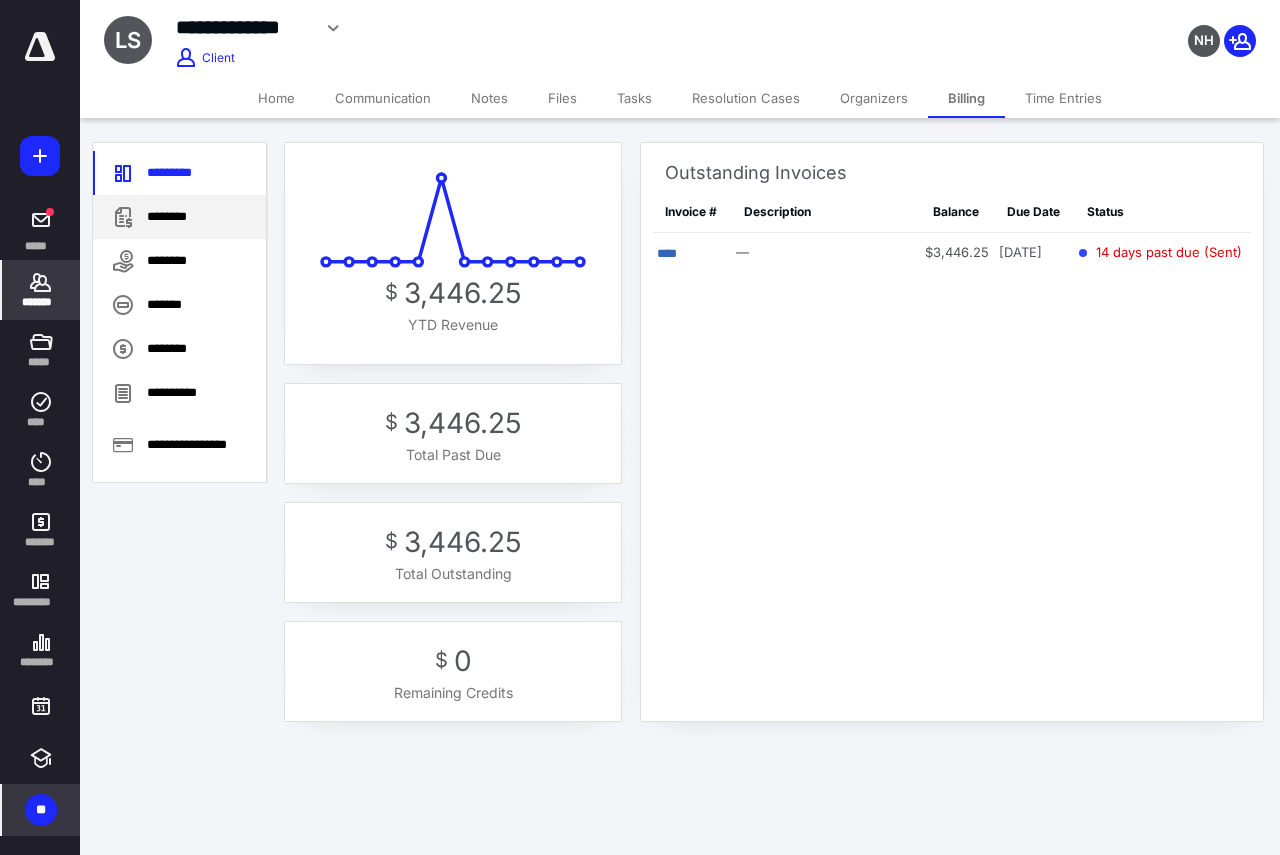 click on "********" at bounding box center (179, 217) 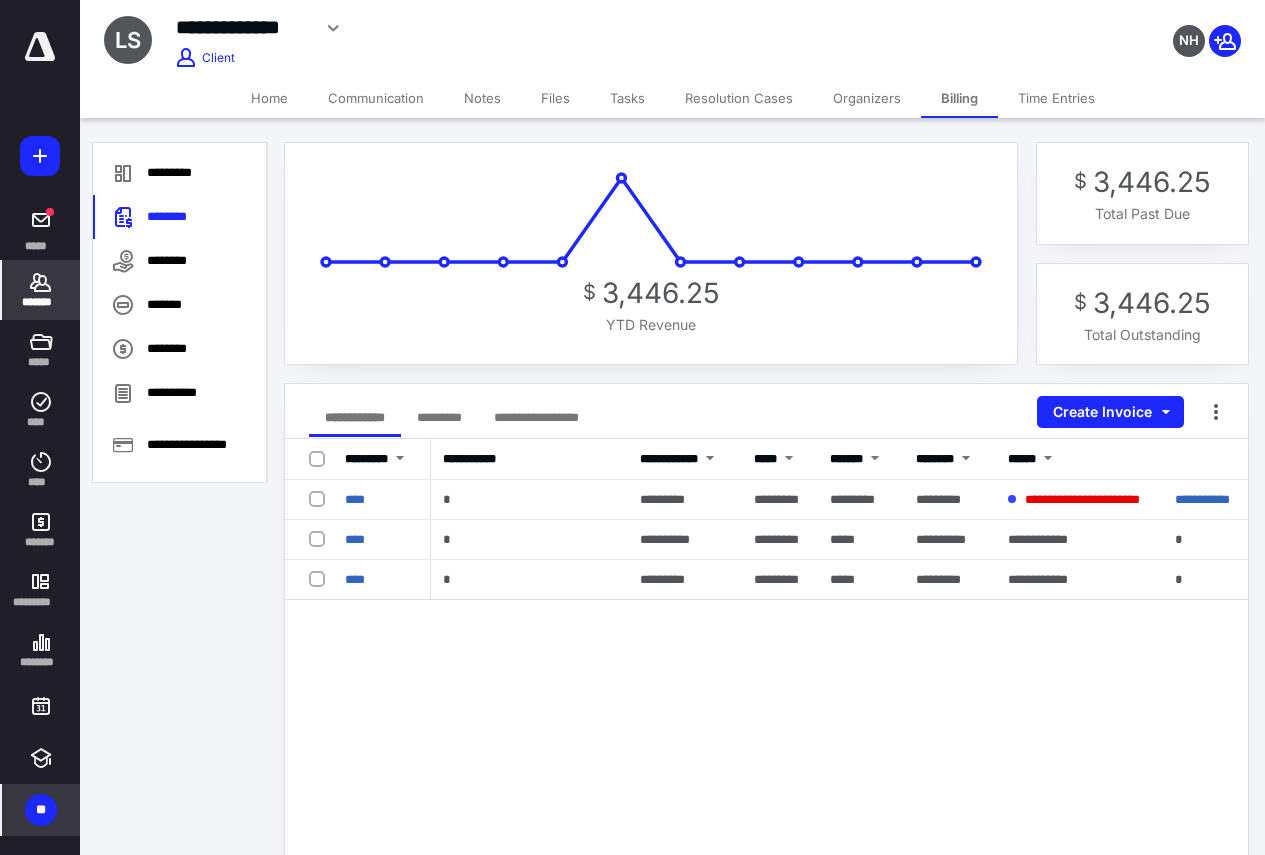 click on "Home" at bounding box center (269, 98) 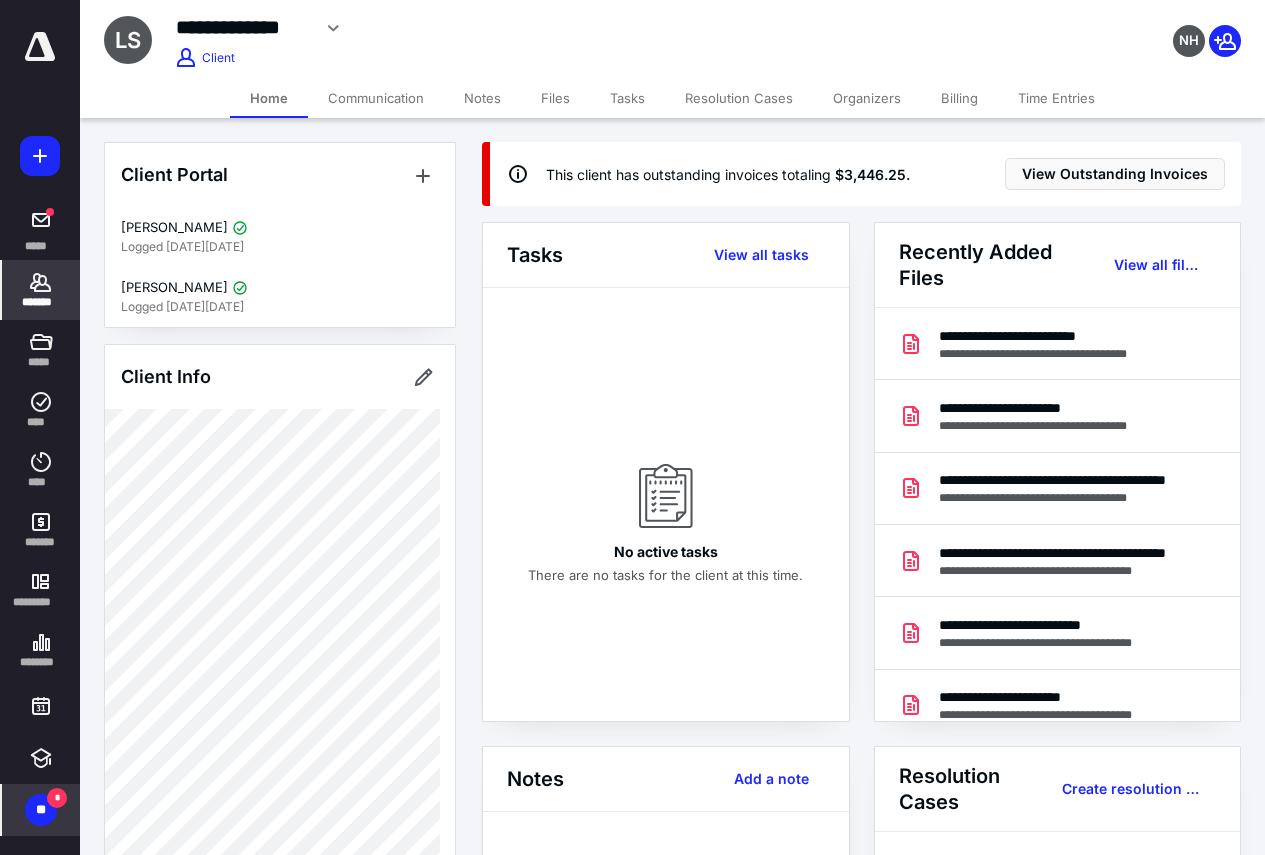 click 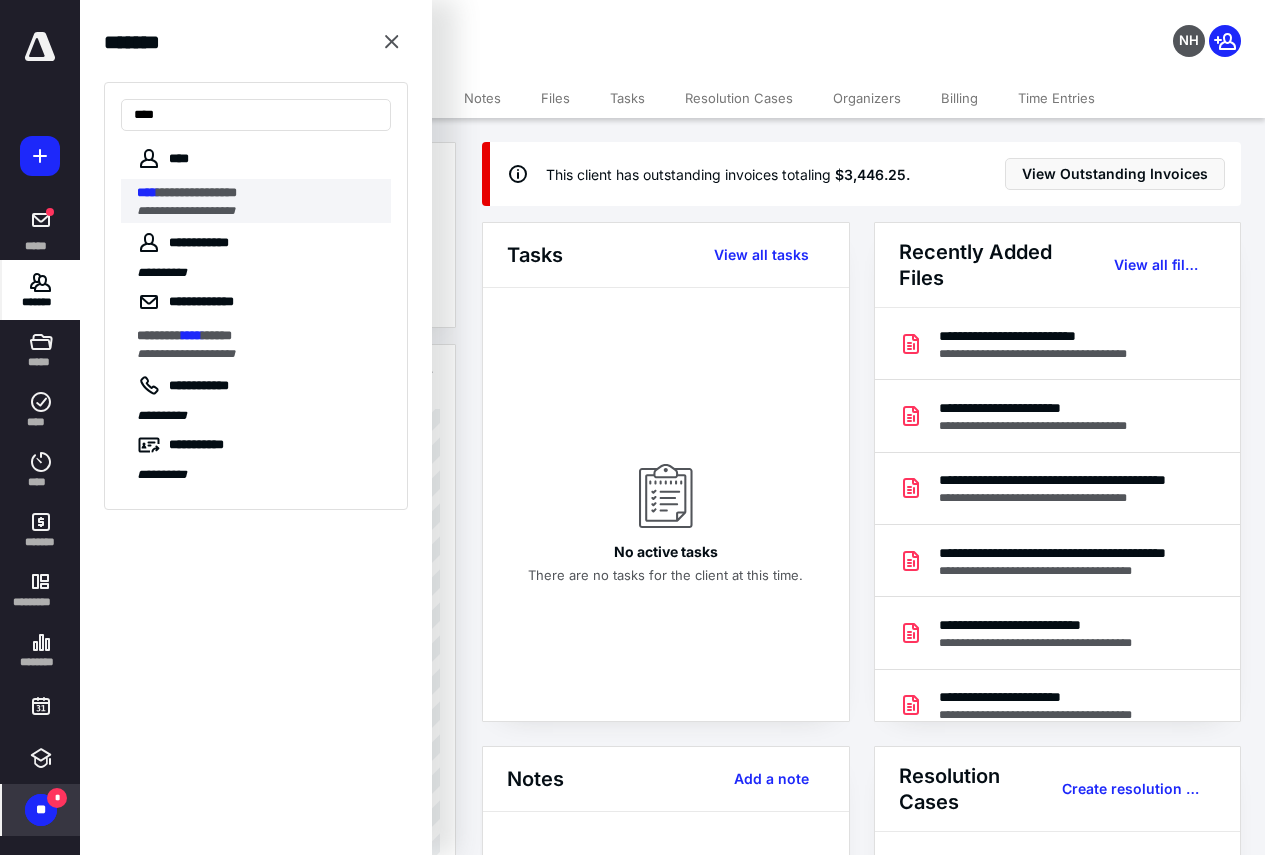 type on "****" 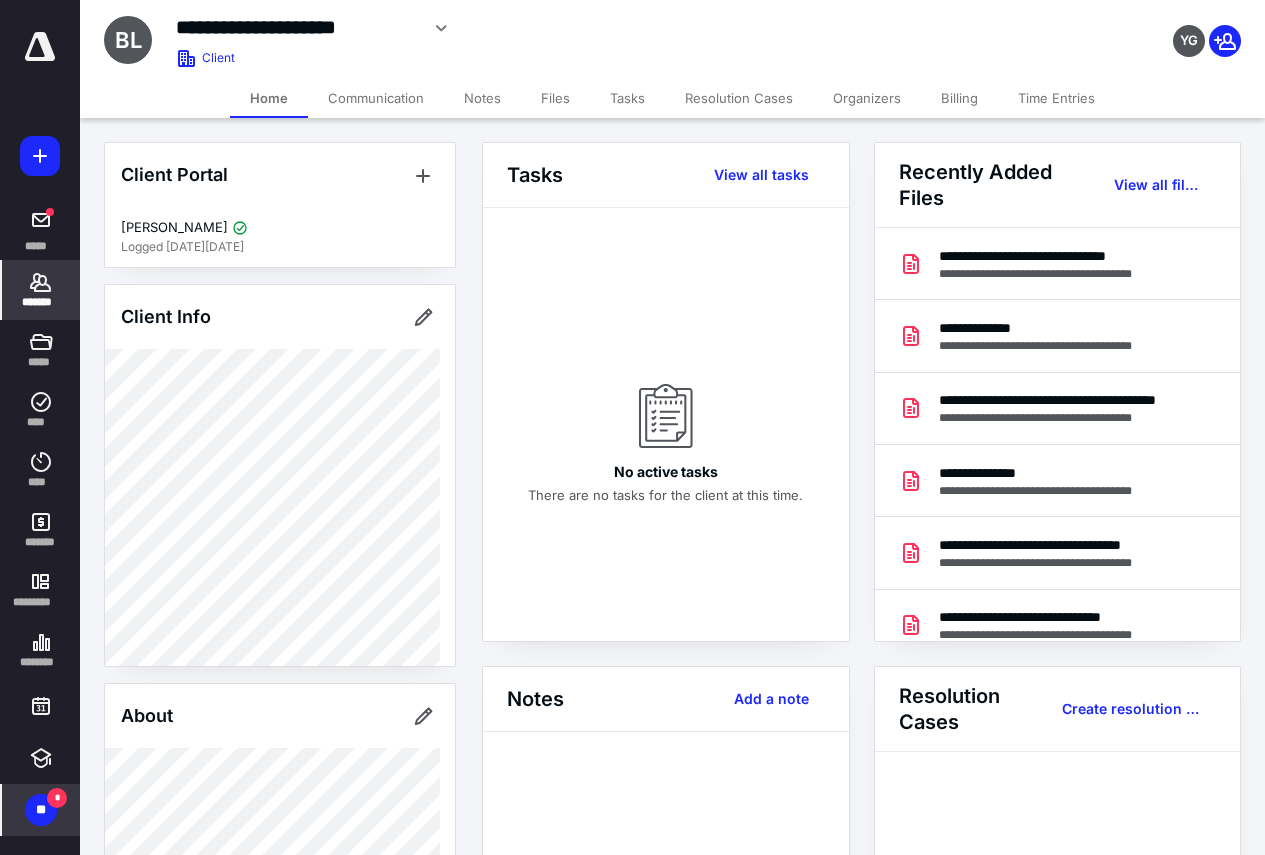 click on "Billing" at bounding box center (959, 98) 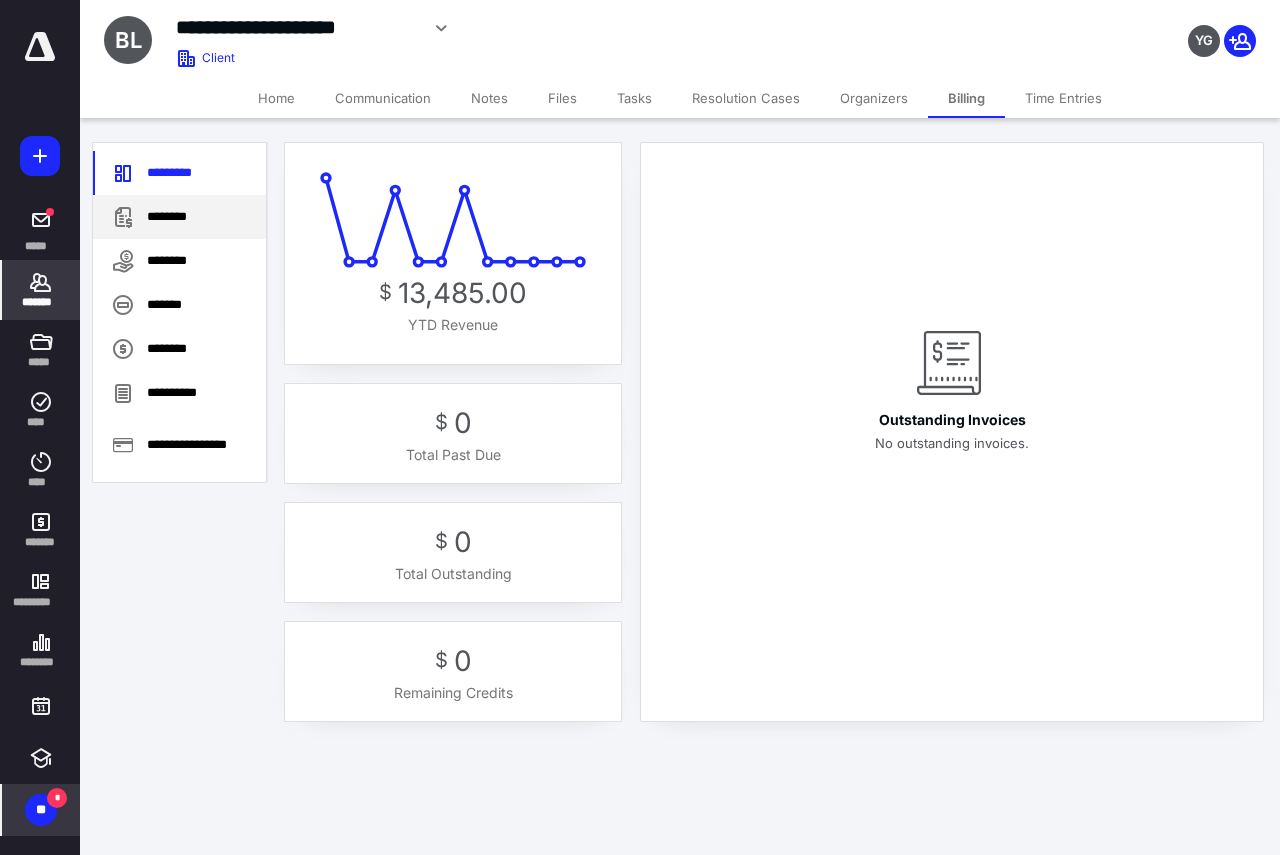 click on "********" at bounding box center (179, 217) 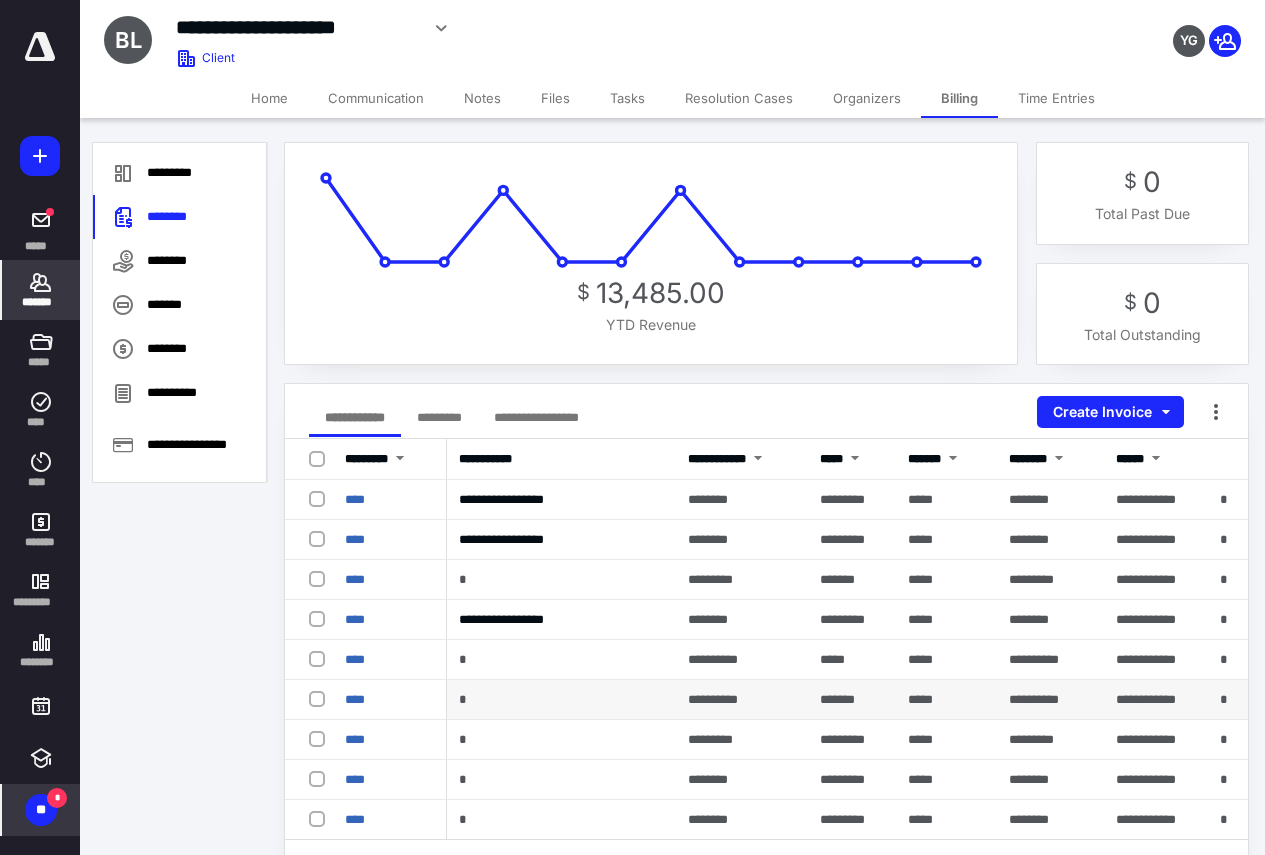 click on "**********" at bounding box center [742, 700] 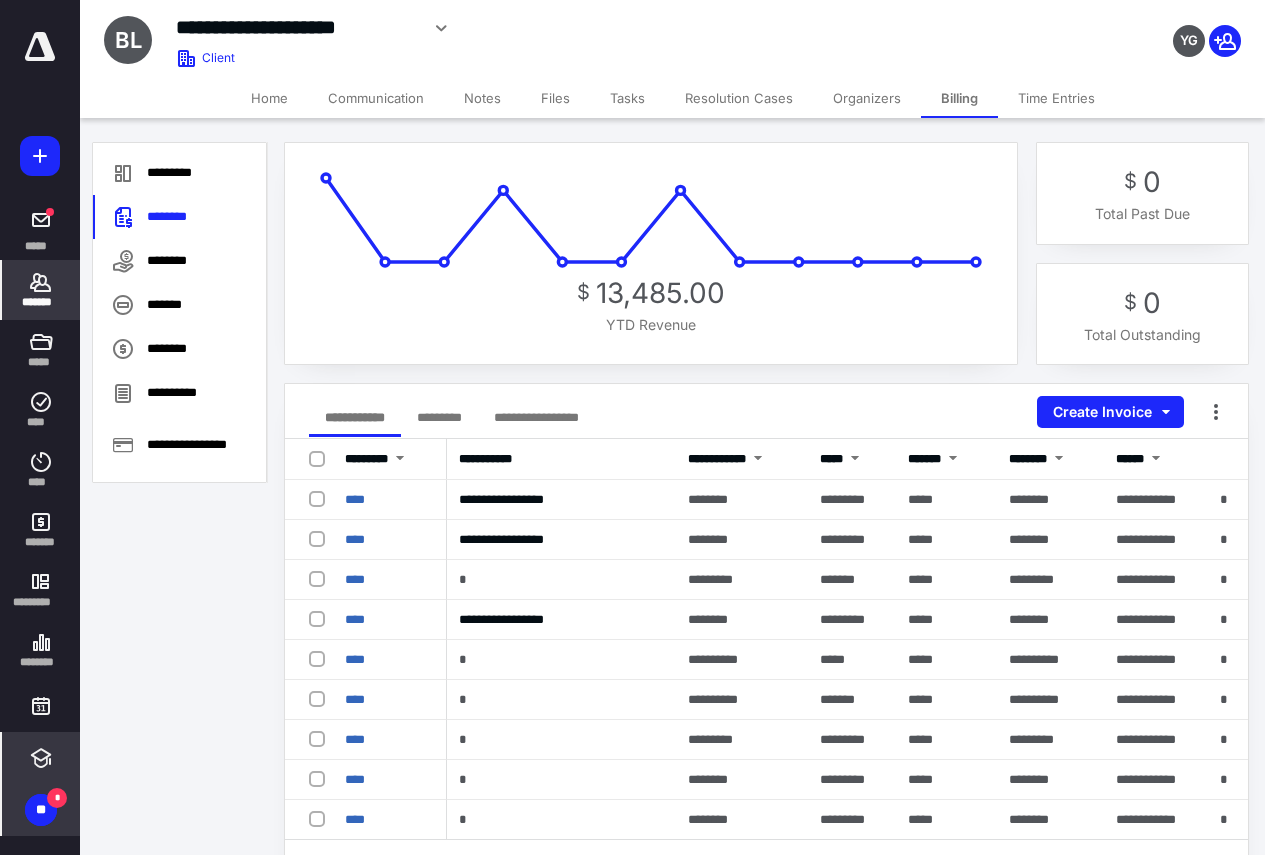click at bounding box center [40, 758] 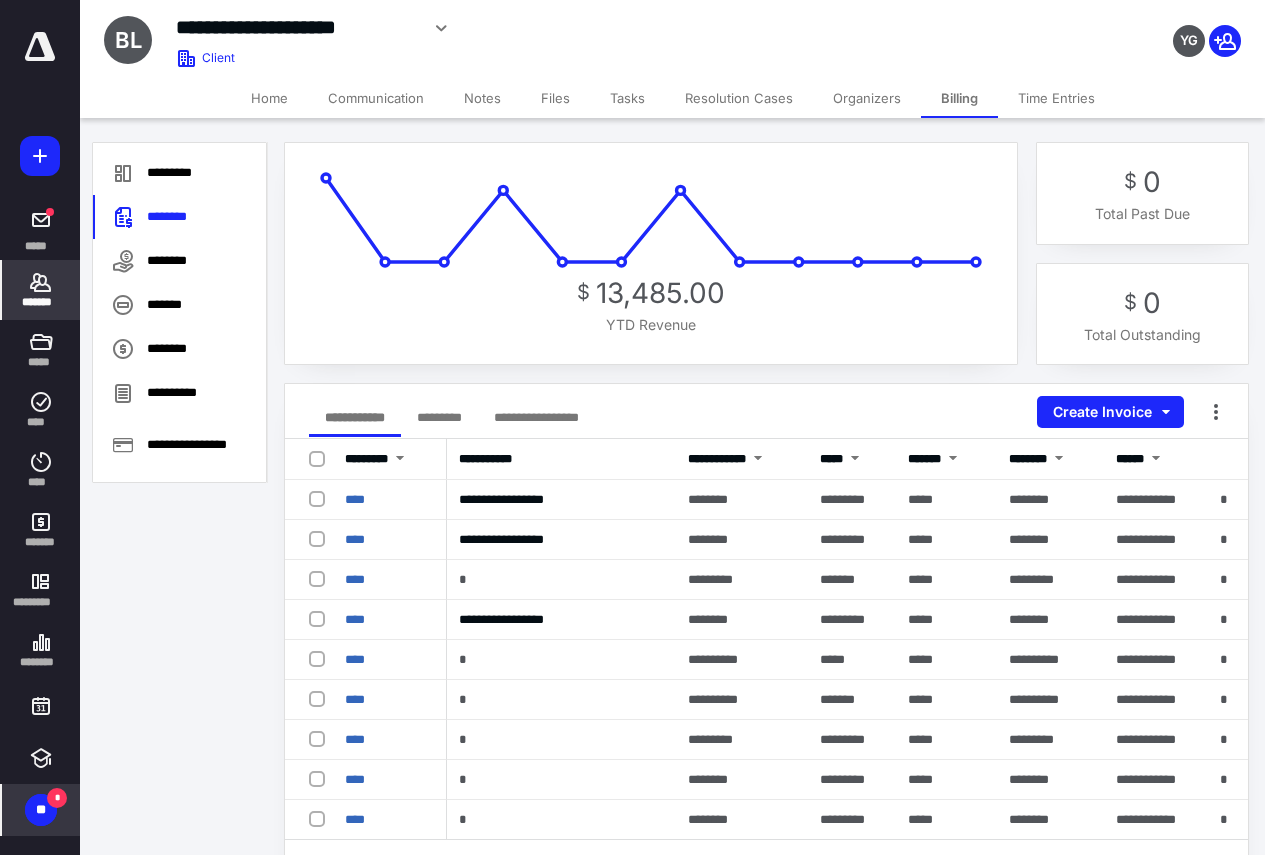 click 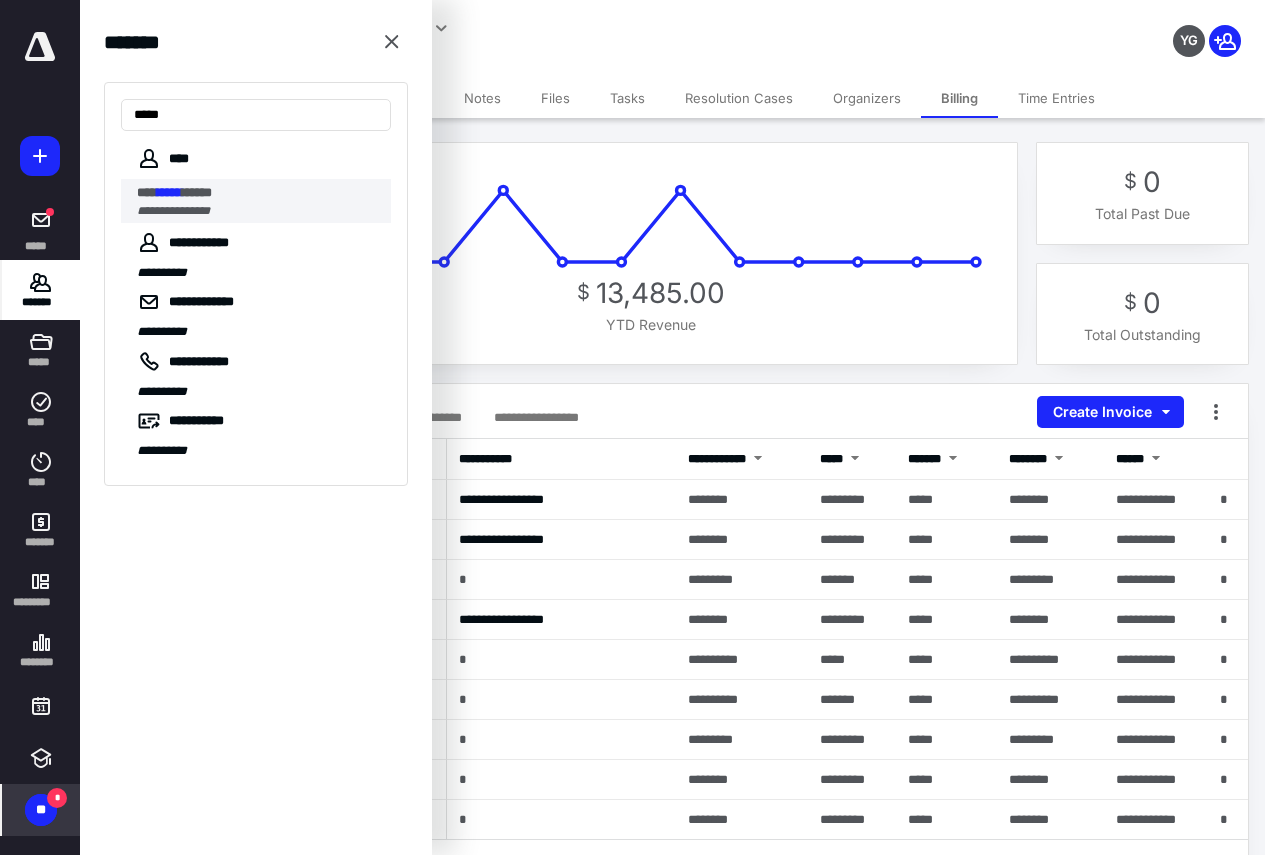type on "*****" 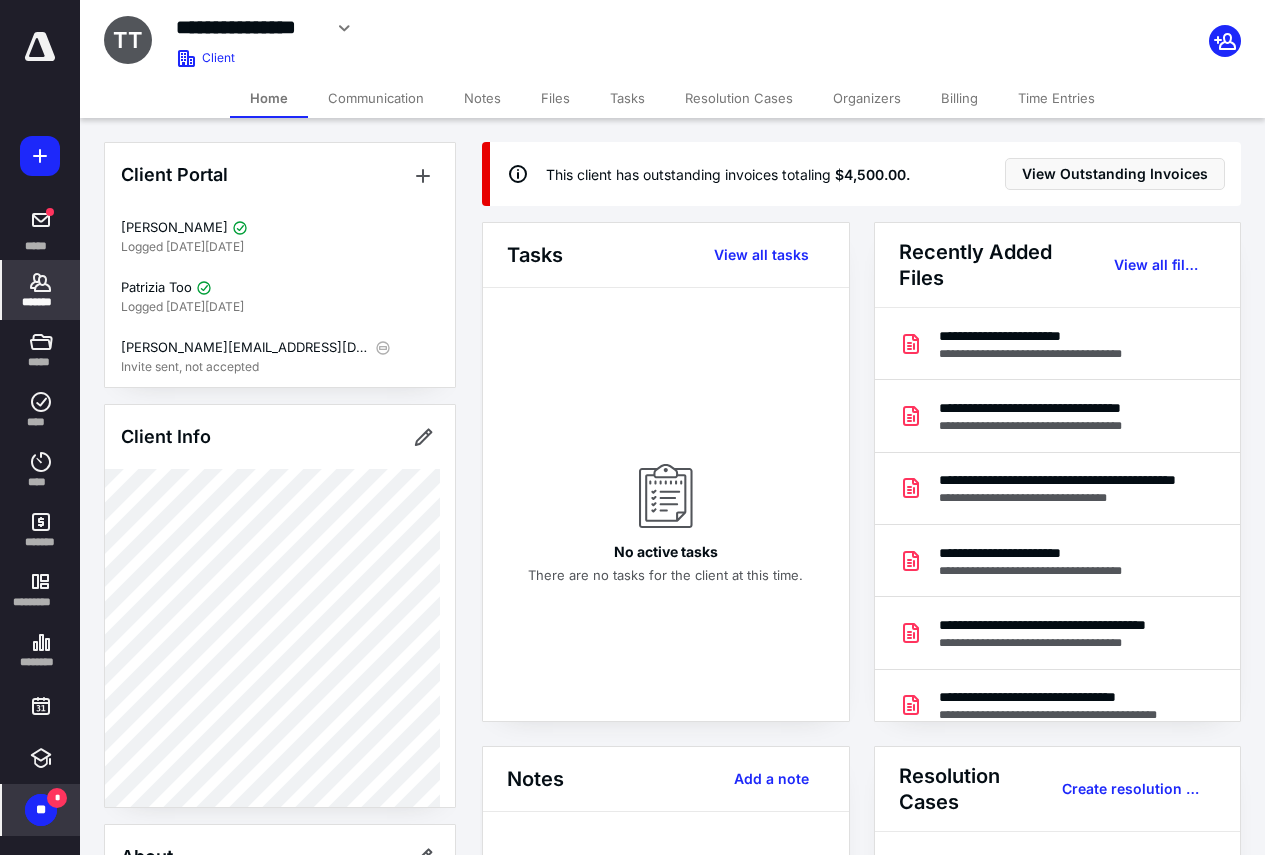 click on "**" at bounding box center (41, 810) 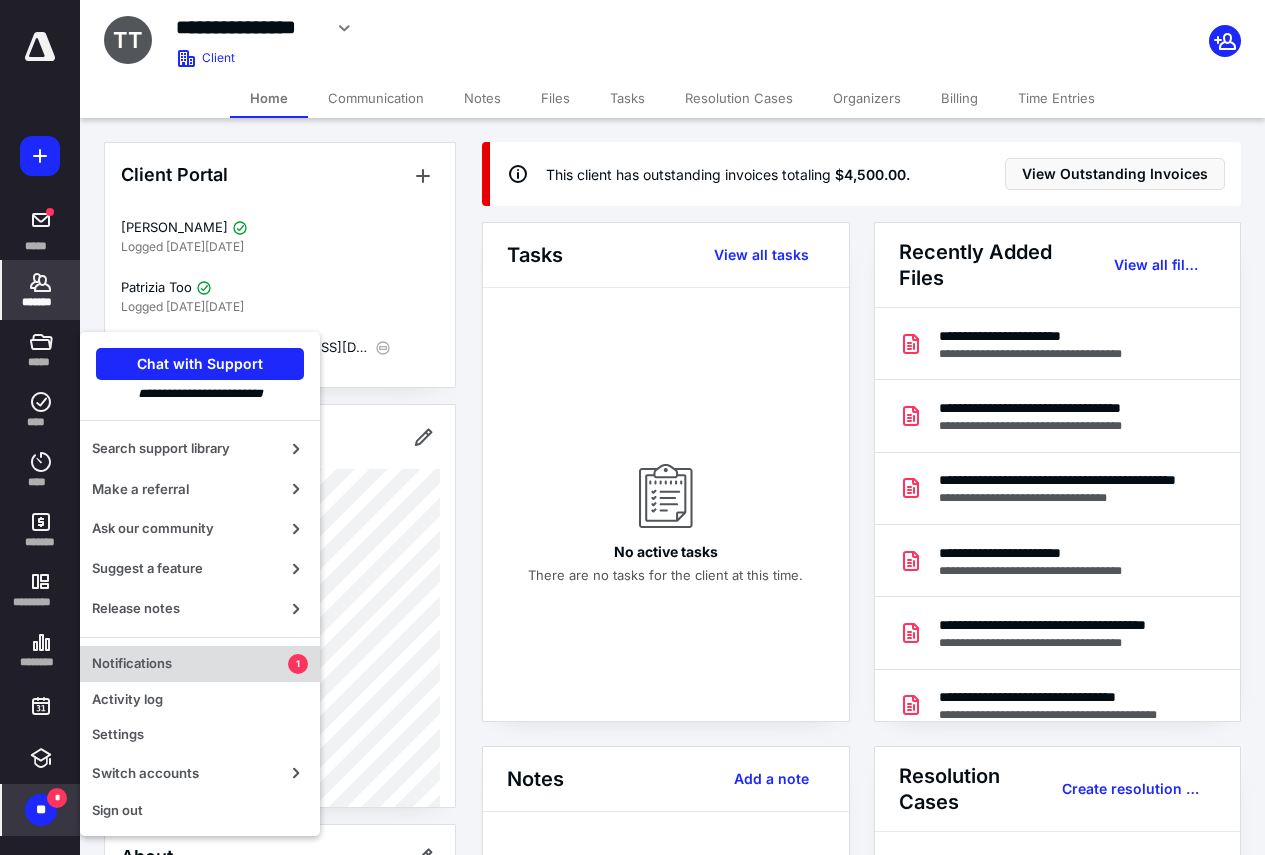 click on "Notifications 1" at bounding box center [200, 664] 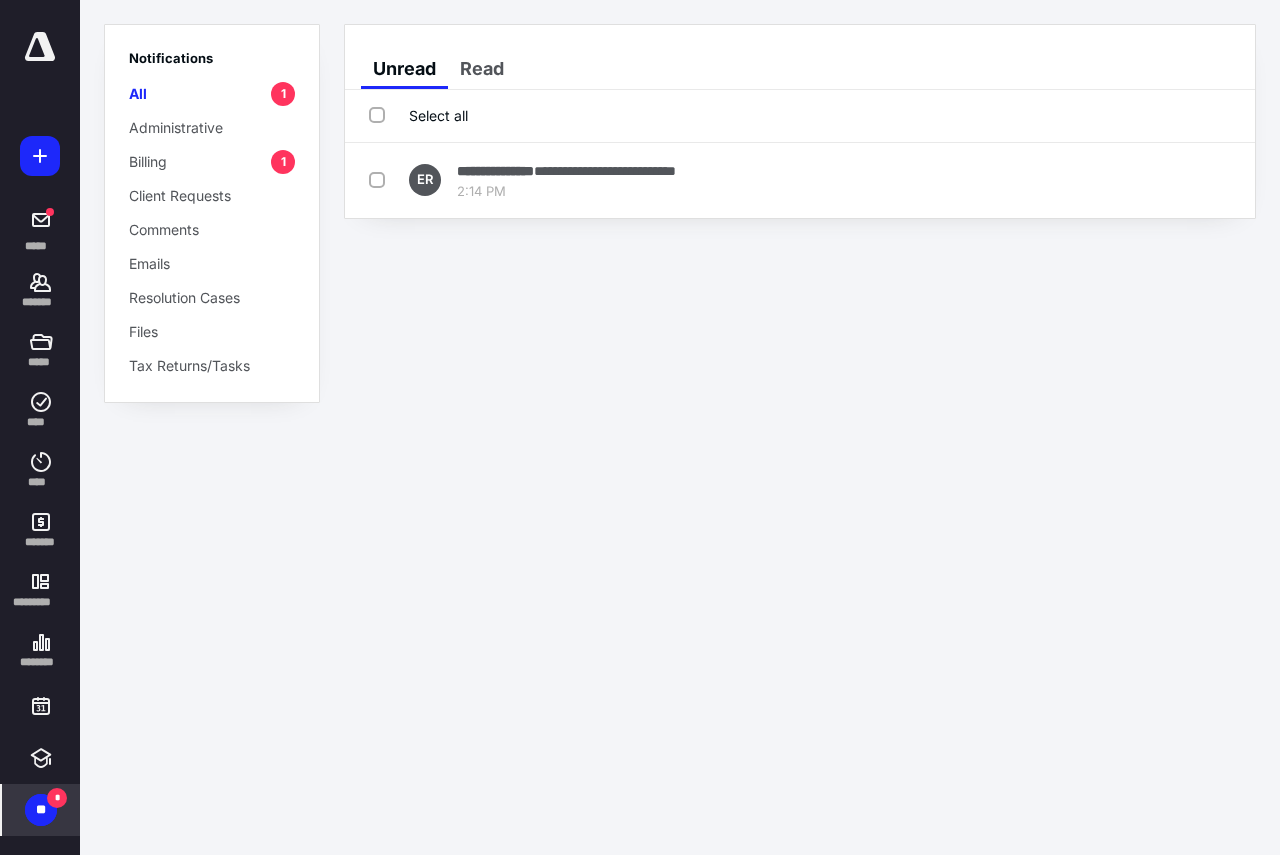 click on "Select all" at bounding box center (418, 115) 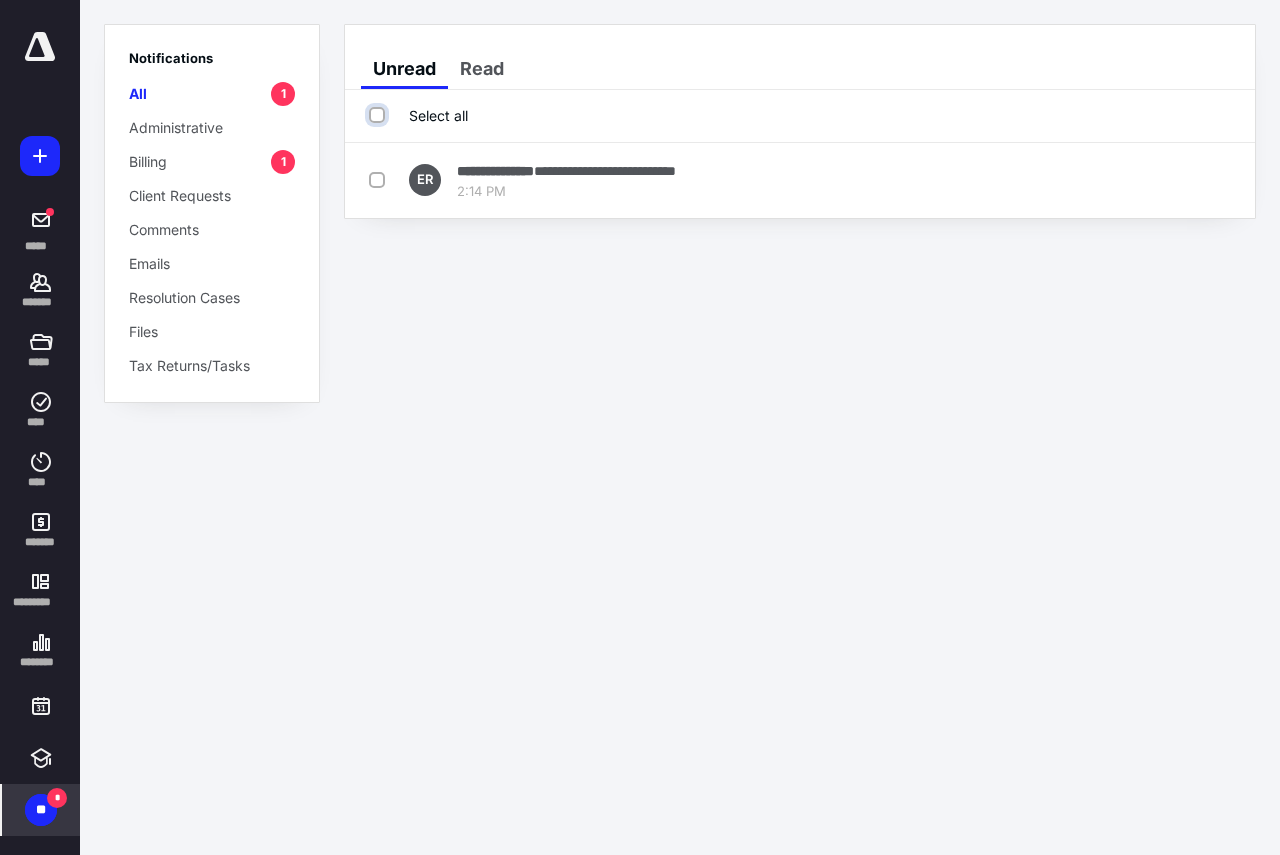 click on "Select all" at bounding box center (379, 115) 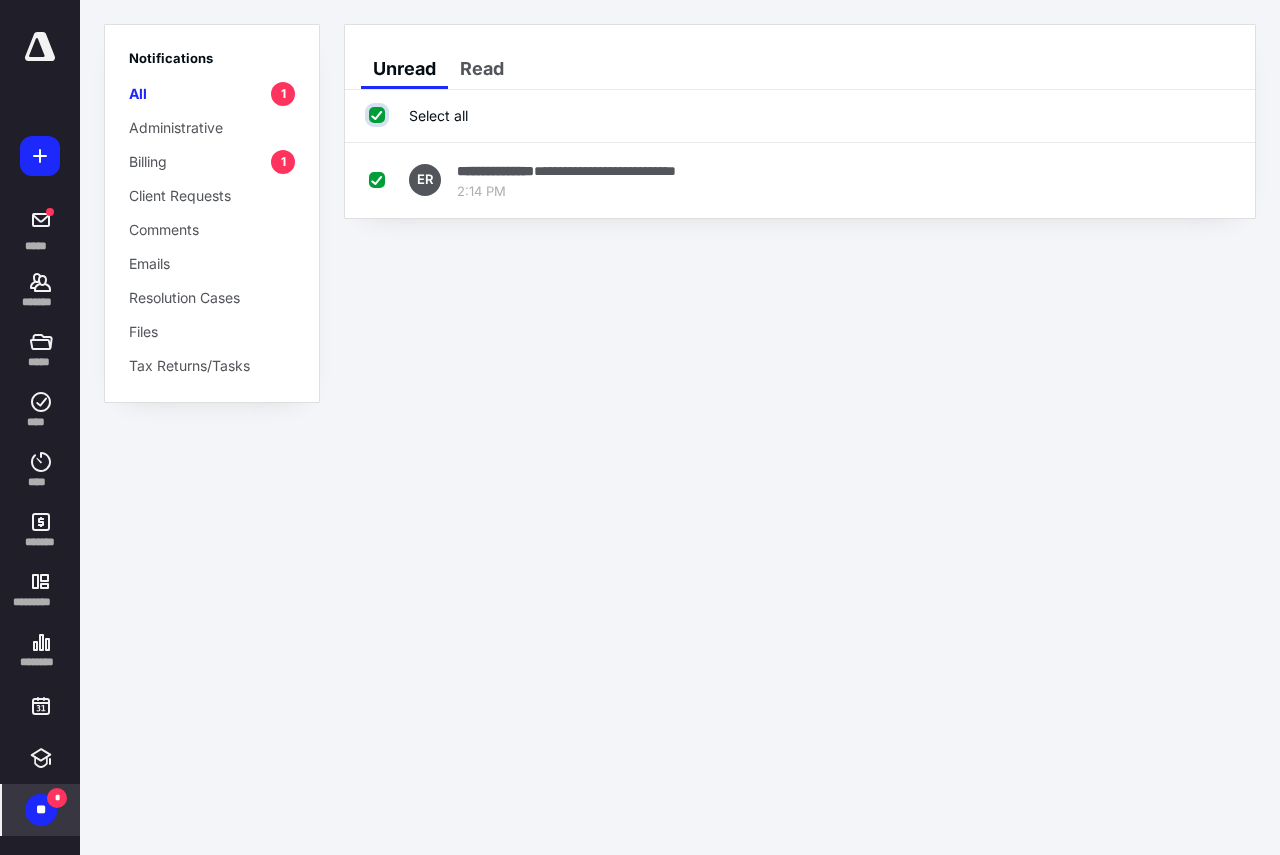 checkbox on "true" 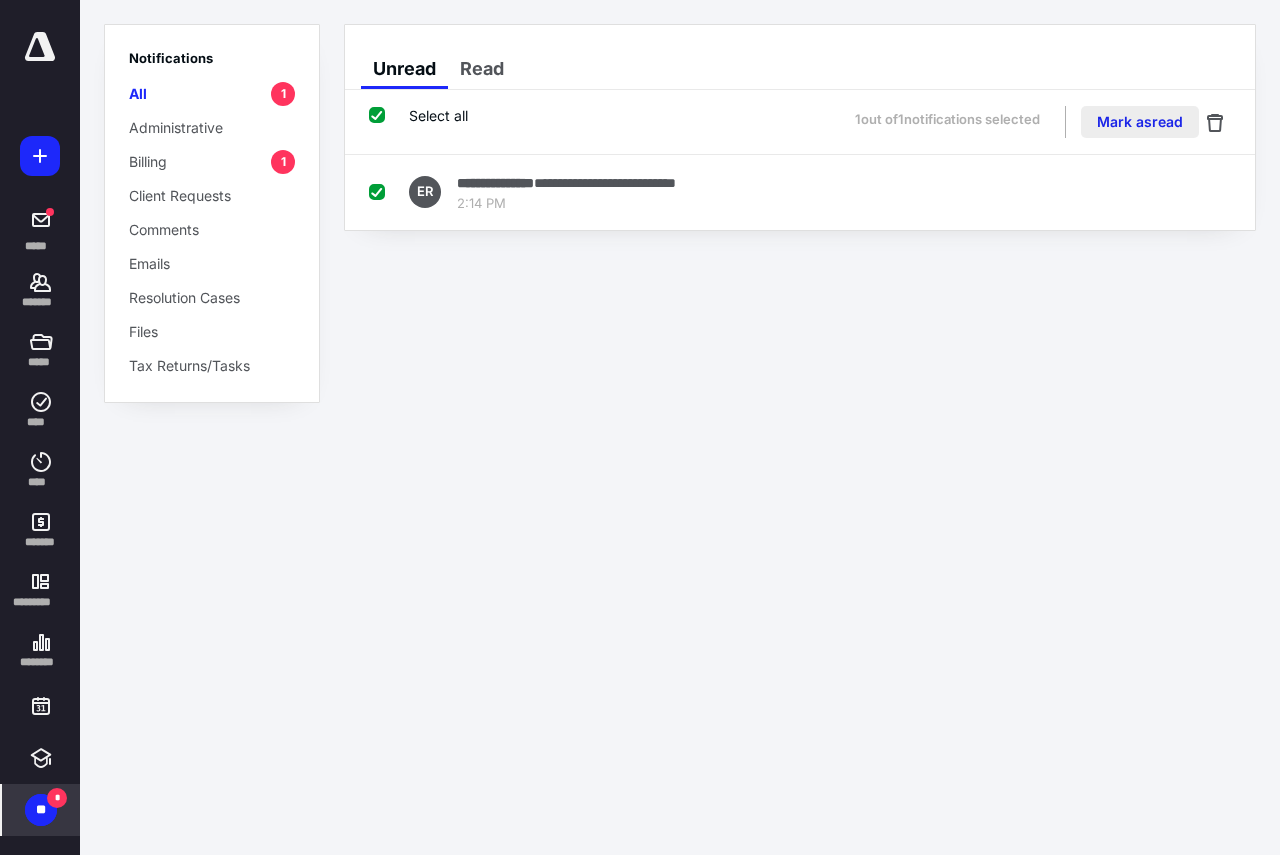 click on "Mark as  read" at bounding box center (1140, 122) 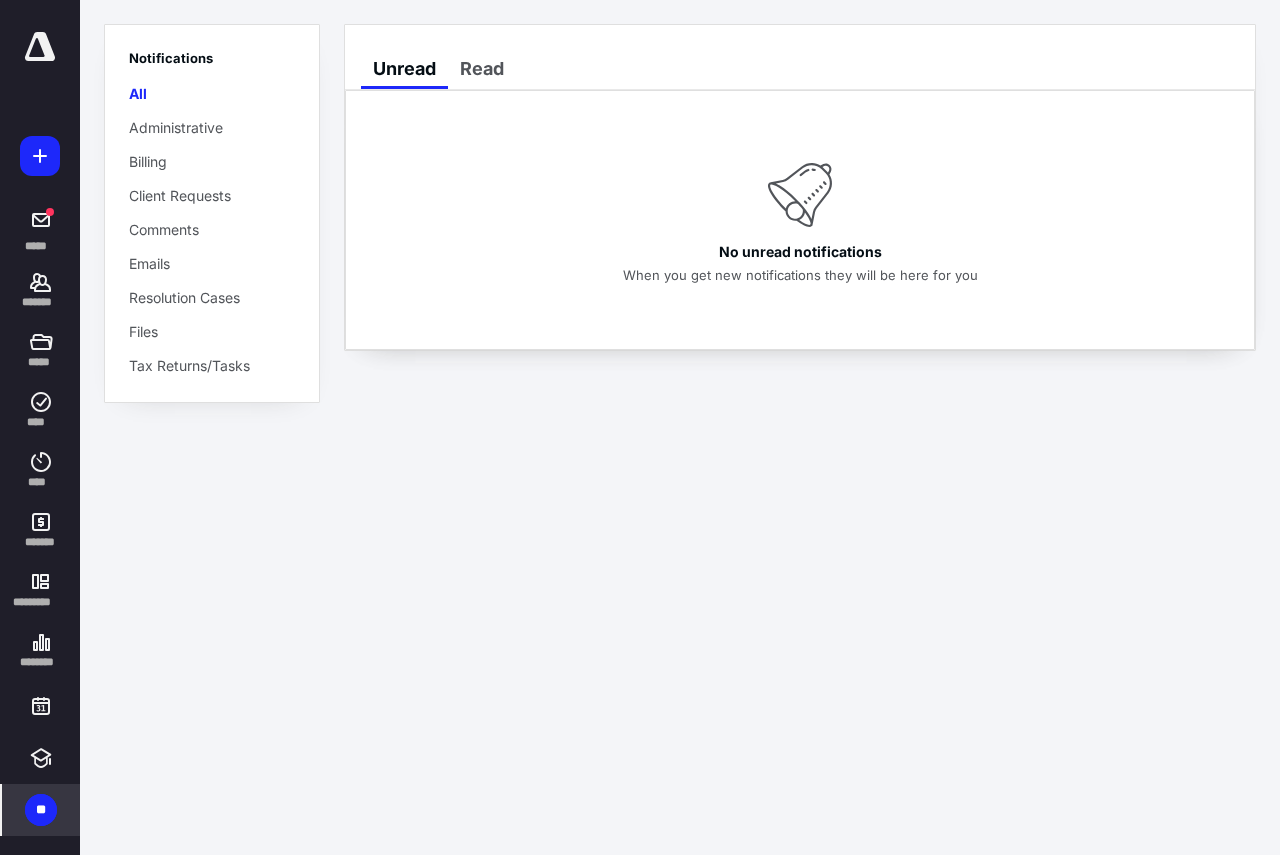 click on "**" at bounding box center [41, 810] 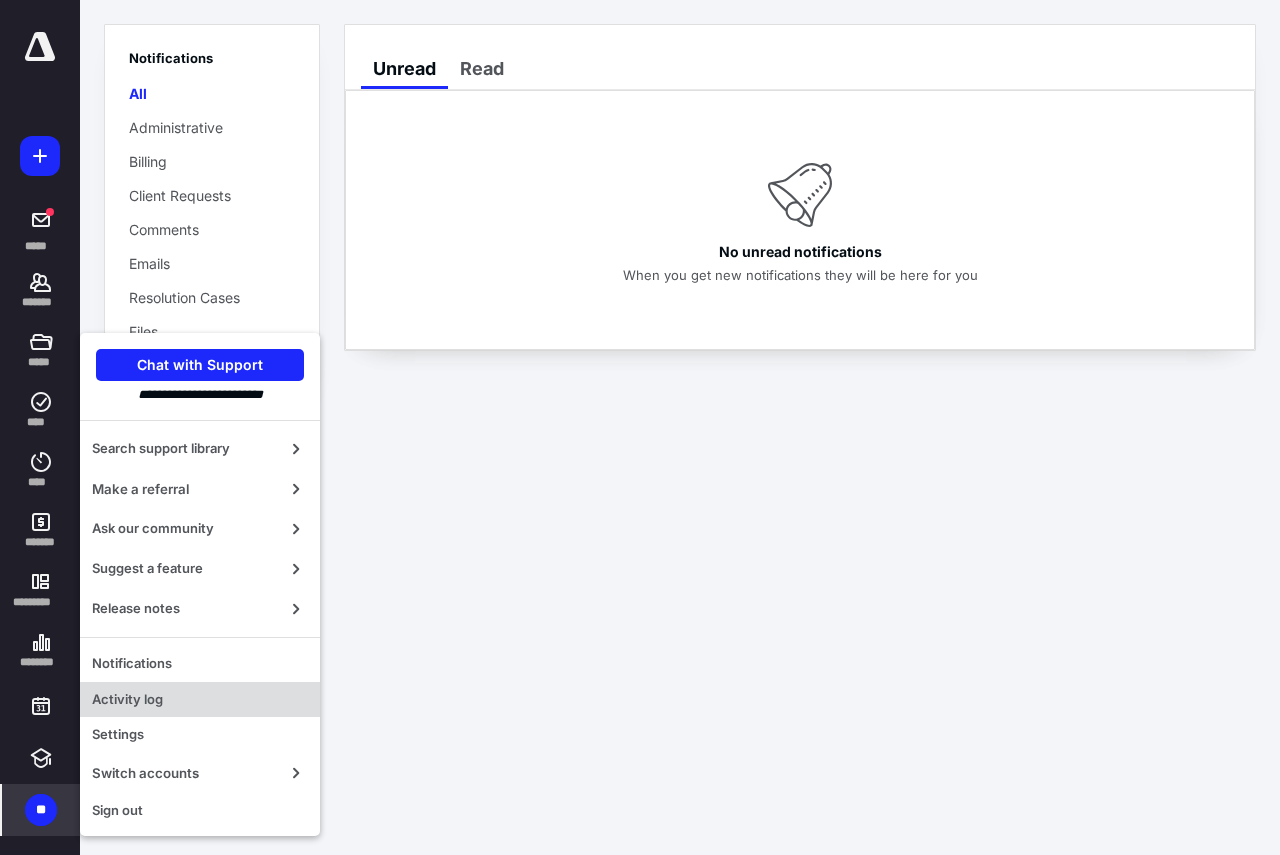 click on "Activity log" at bounding box center (200, 700) 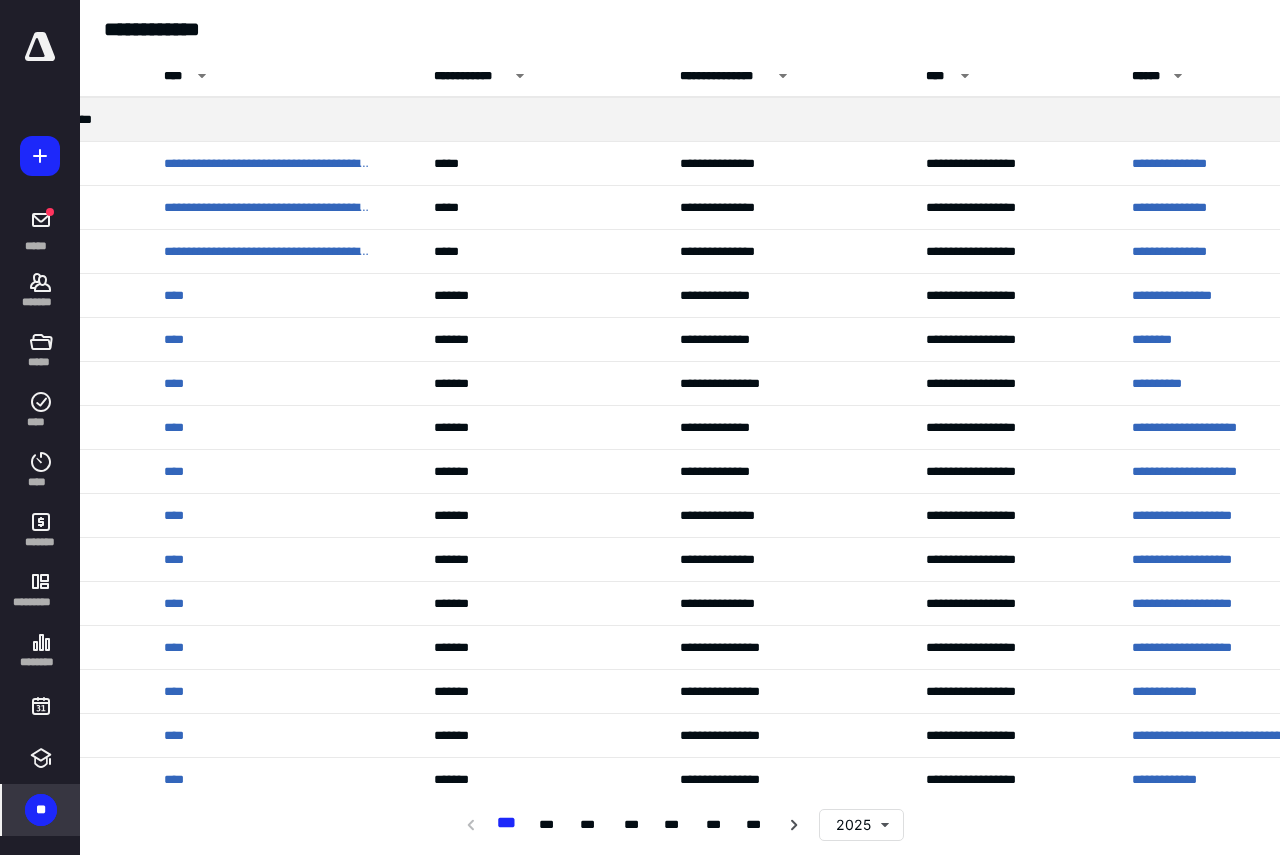 scroll, scrollTop: 0, scrollLeft: 107, axis: horizontal 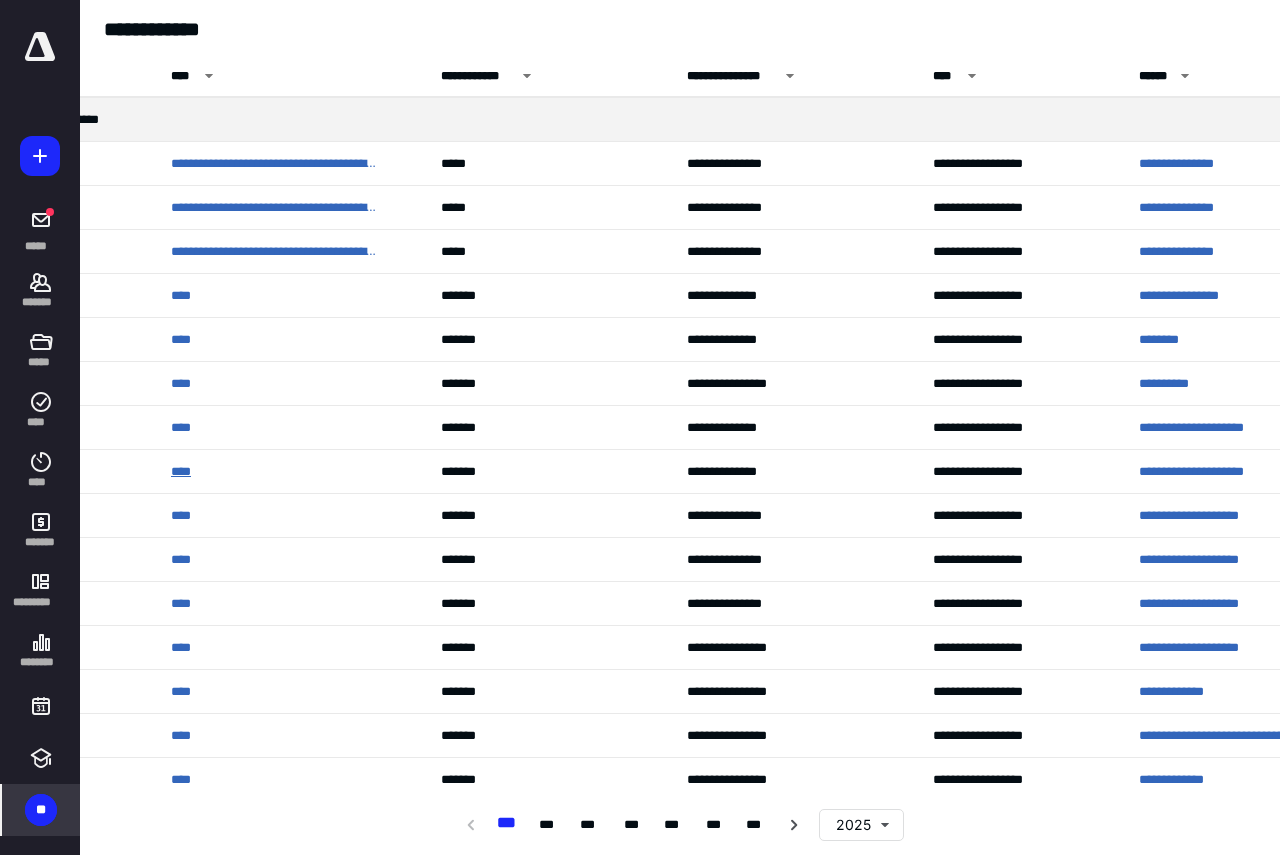click on "****" at bounding box center [185, 472] 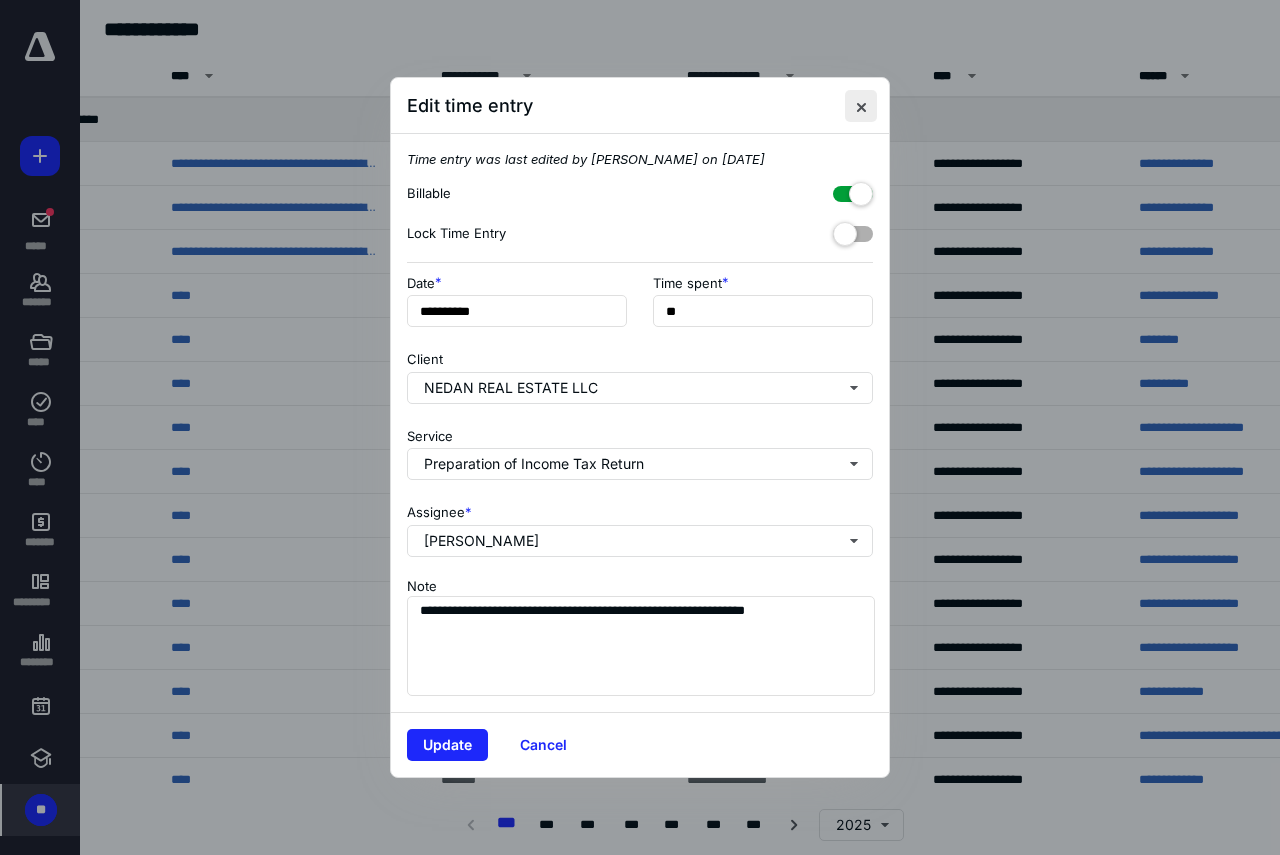 click at bounding box center [861, 106] 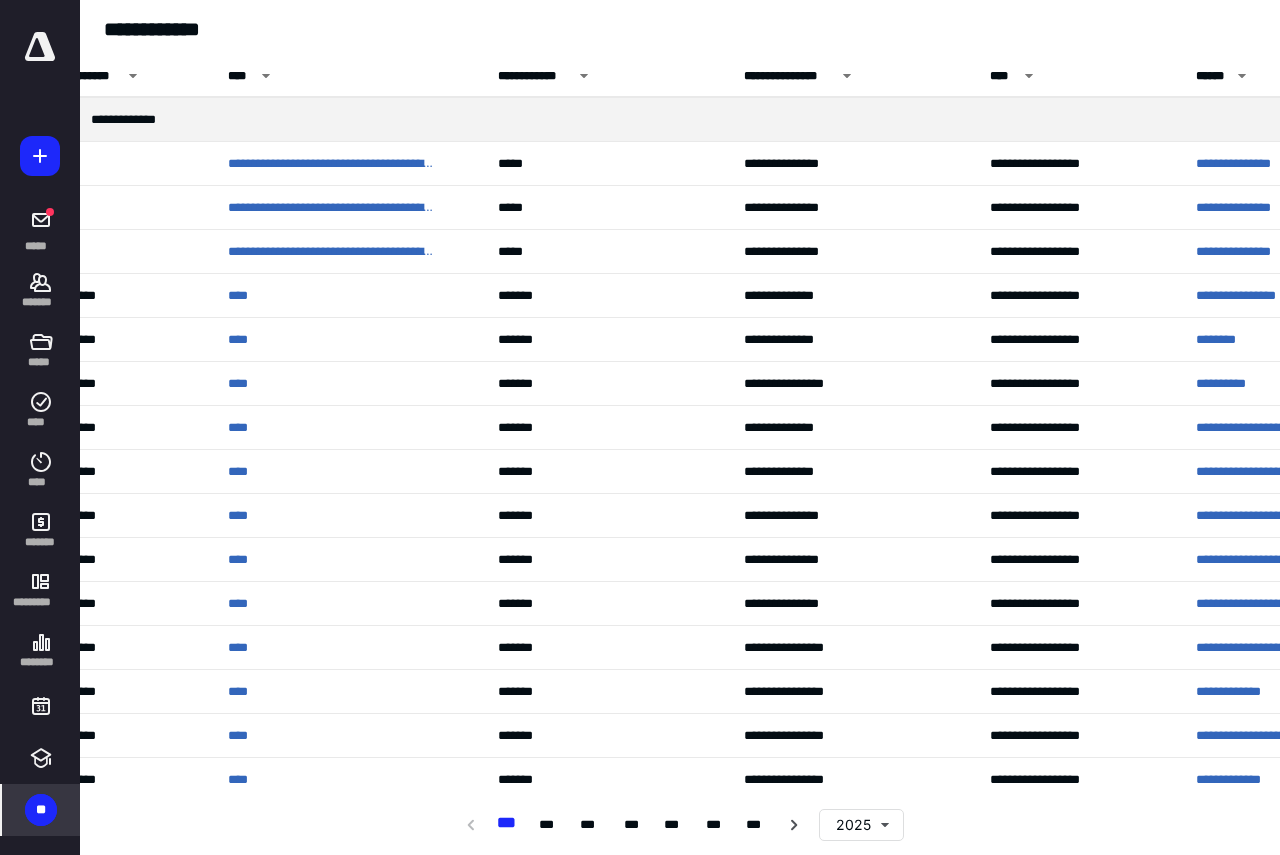 scroll, scrollTop: 0, scrollLeft: 47, axis: horizontal 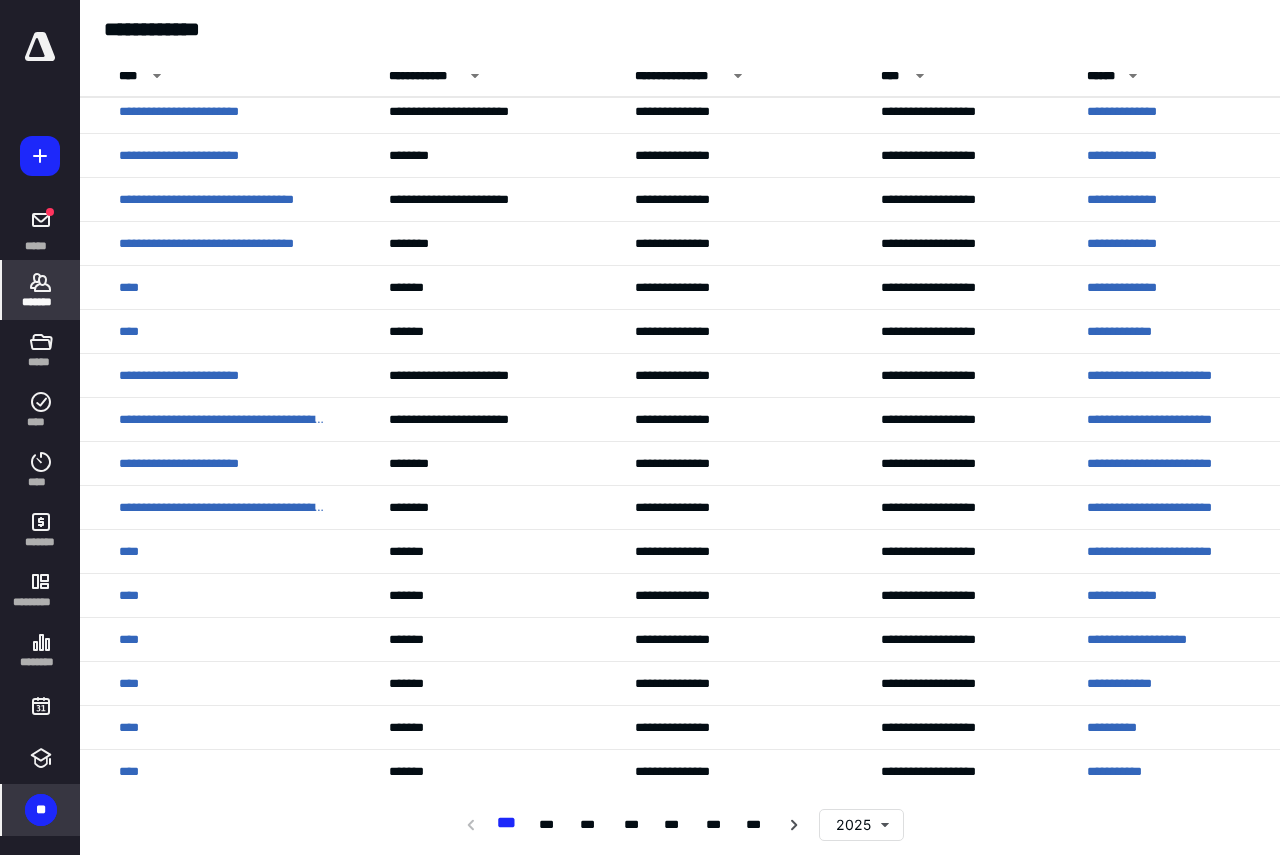 click 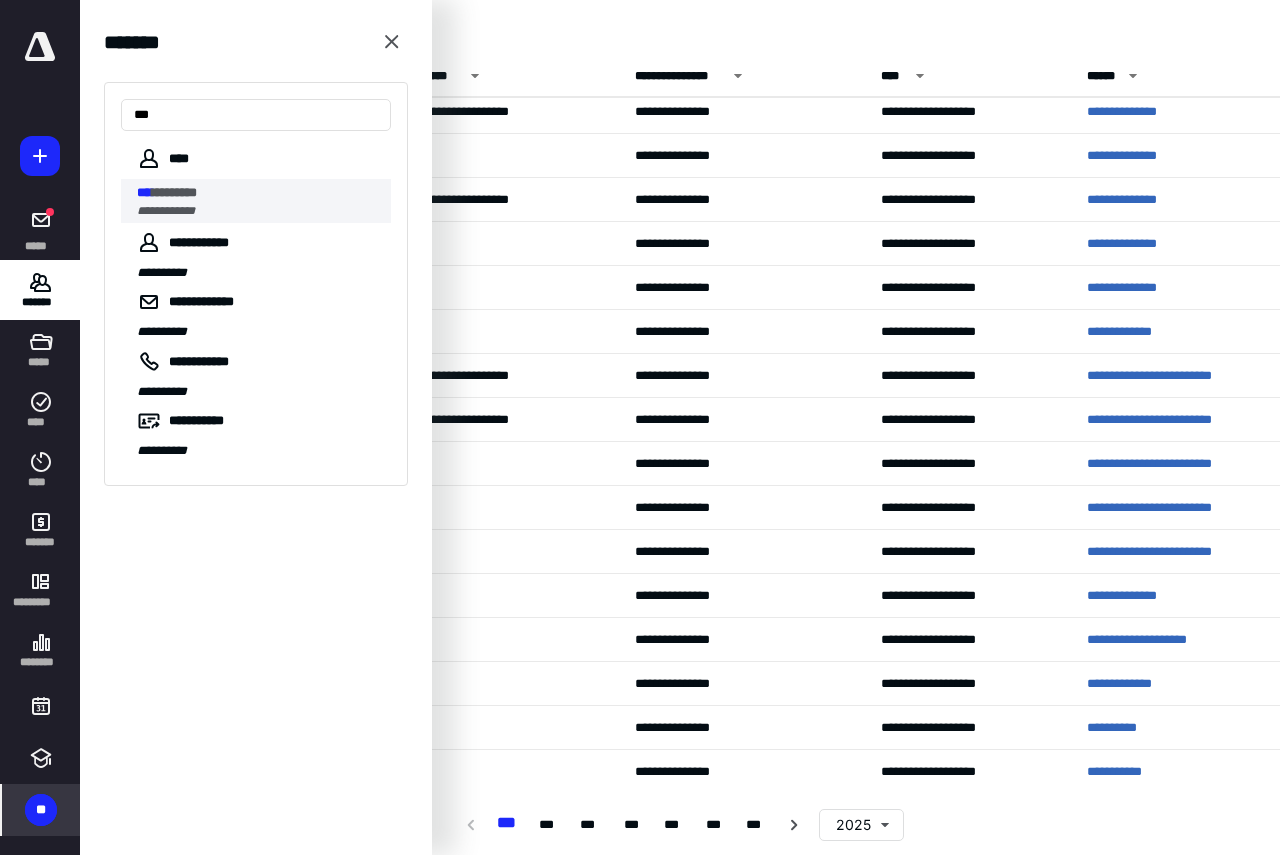 type on "***" 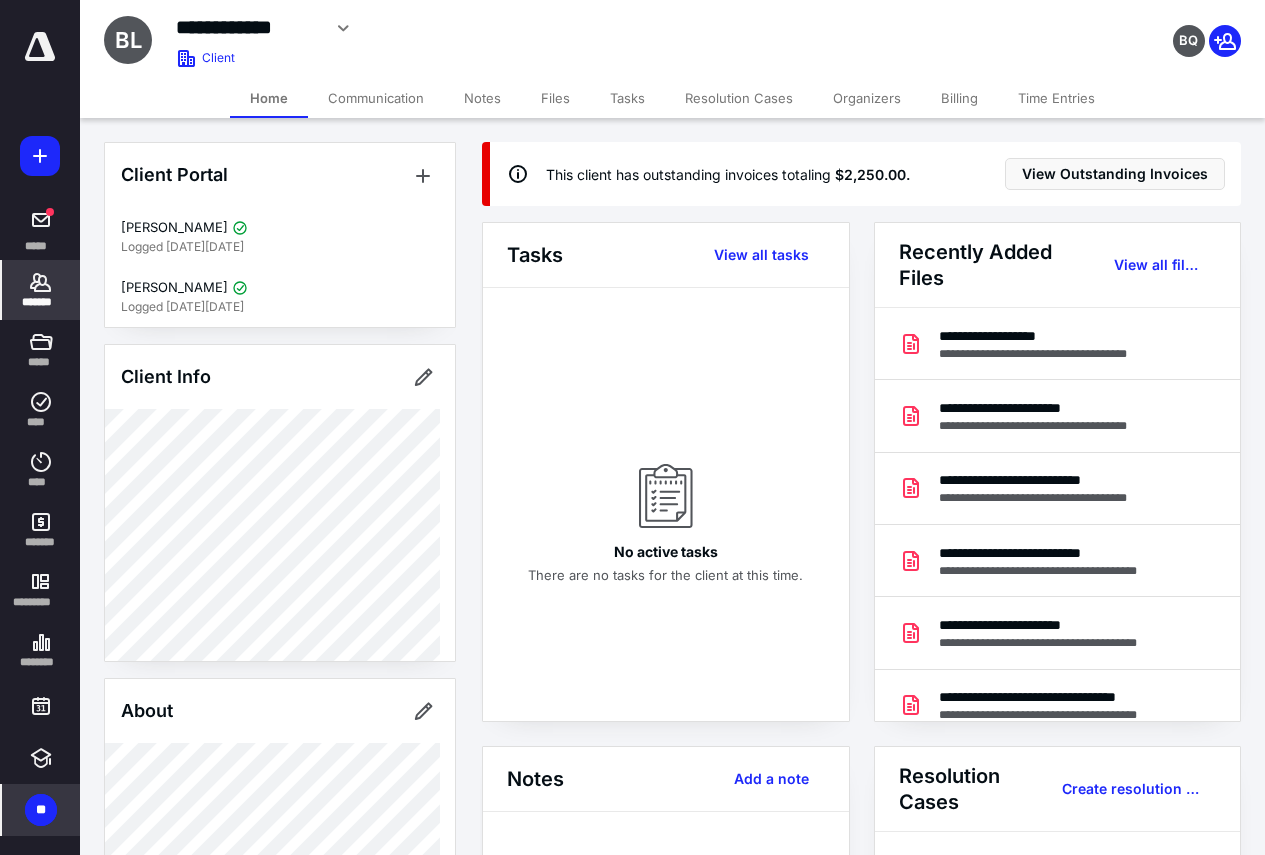 click on "Billing" at bounding box center (959, 98) 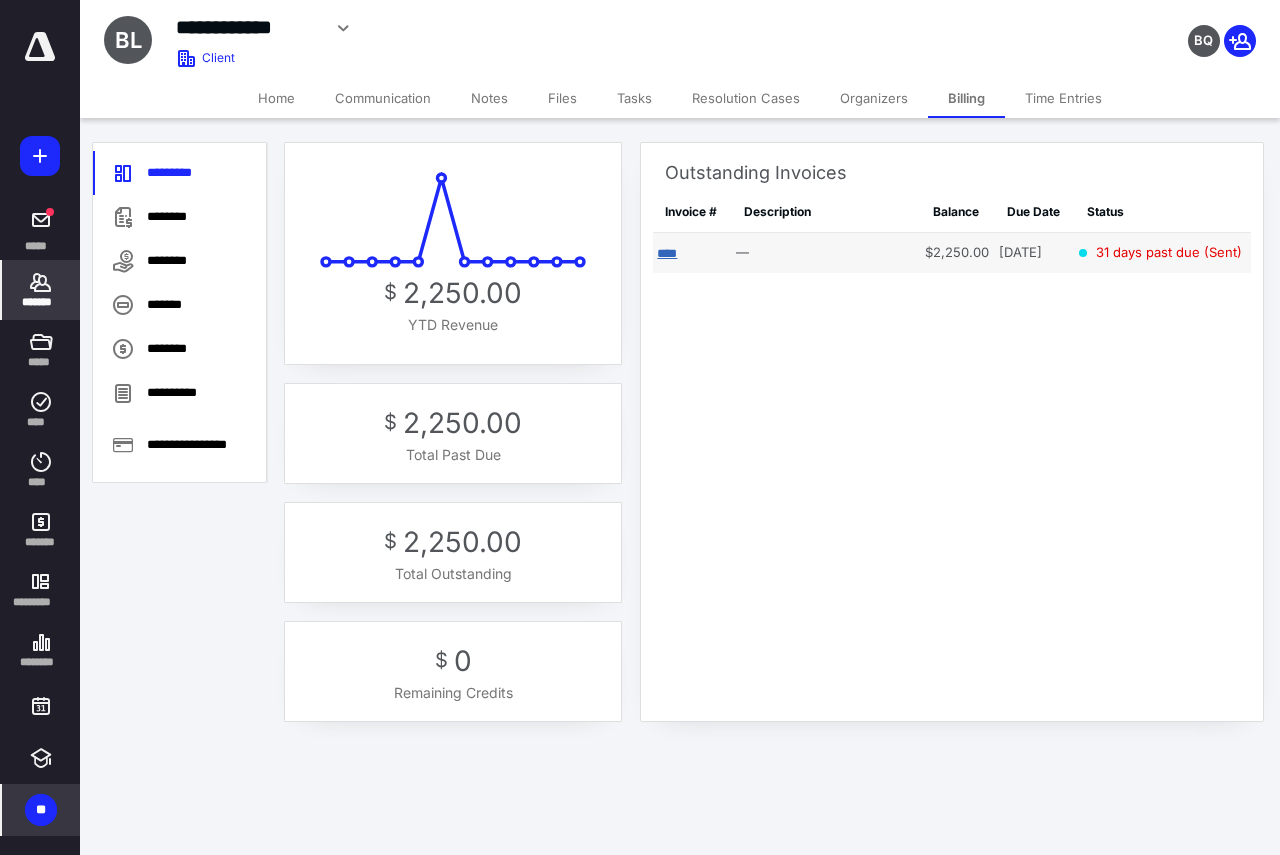 click on "****" at bounding box center [667, 253] 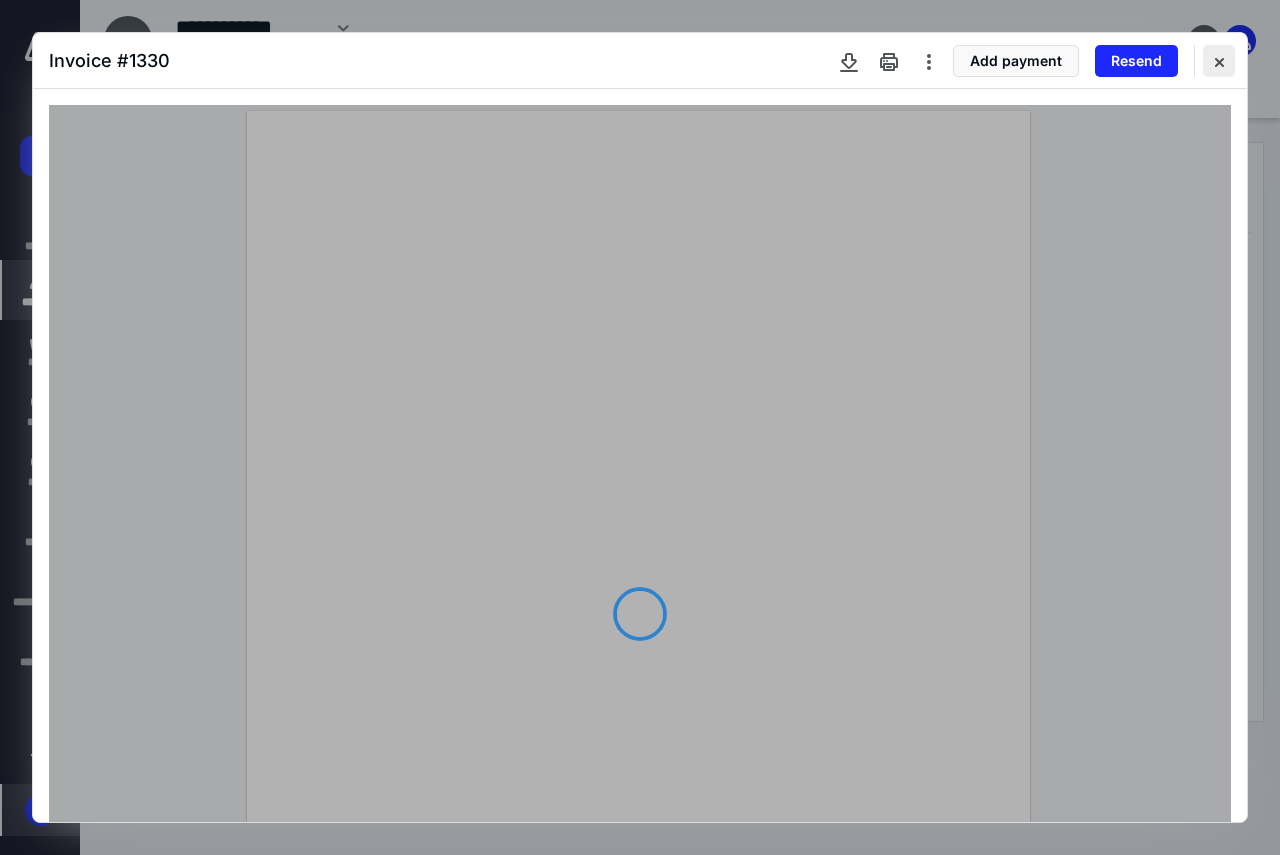 click at bounding box center [1219, 61] 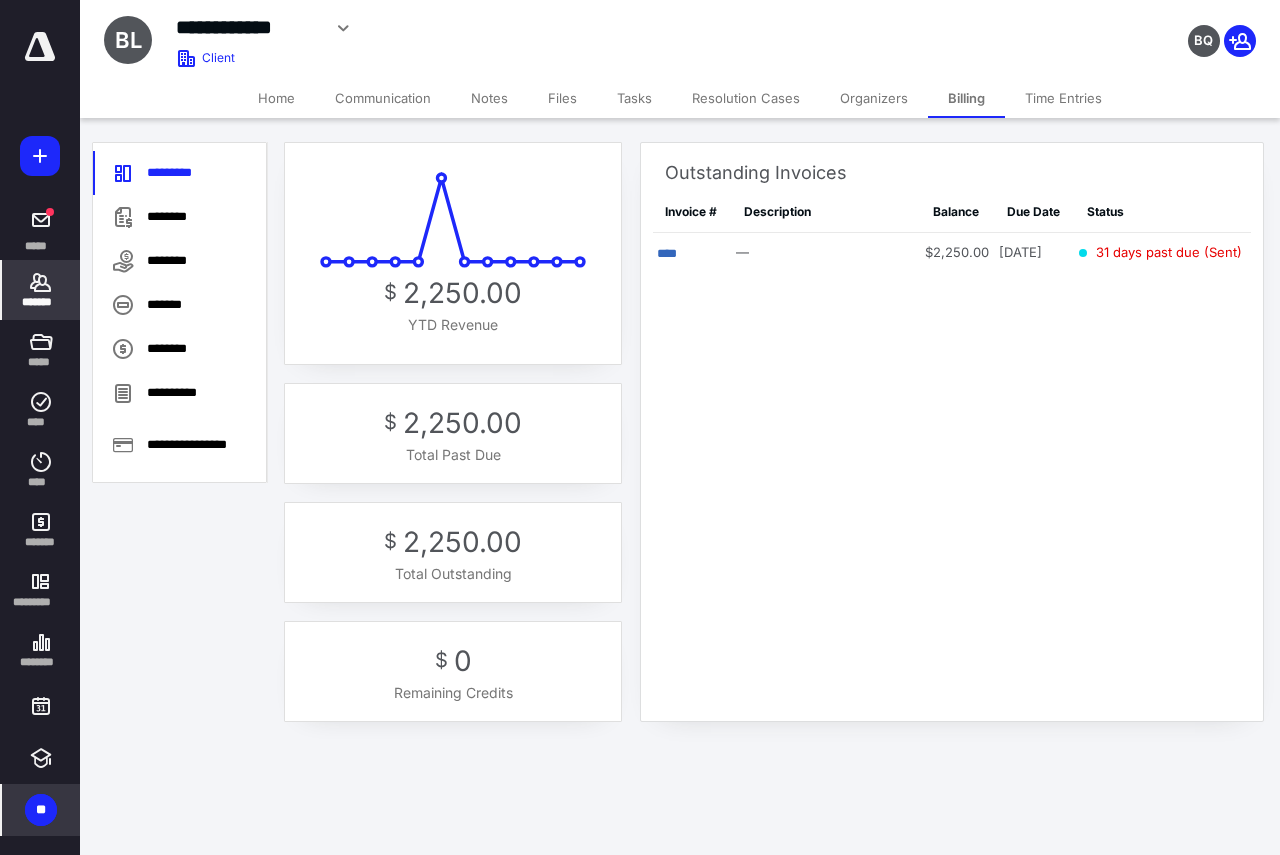 click on "Home" at bounding box center [276, 98] 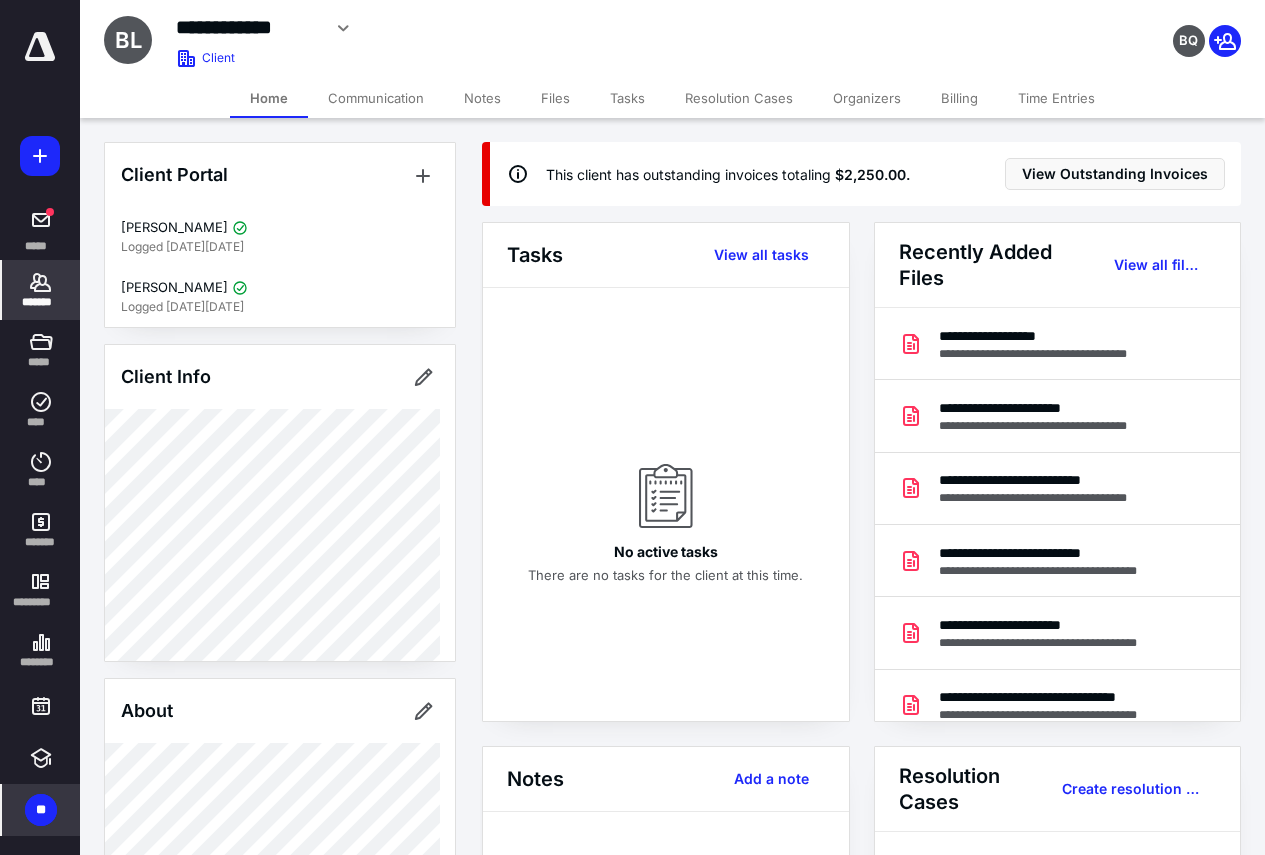 click on "Billing" at bounding box center (959, 98) 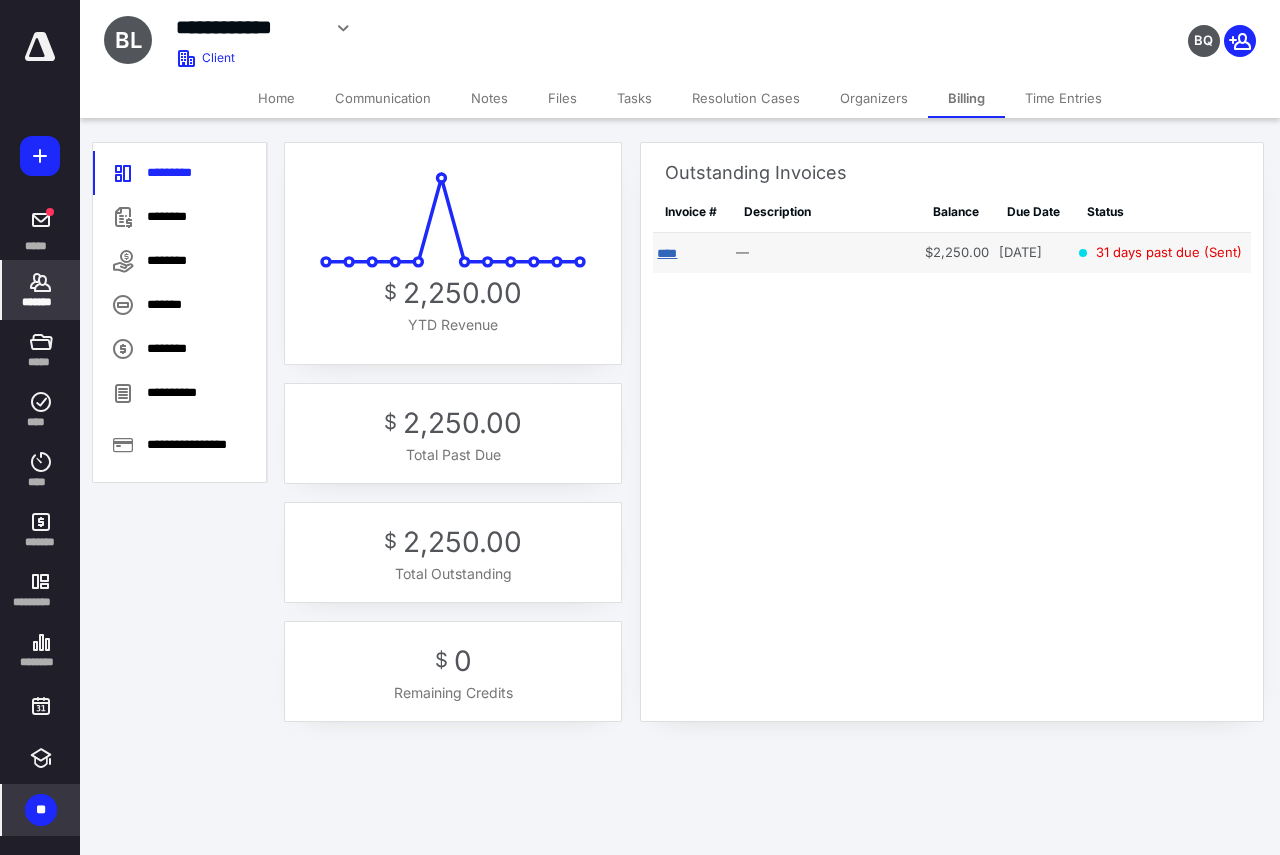 click on "****" at bounding box center [667, 253] 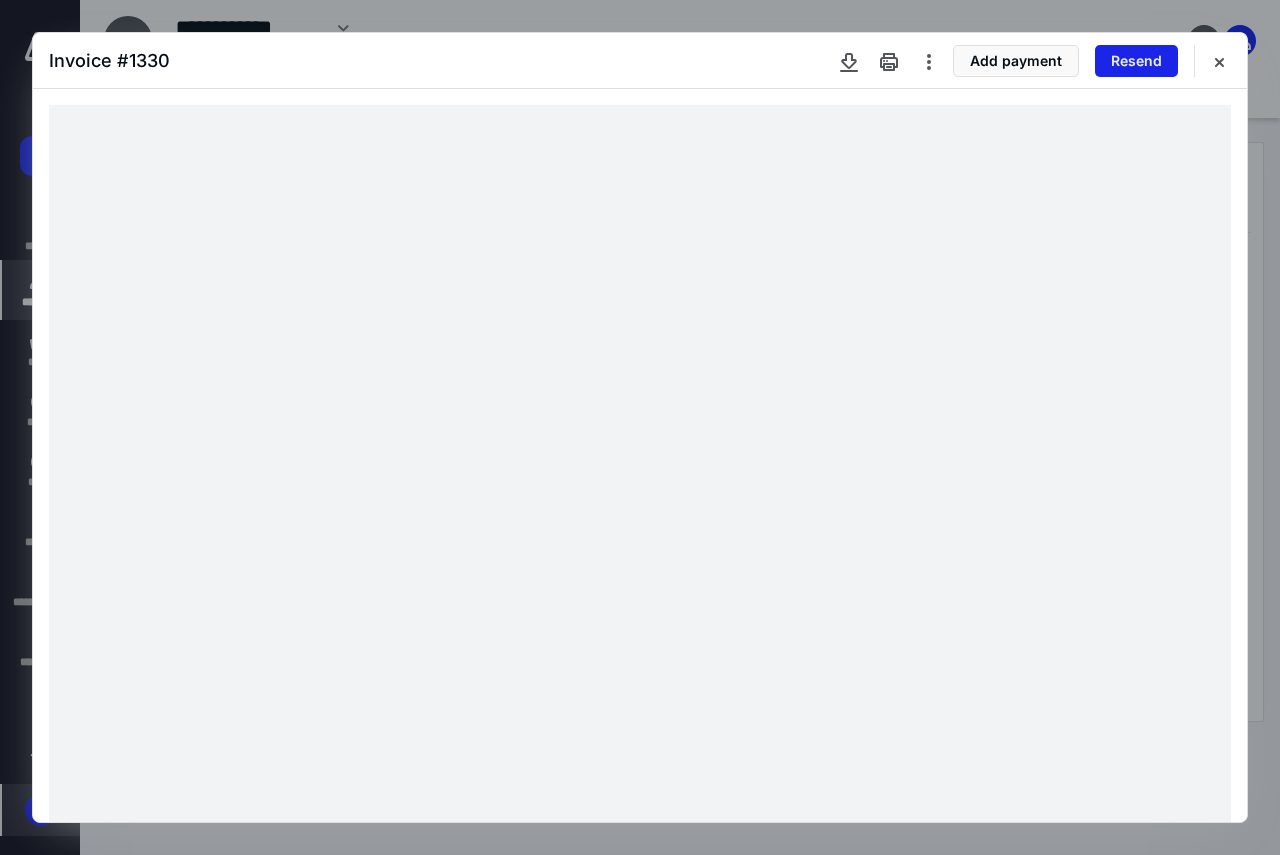 click on "Resend" at bounding box center [1136, 61] 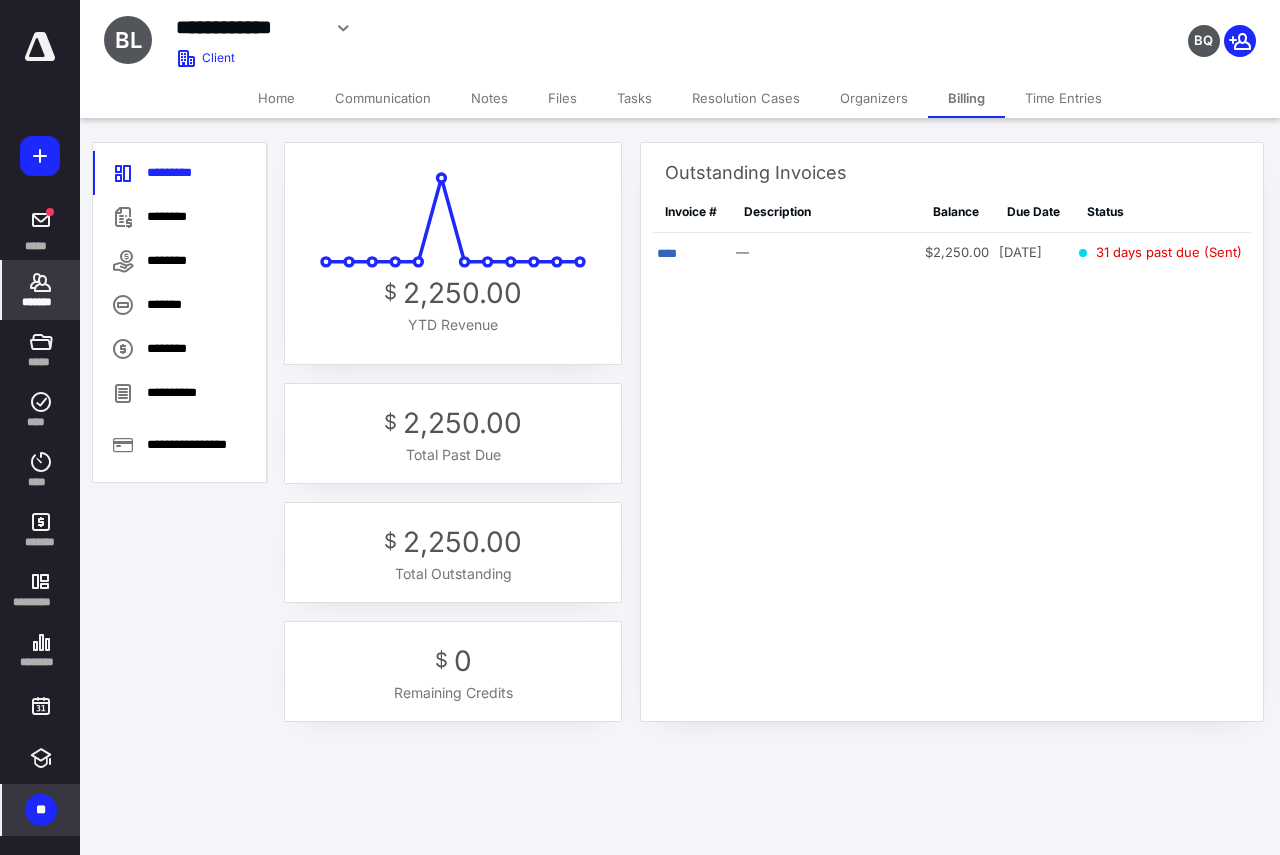 click on "Home" at bounding box center (276, 98) 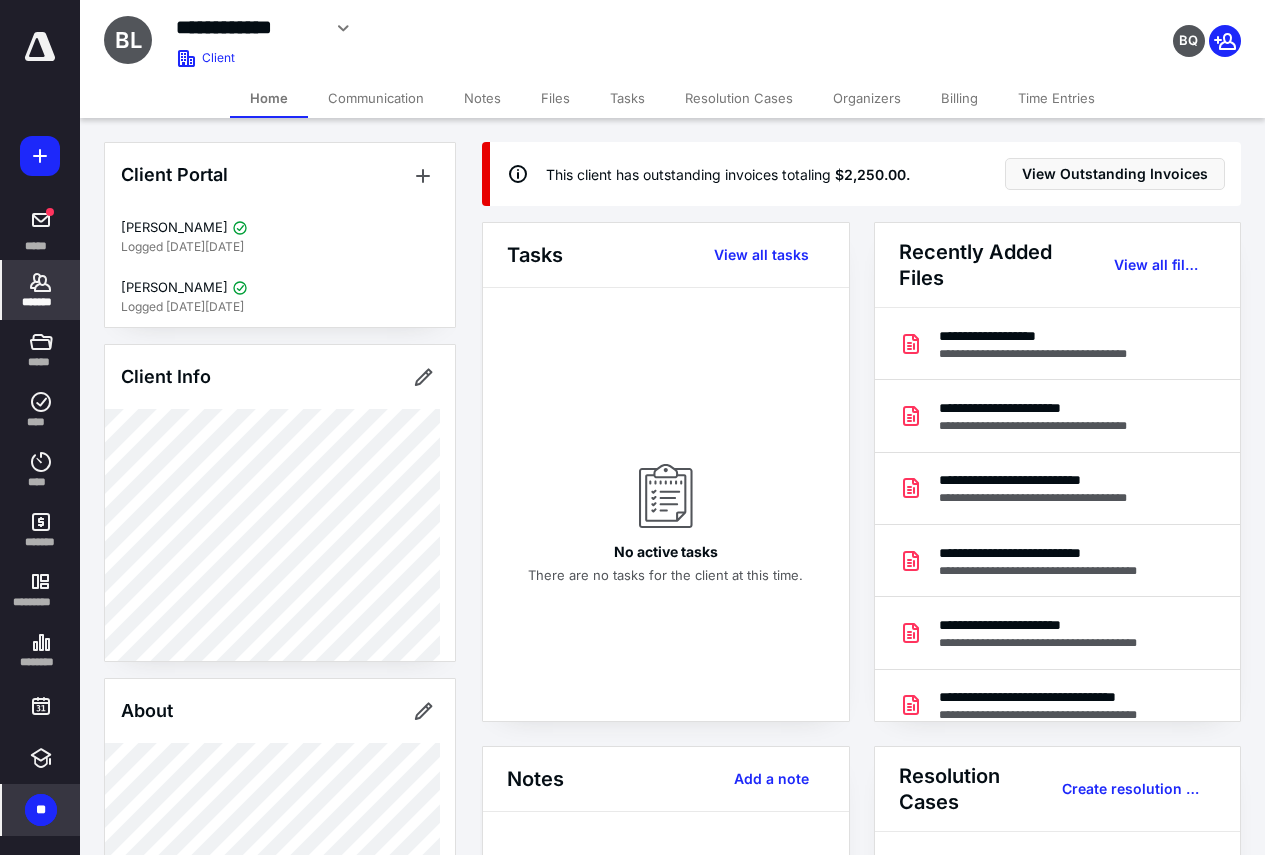 click on "*******" at bounding box center (41, 290) 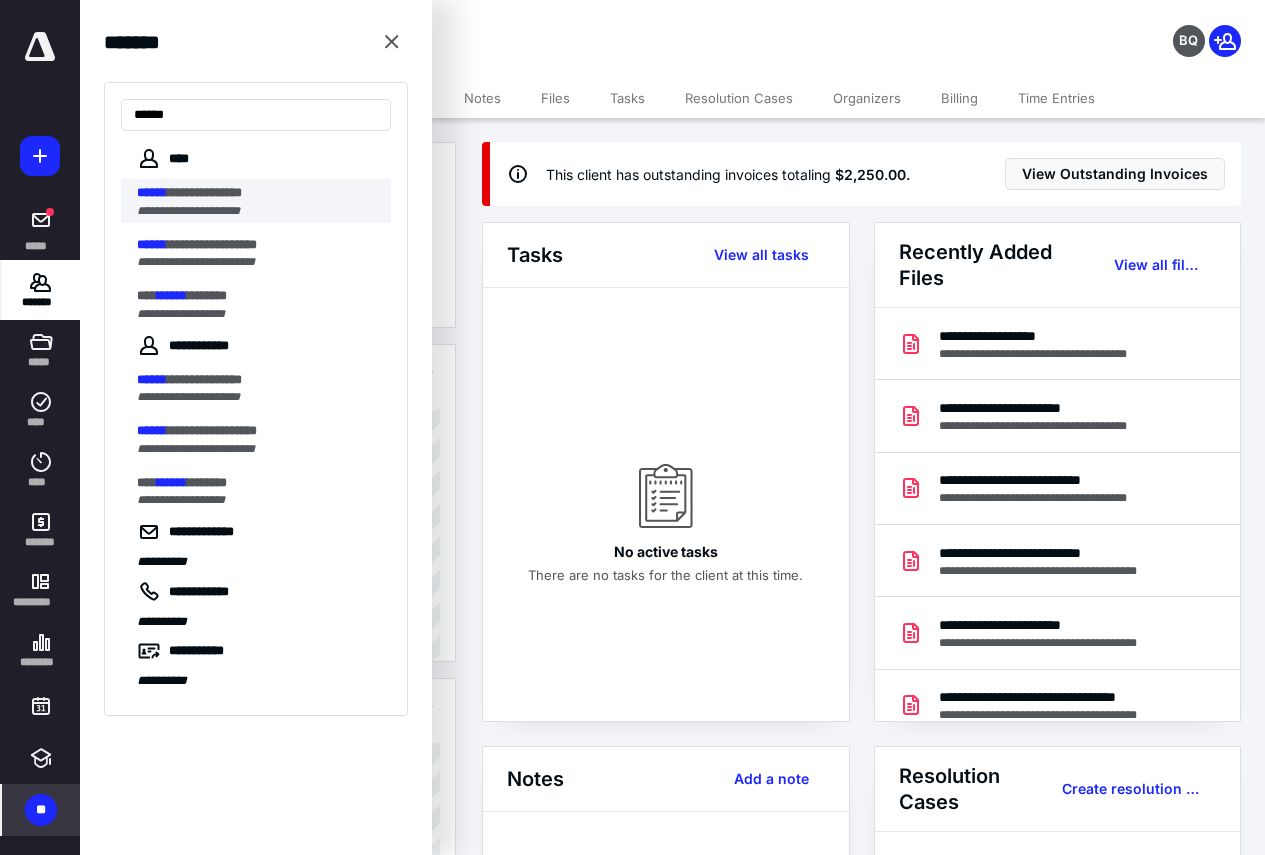 type on "******" 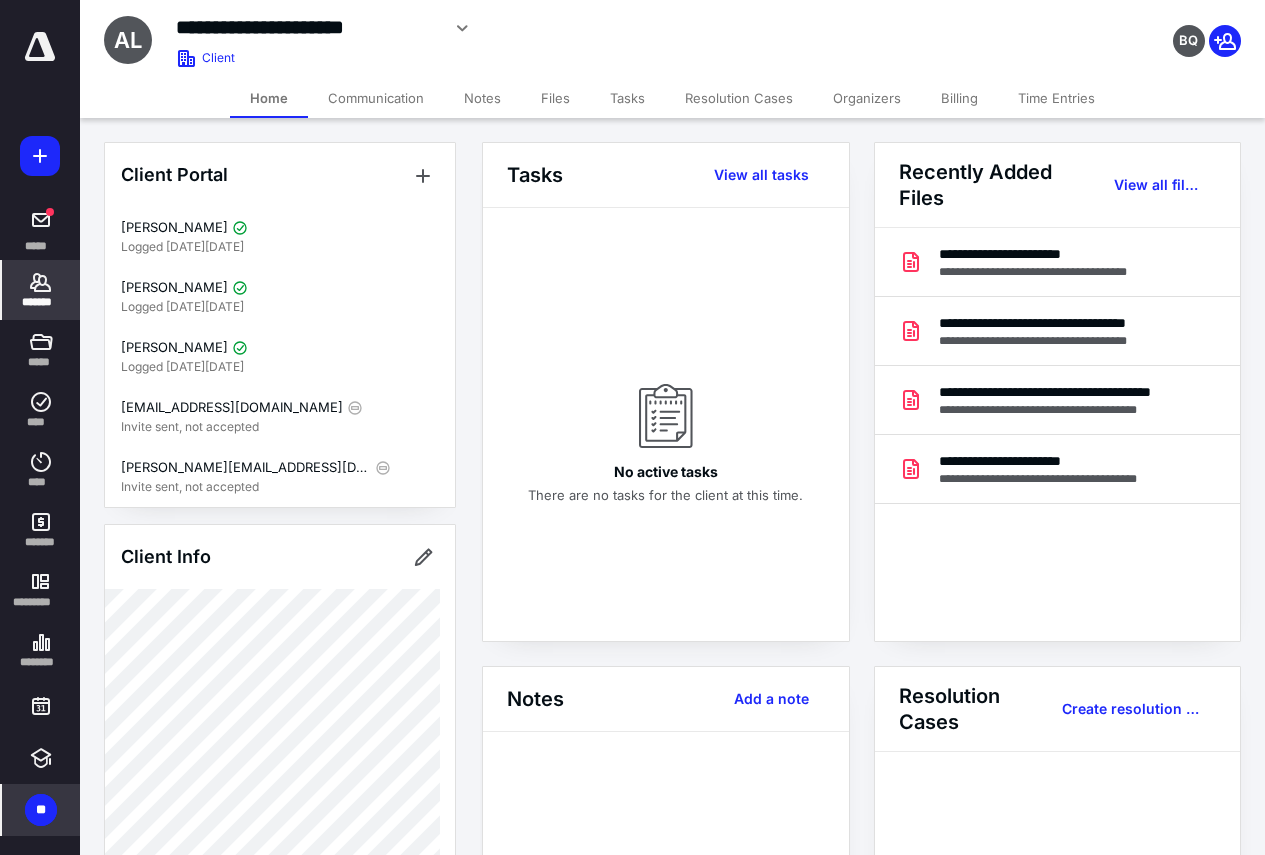 click on "Billing" at bounding box center (959, 98) 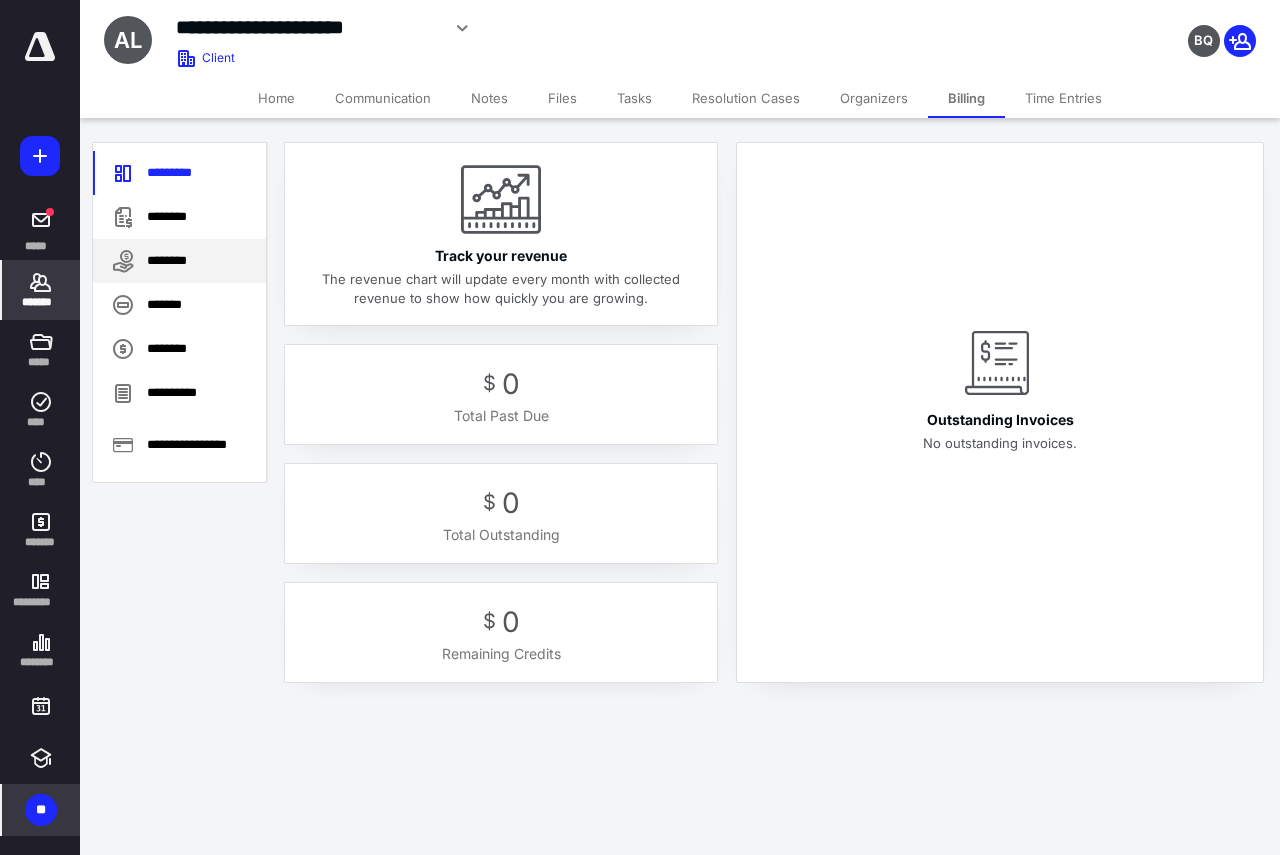 click on "********" at bounding box center (179, 261) 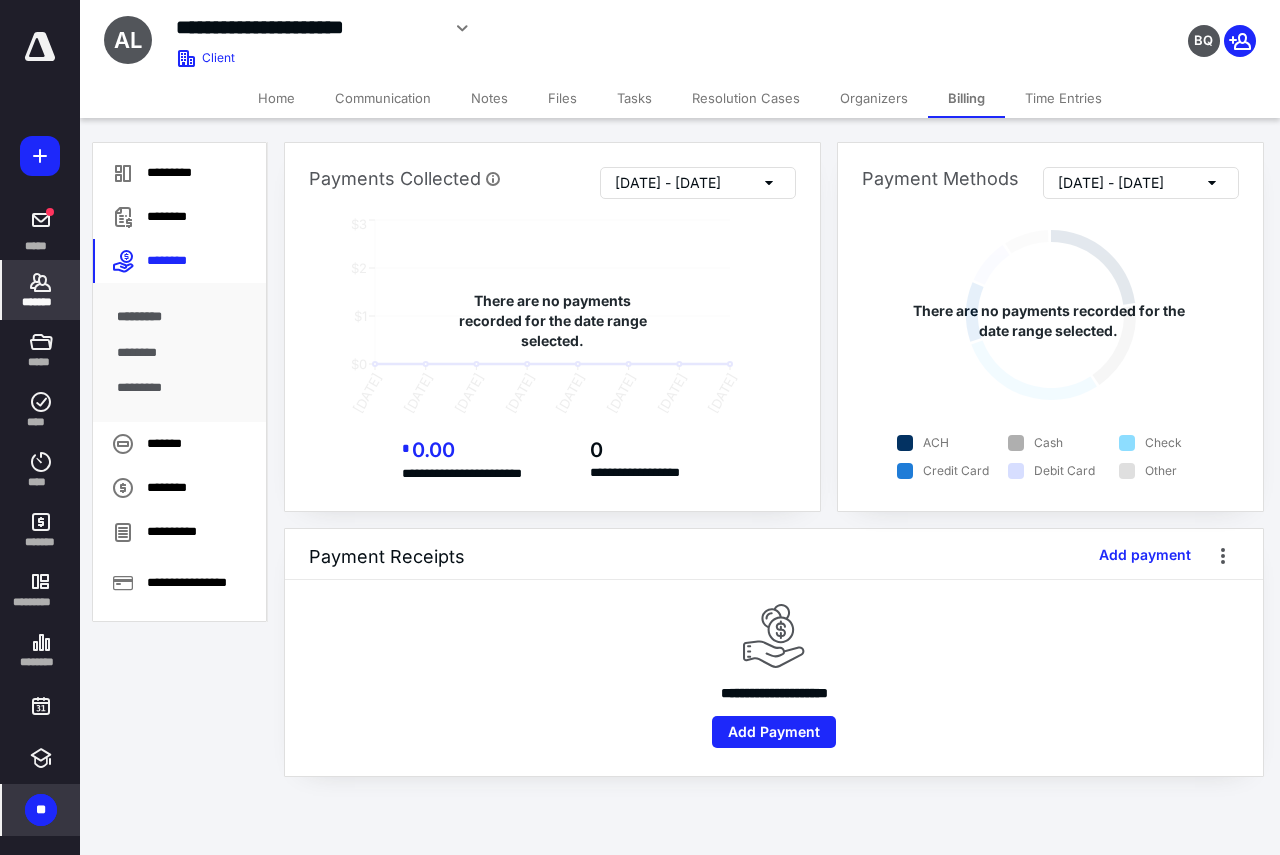 click 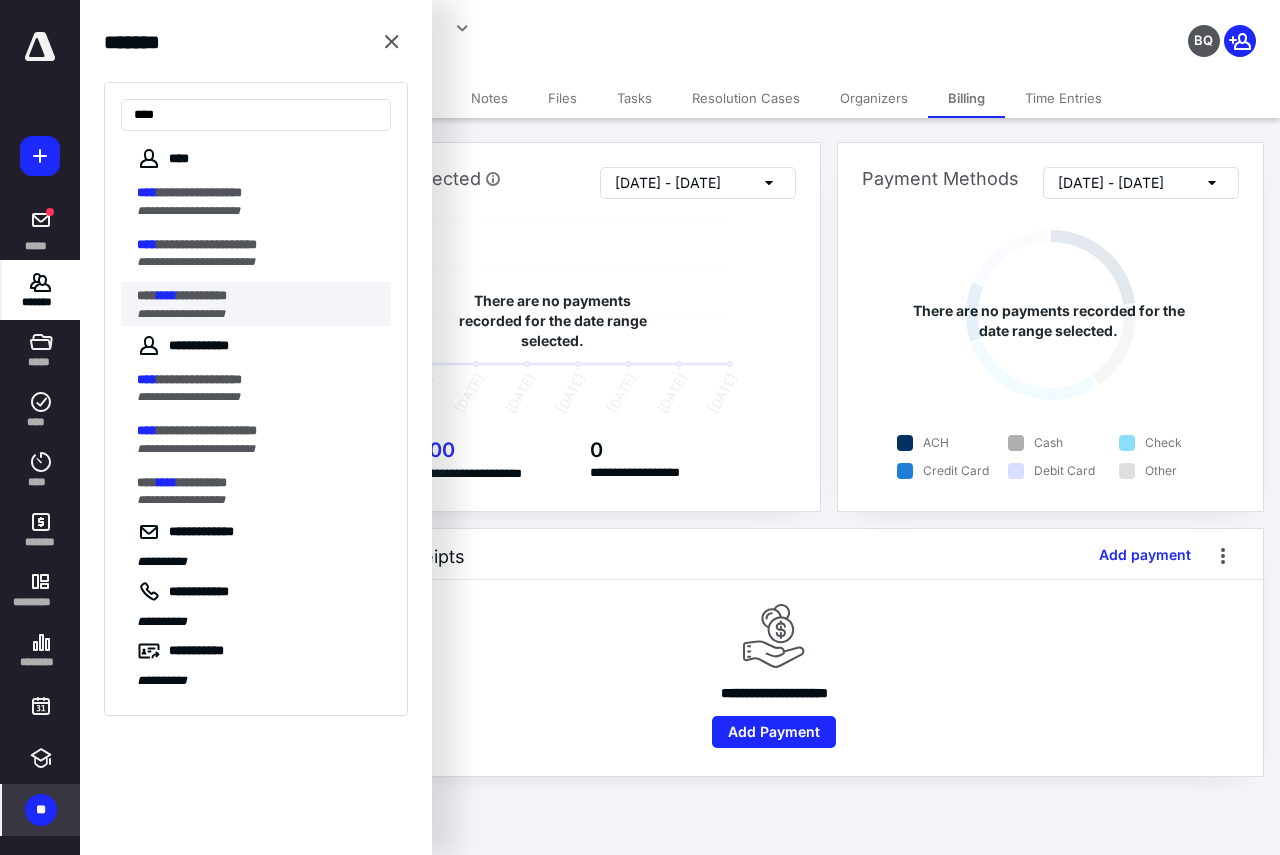 type on "****" 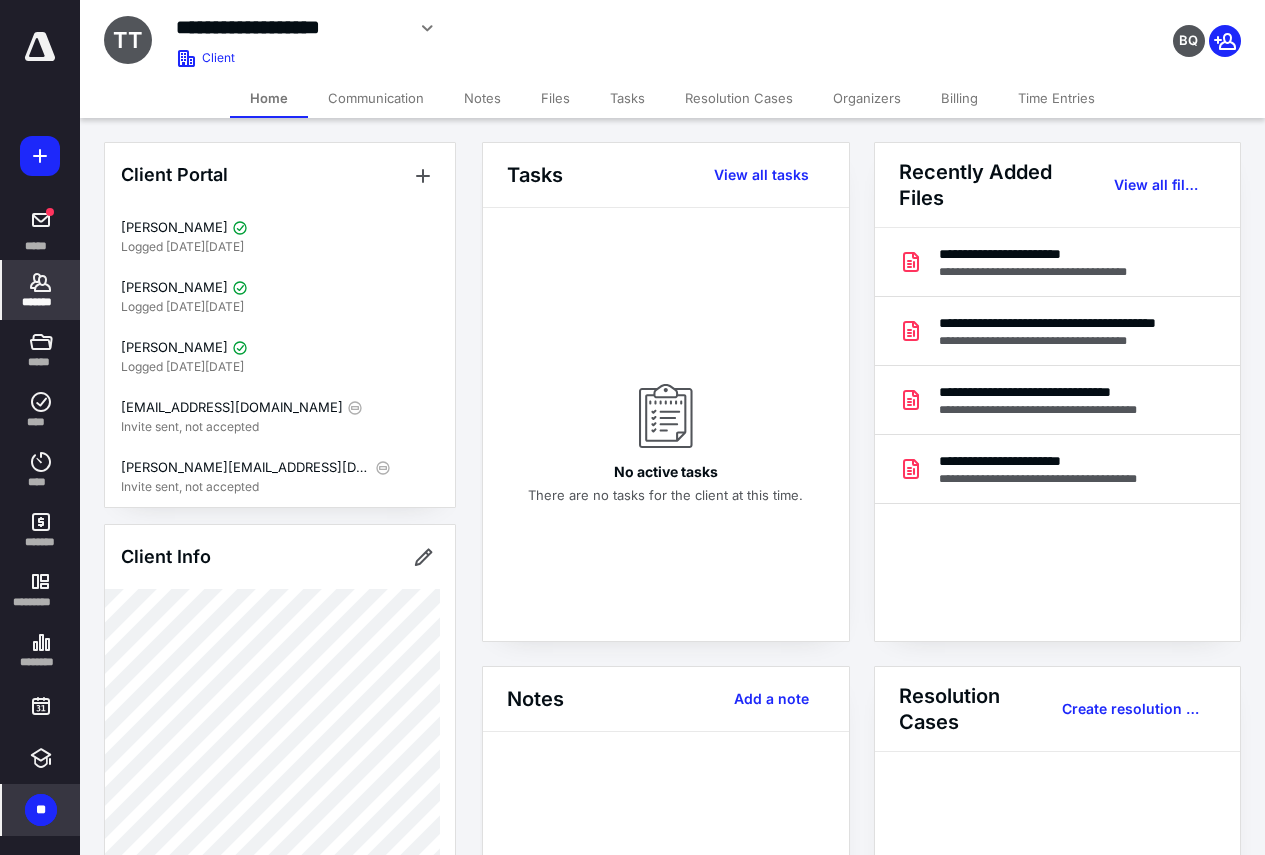 click on "*******" at bounding box center (41, 290) 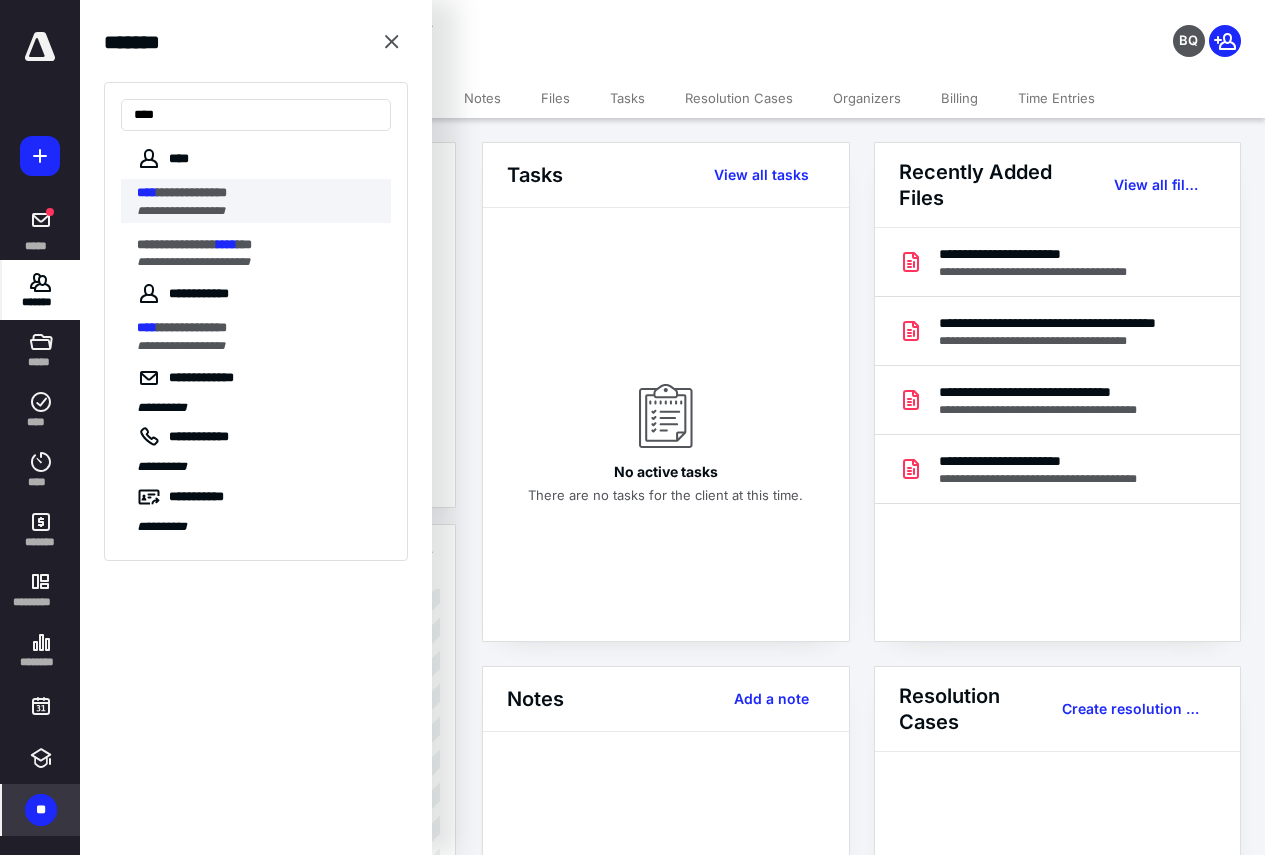 type on "****" 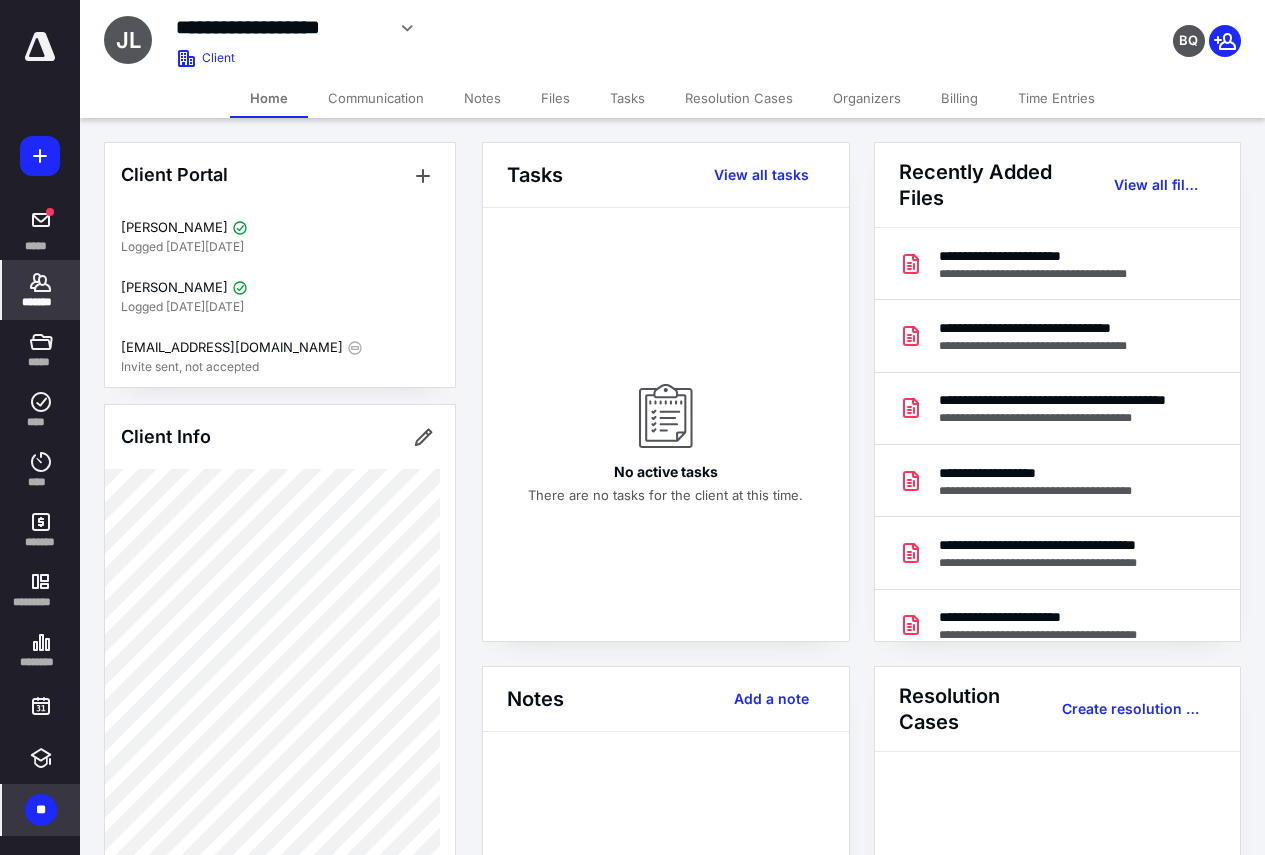 click on "Billing" at bounding box center [959, 98] 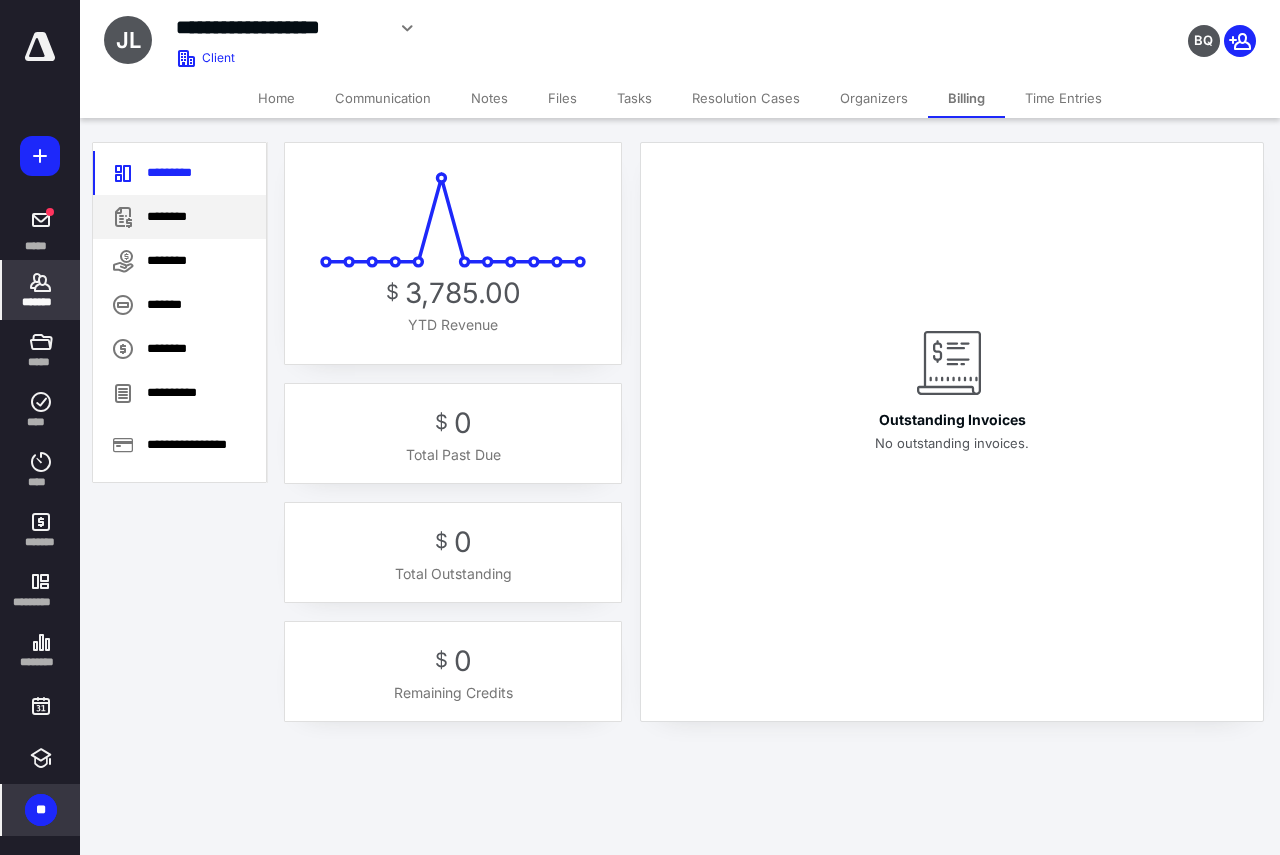 click on "********" at bounding box center (179, 217) 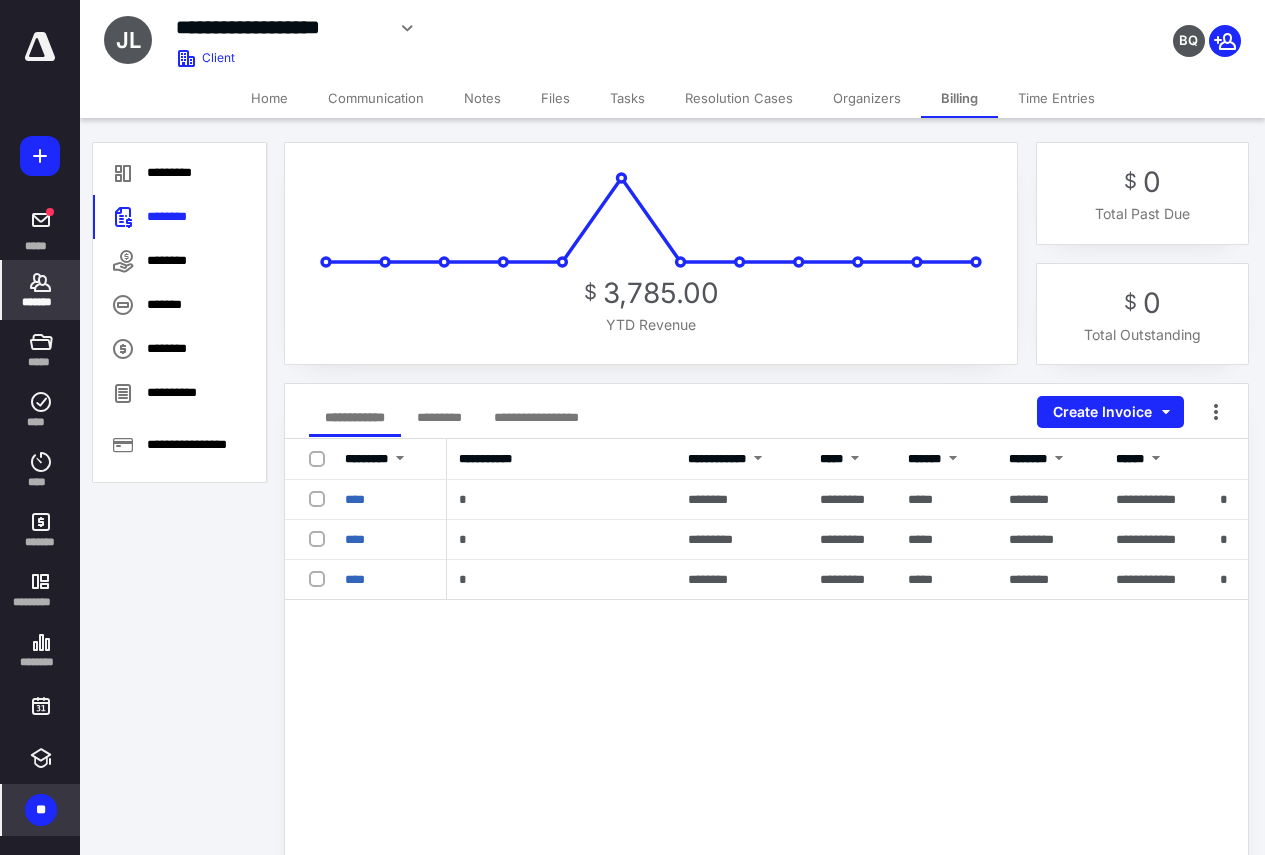 click on "Home" at bounding box center (269, 98) 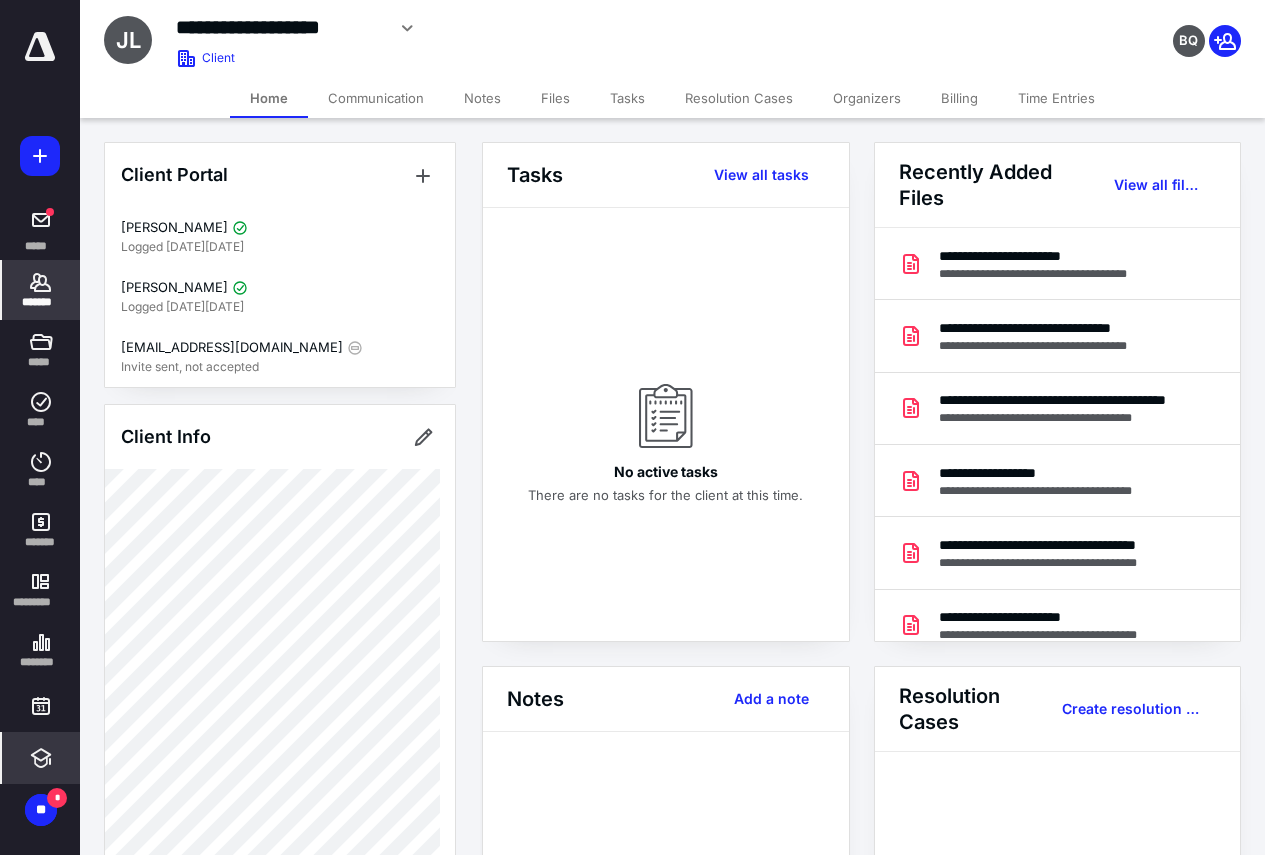 drag, startPoint x: 54, startPoint y: 785, endPoint x: 68, endPoint y: 768, distance: 22.022715 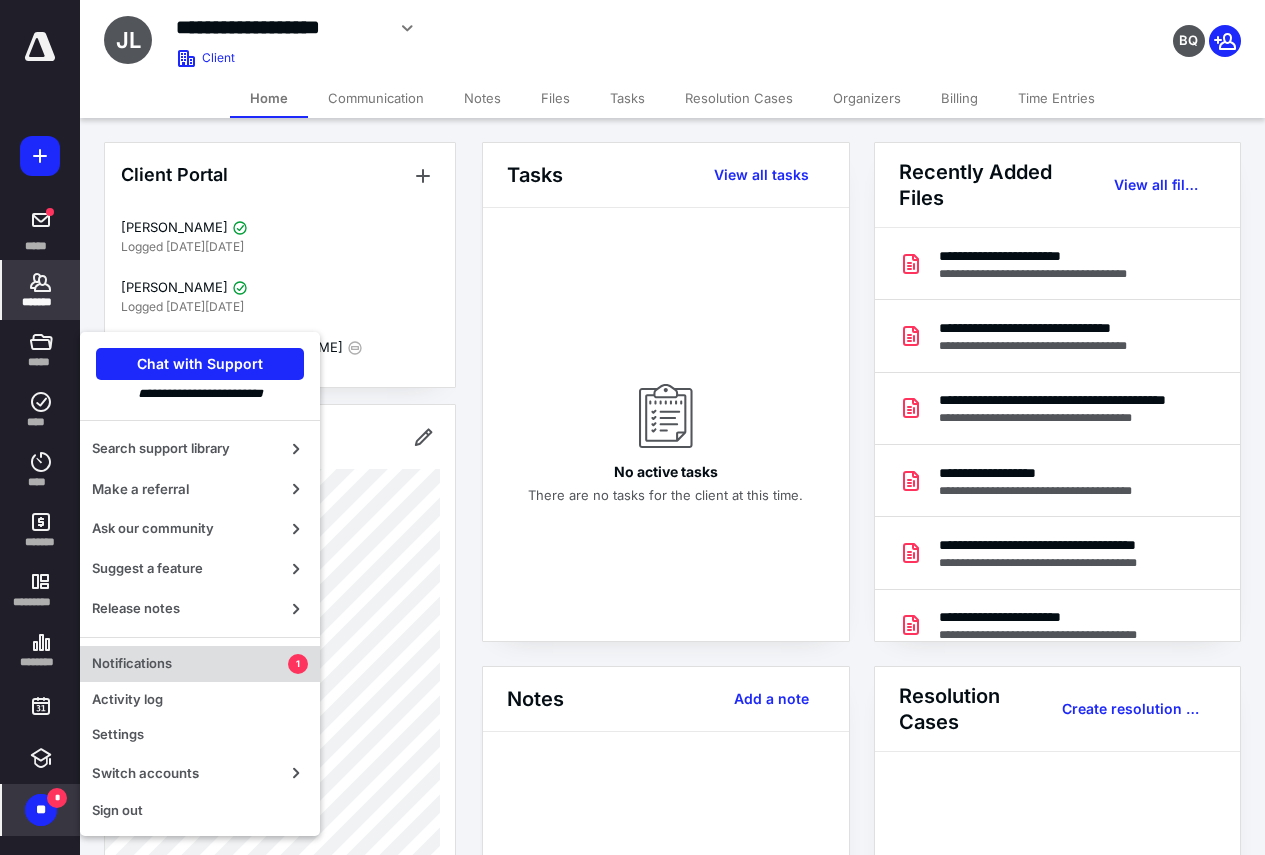 click on "Notifications" at bounding box center [190, 664] 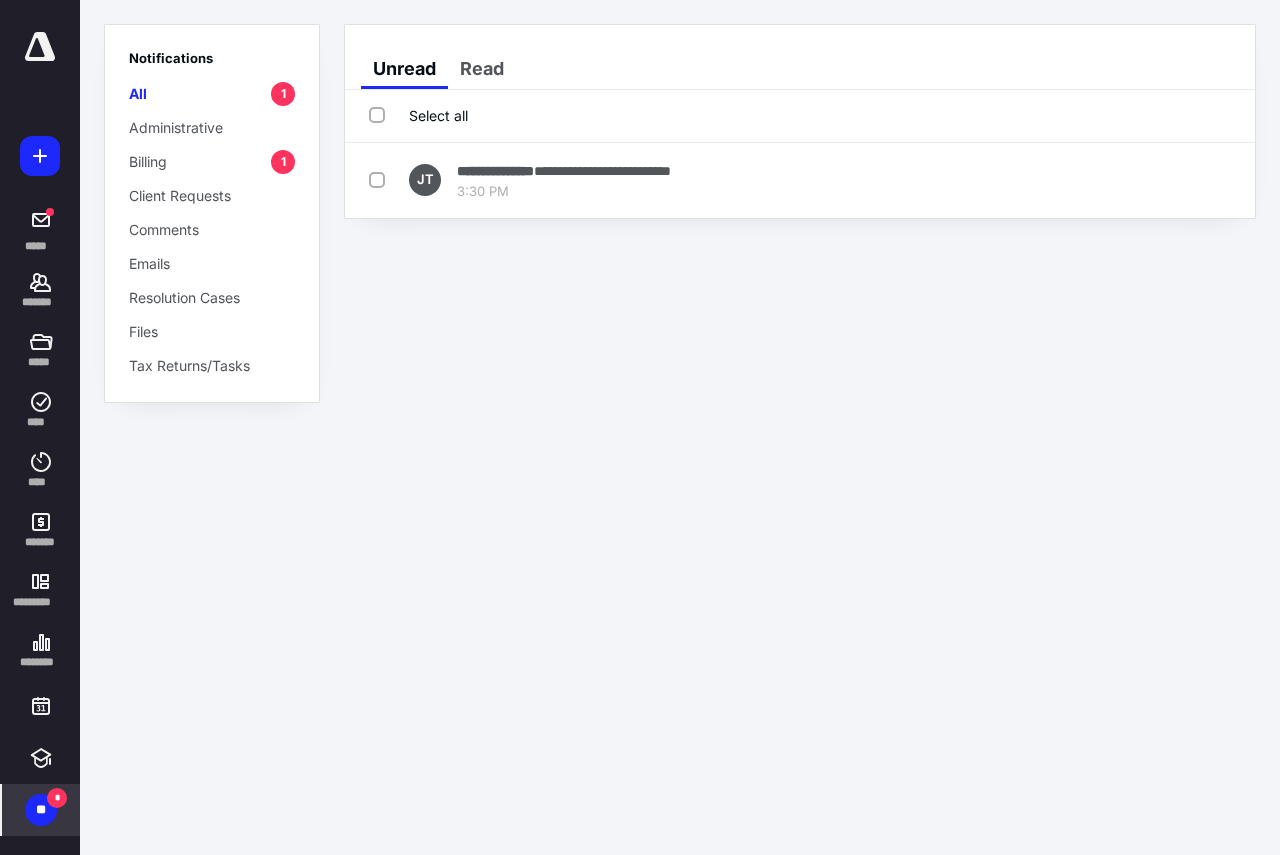 click on "Select all" at bounding box center (418, 115) 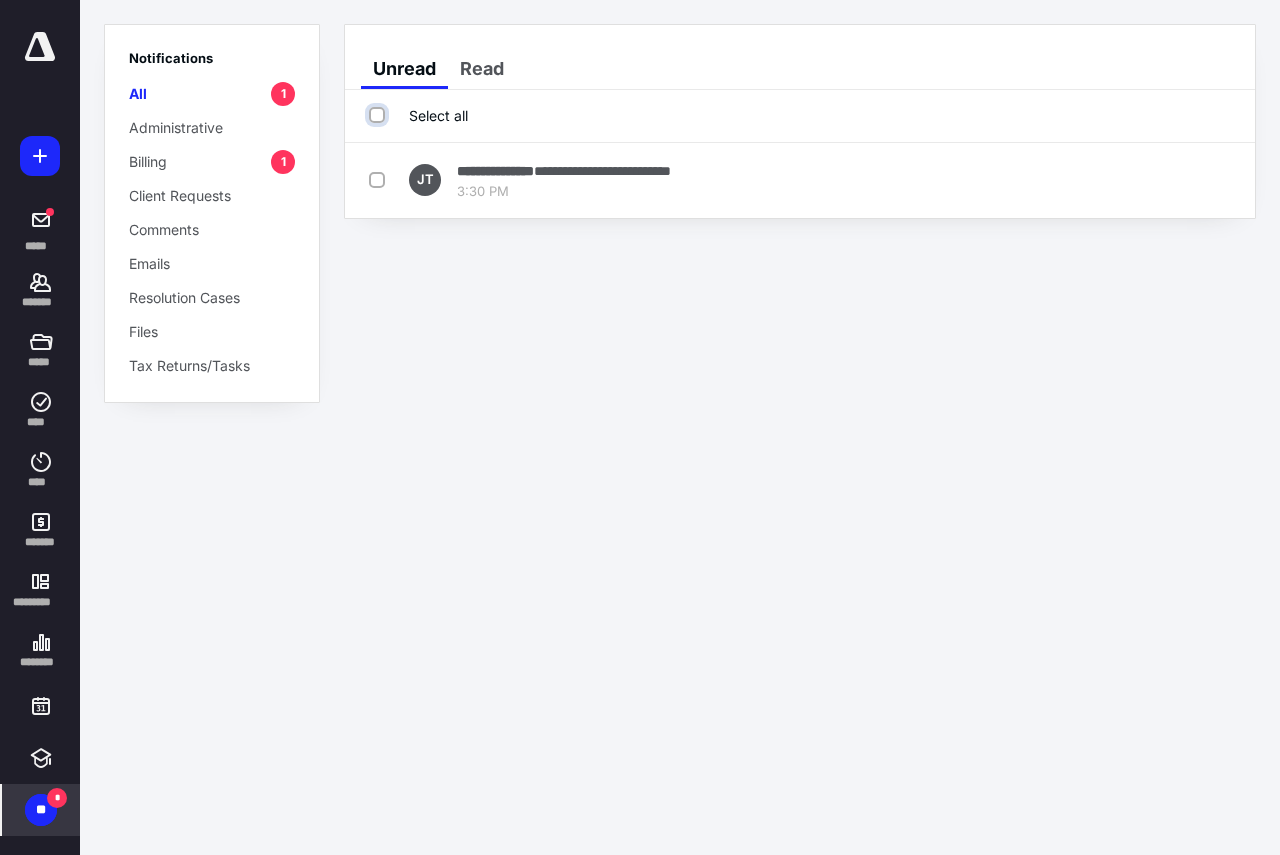 click on "Select all" at bounding box center (379, 115) 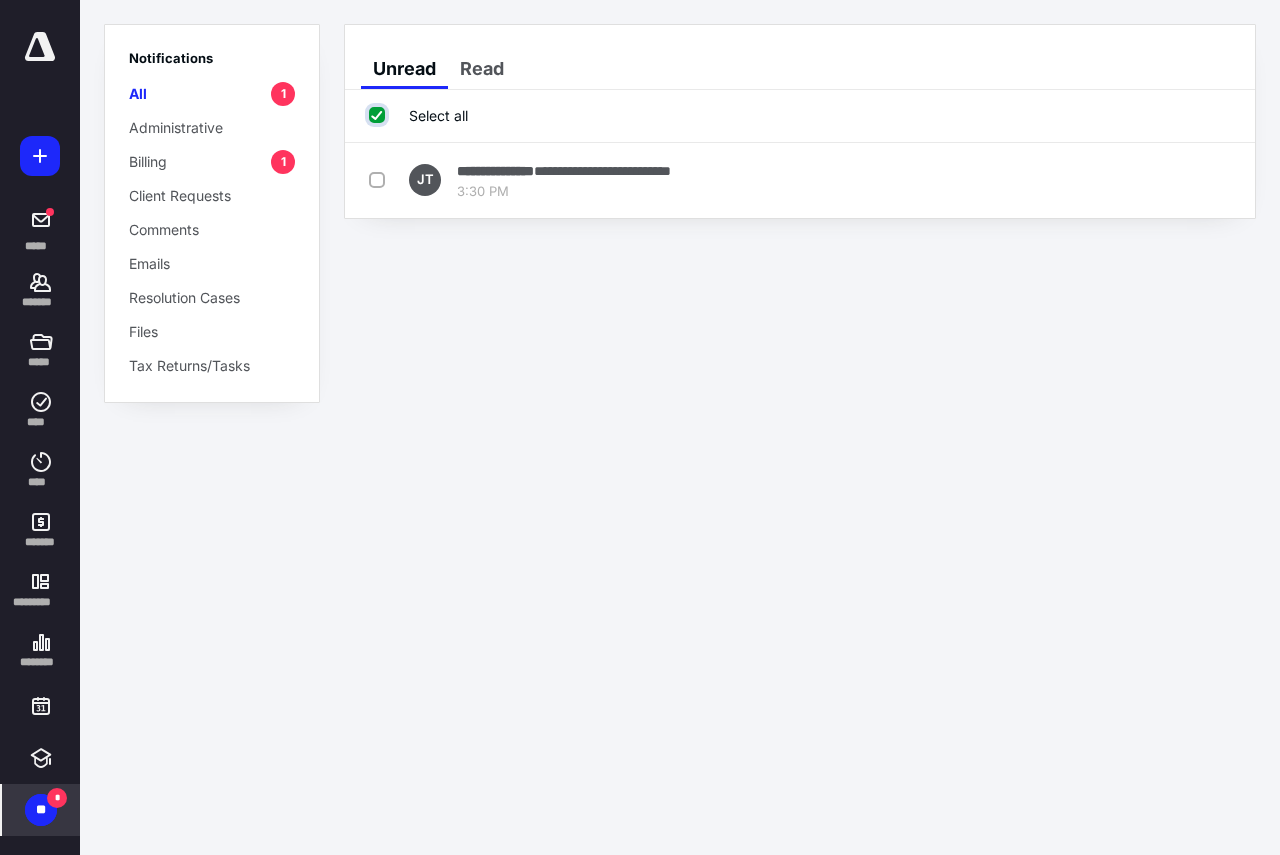 checkbox on "true" 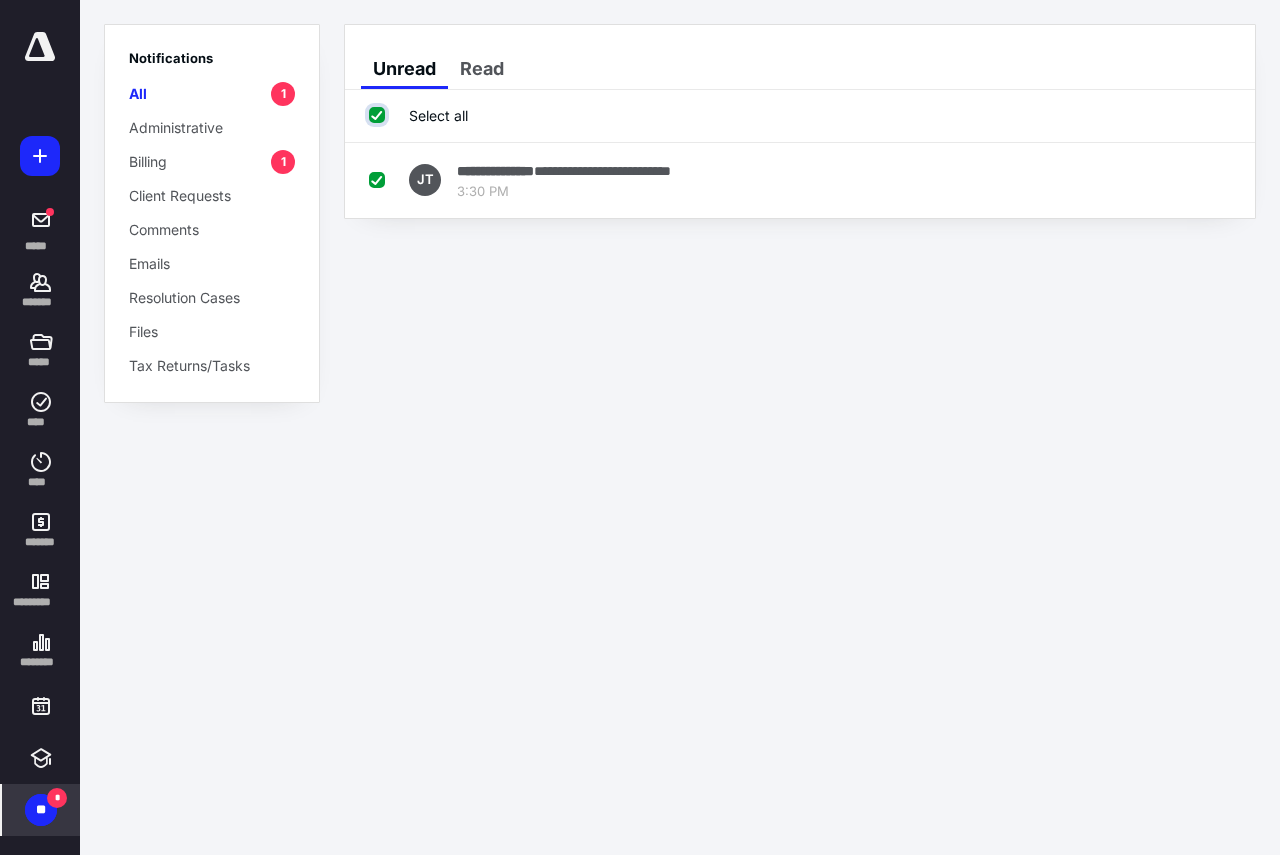 checkbox on "true" 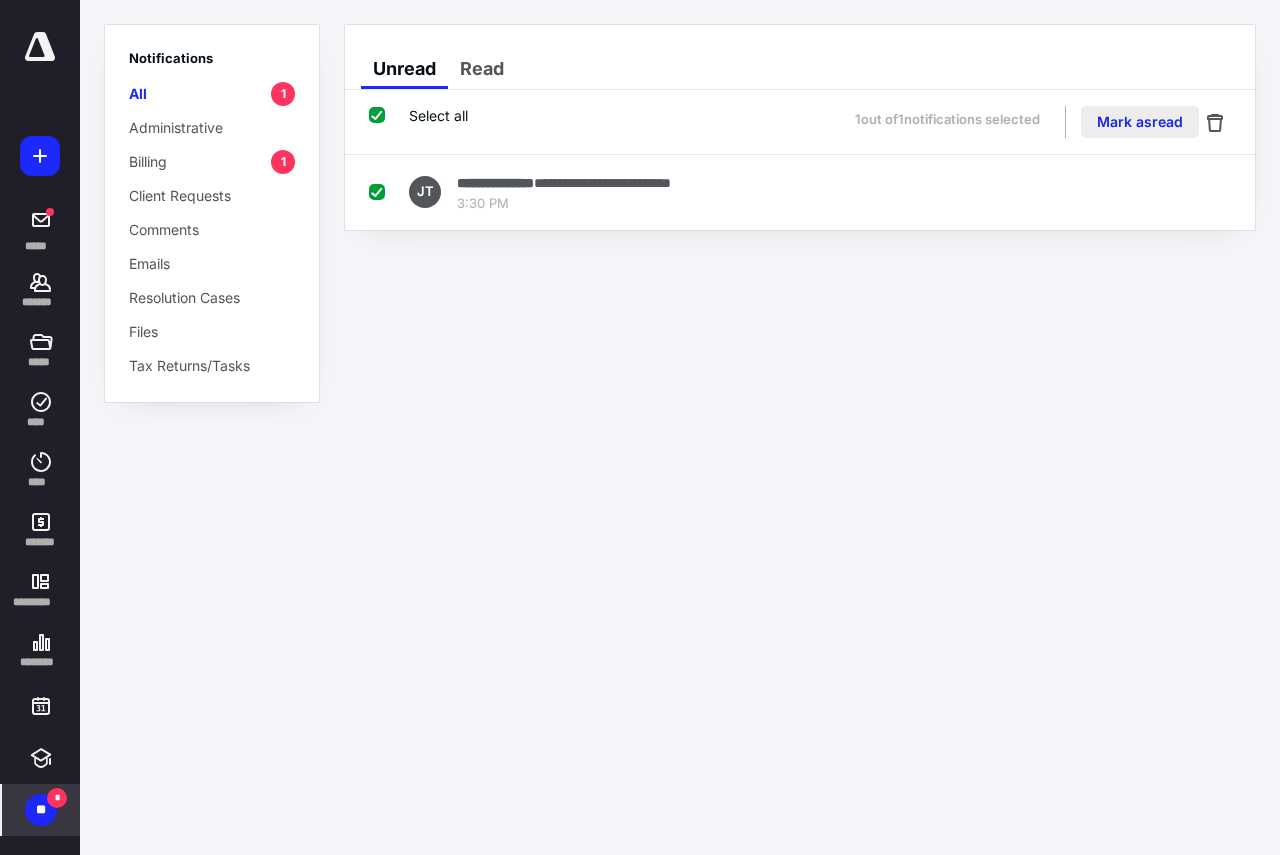 click on "Mark as  read" at bounding box center [1140, 122] 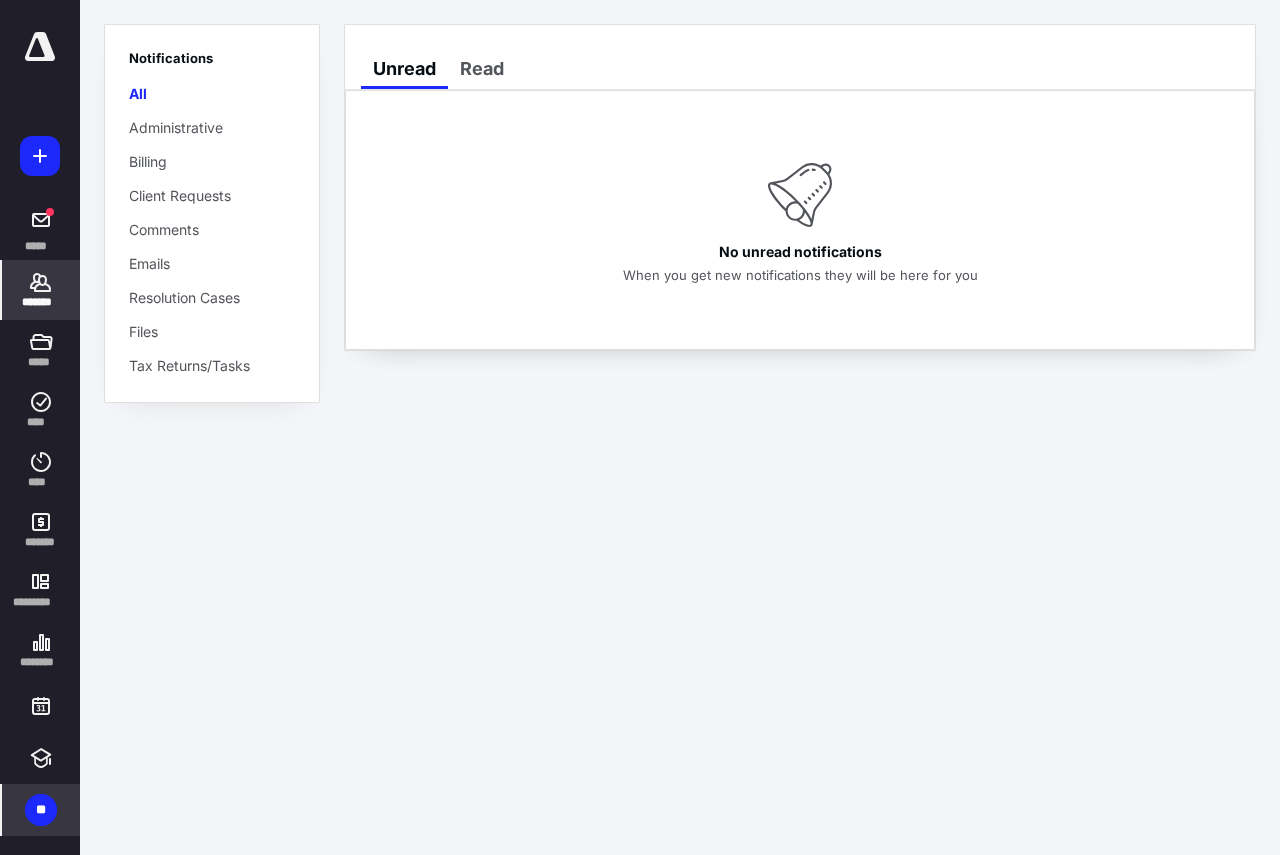 click on "*******" at bounding box center [41, 302] 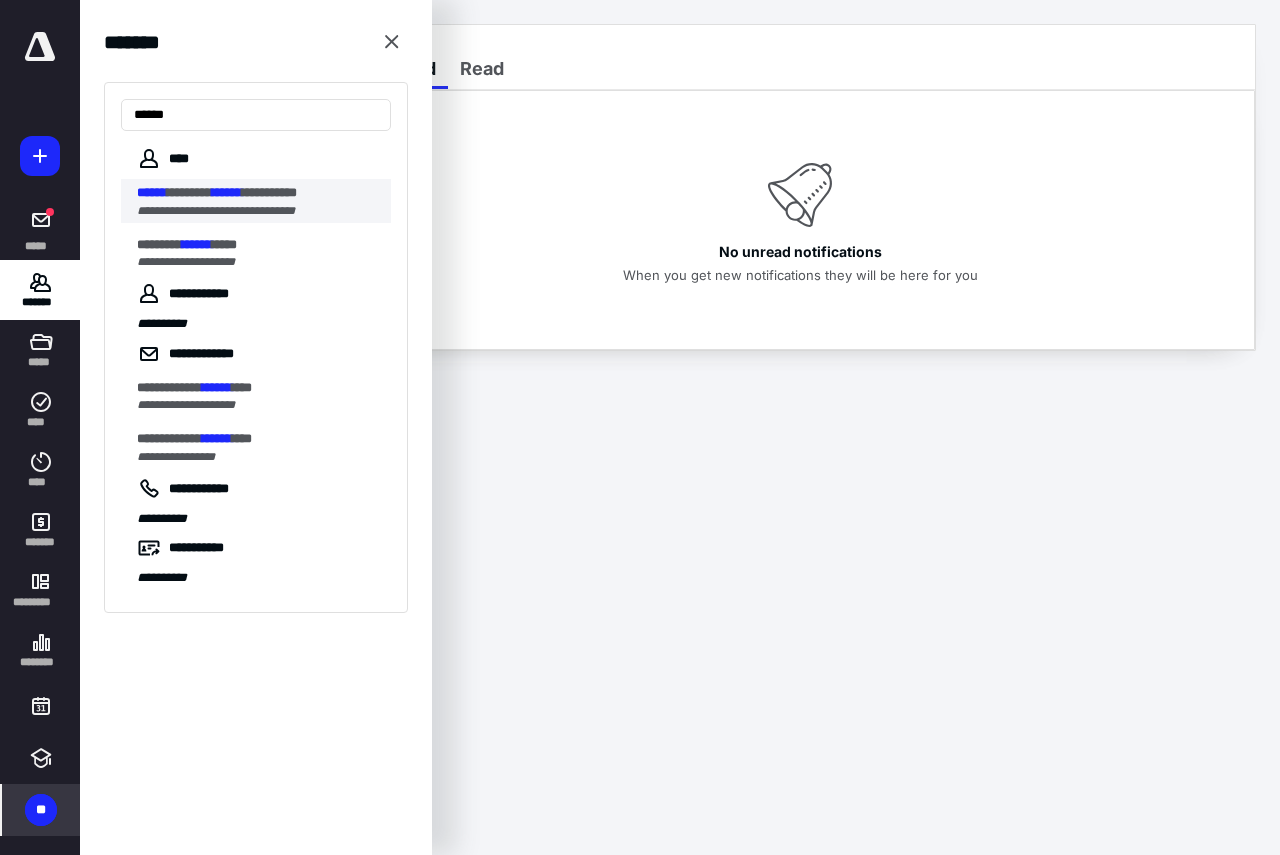 type on "******" 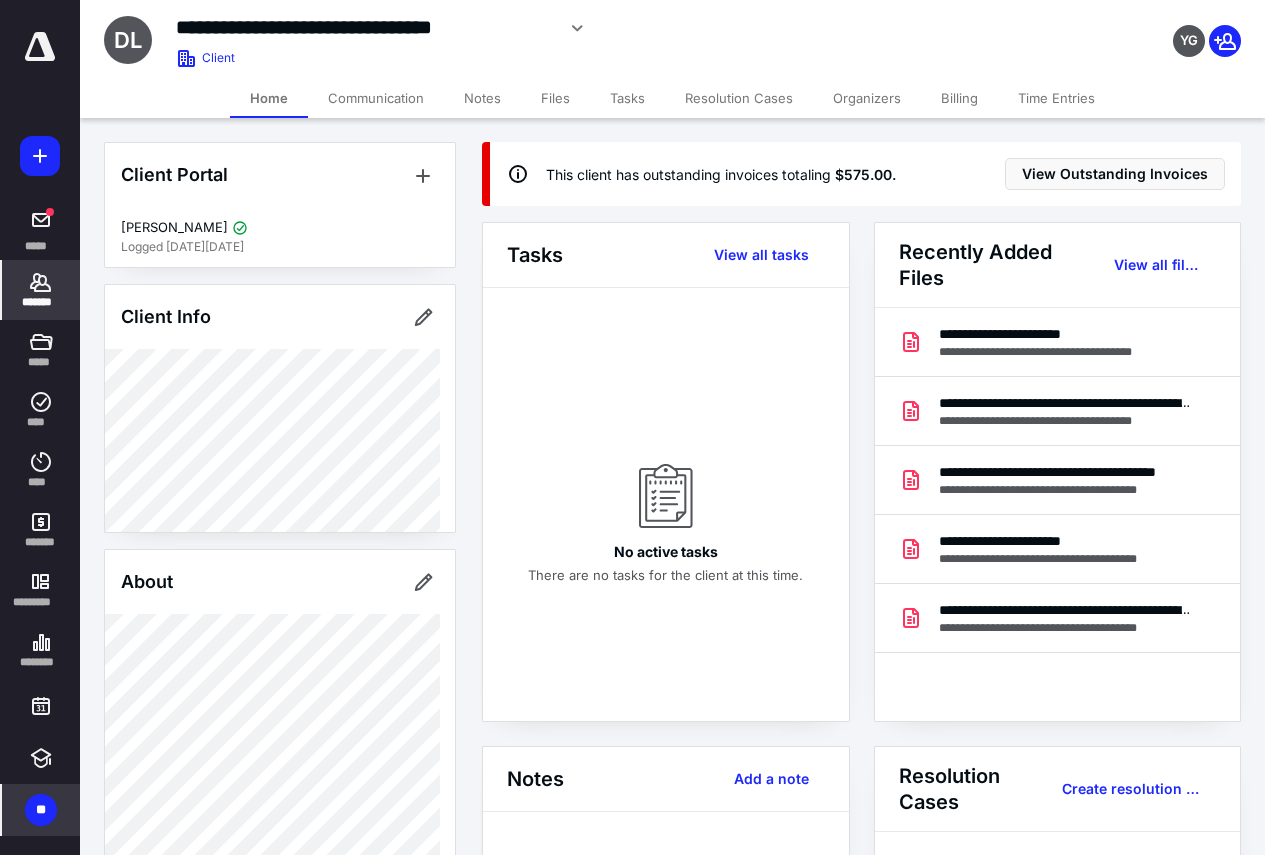 click on "Billing" at bounding box center (959, 98) 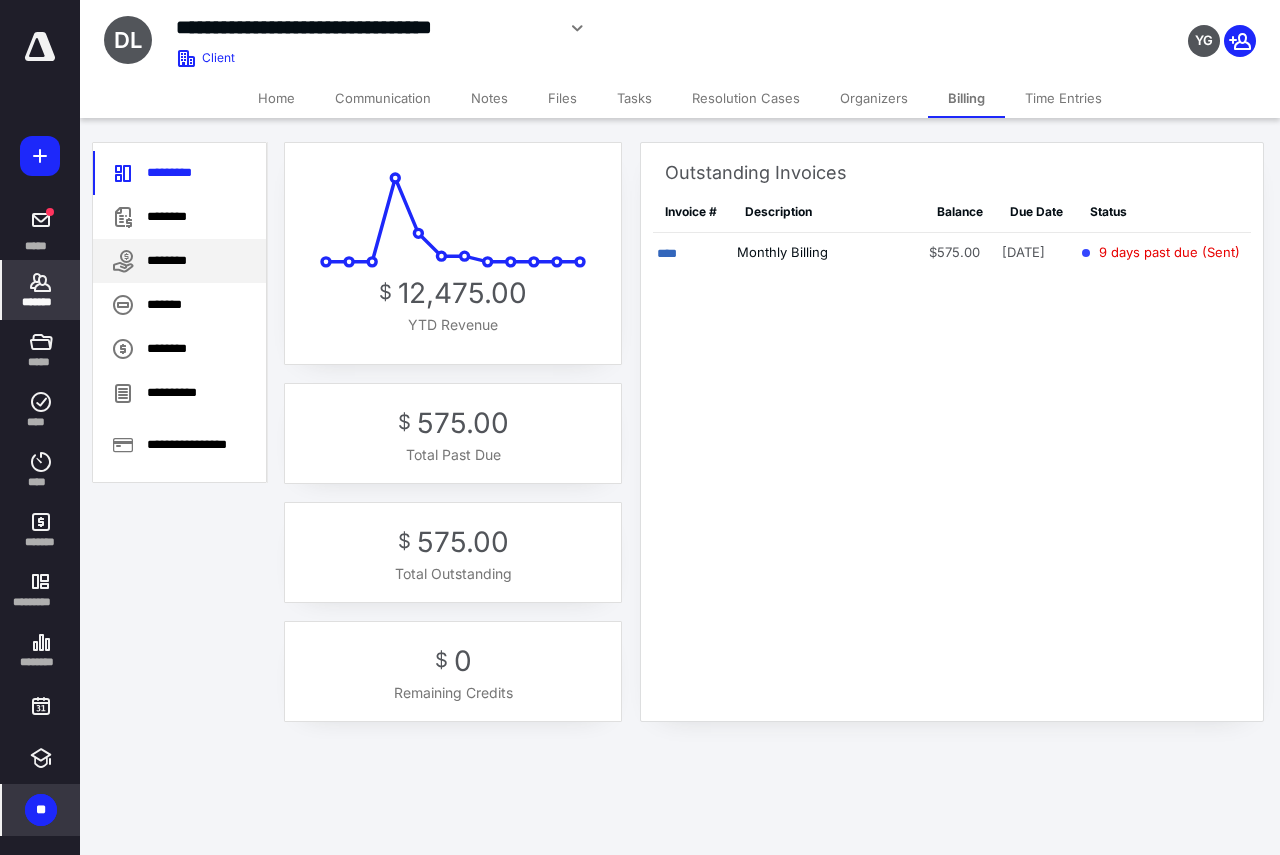 click on "********" at bounding box center (179, 261) 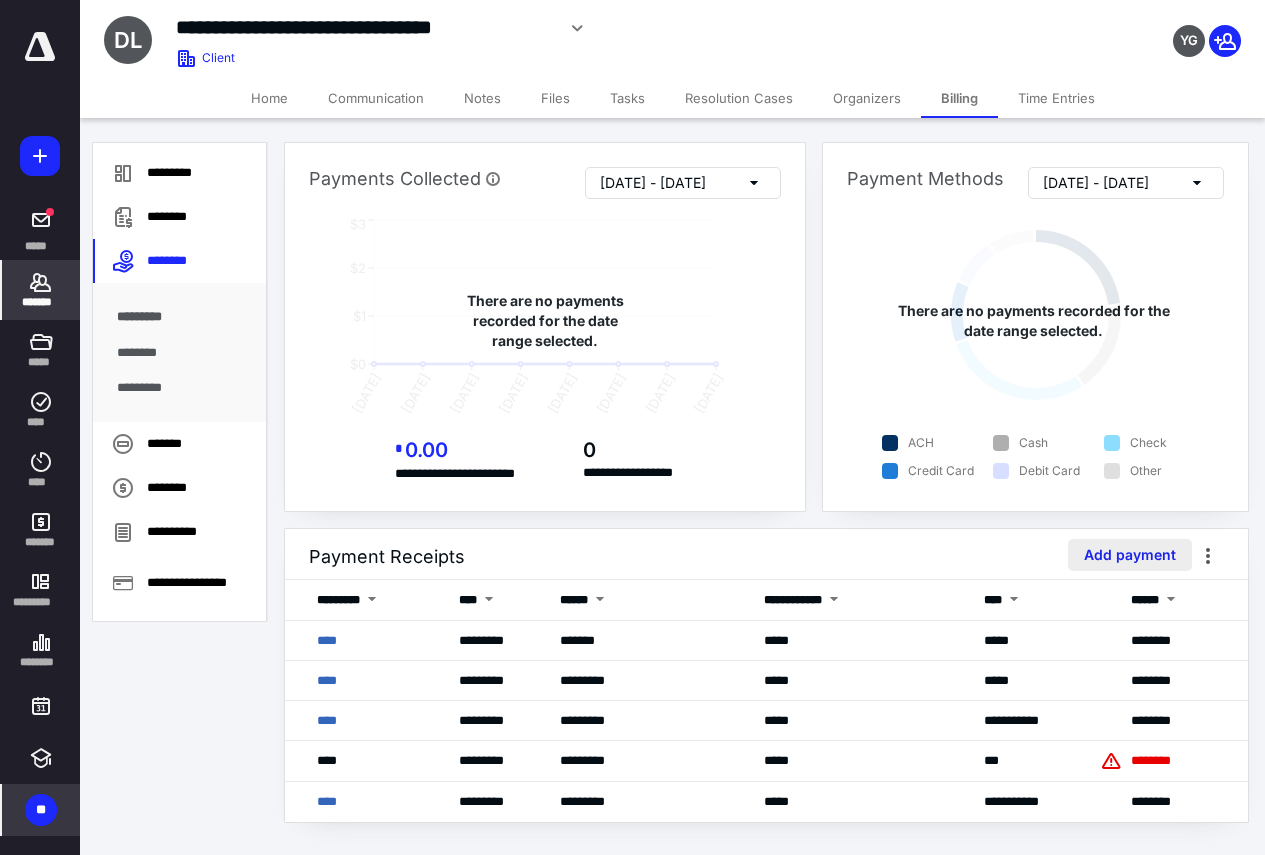 click on "Add payment" at bounding box center (1130, 555) 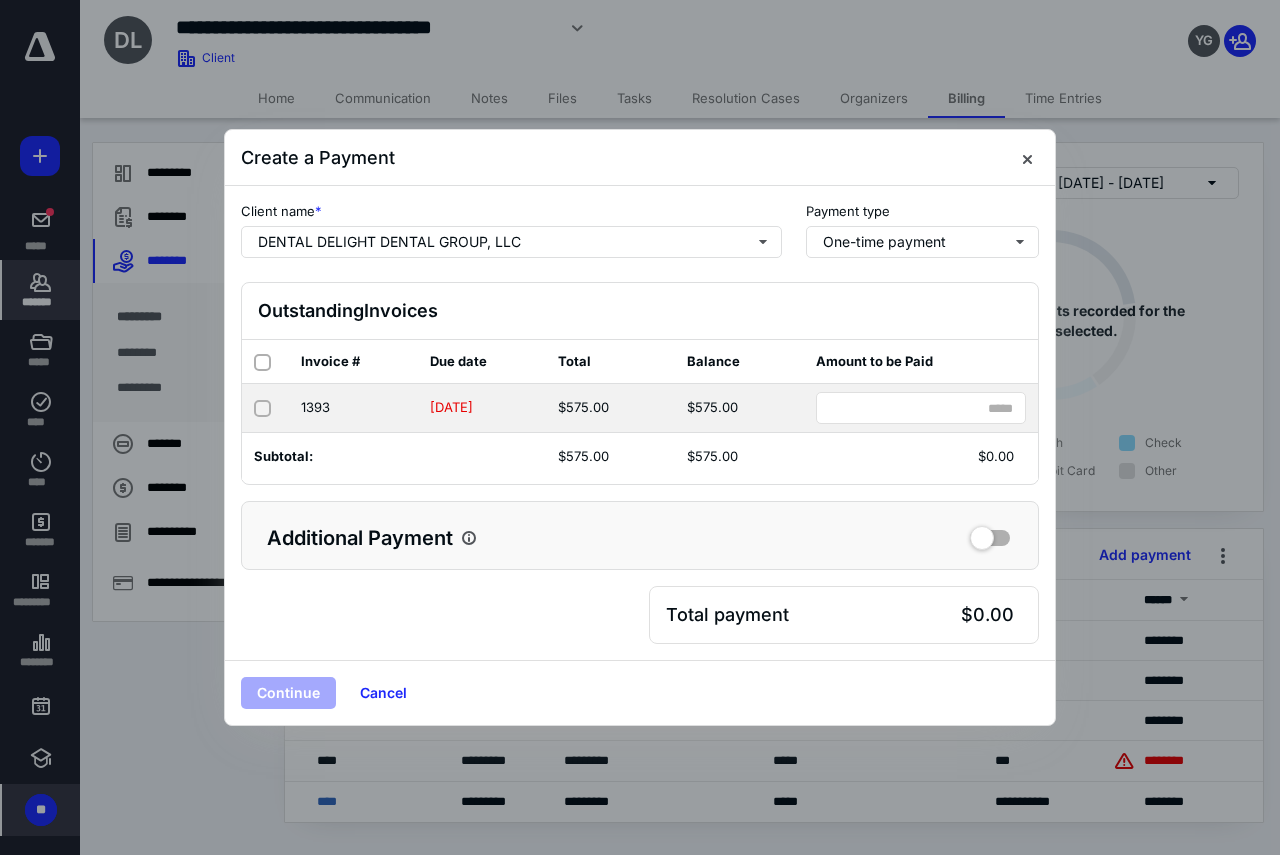 click at bounding box center (262, 409) 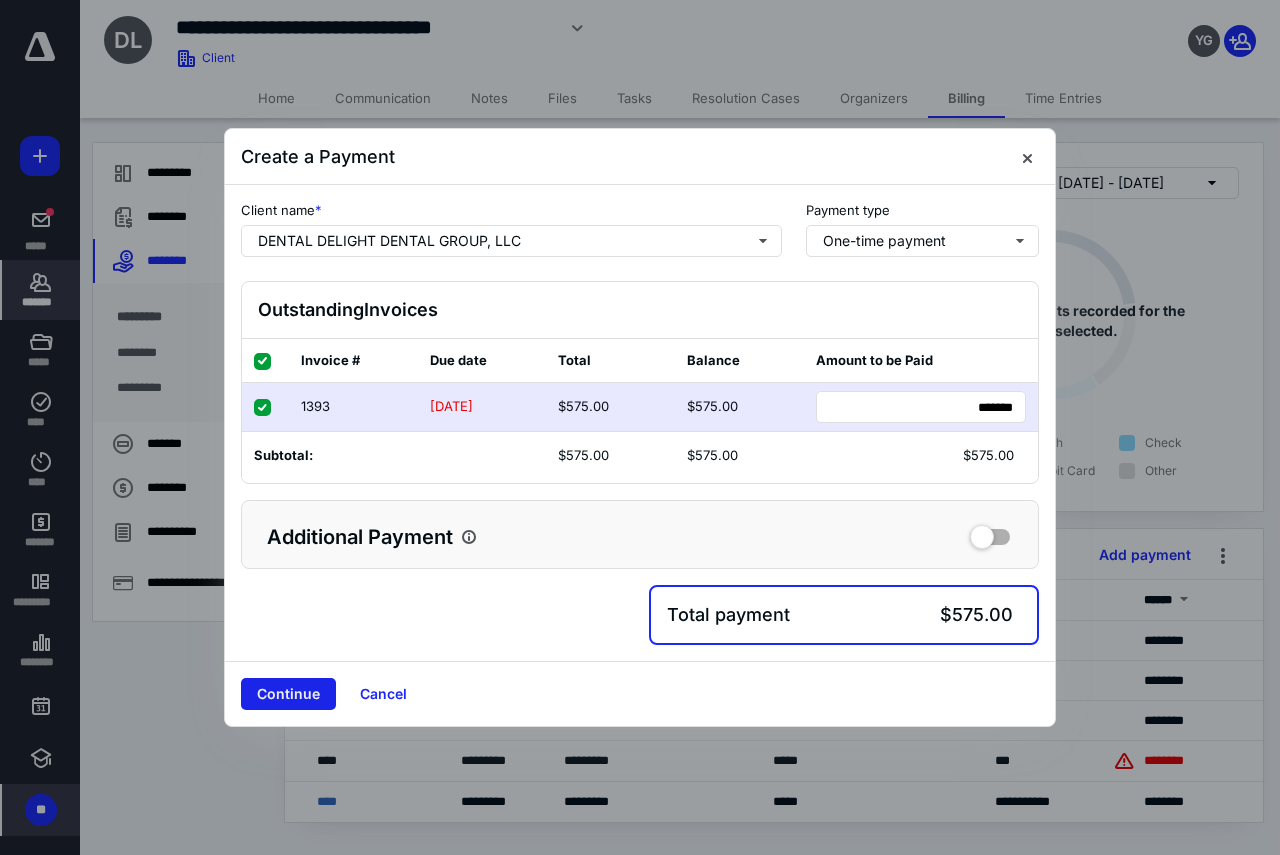 click on "Continue" at bounding box center (288, 694) 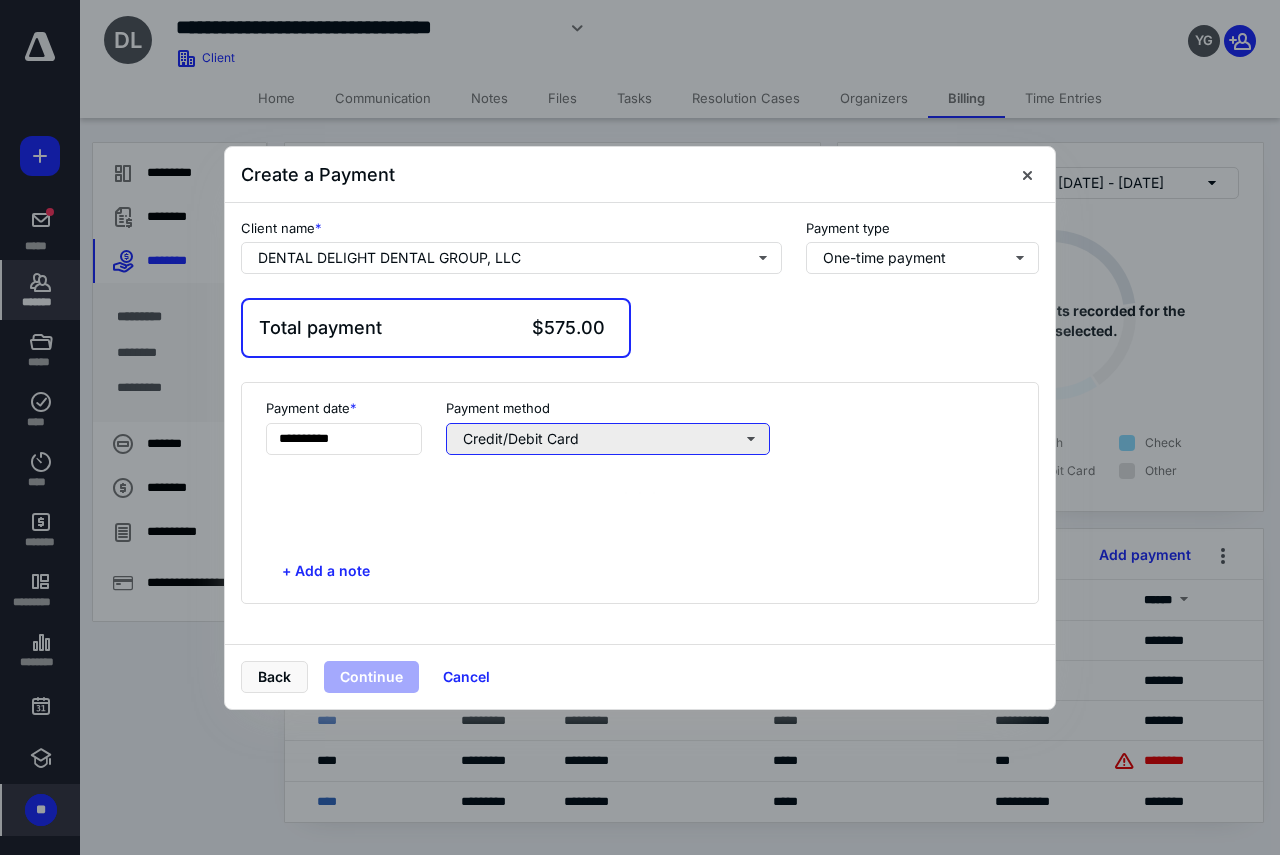 click on "Credit/Debit Card" at bounding box center (608, 439) 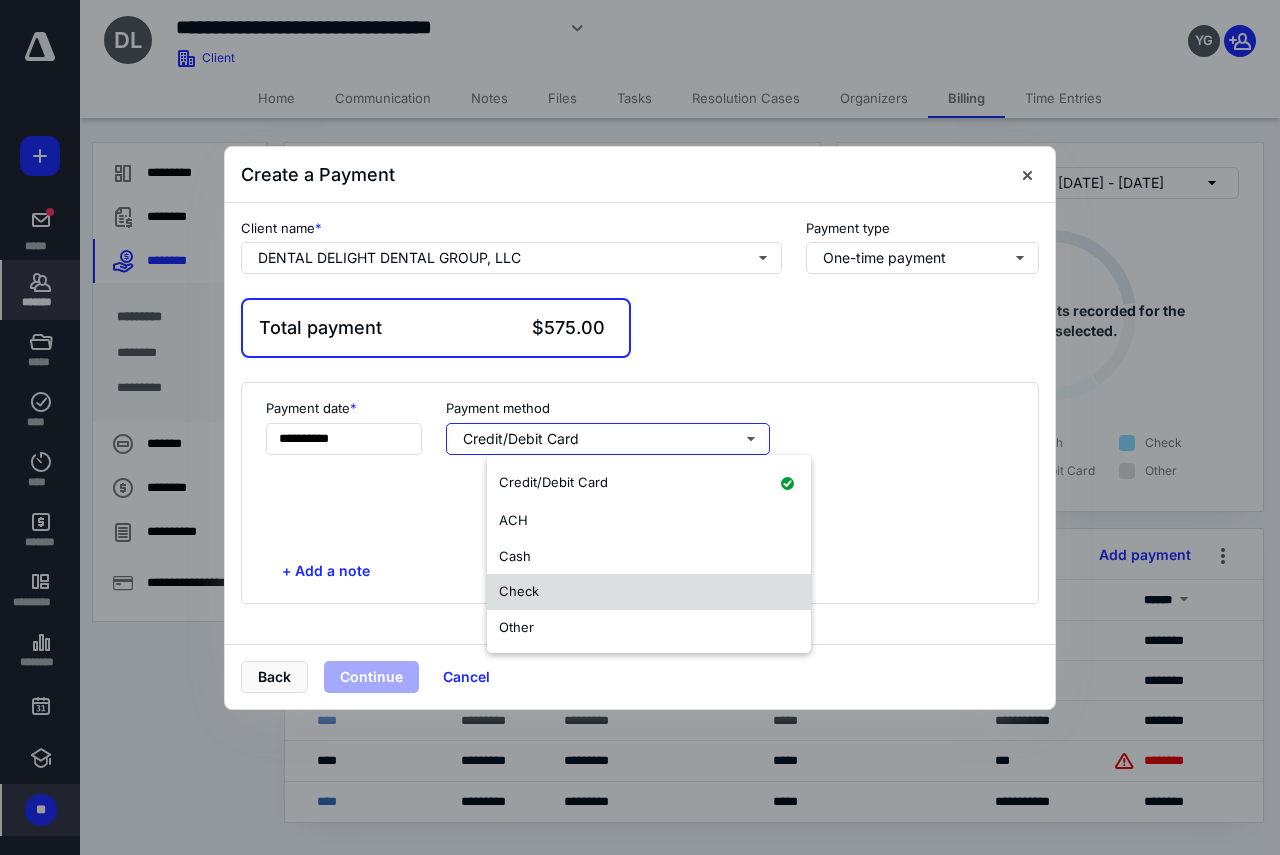 click on "Check" at bounding box center (649, 592) 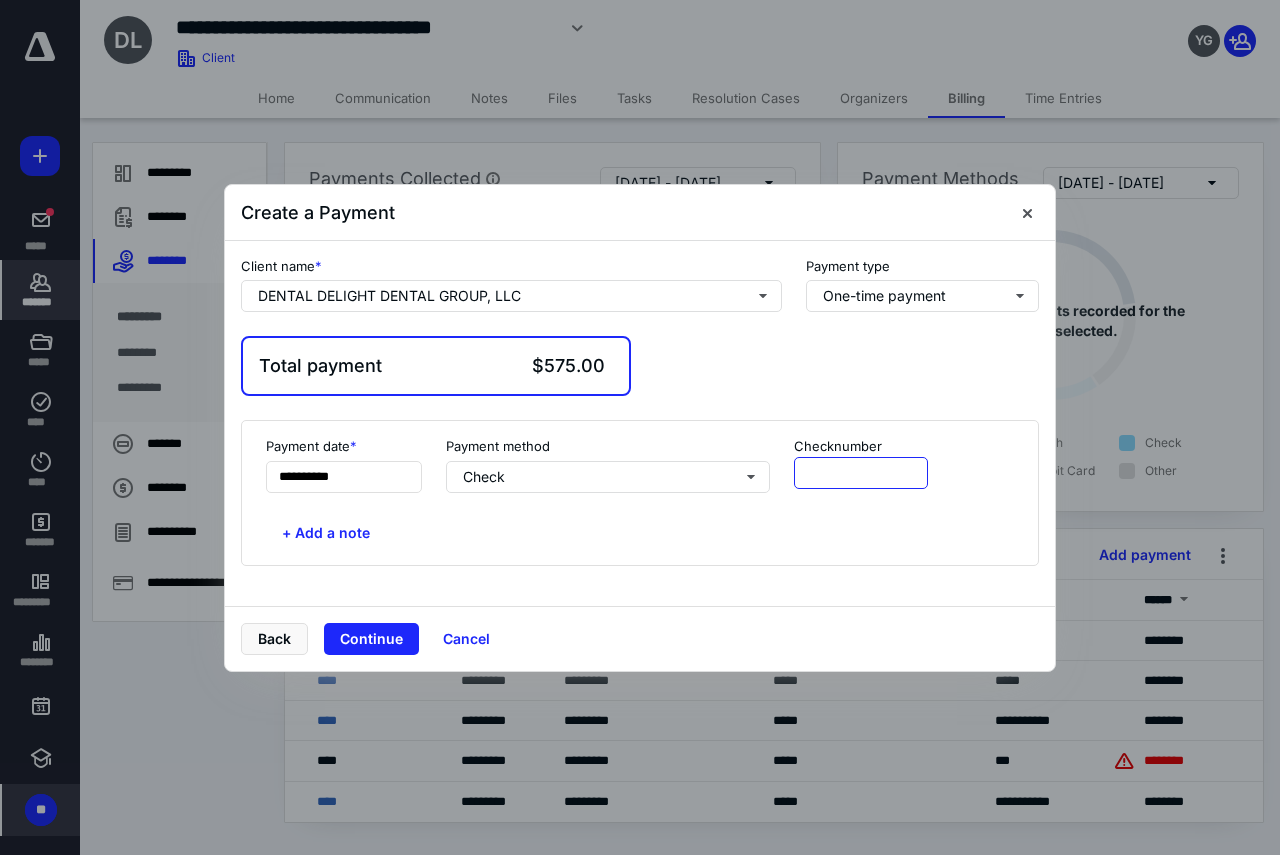 click at bounding box center [861, 473] 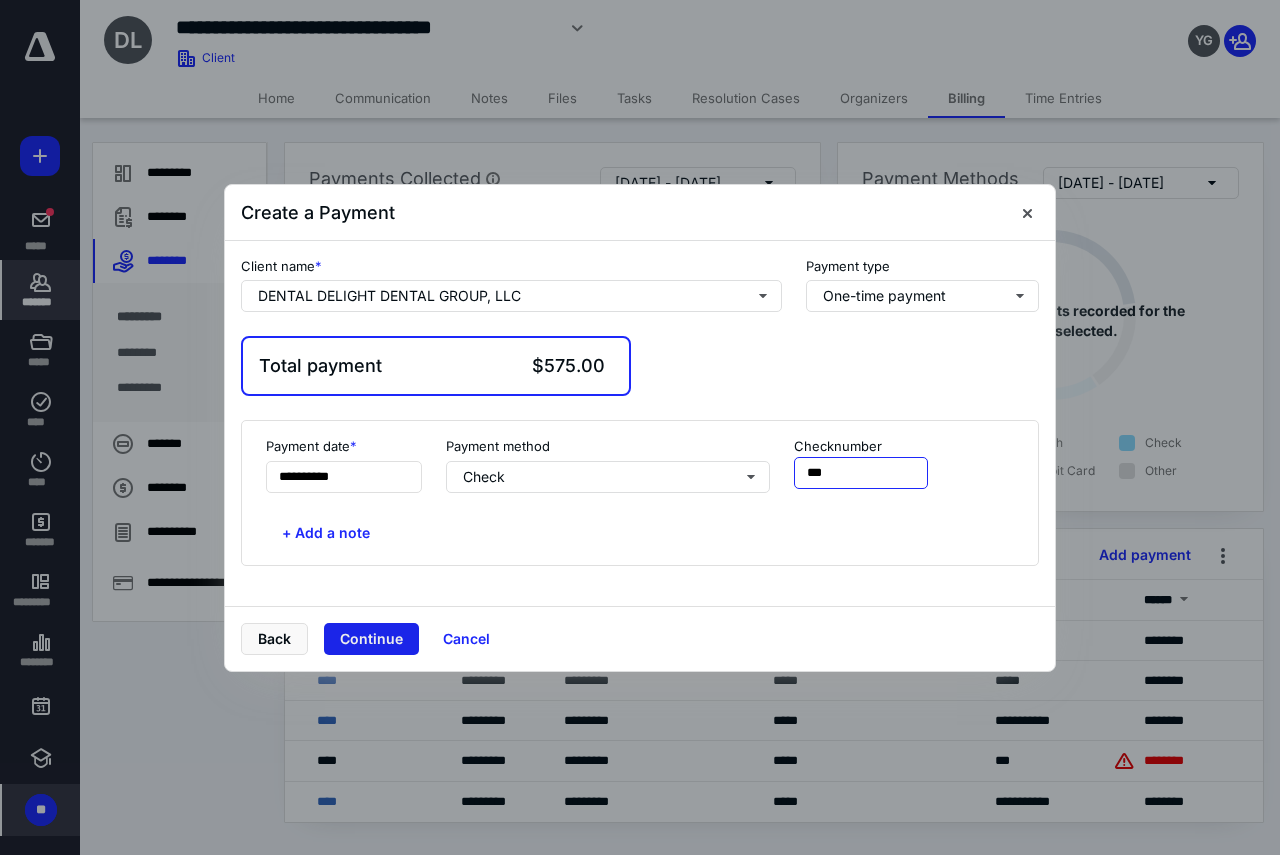 type on "***" 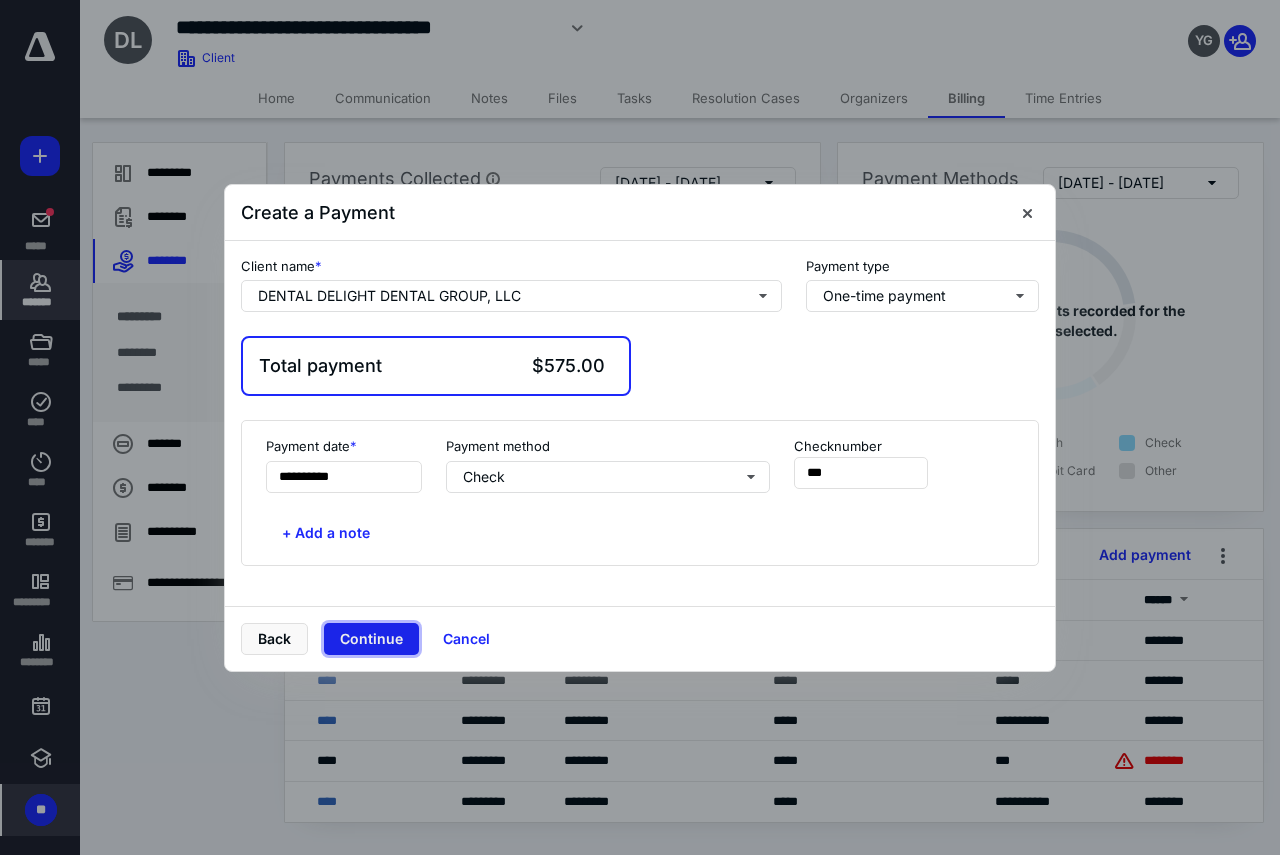 click on "Continue" at bounding box center (371, 639) 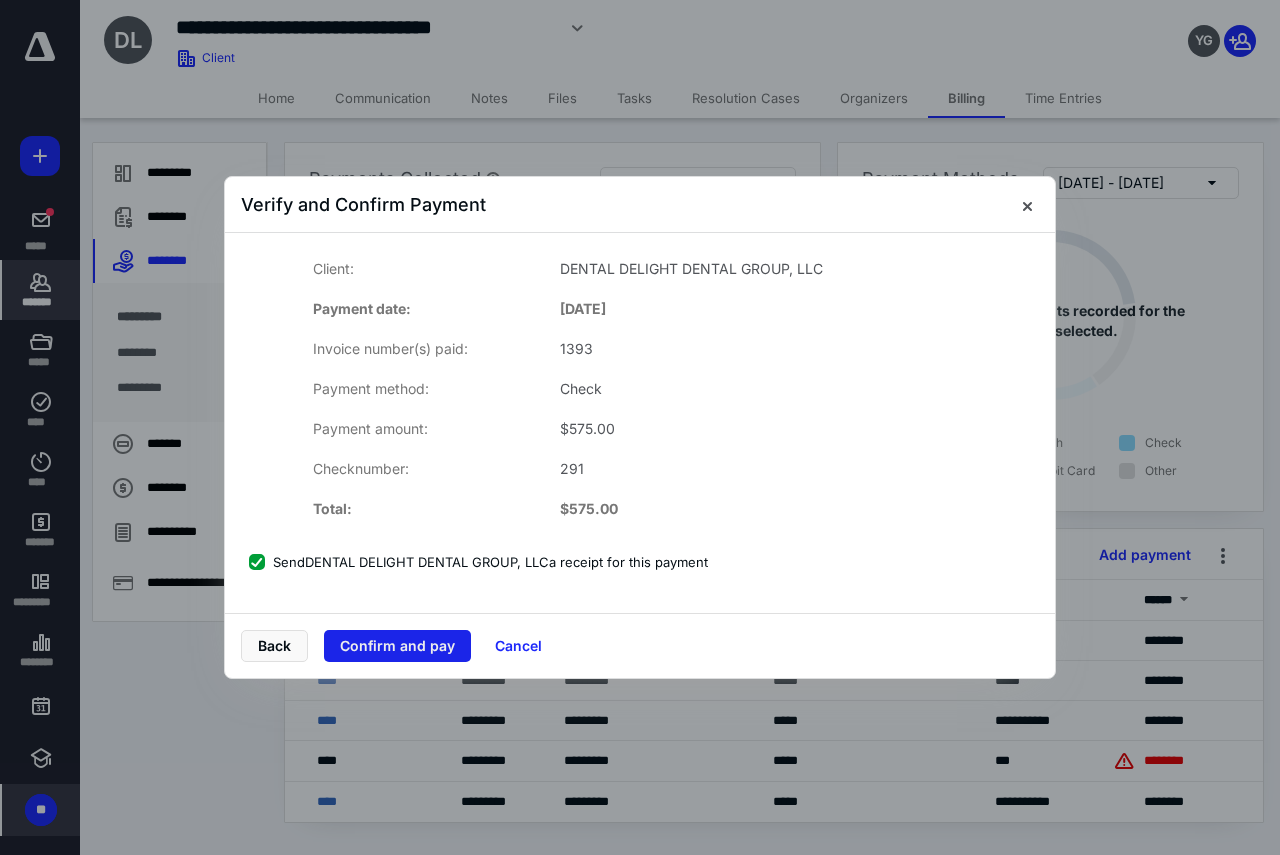 click on "Confirm and pay" at bounding box center (397, 646) 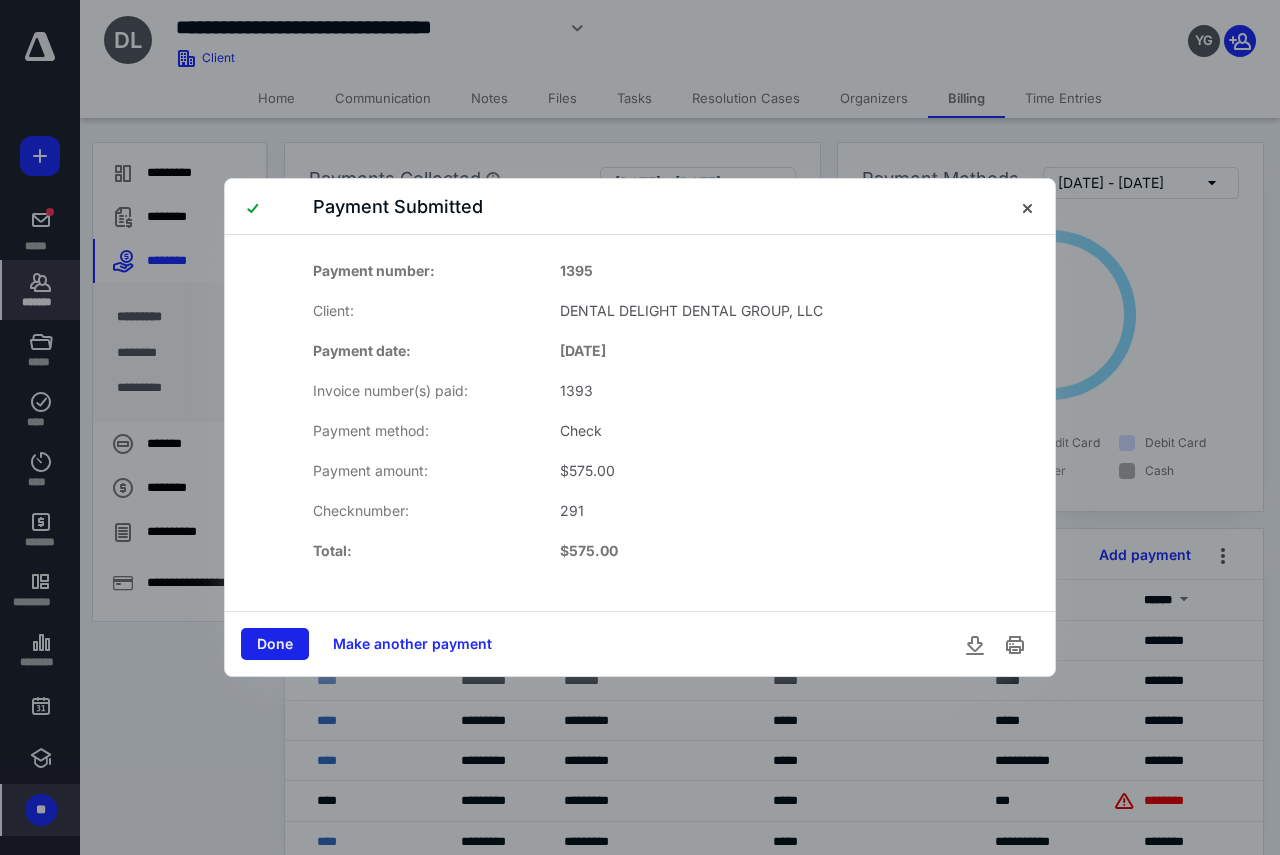 click on "Done" at bounding box center (275, 644) 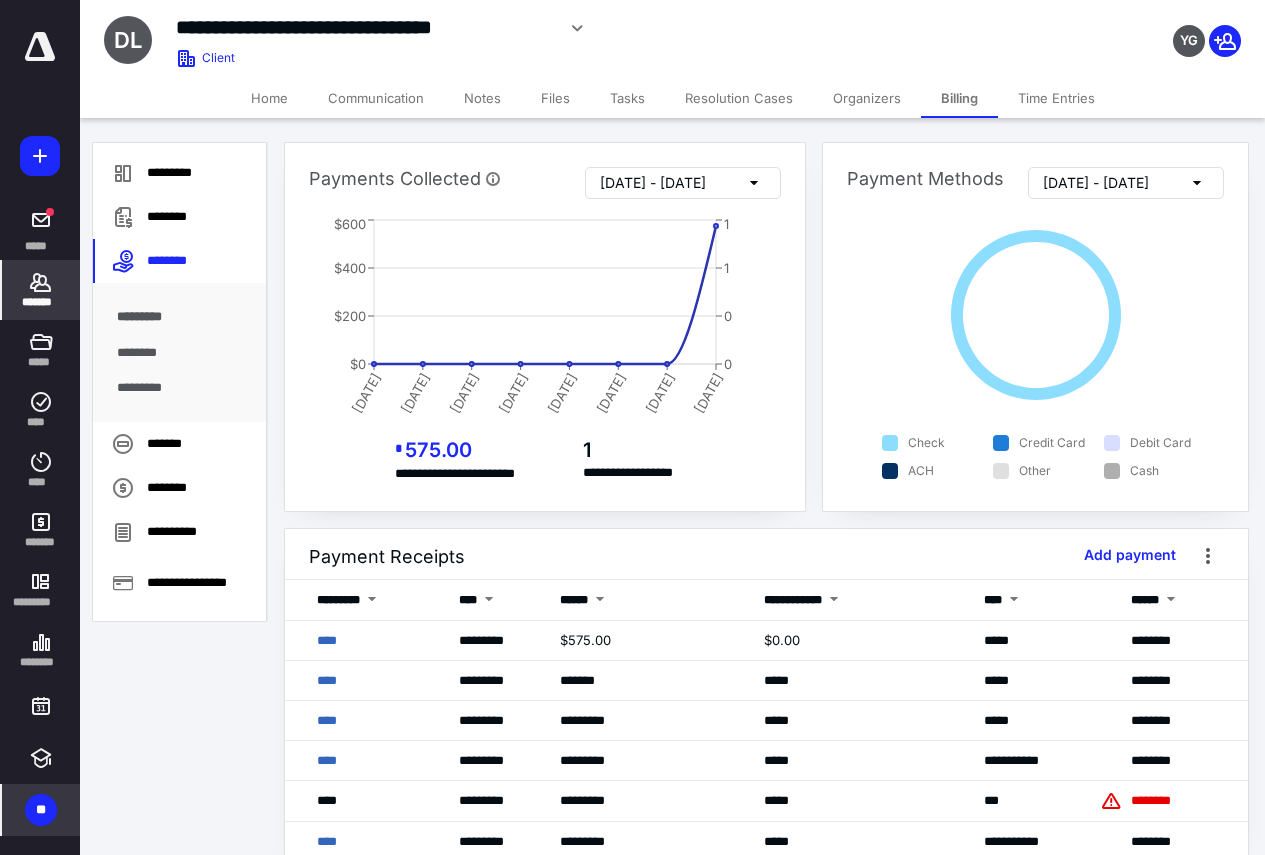 click 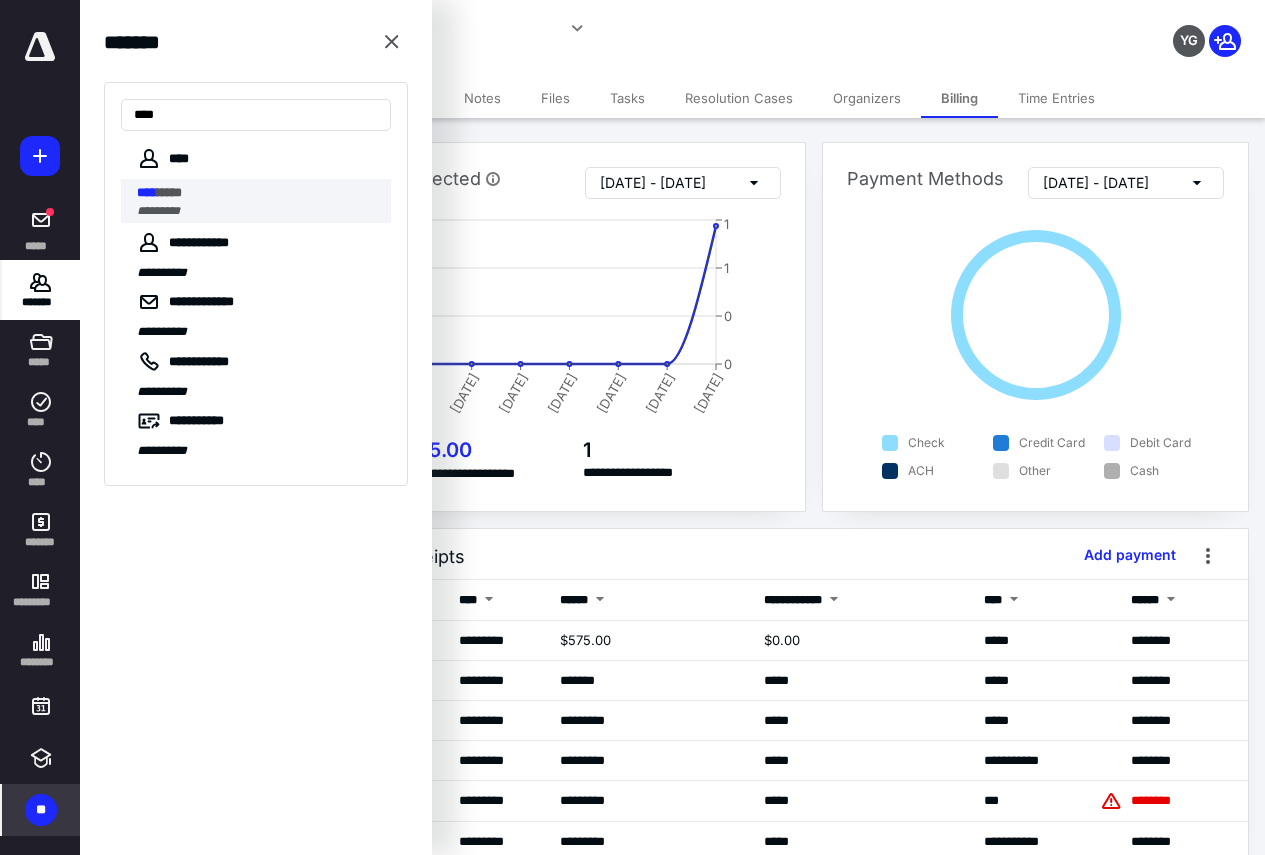 type on "****" 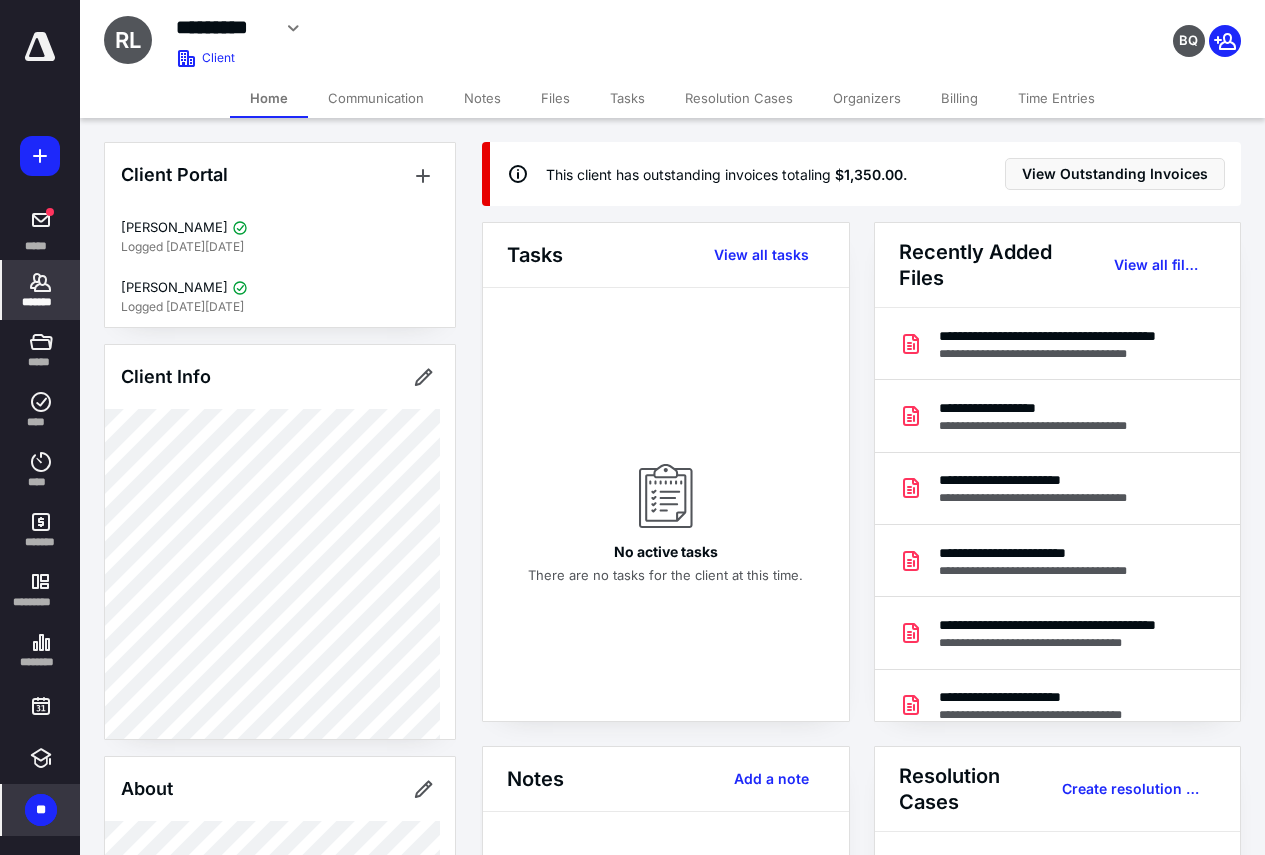 click on "Billing" at bounding box center [959, 98] 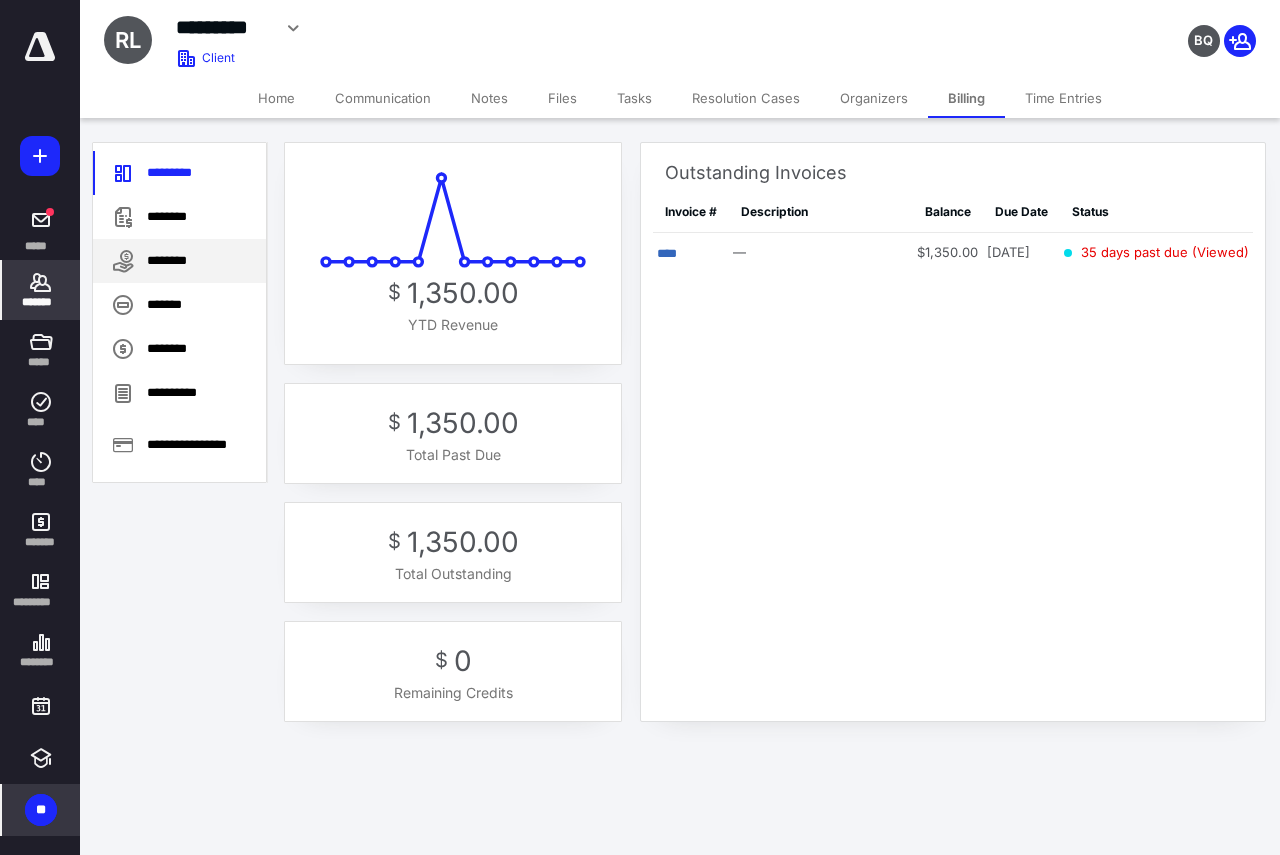click on "********" at bounding box center (179, 261) 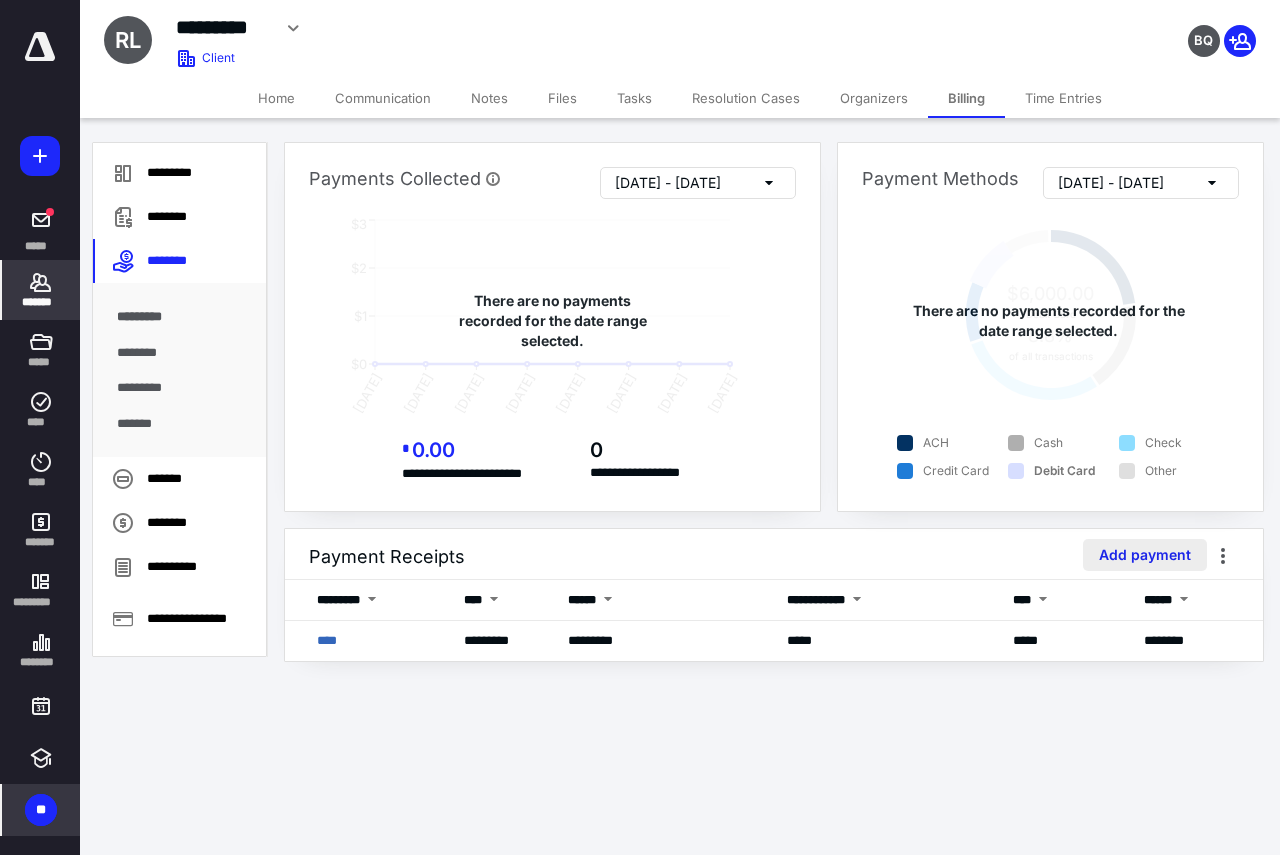 click on "Add payment" at bounding box center (1145, 555) 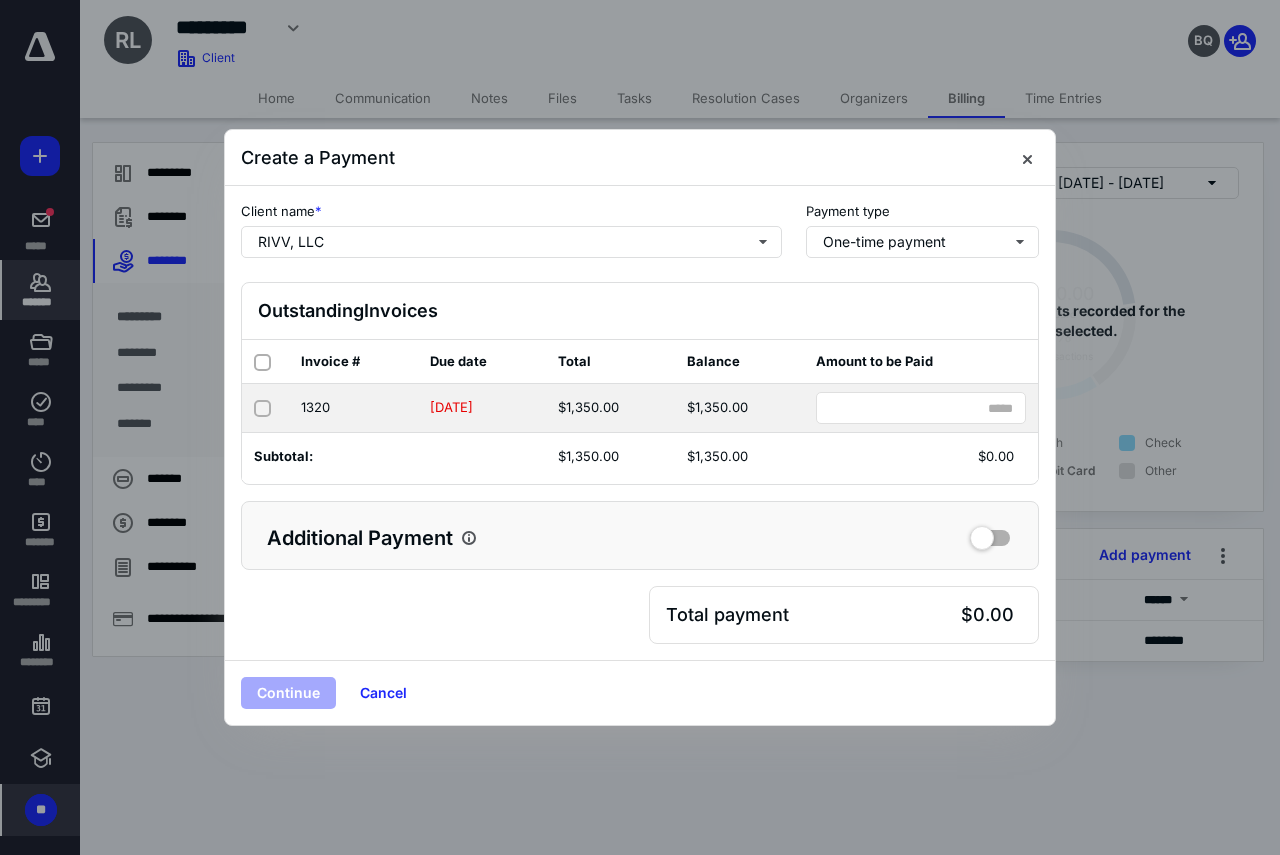click at bounding box center [262, 409] 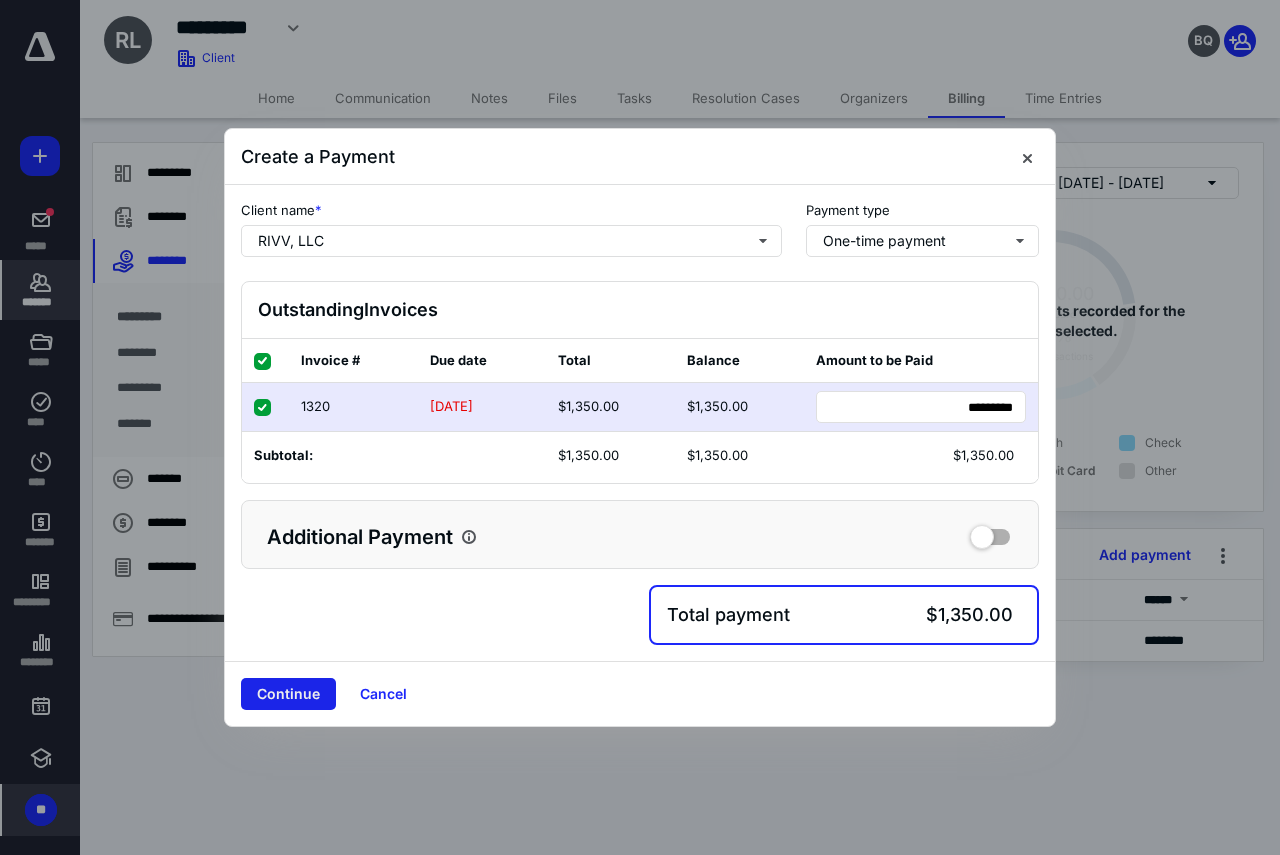 click on "Continue" at bounding box center (288, 694) 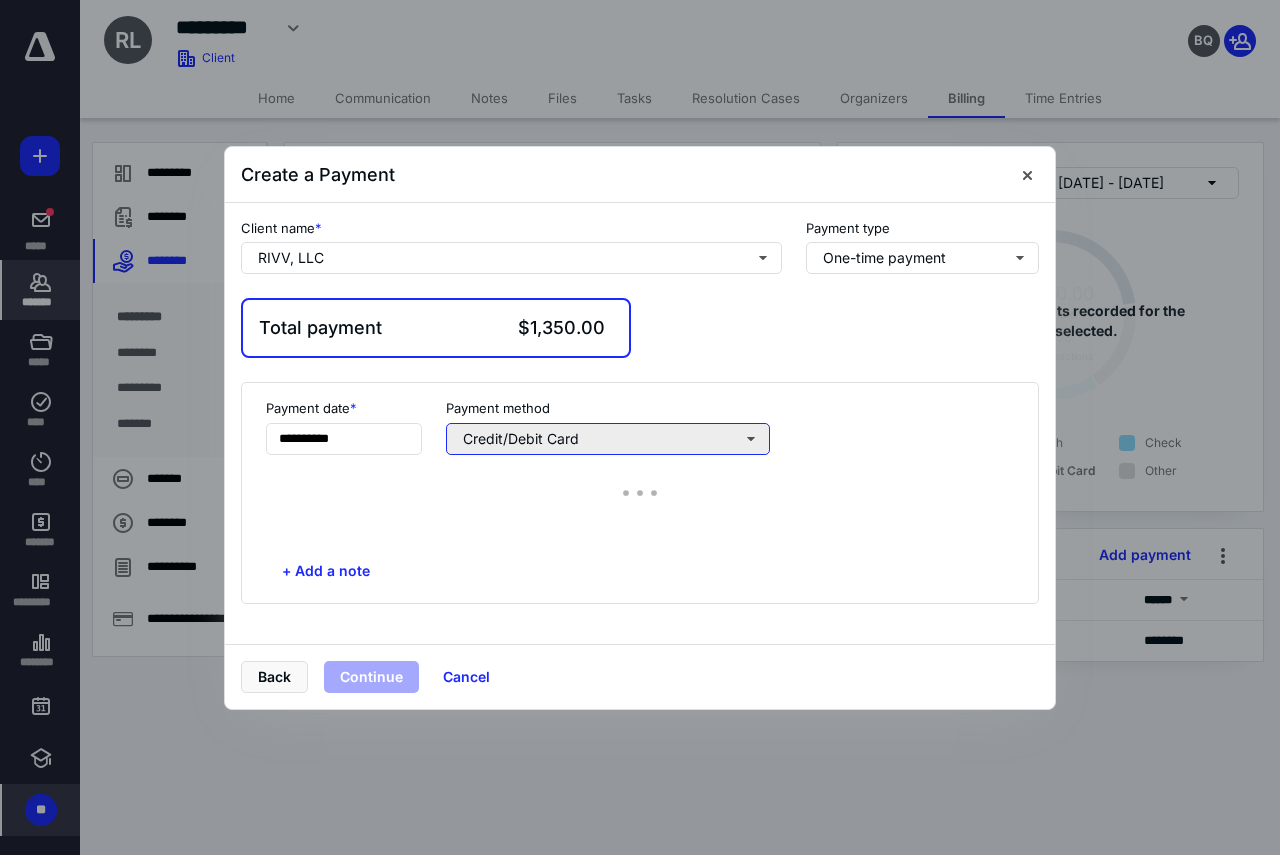 click on "Credit/Debit Card" at bounding box center [608, 439] 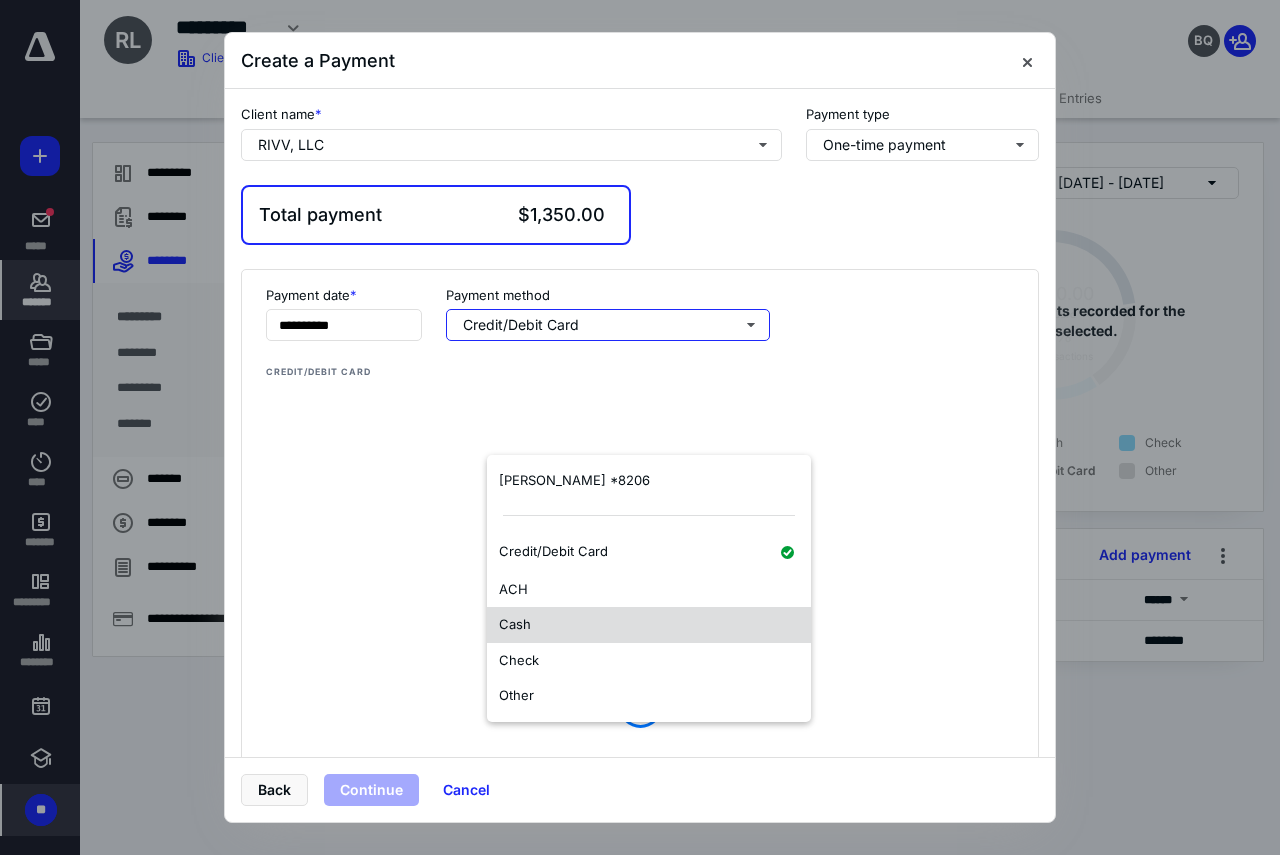 click on "Check" at bounding box center (519, 660) 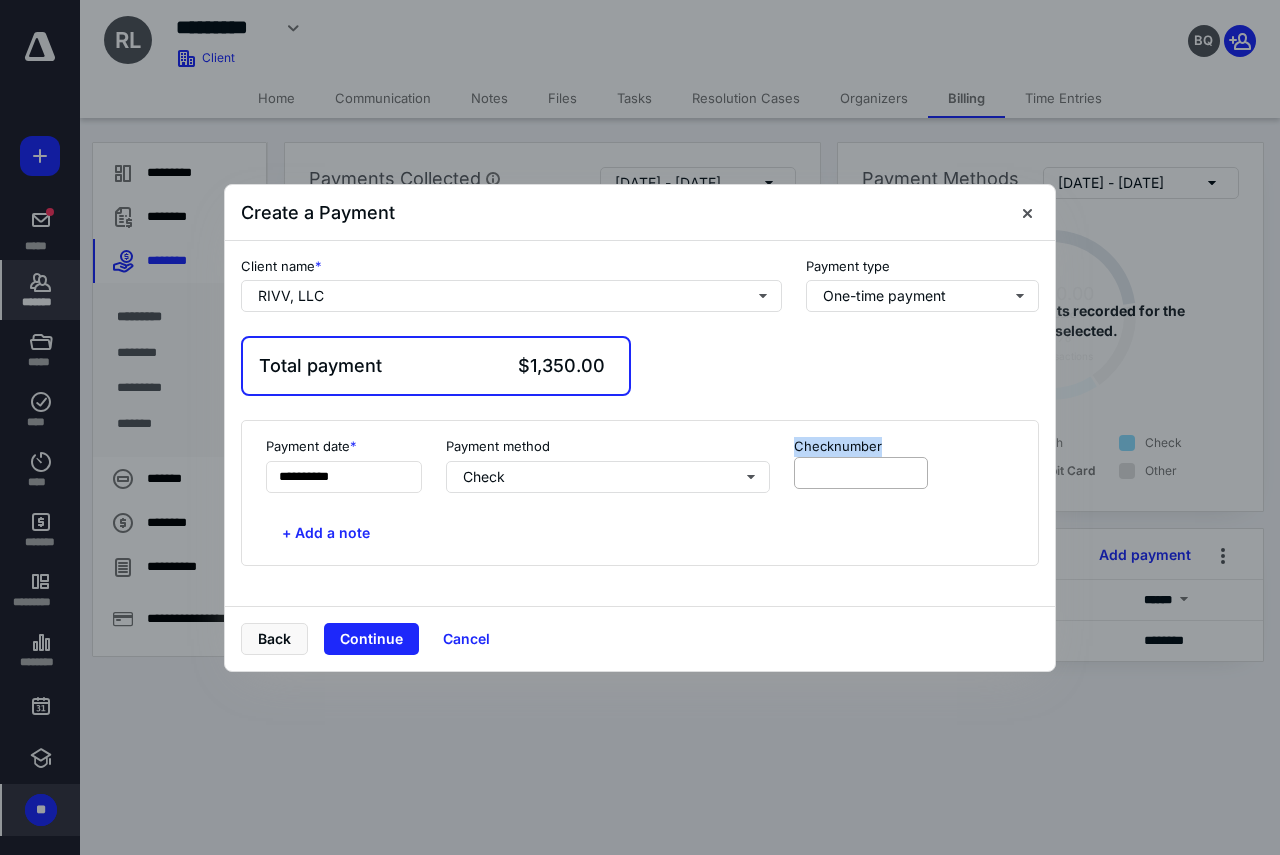 click on "Check  number" at bounding box center [861, 465] 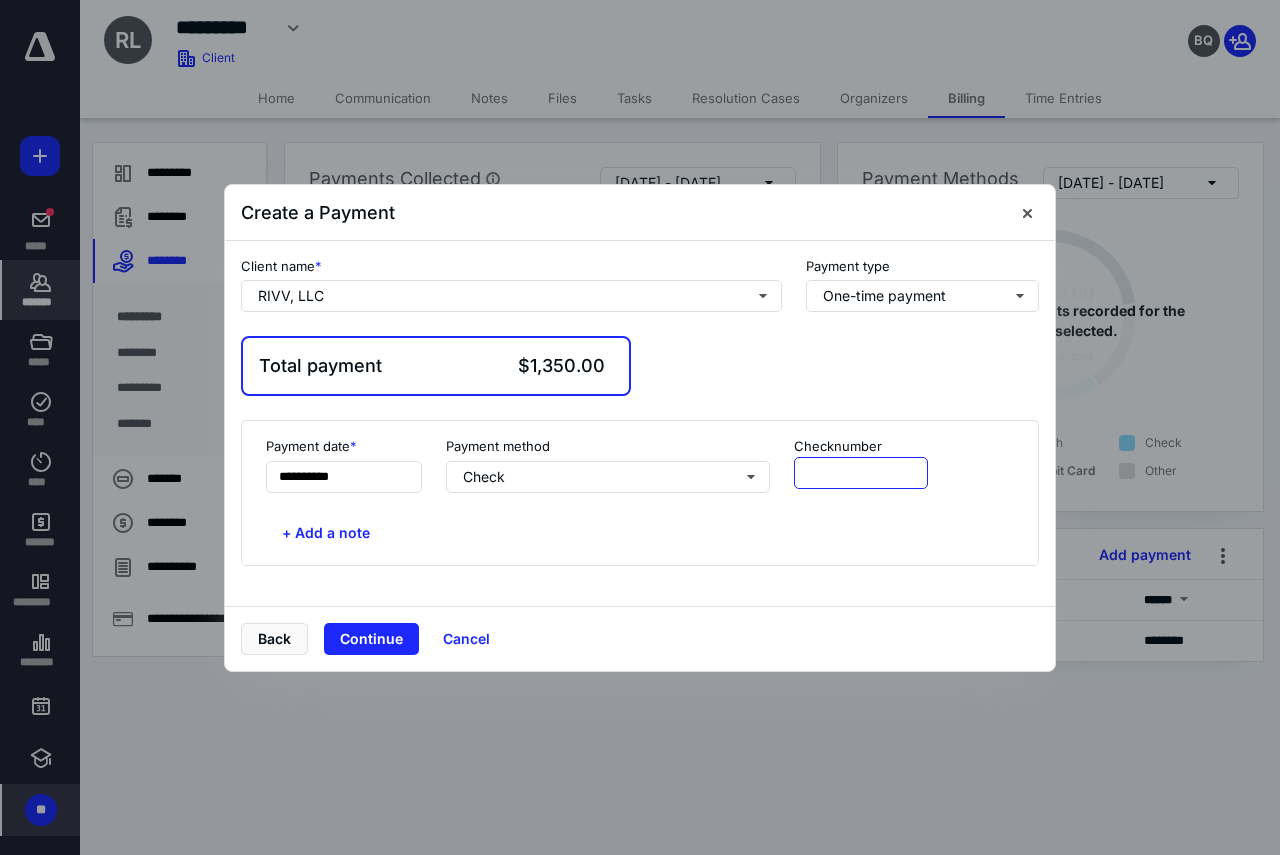 click at bounding box center (861, 473) 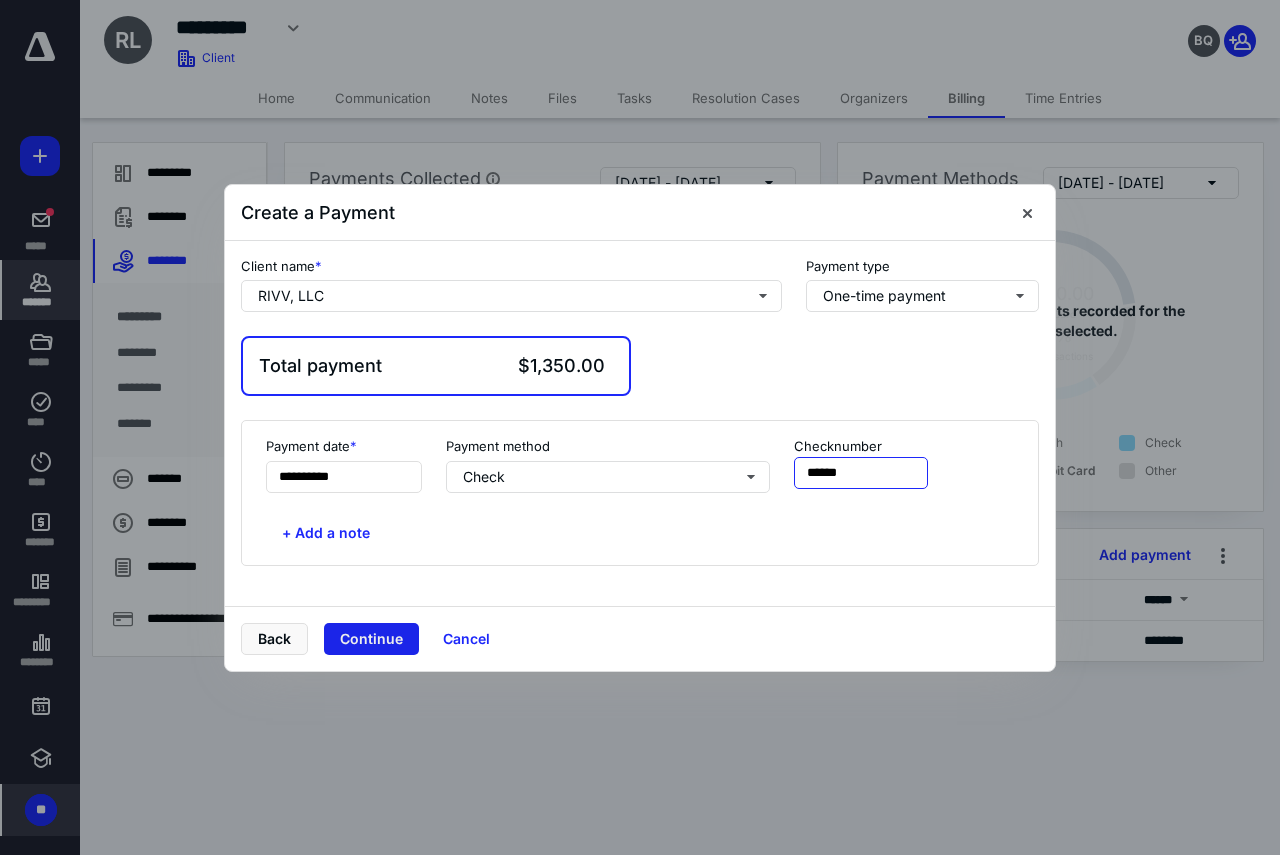type on "******" 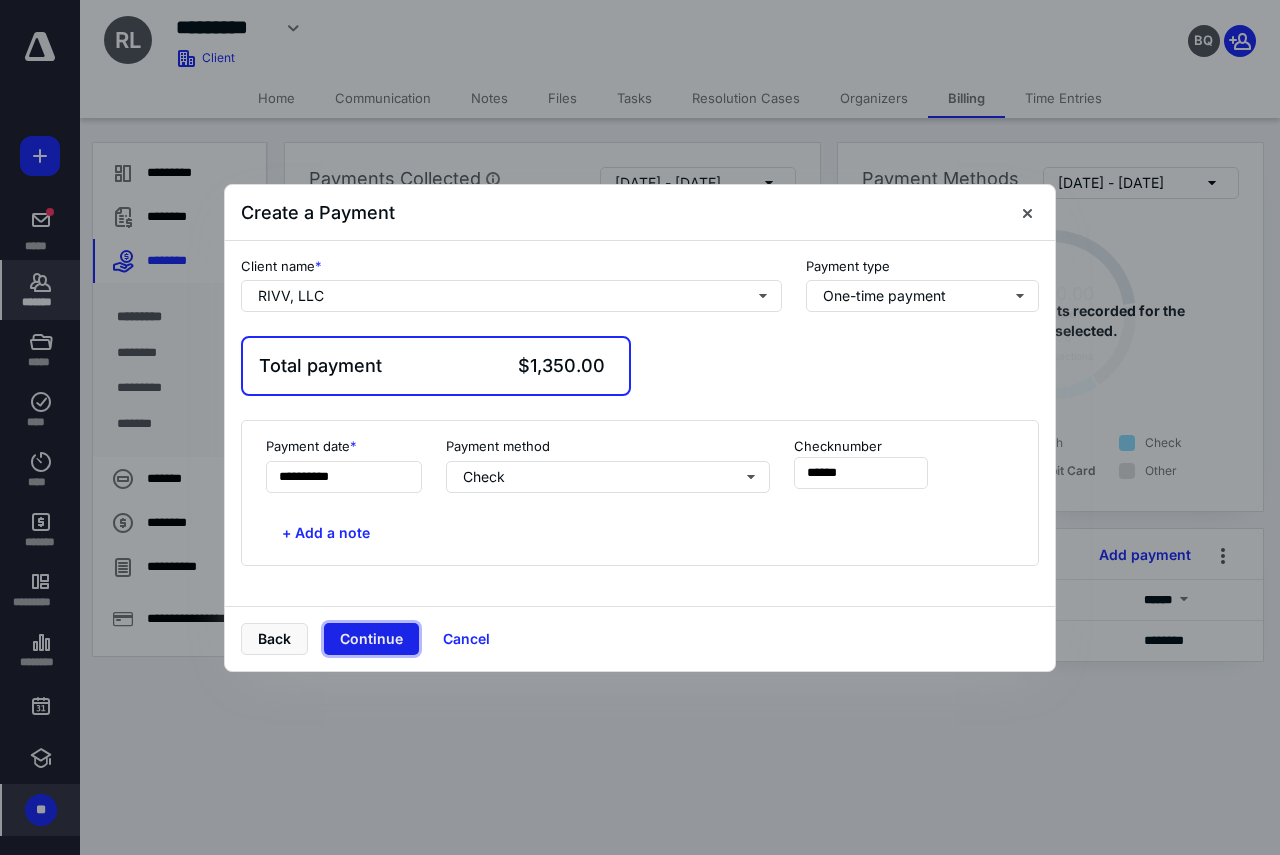 click on "Continue" at bounding box center (371, 639) 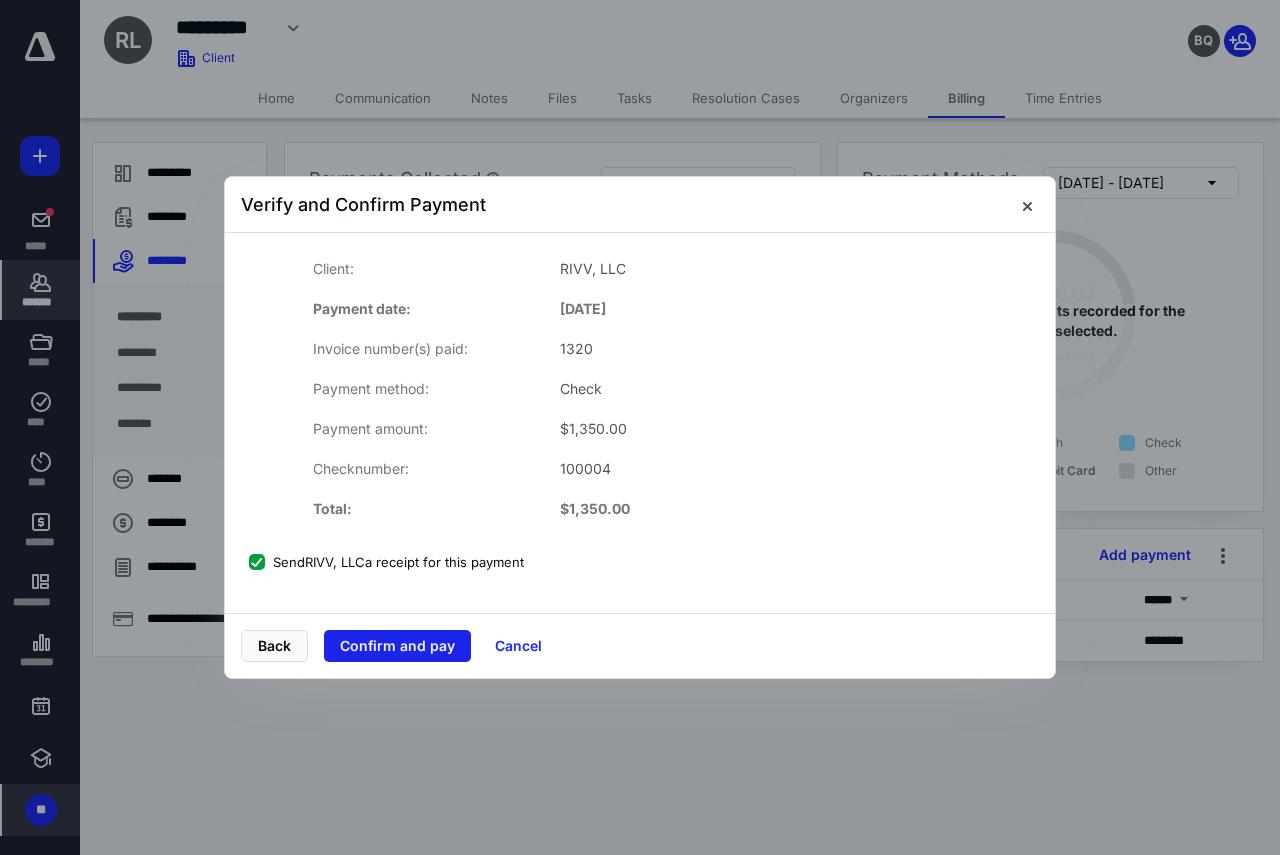click on "Confirm and pay" at bounding box center [397, 646] 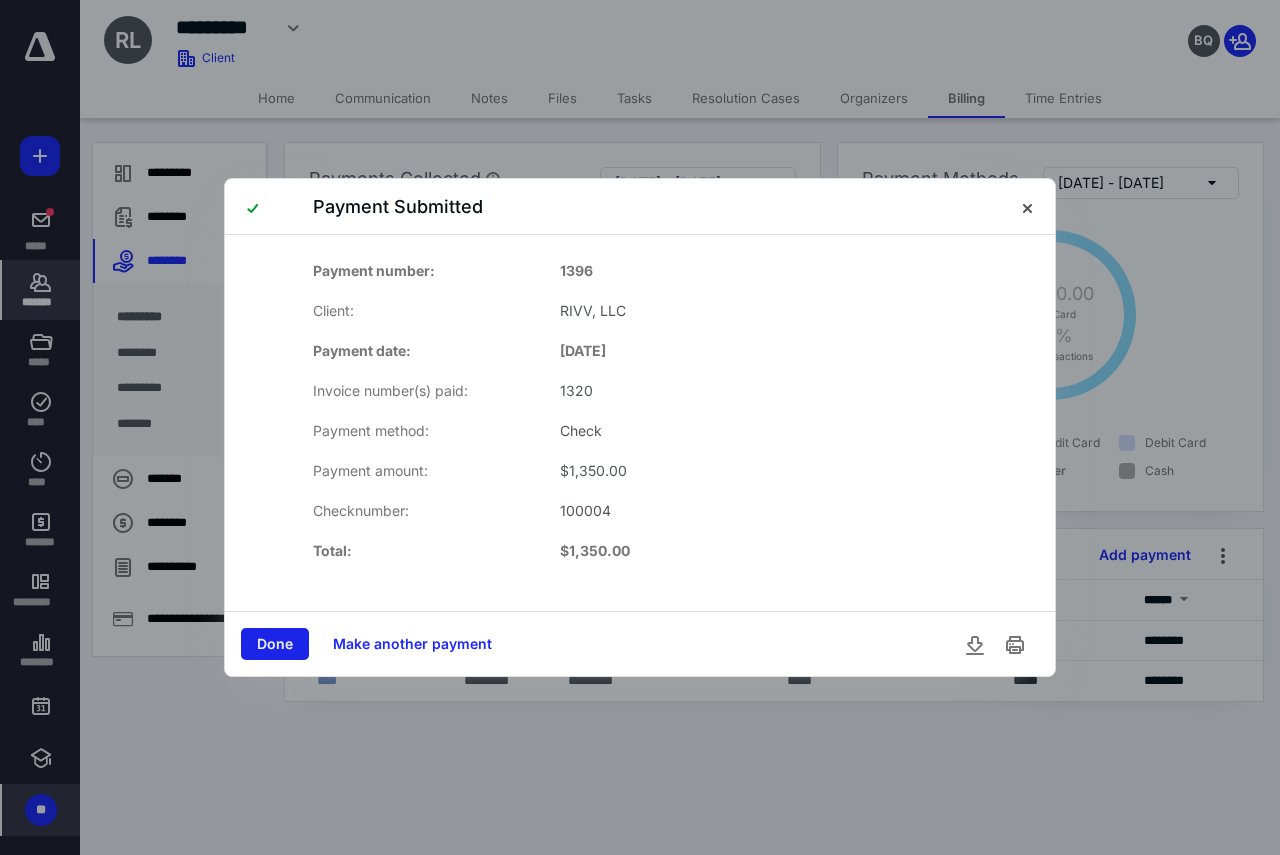 click on "Done" at bounding box center (275, 644) 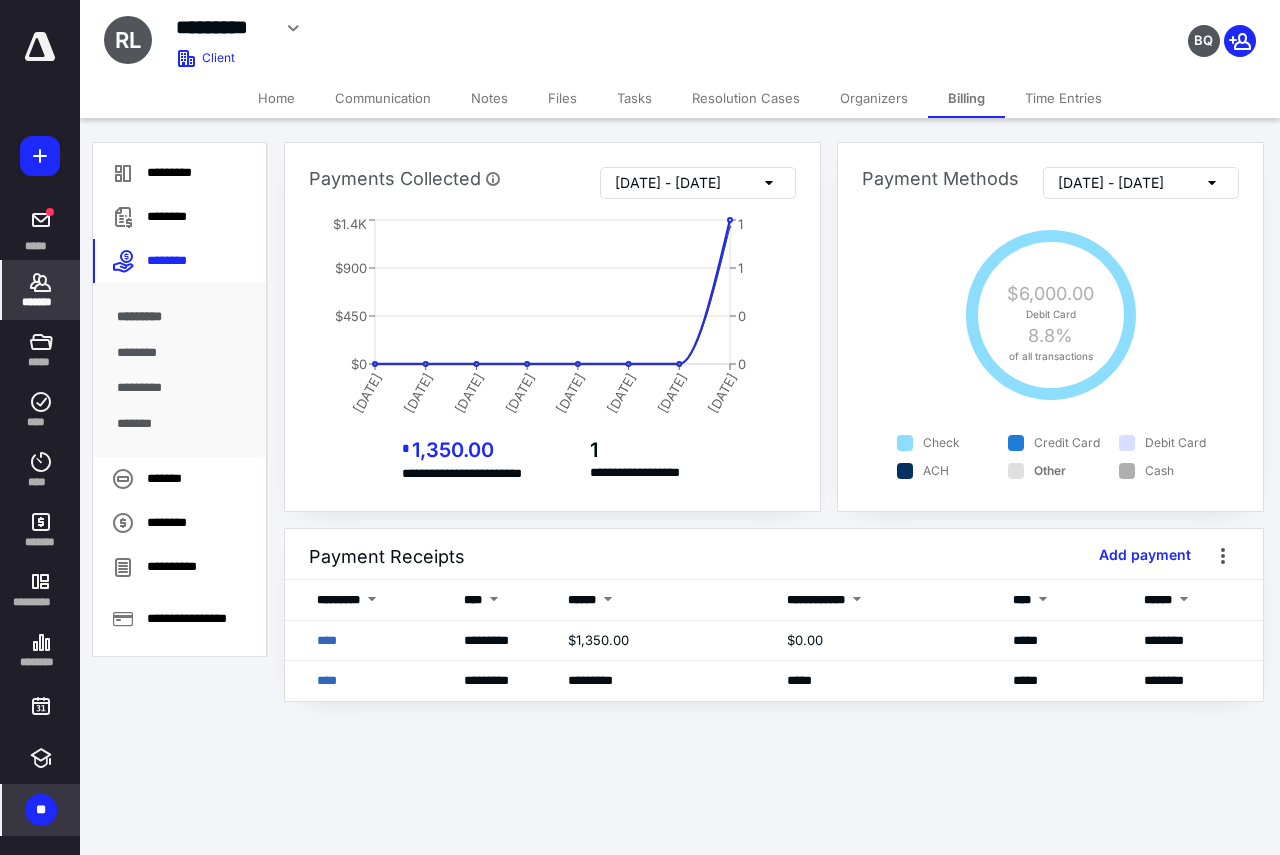 click on "Home" at bounding box center (276, 98) 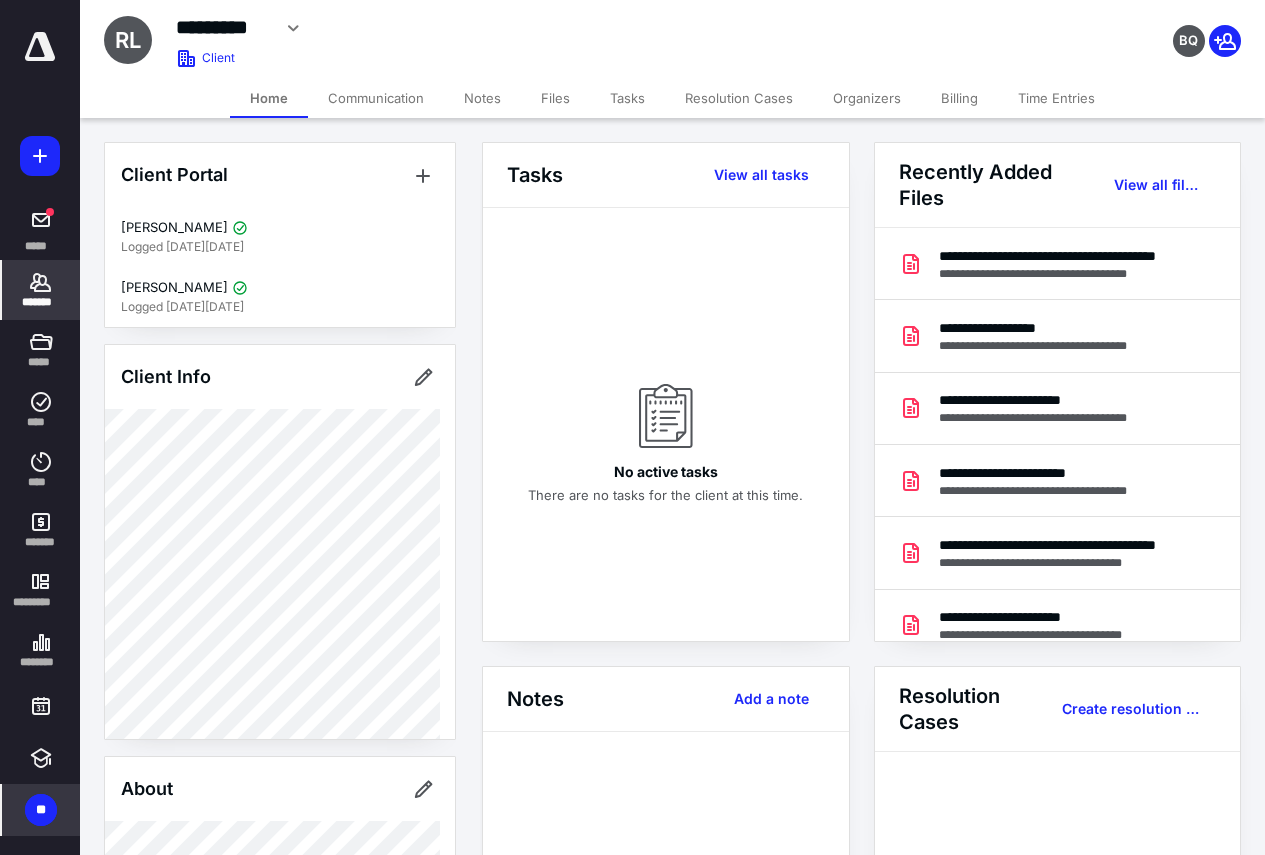 click on "*******" at bounding box center (41, 290) 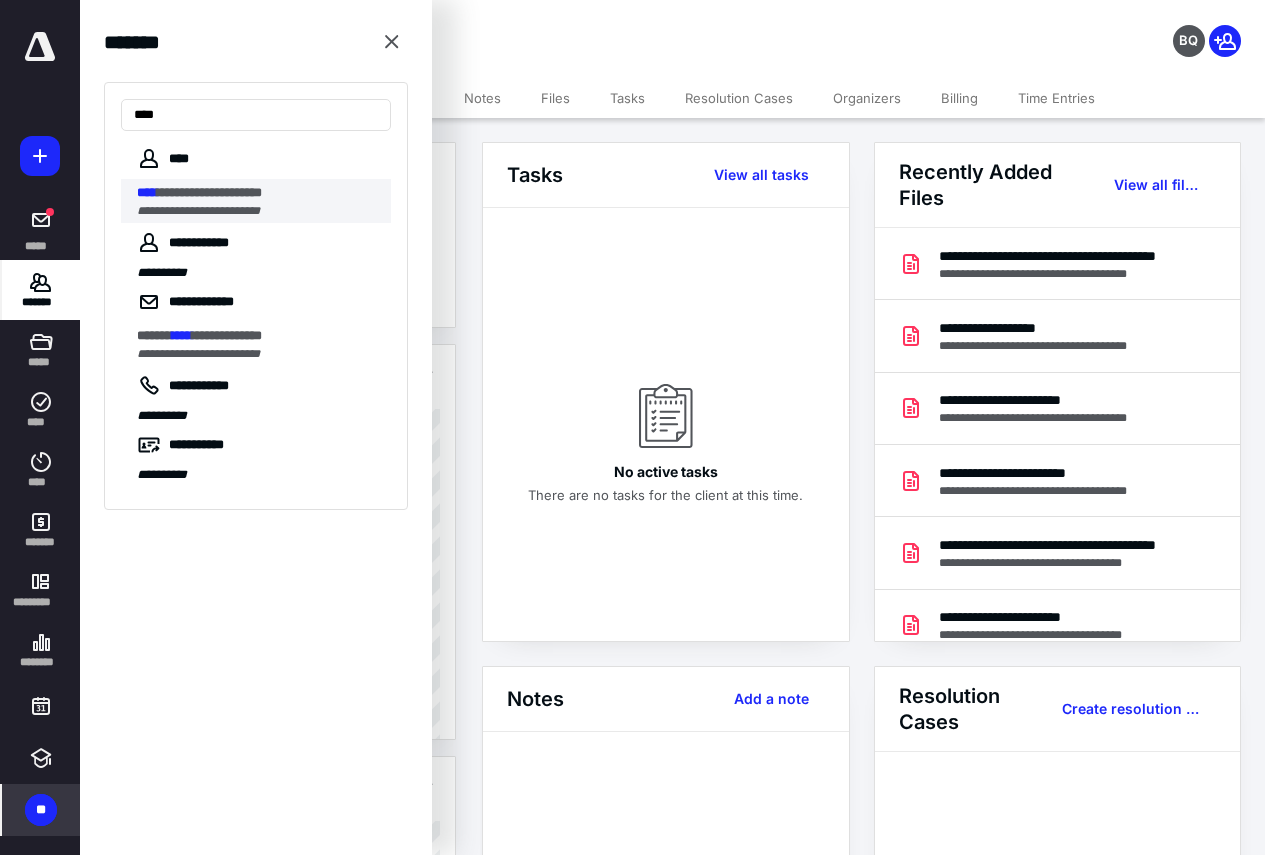 type on "****" 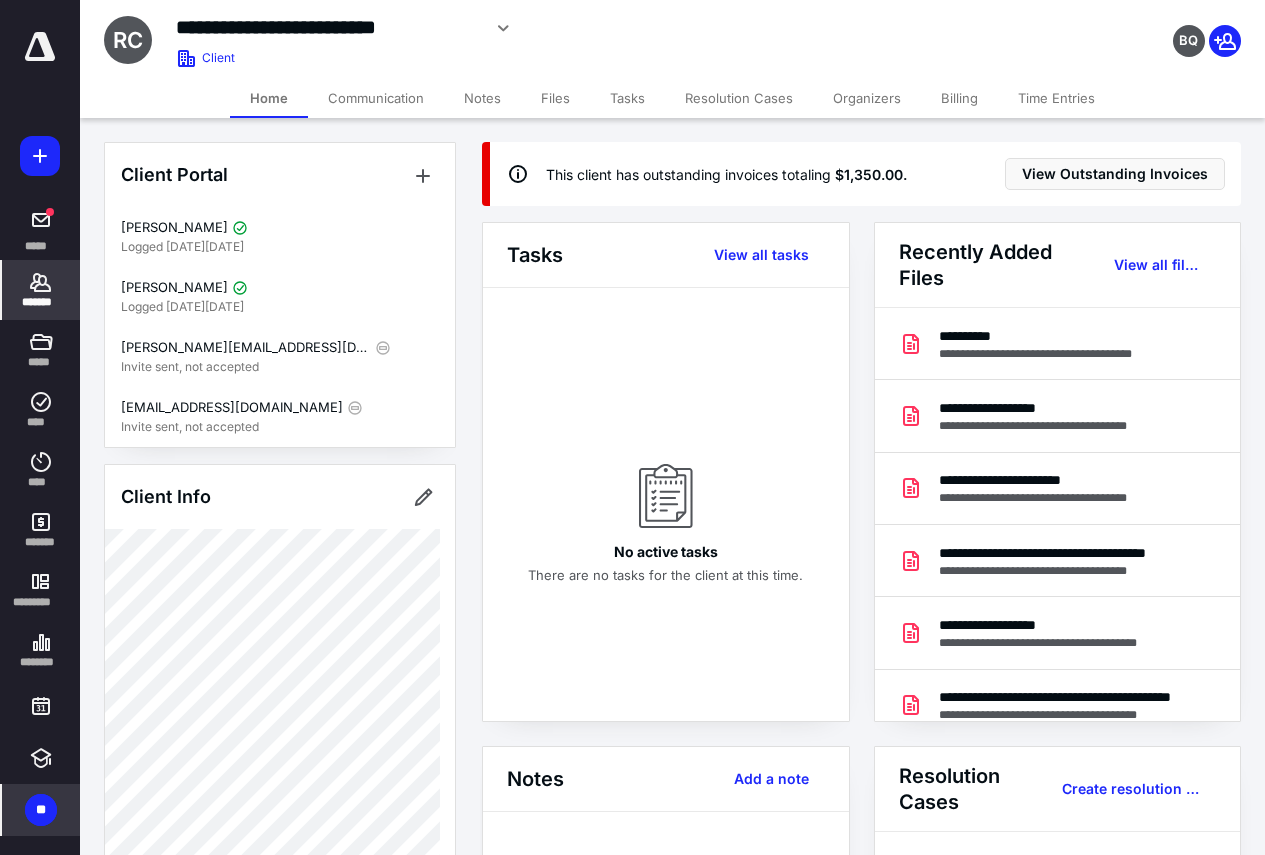 click on "Billing" at bounding box center (959, 98) 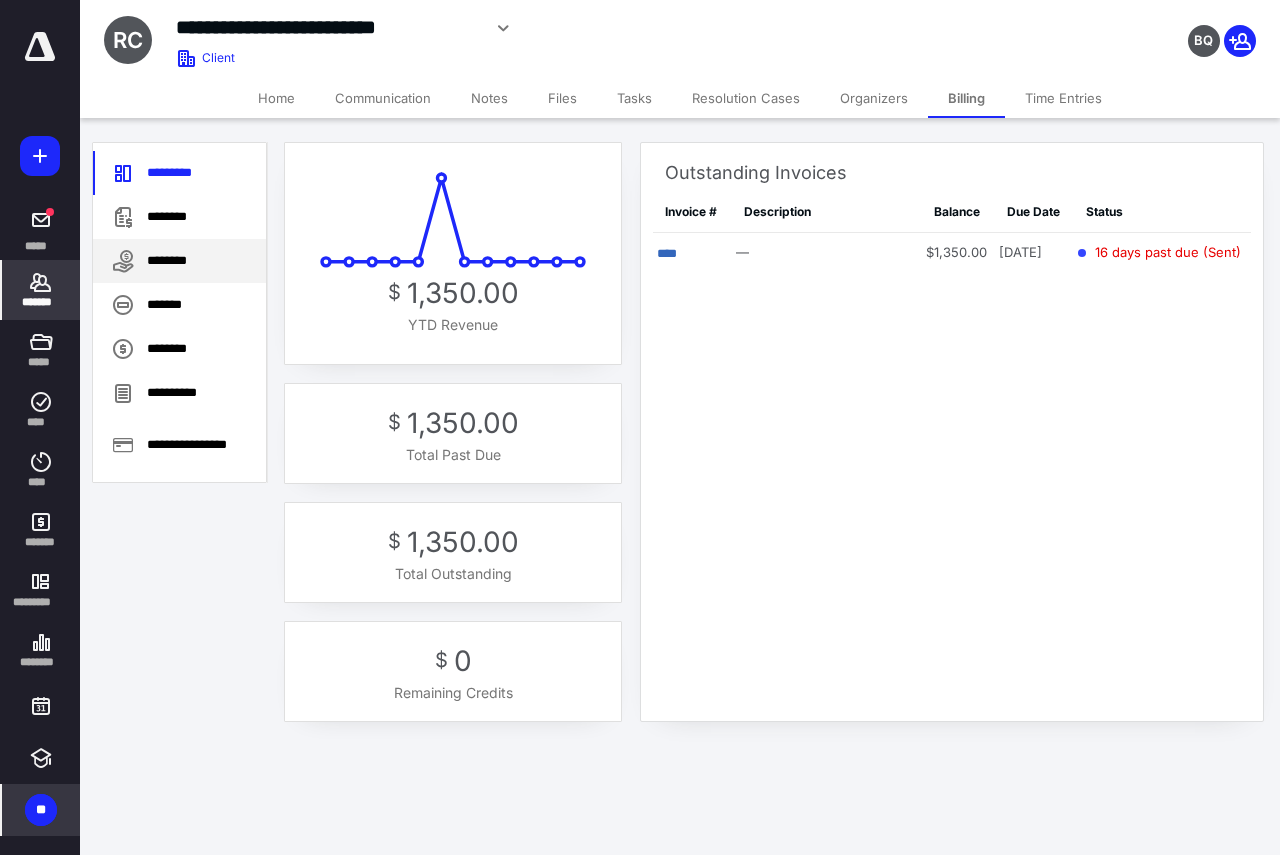 click on "********" at bounding box center (179, 261) 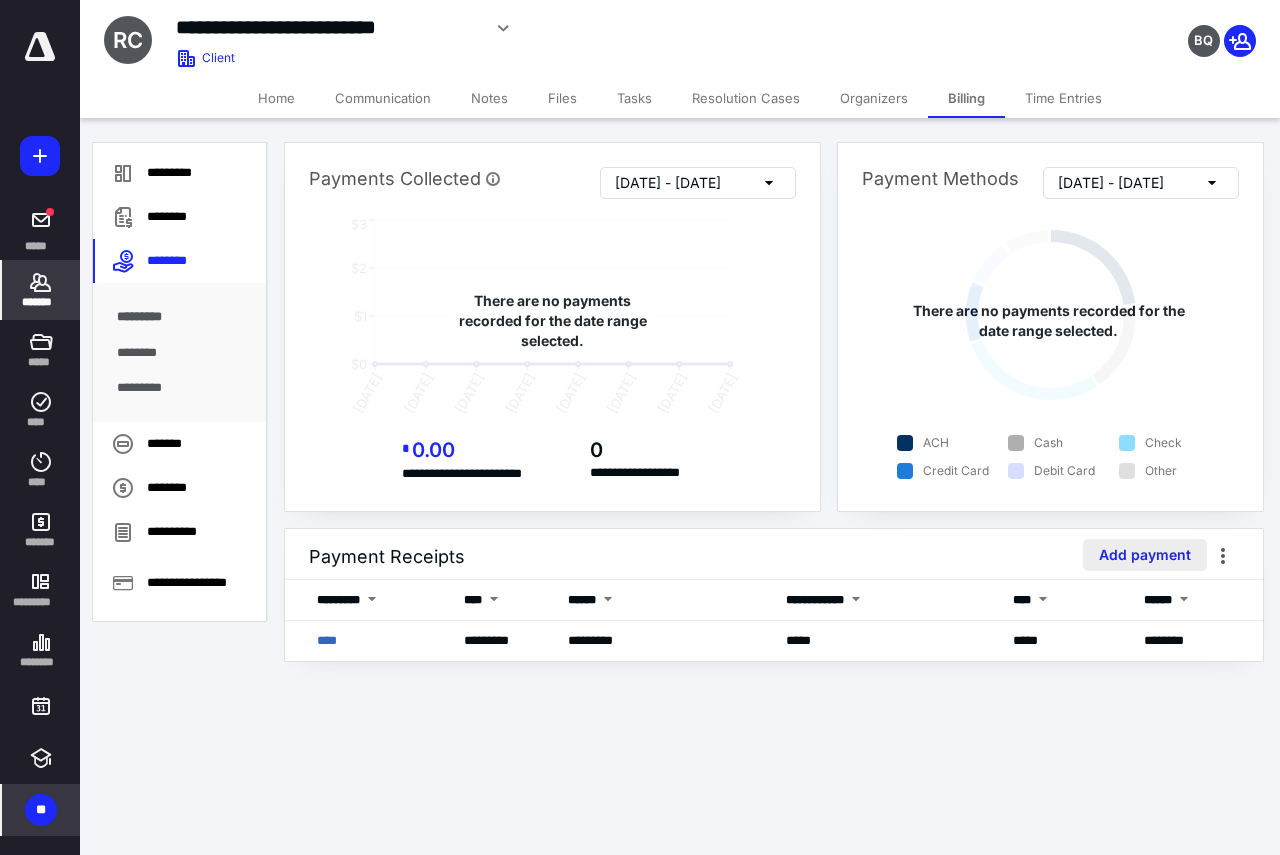 click on "Add payment" at bounding box center [1145, 555] 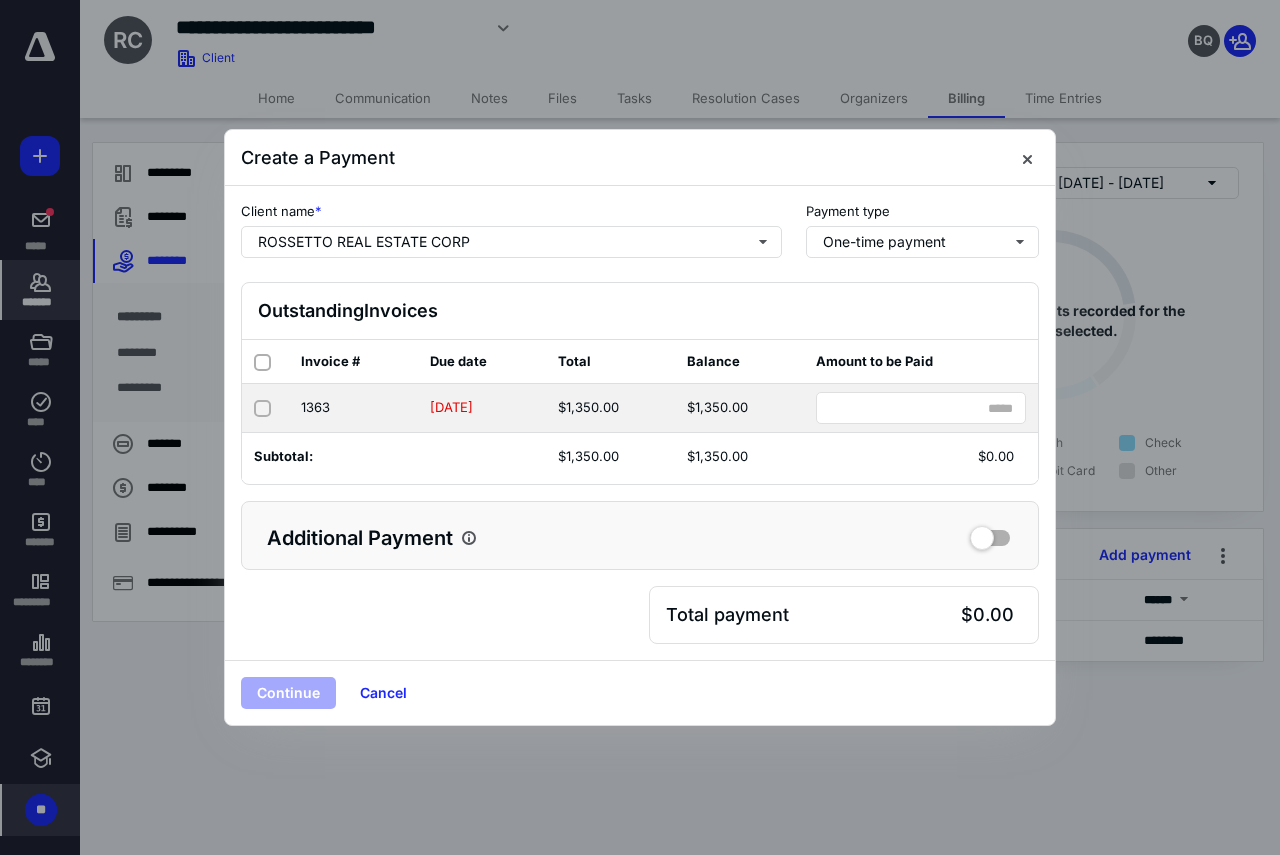 click 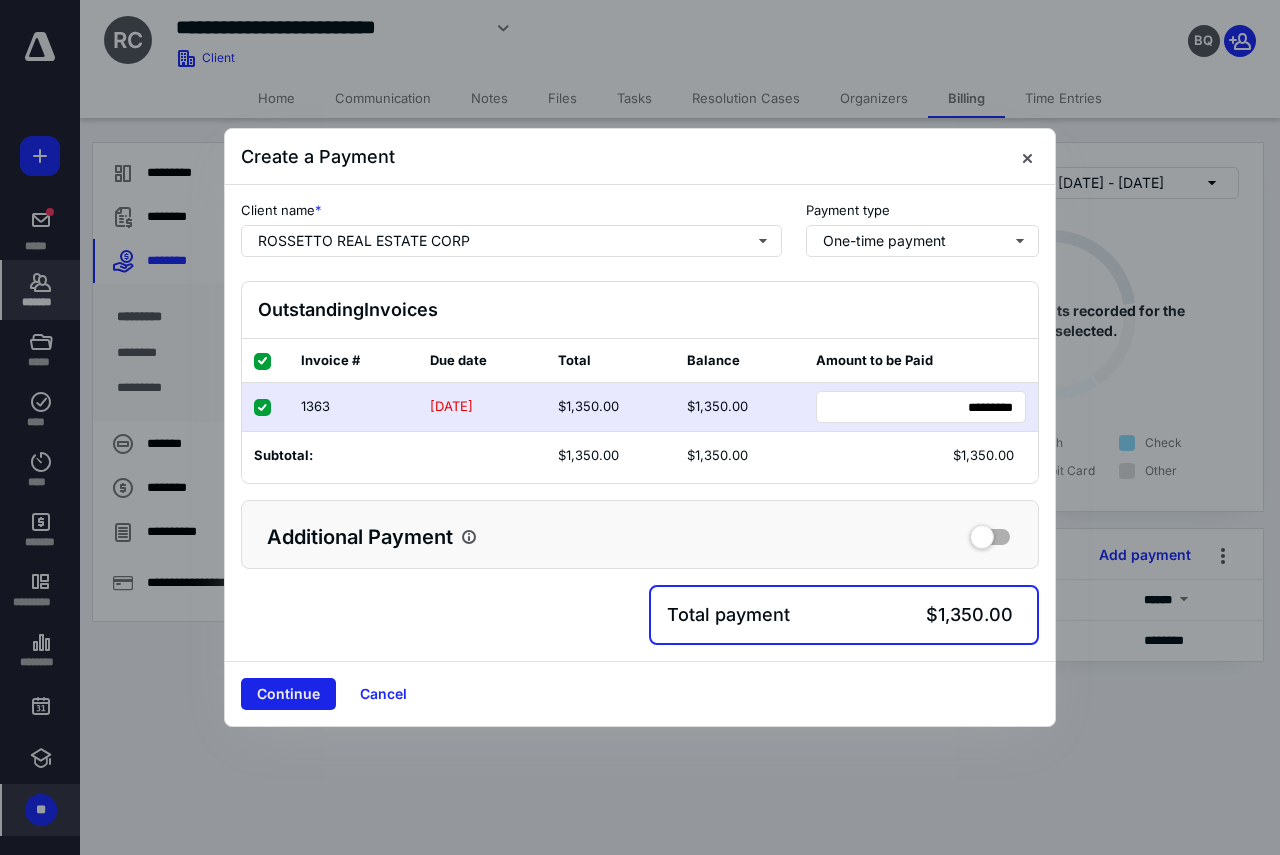 click on "Continue" at bounding box center [288, 694] 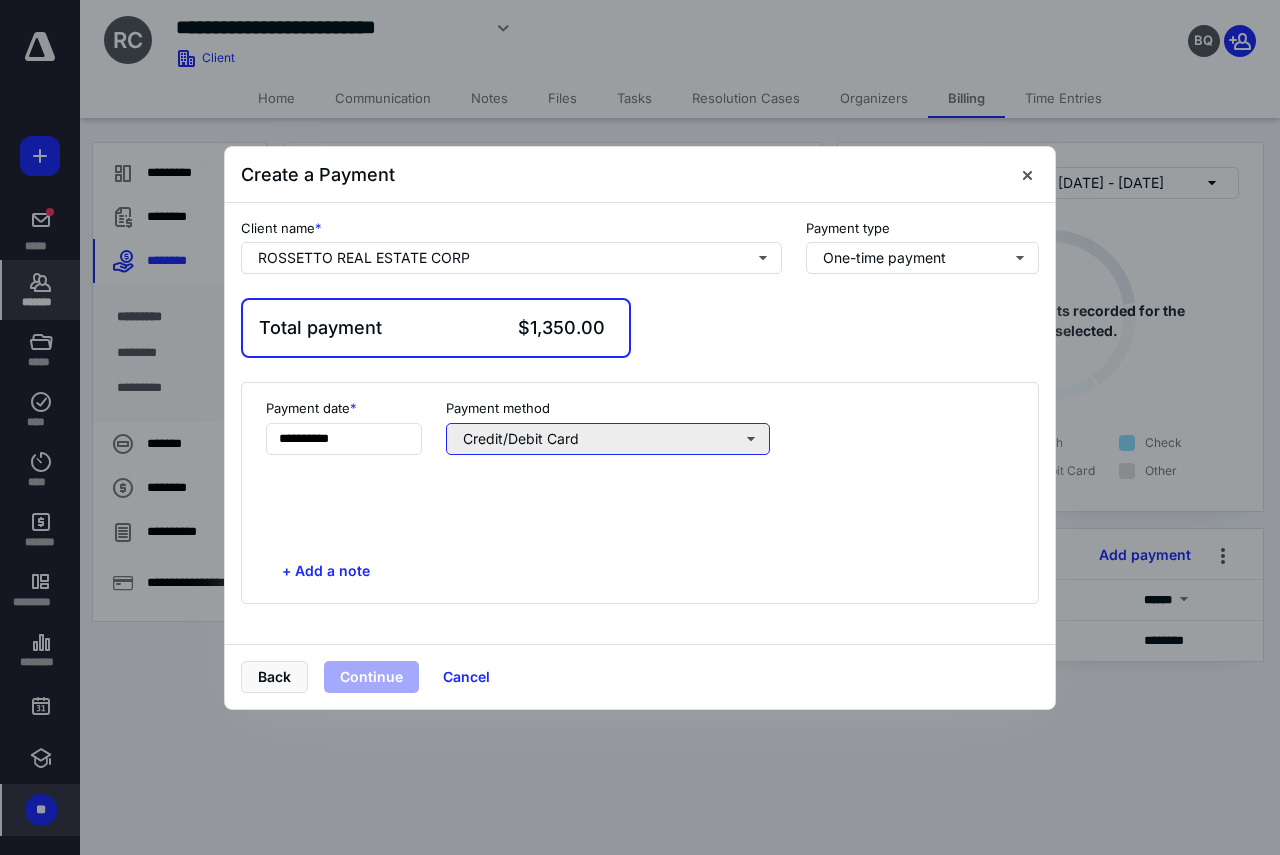 click on "Credit/Debit Card" at bounding box center (608, 439) 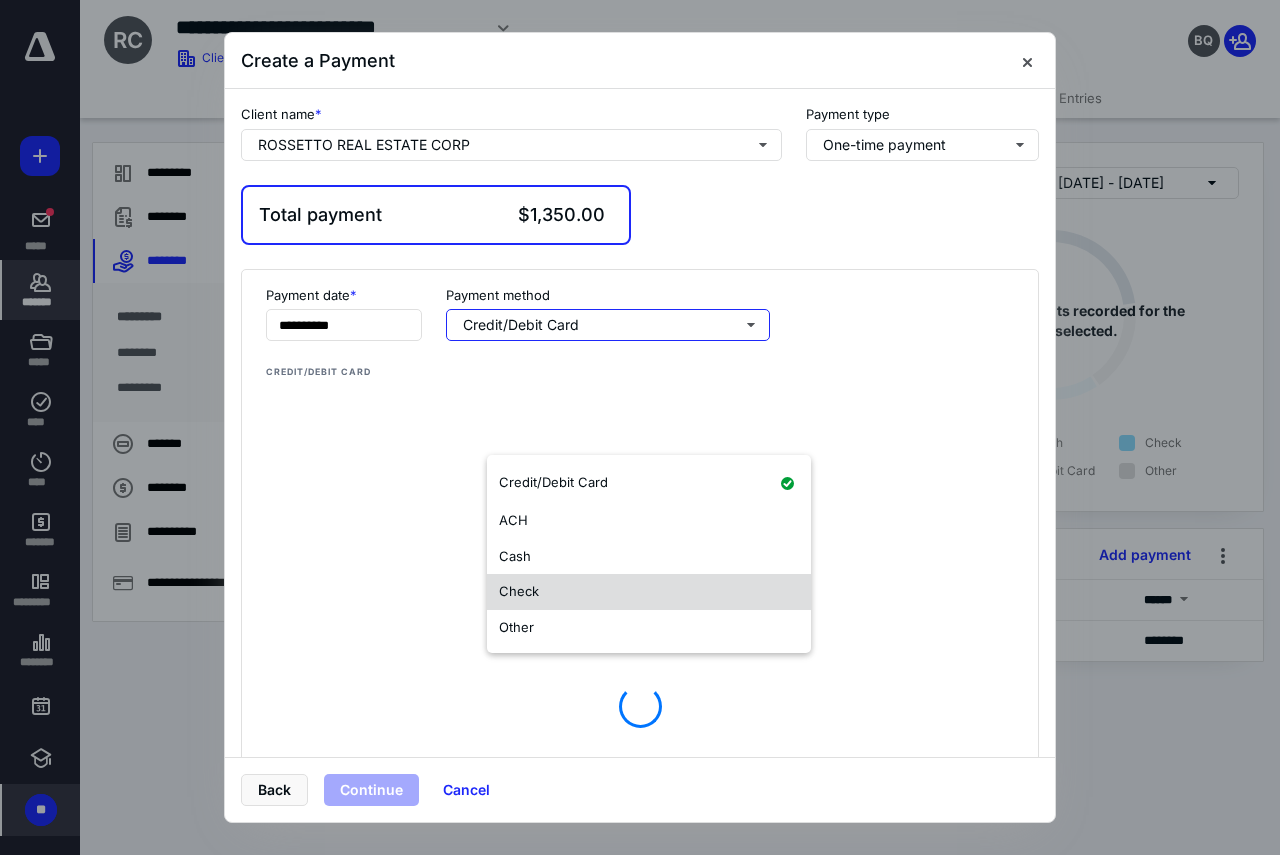 click on "Check" at bounding box center [649, 592] 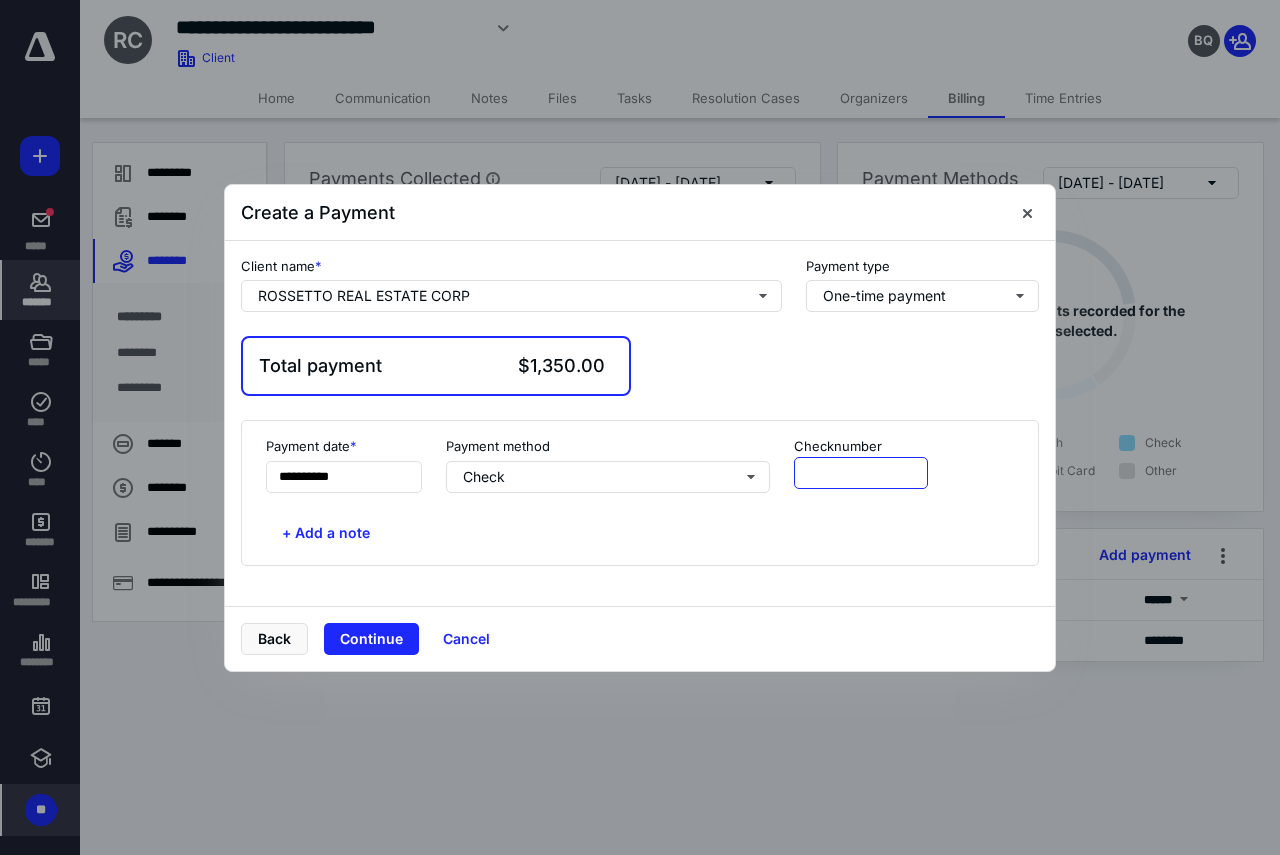 click at bounding box center [861, 473] 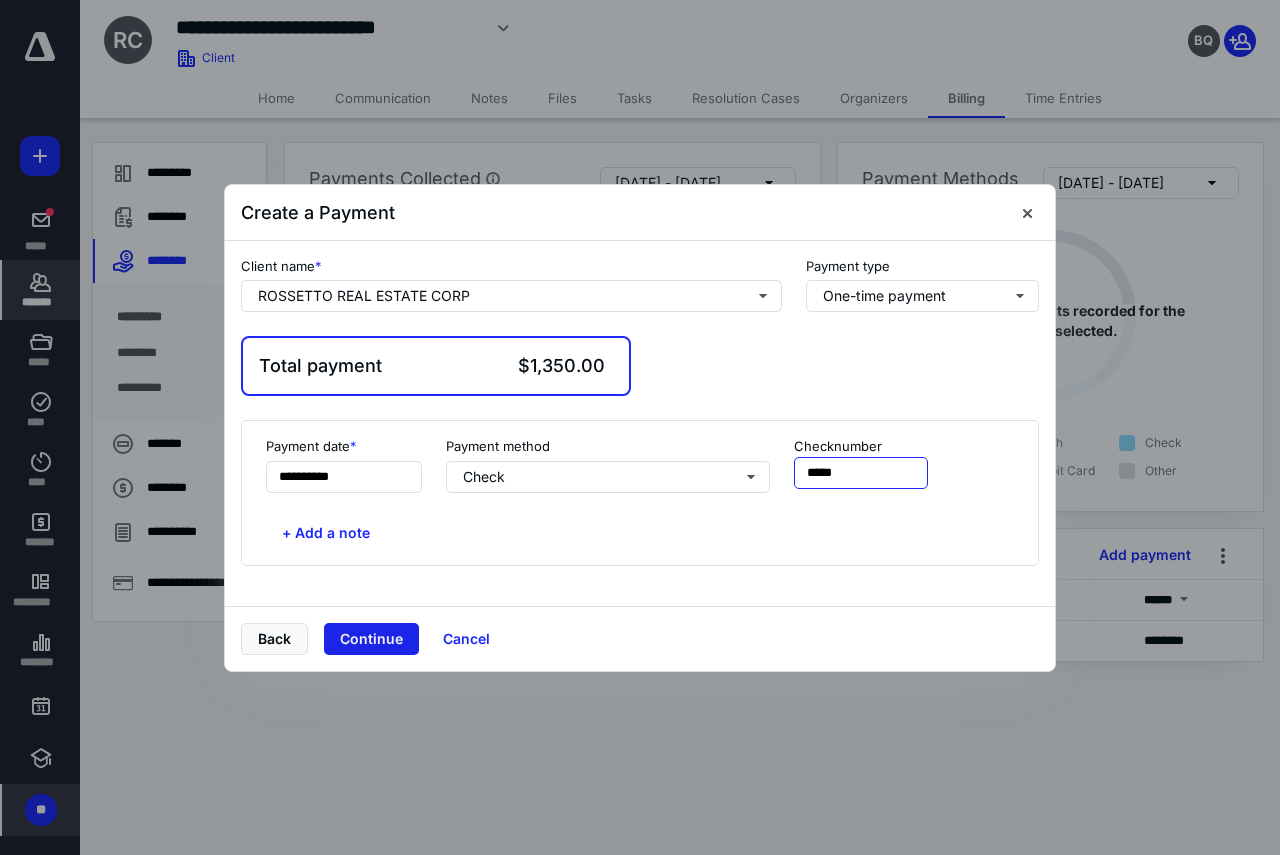 type on "*****" 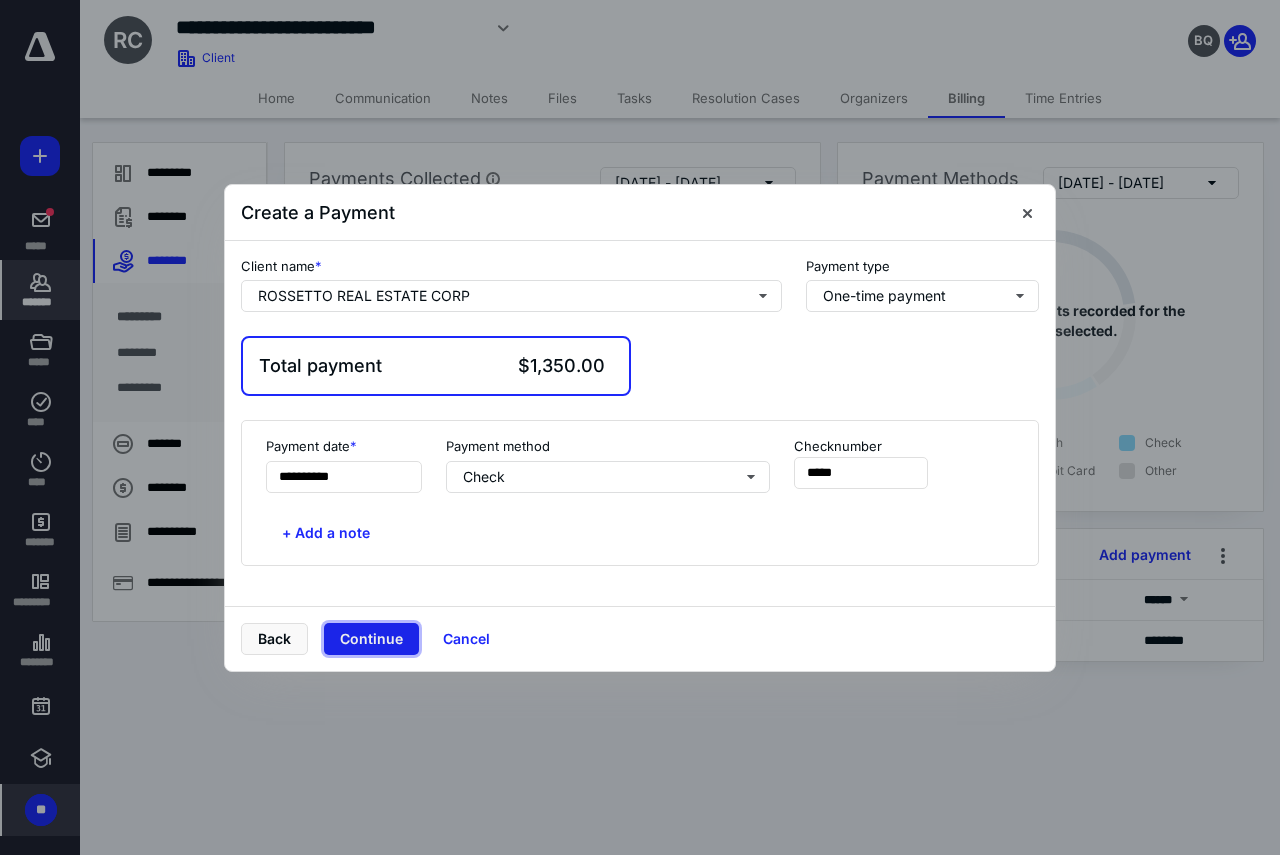 click on "Continue" at bounding box center [371, 639] 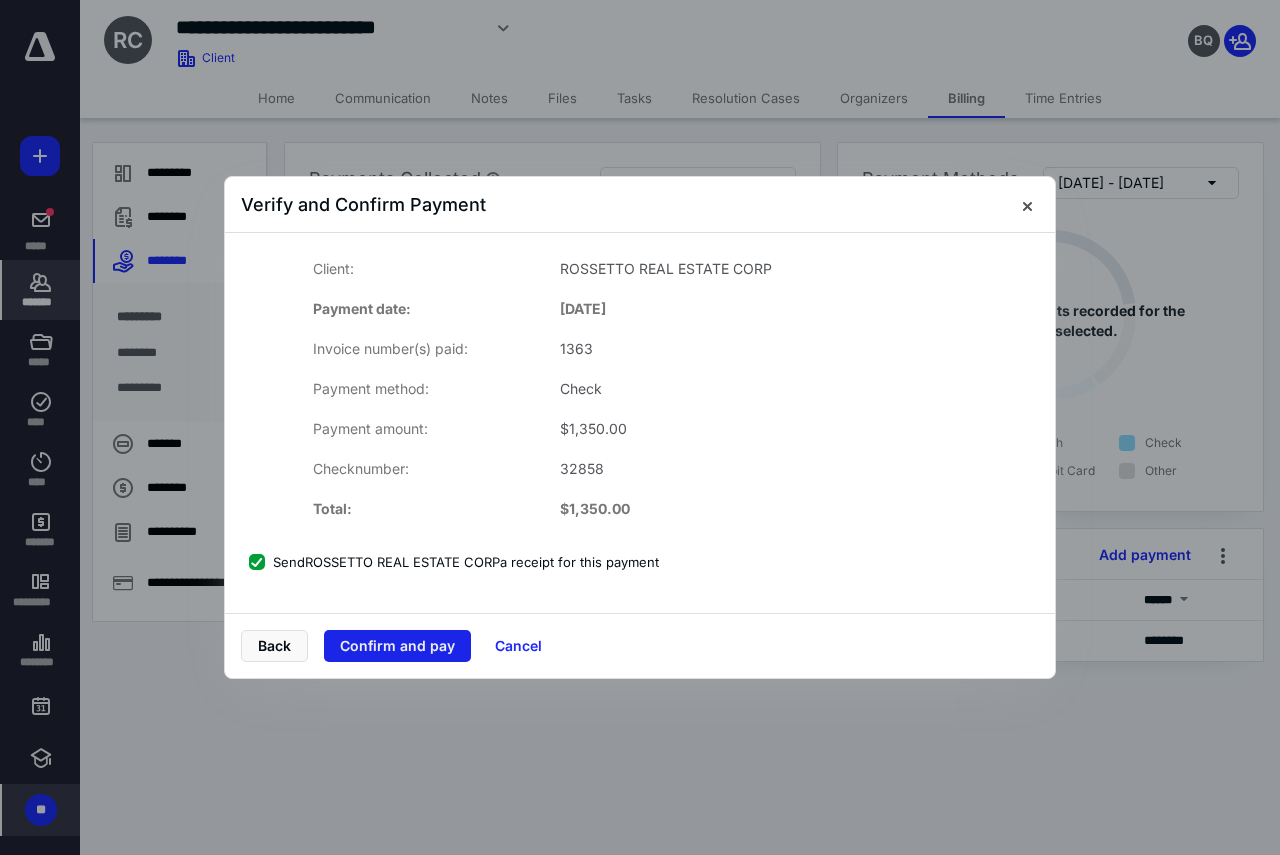 click on "Confirm and pay" at bounding box center (397, 646) 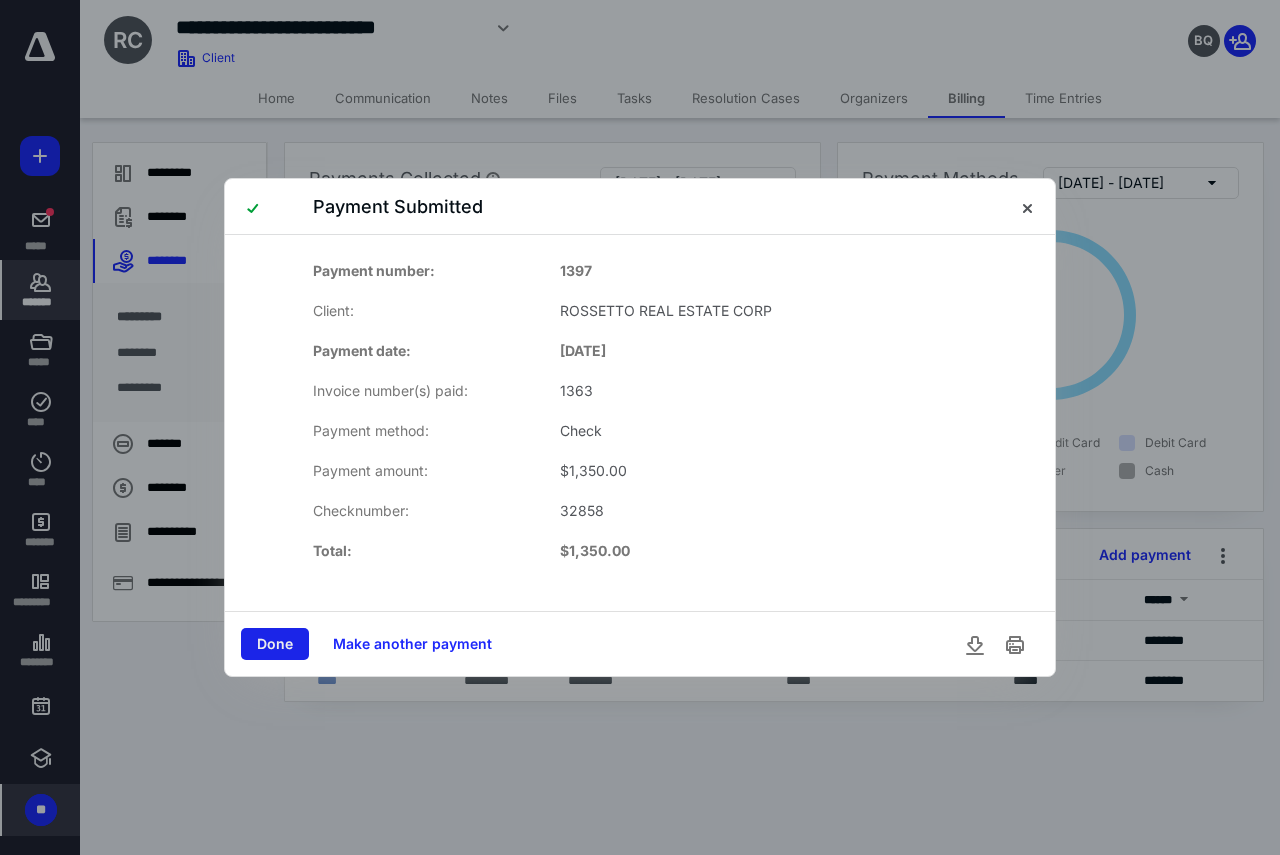click on "Done" at bounding box center [275, 644] 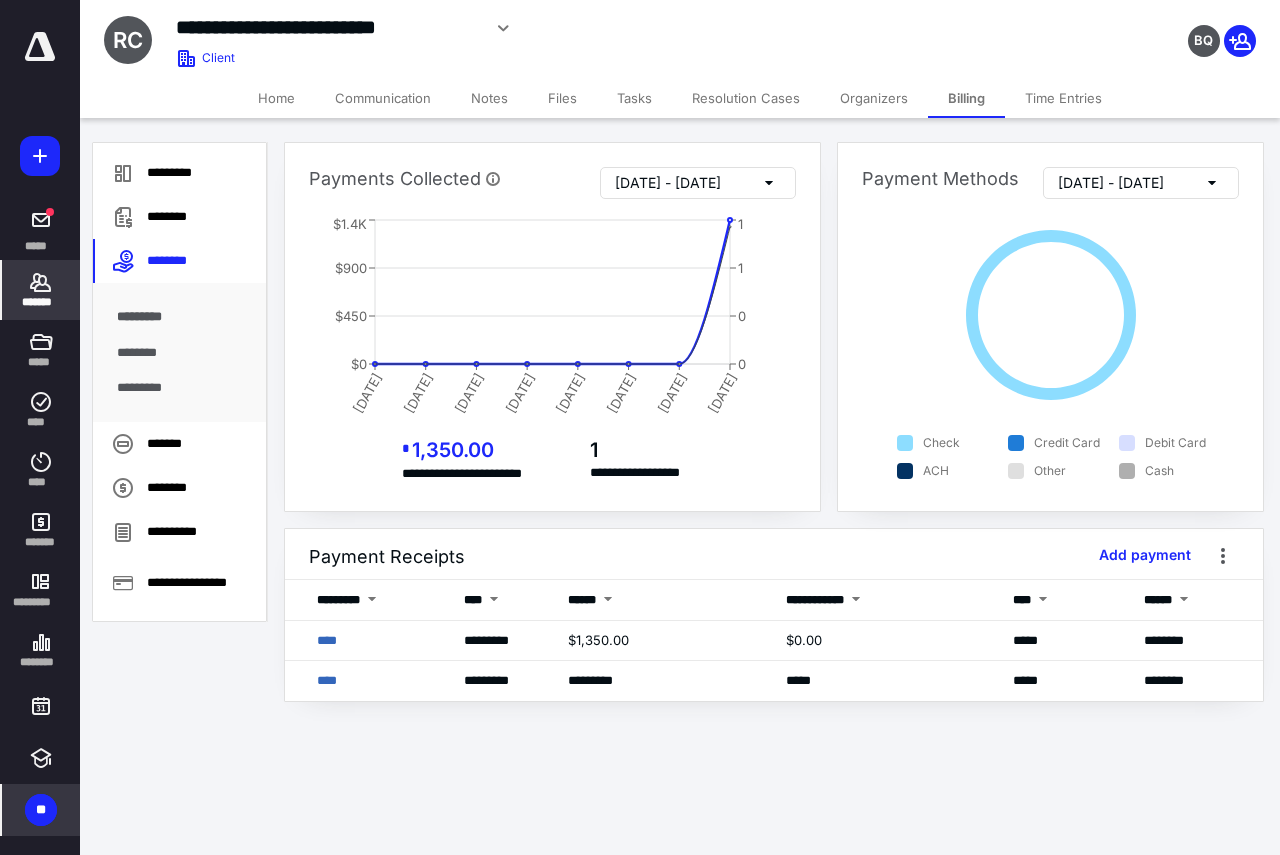 click 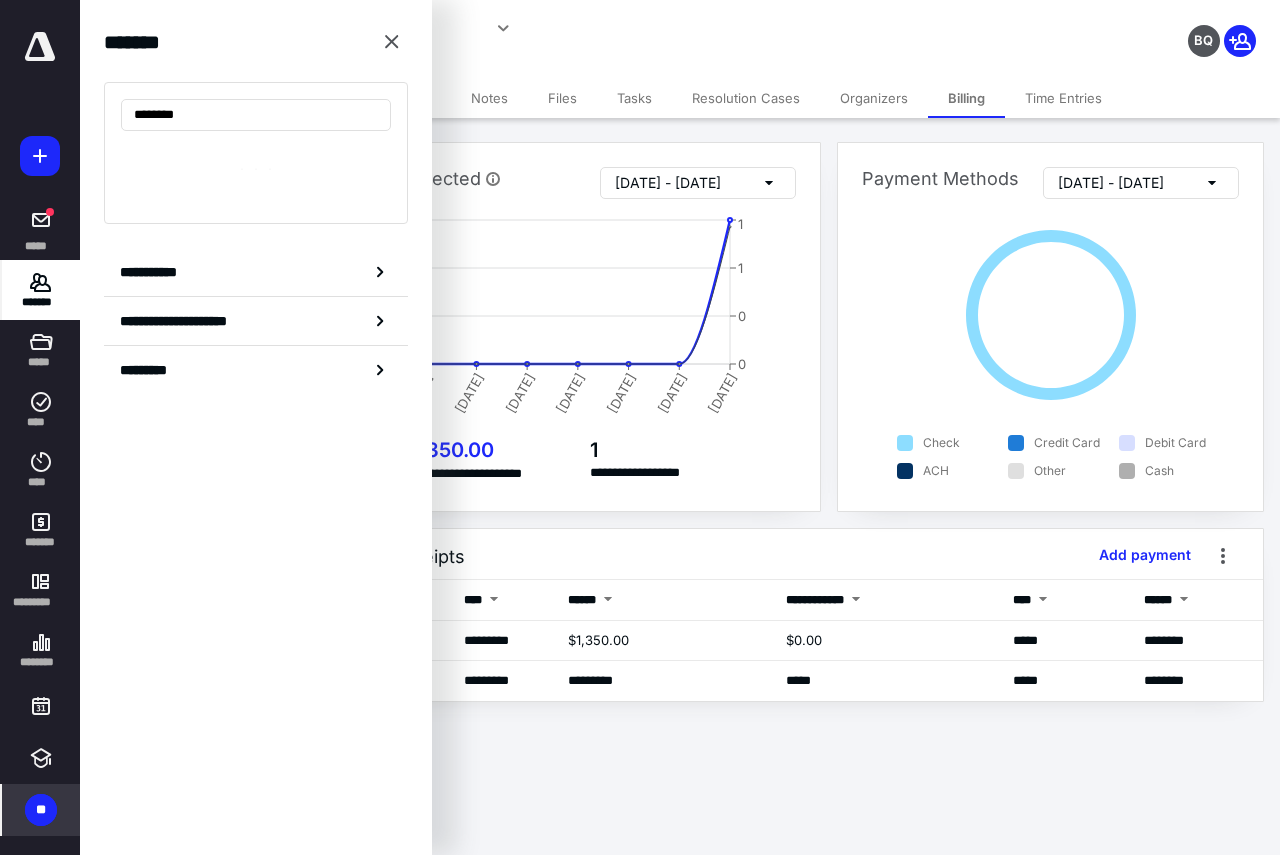 type on "*********" 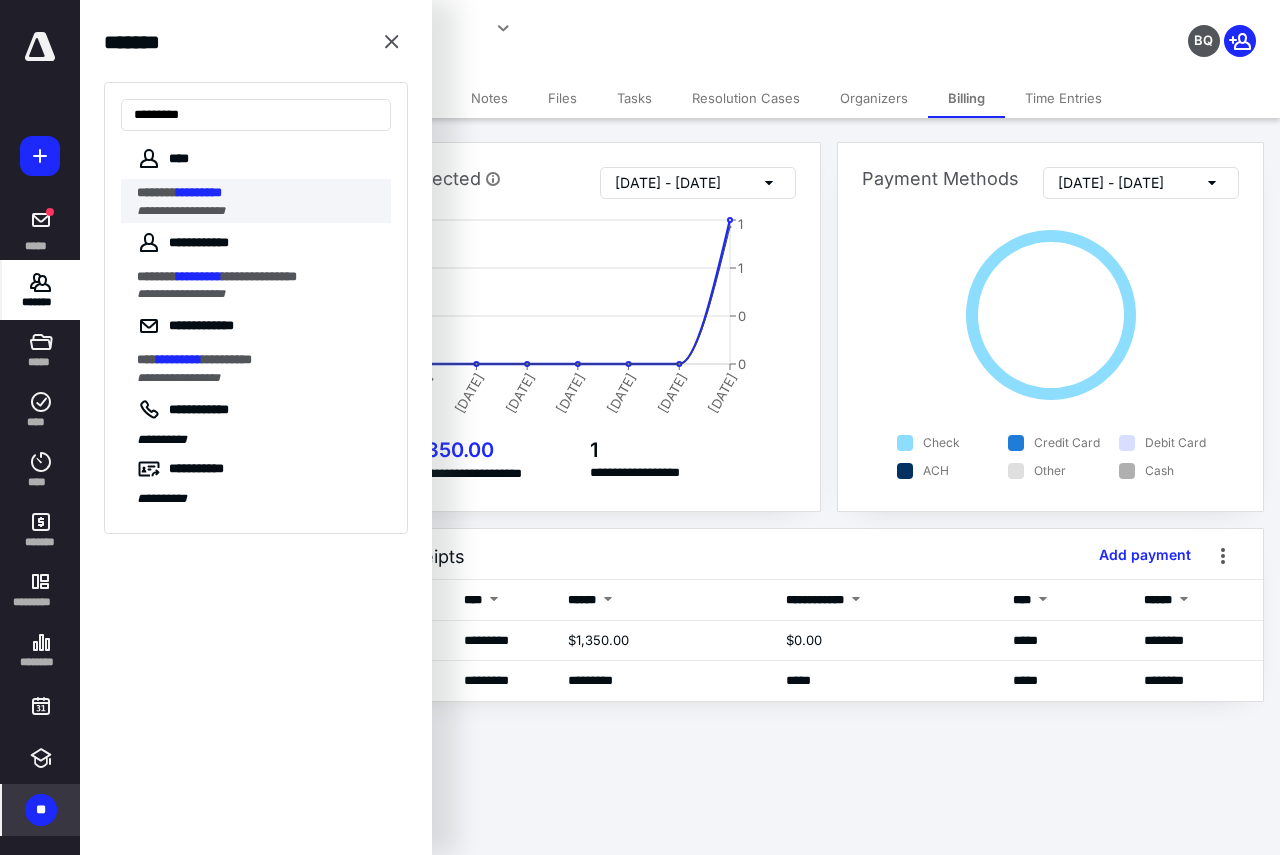 click on "*********" at bounding box center [199, 192] 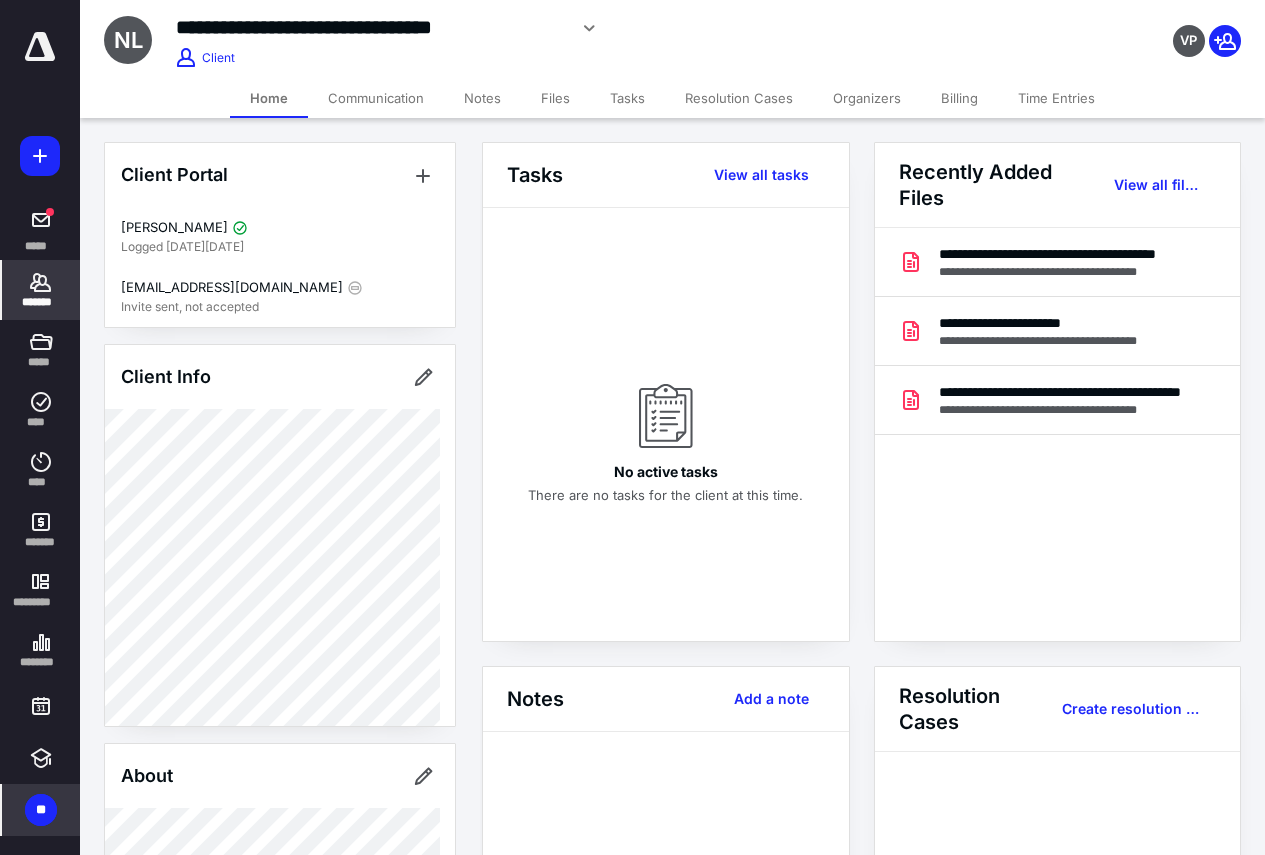 click on "Billing" at bounding box center [959, 98] 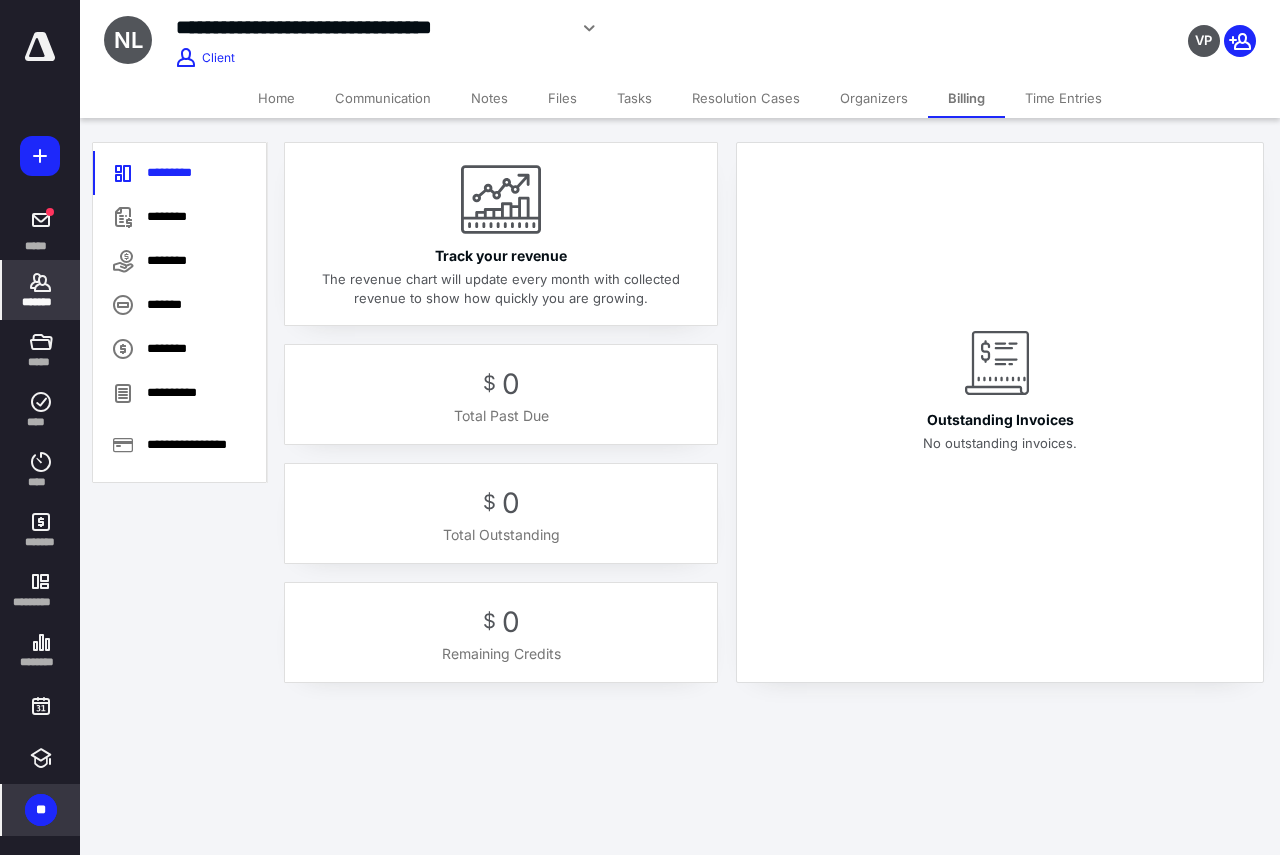 click on "Home" at bounding box center (276, 98) 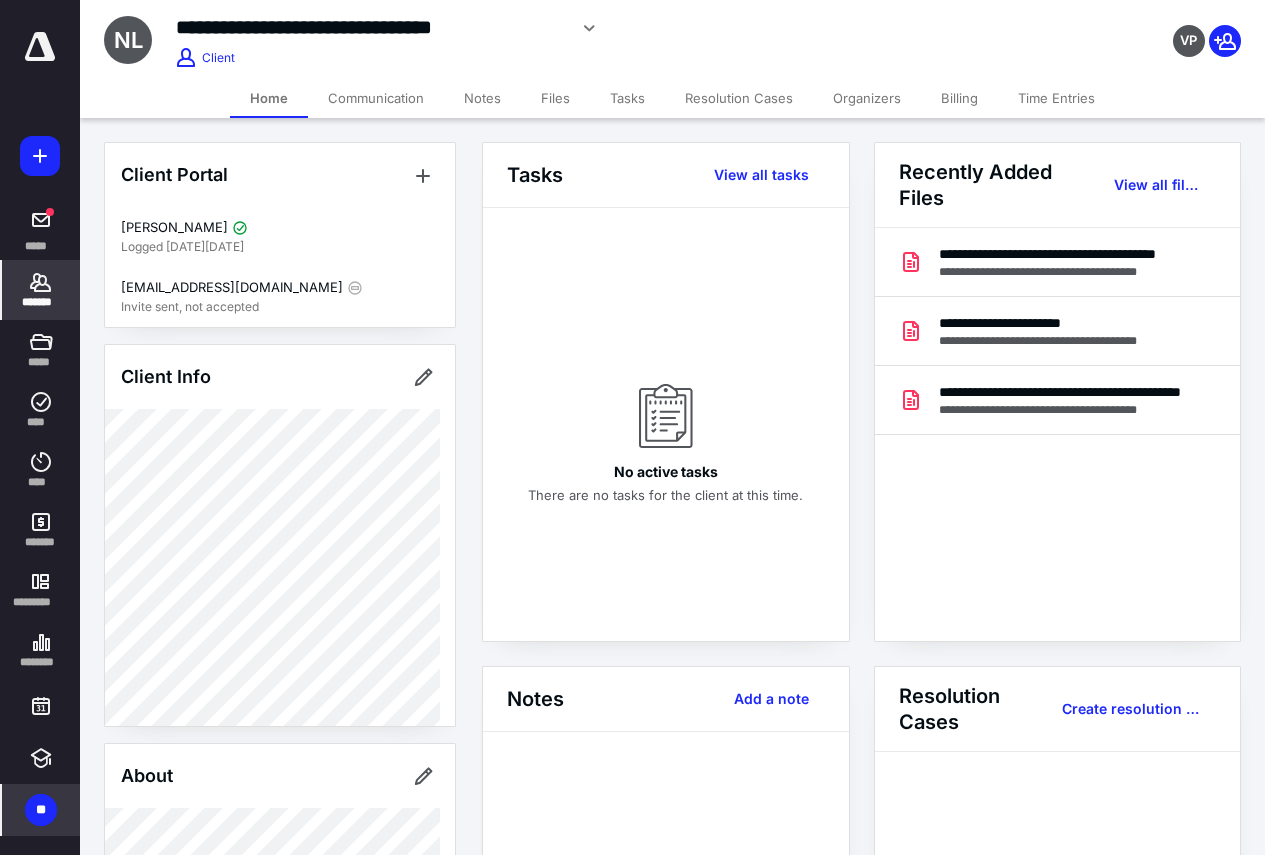 click on "Billing" at bounding box center (959, 98) 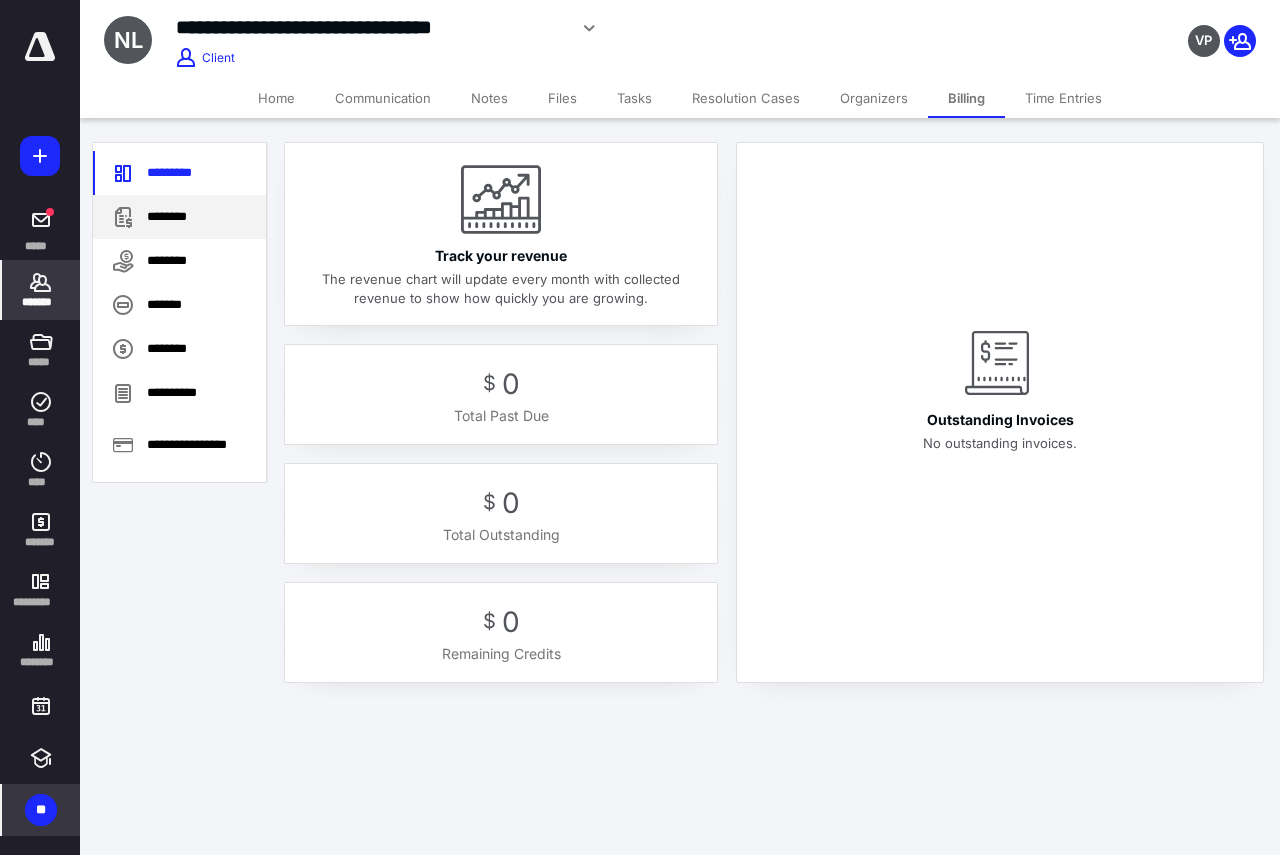 click on "********" at bounding box center [179, 217] 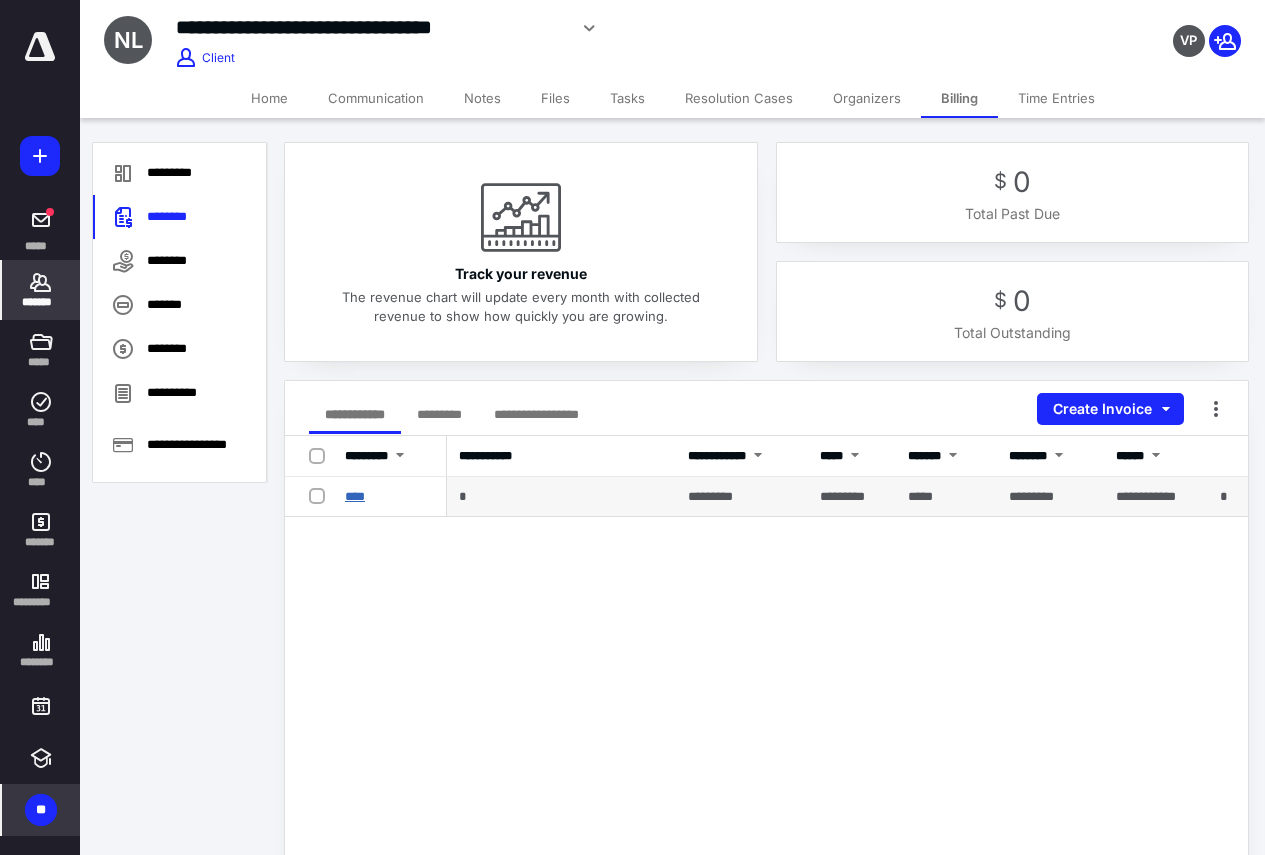 click on "****" at bounding box center [355, 496] 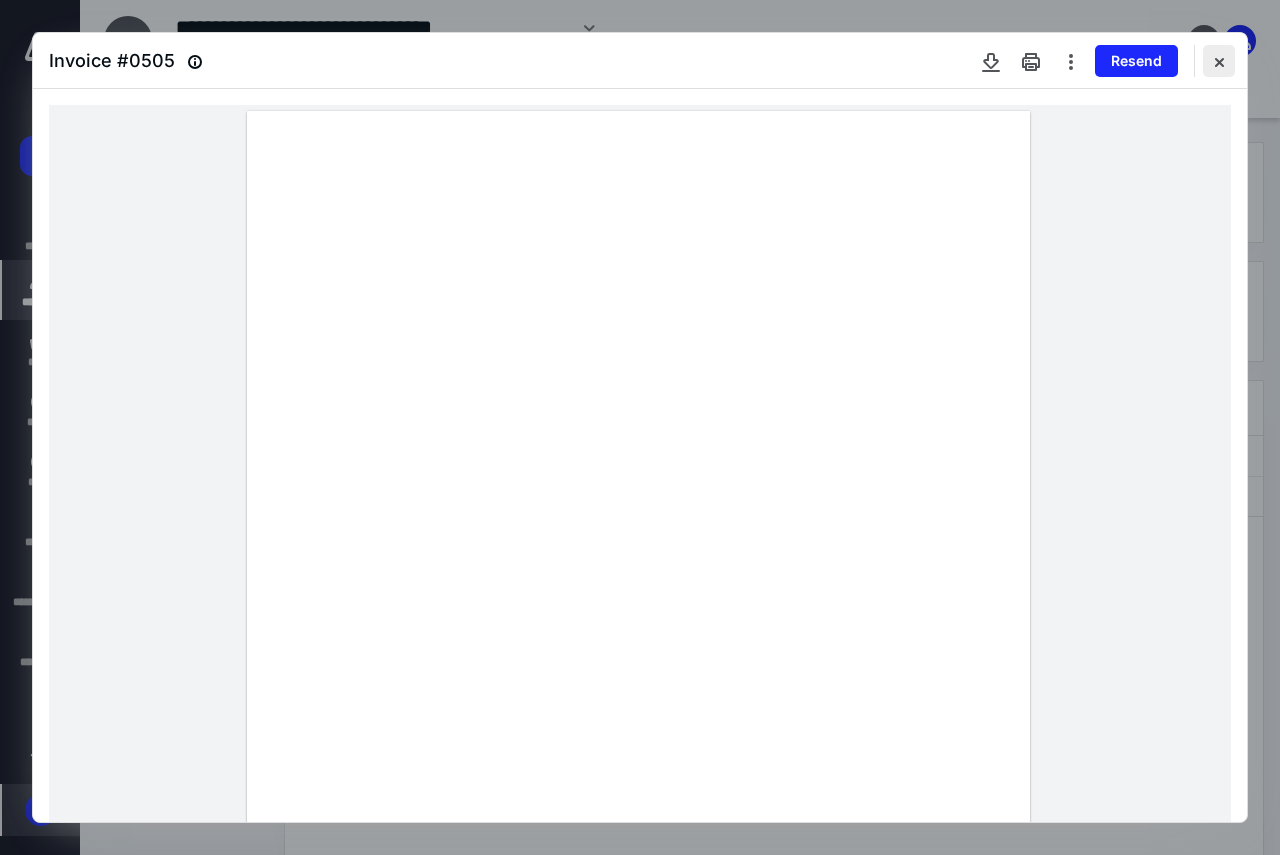 click at bounding box center [1219, 61] 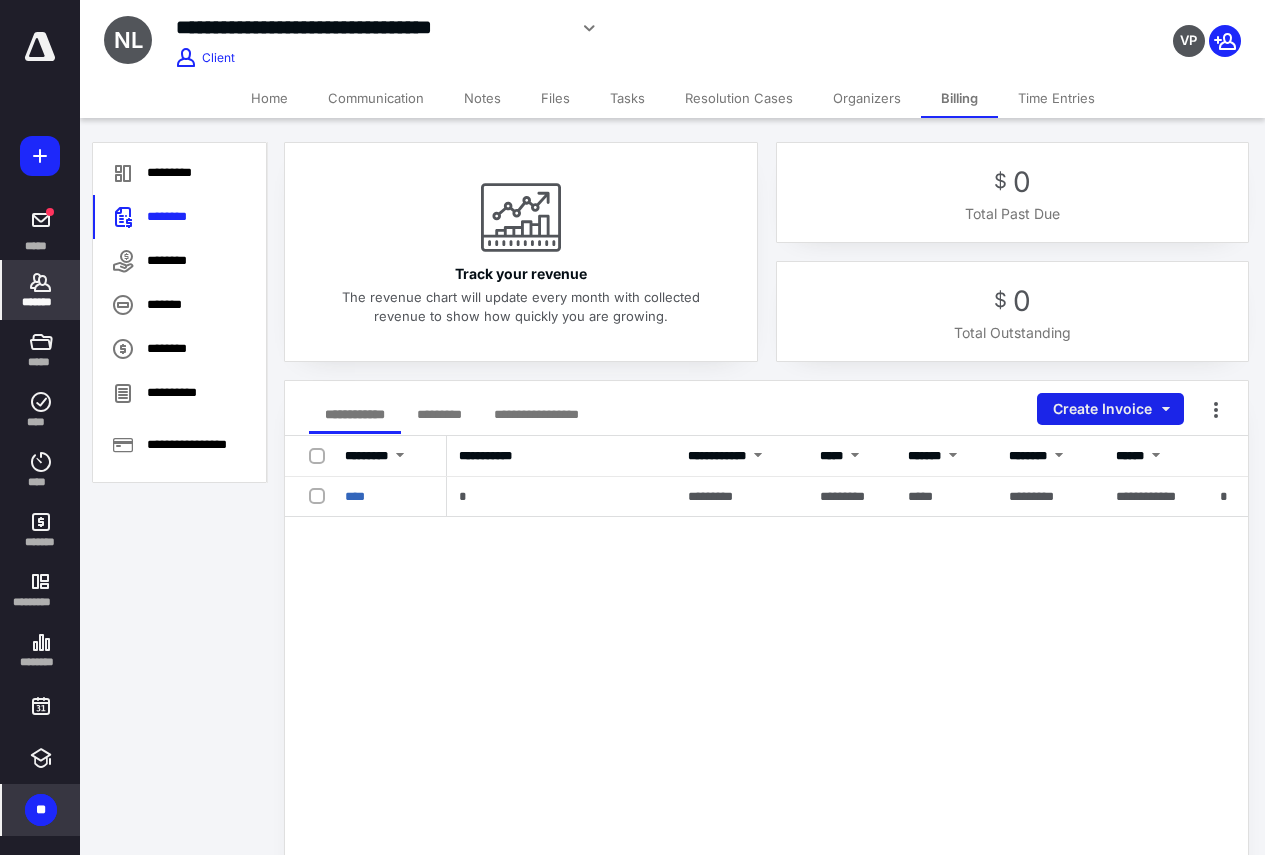drag, startPoint x: 1068, startPoint y: 419, endPoint x: 1067, endPoint y: 409, distance: 10.049875 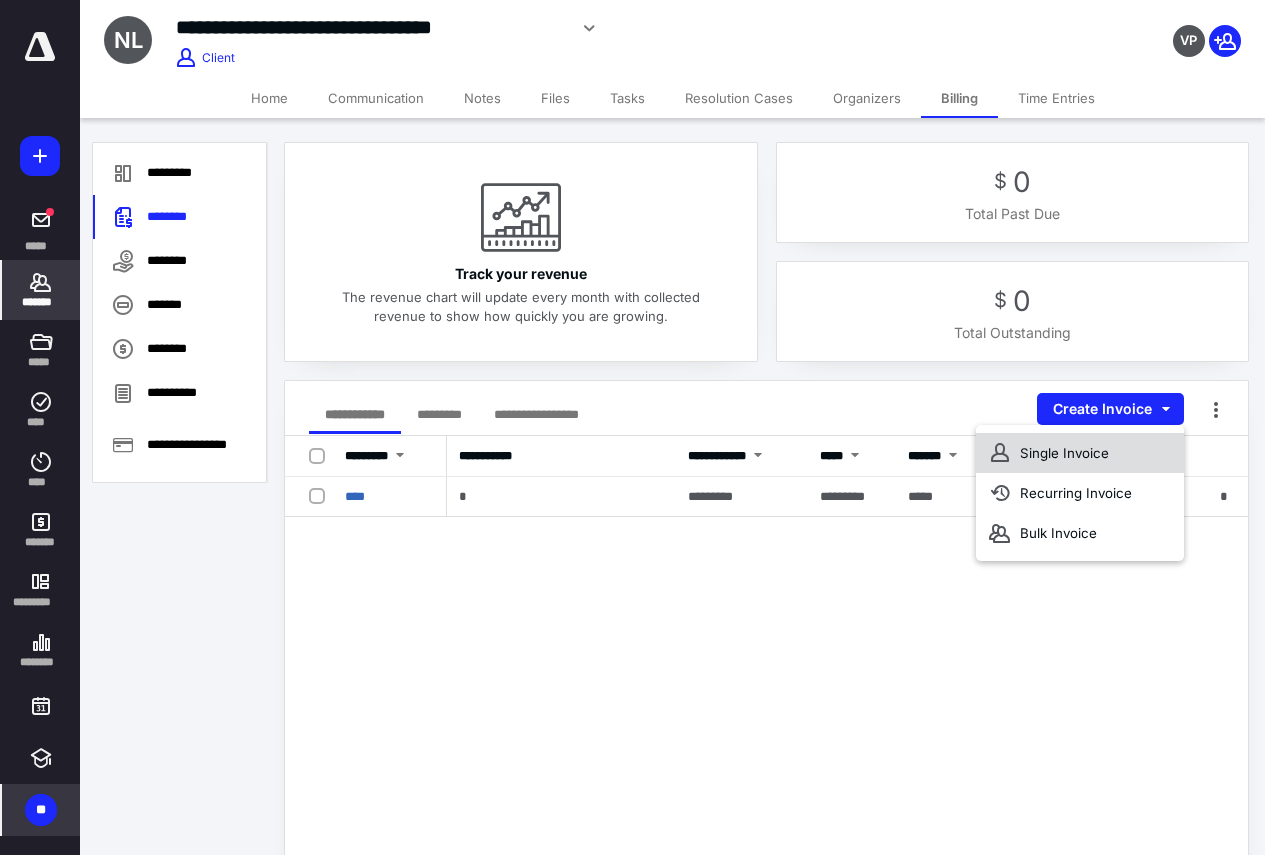 click on "Single Invoice" at bounding box center (1080, 453) 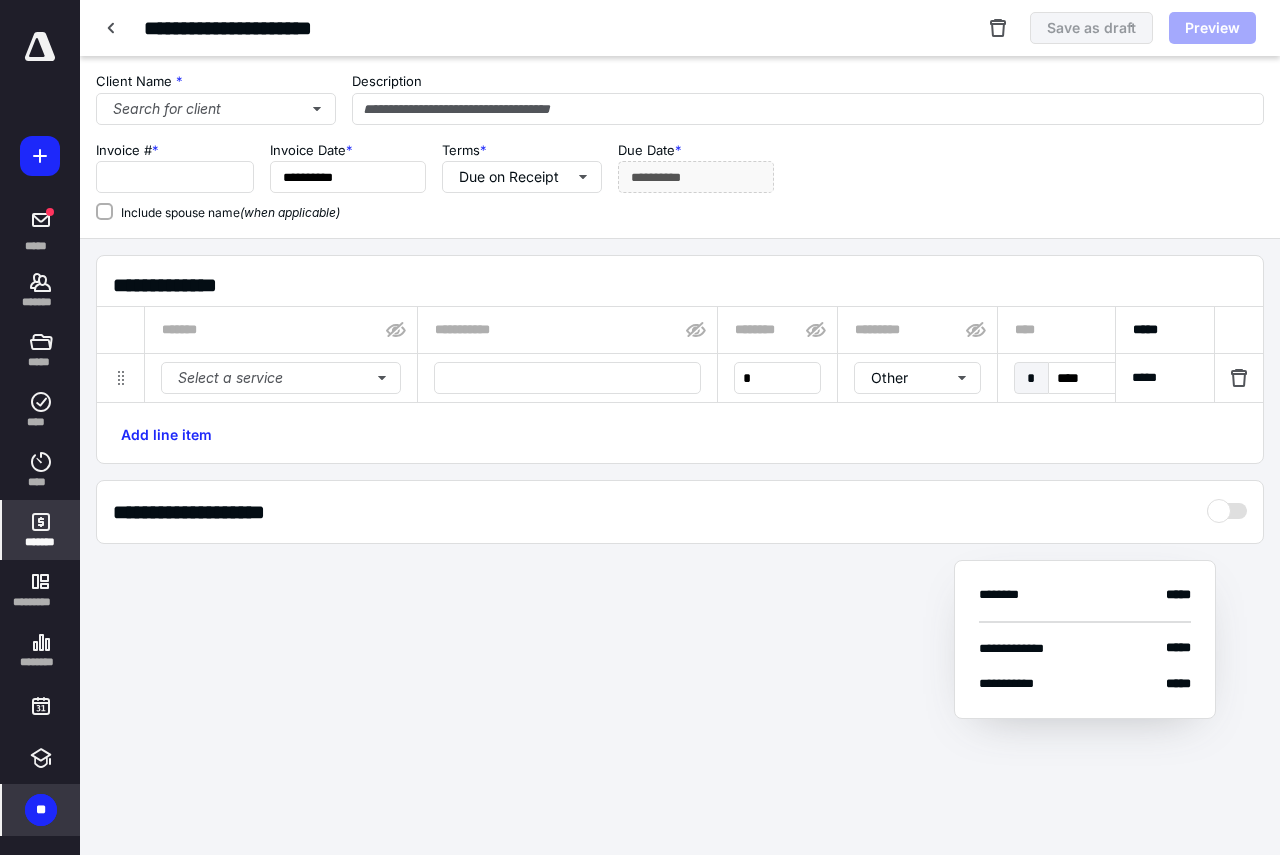 type on "****" 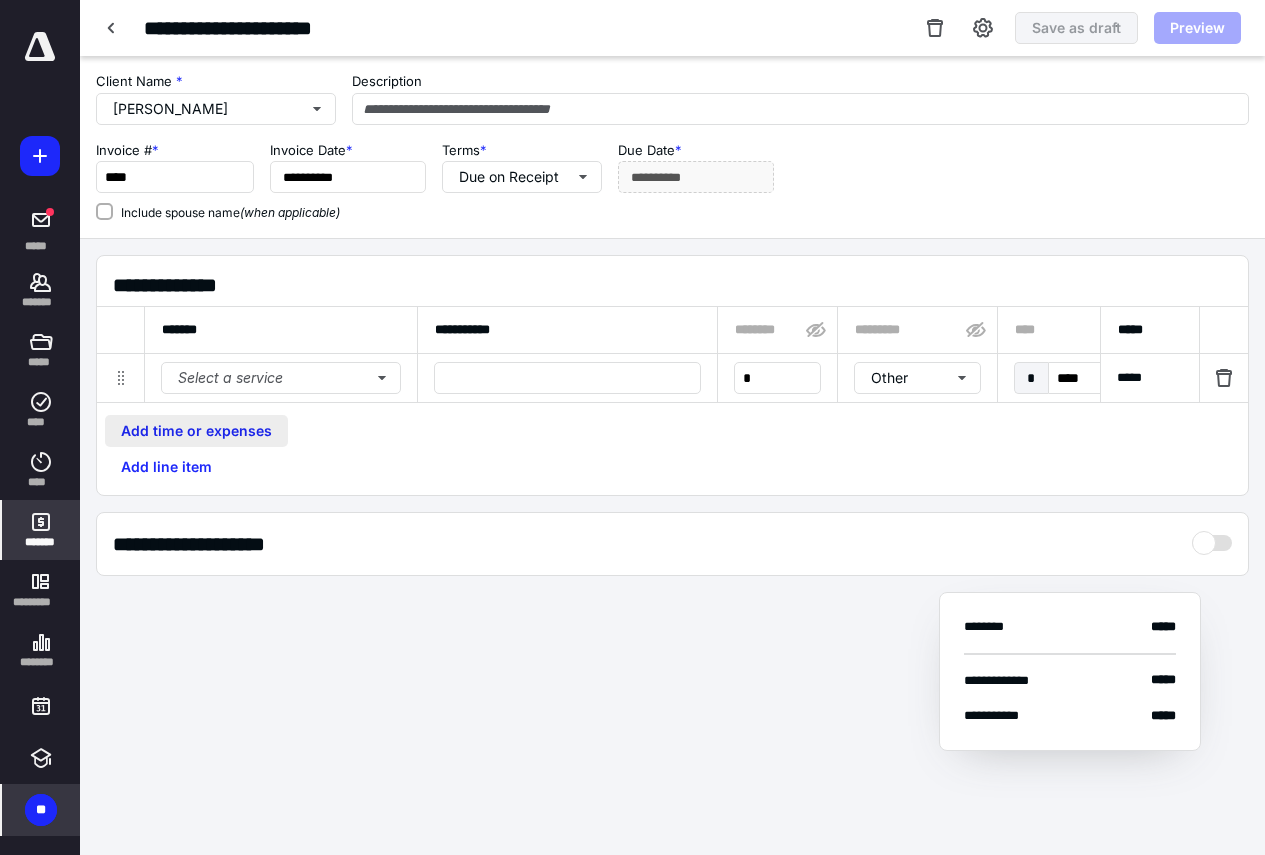 click on "Add time or expenses" at bounding box center [196, 431] 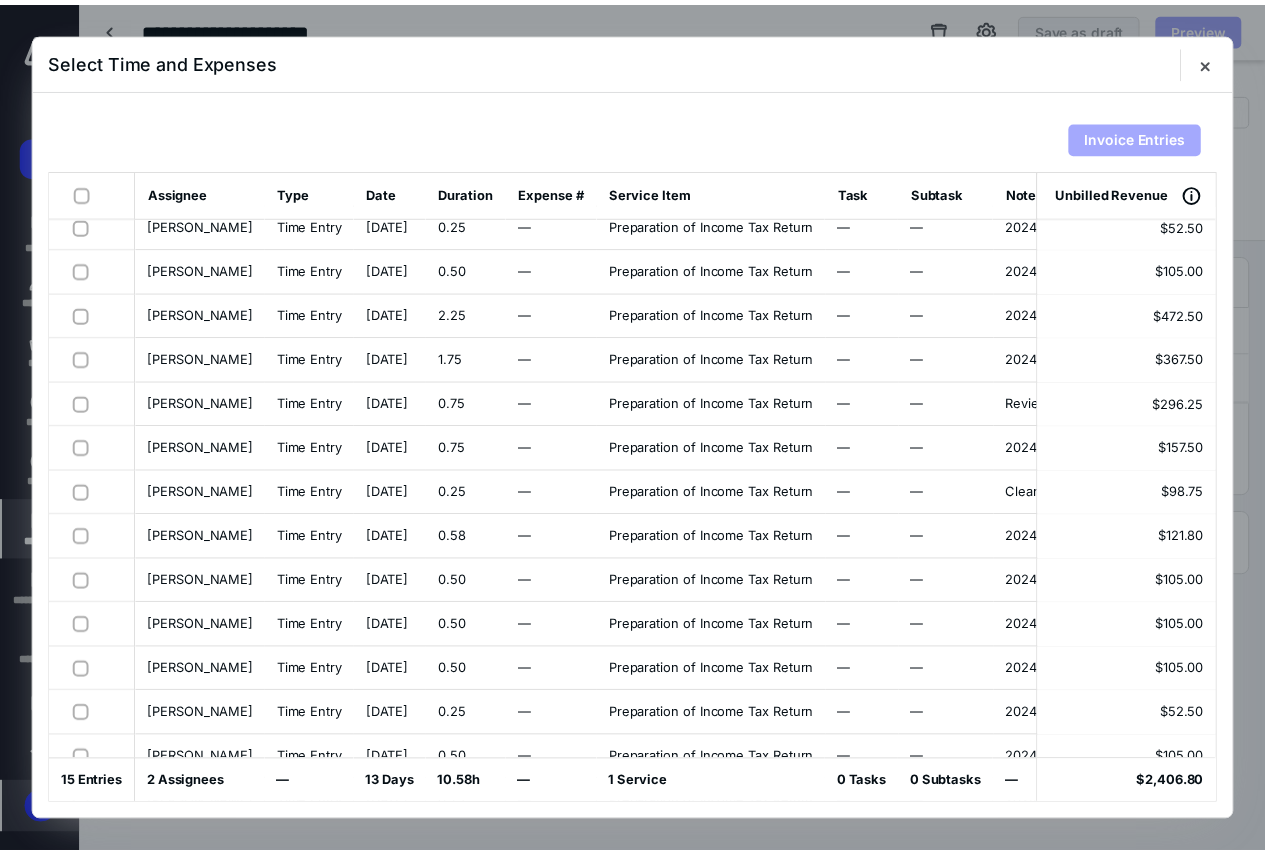 scroll, scrollTop: 138, scrollLeft: 0, axis: vertical 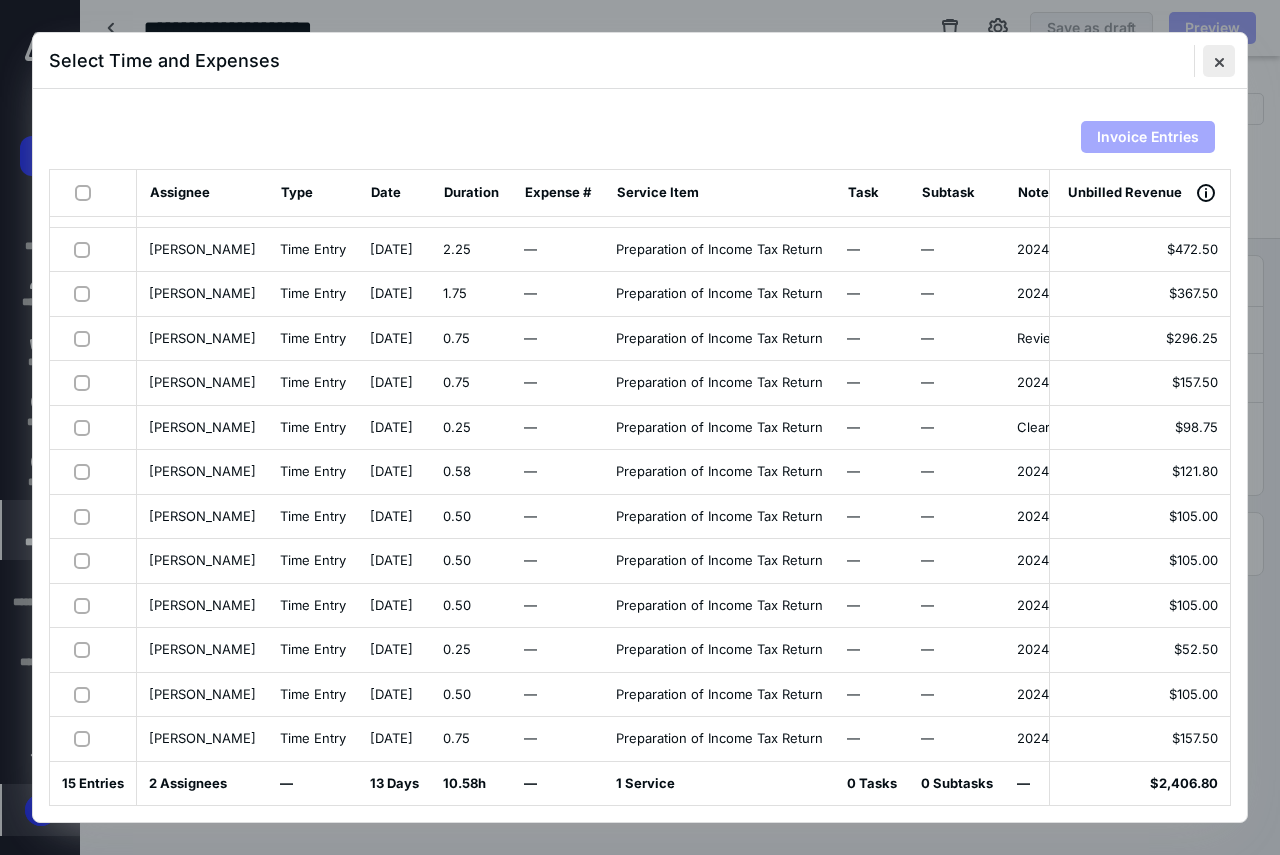 click at bounding box center [1219, 61] 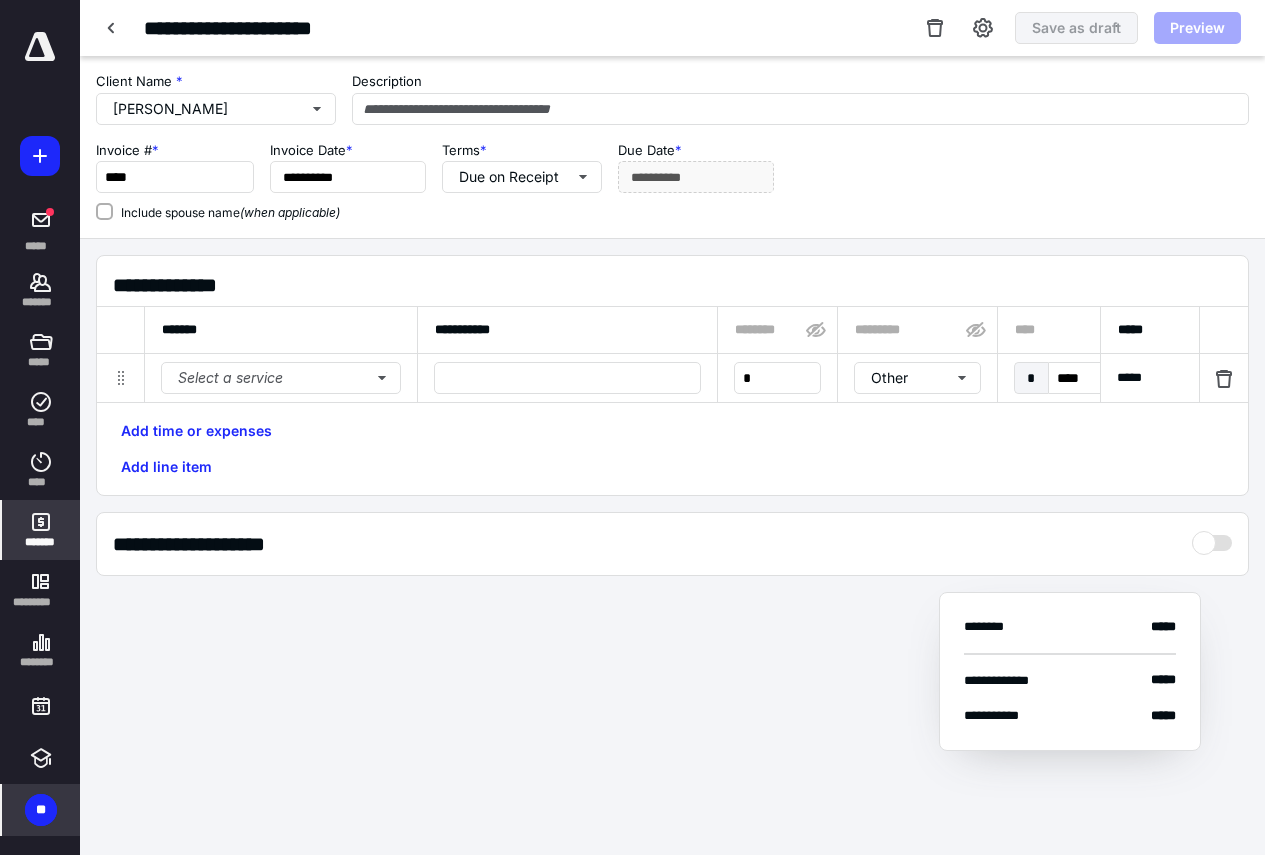 click on "**********" at bounding box center (214, 28) 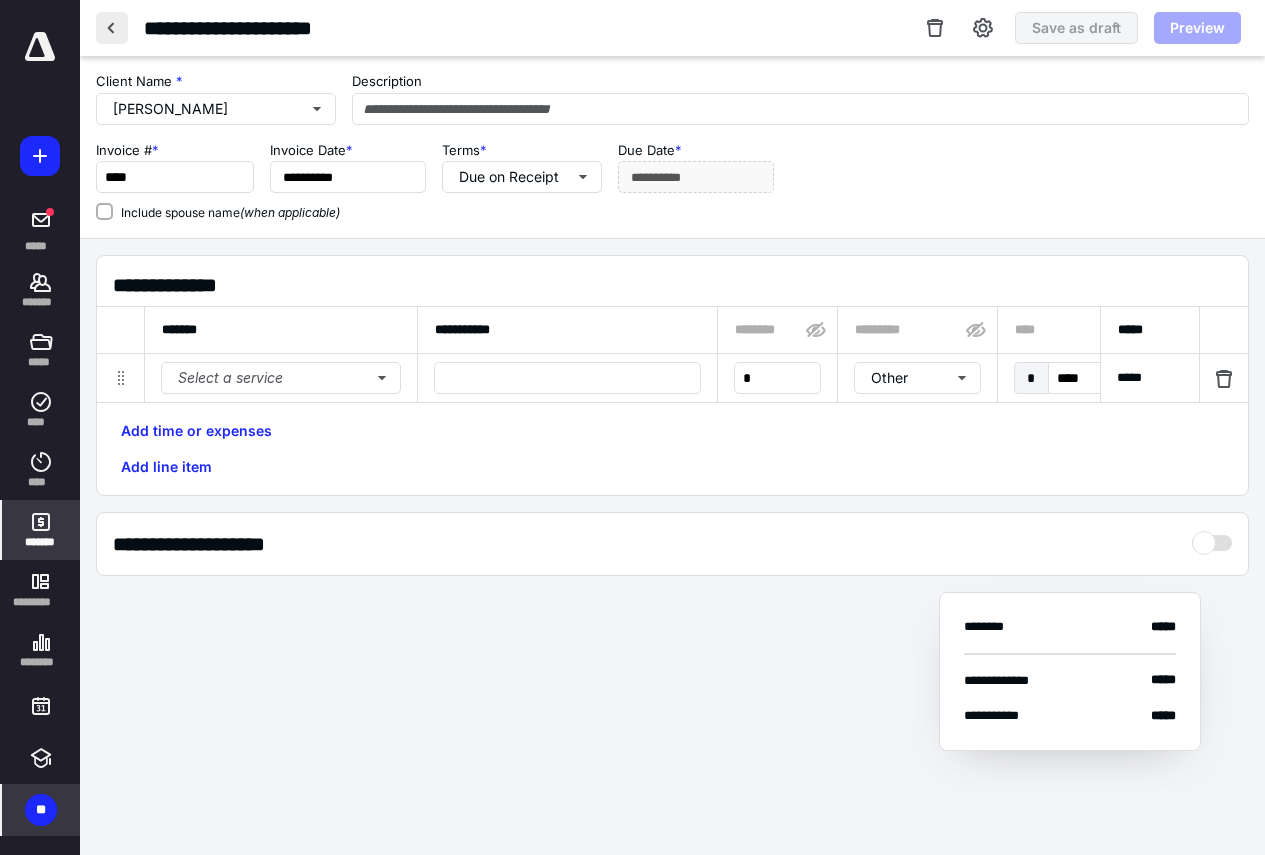 click at bounding box center [112, 28] 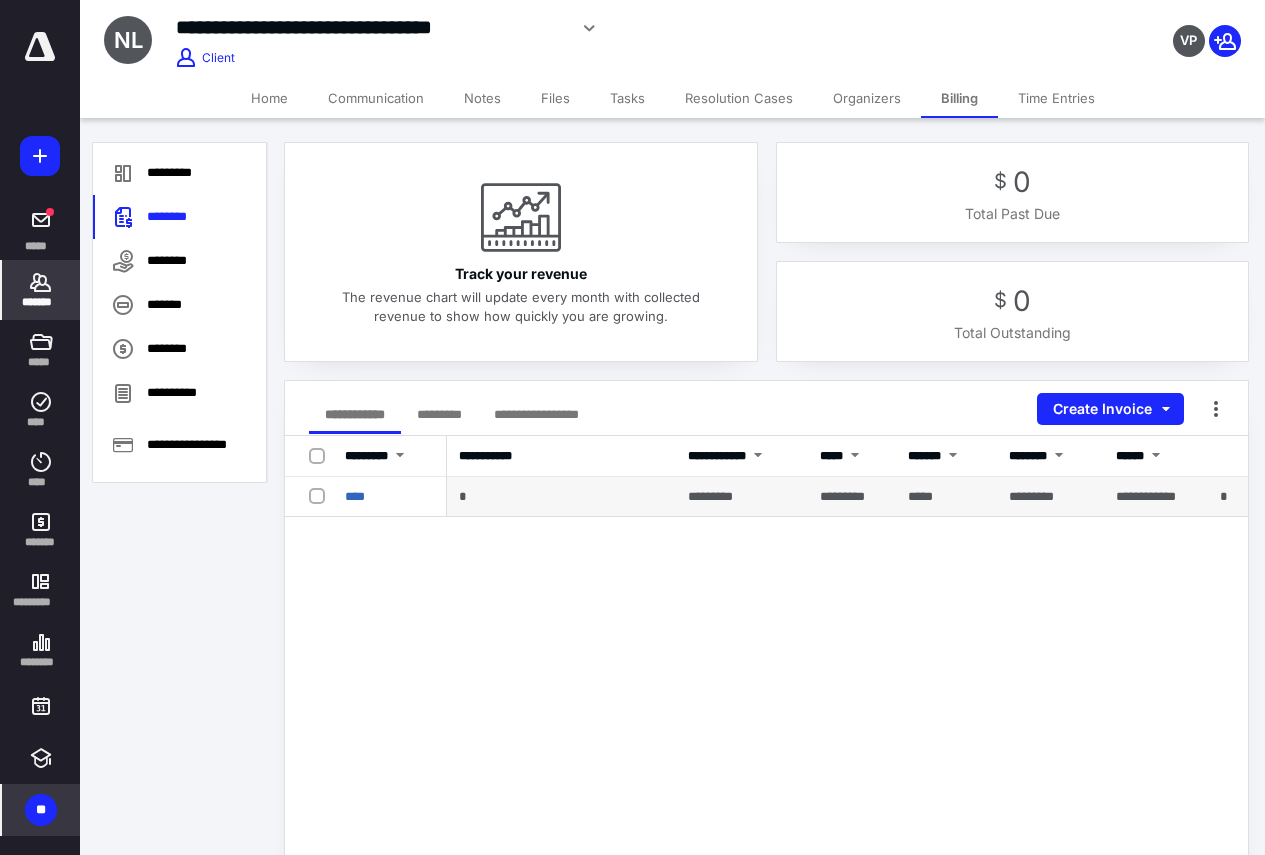 click on "****" at bounding box center (390, 497) 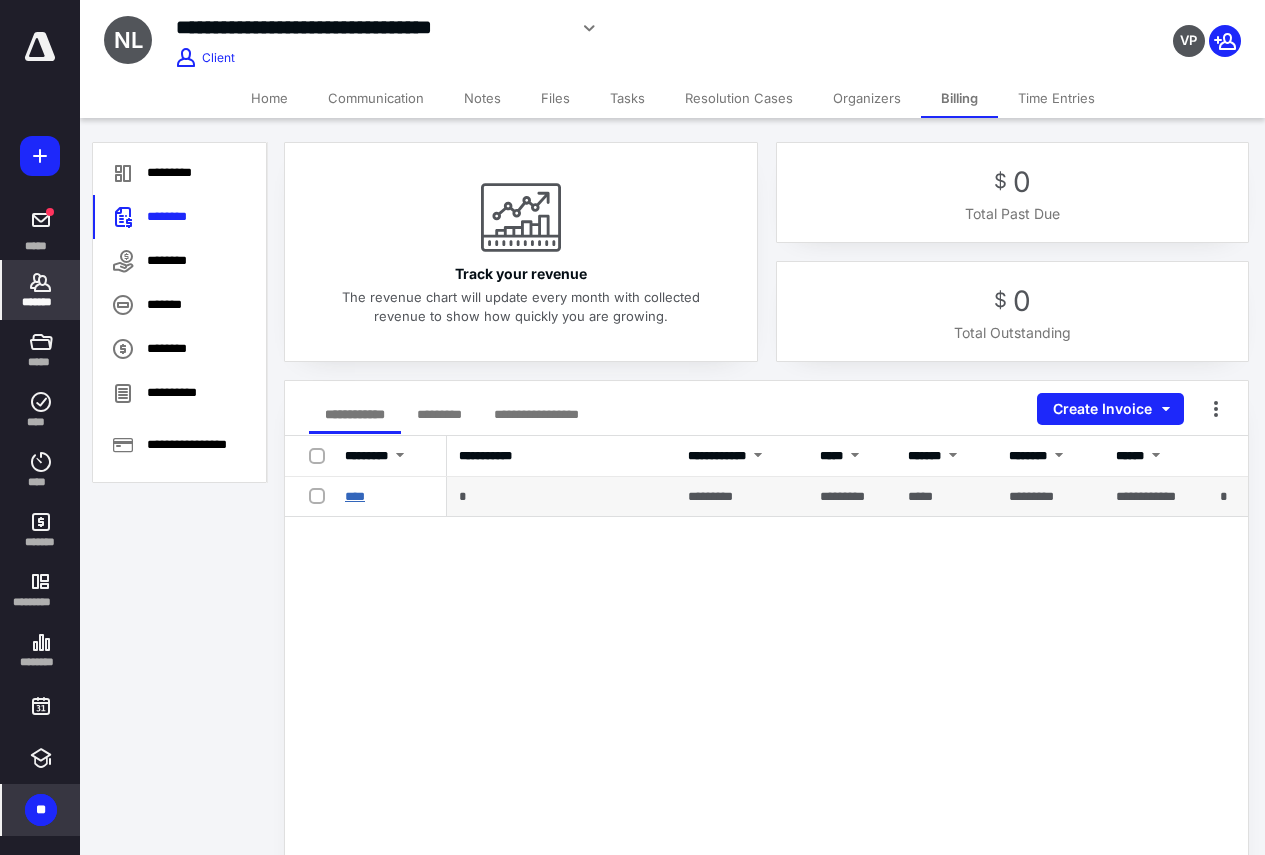 click on "****" at bounding box center (355, 496) 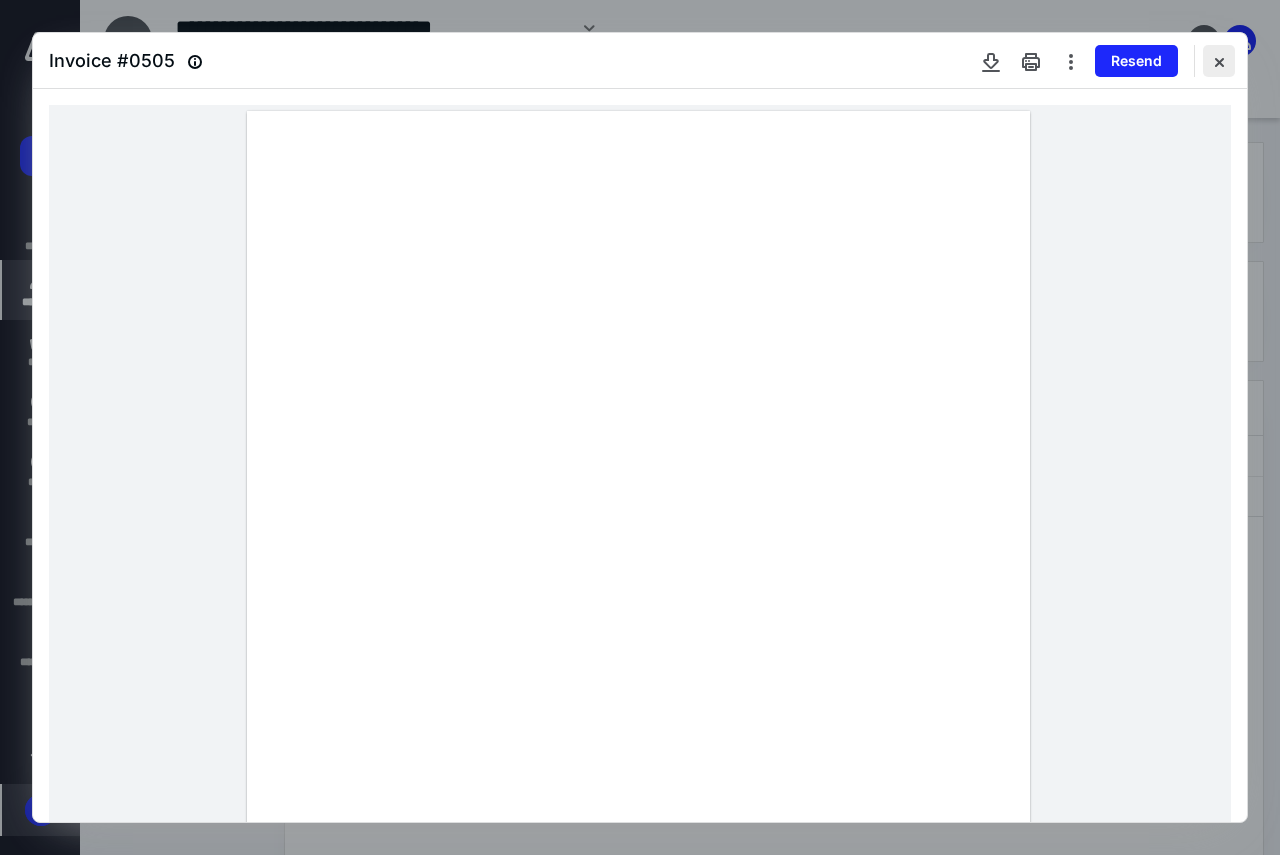 click at bounding box center (1219, 61) 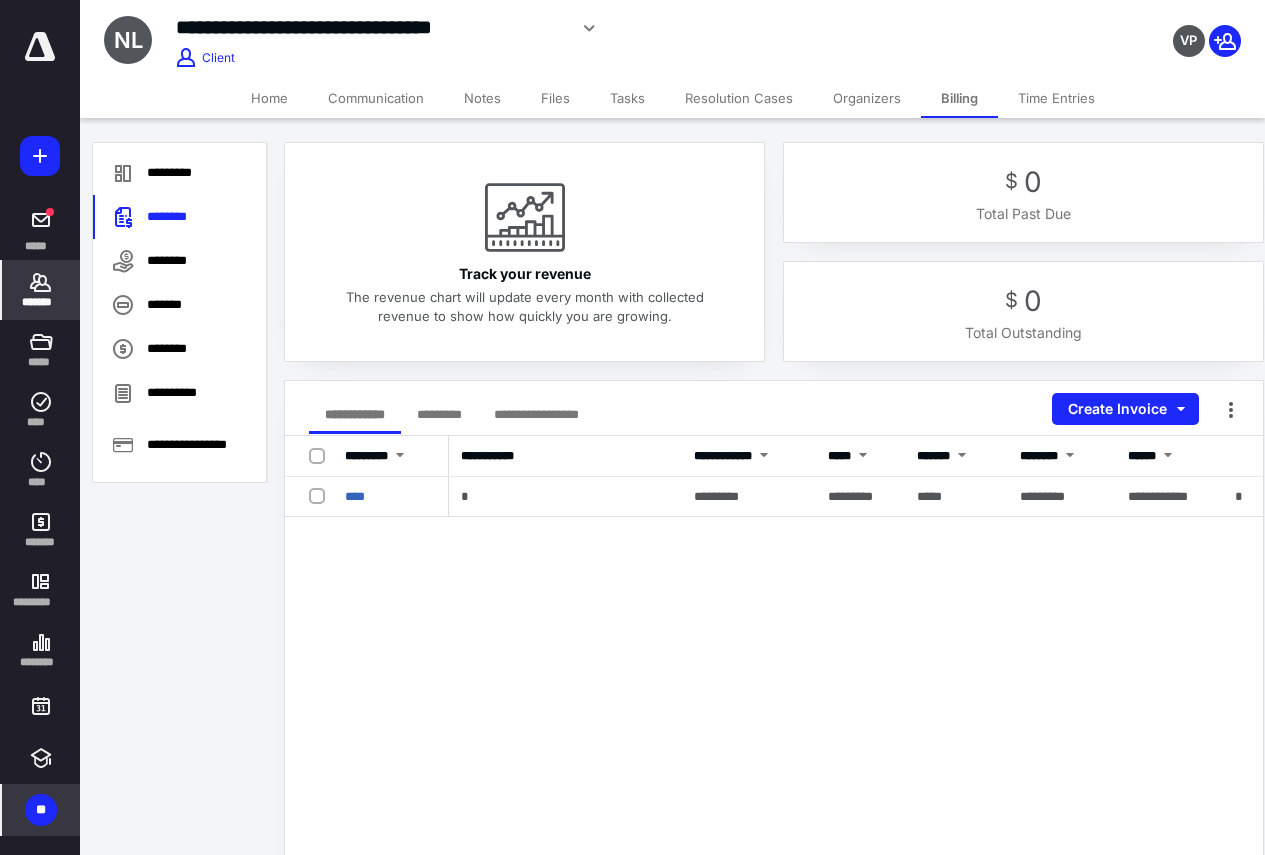 click on "Time Entries" at bounding box center (1056, 98) 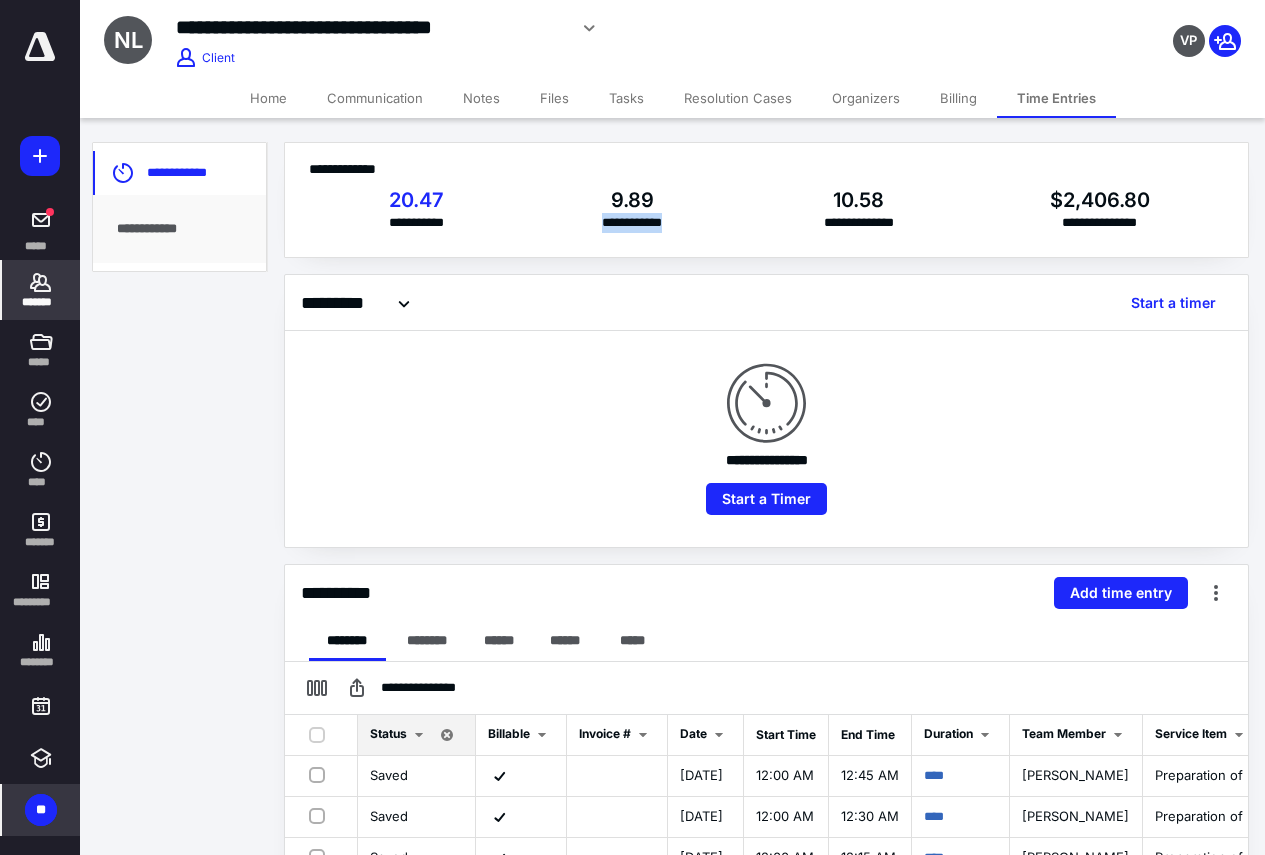drag, startPoint x: 586, startPoint y: 223, endPoint x: 704, endPoint y: 228, distance: 118.10589 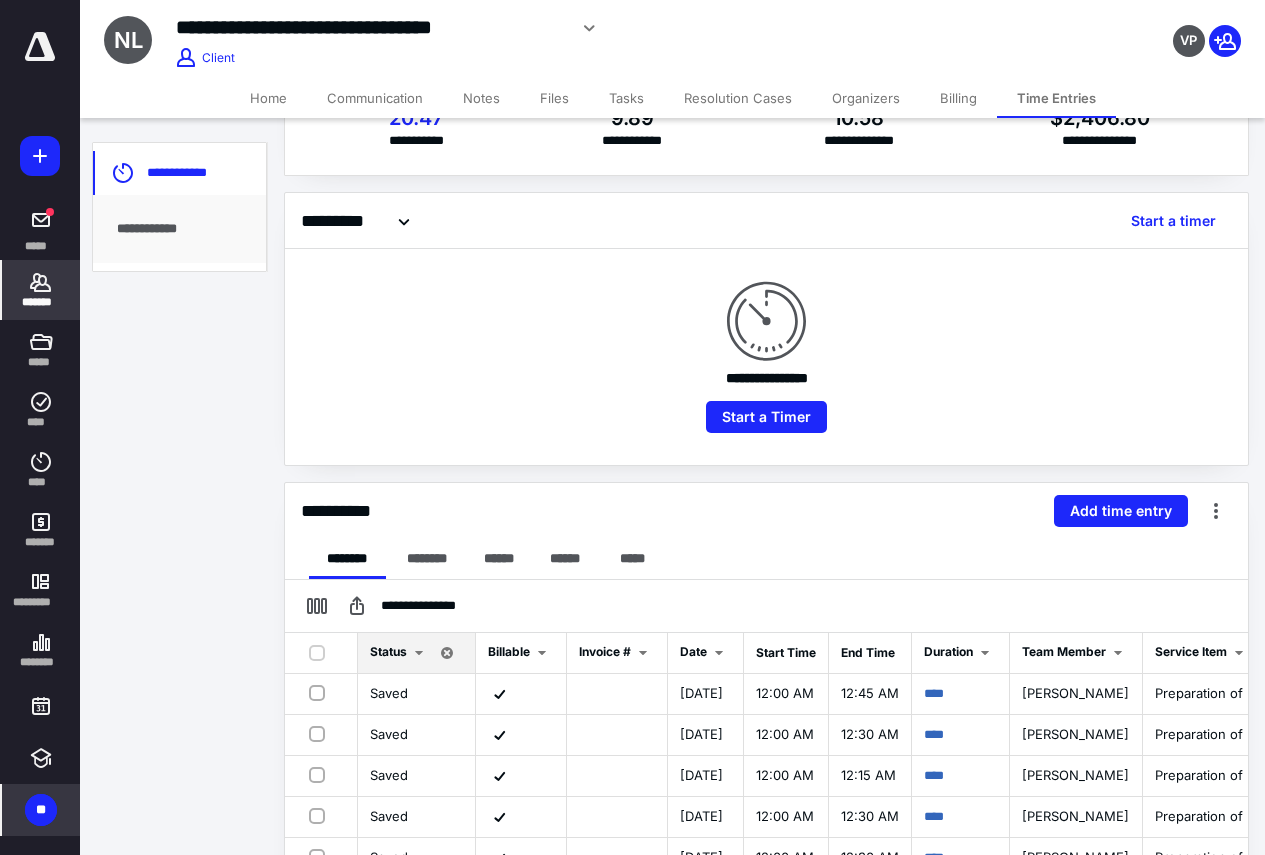 scroll, scrollTop: 486, scrollLeft: 0, axis: vertical 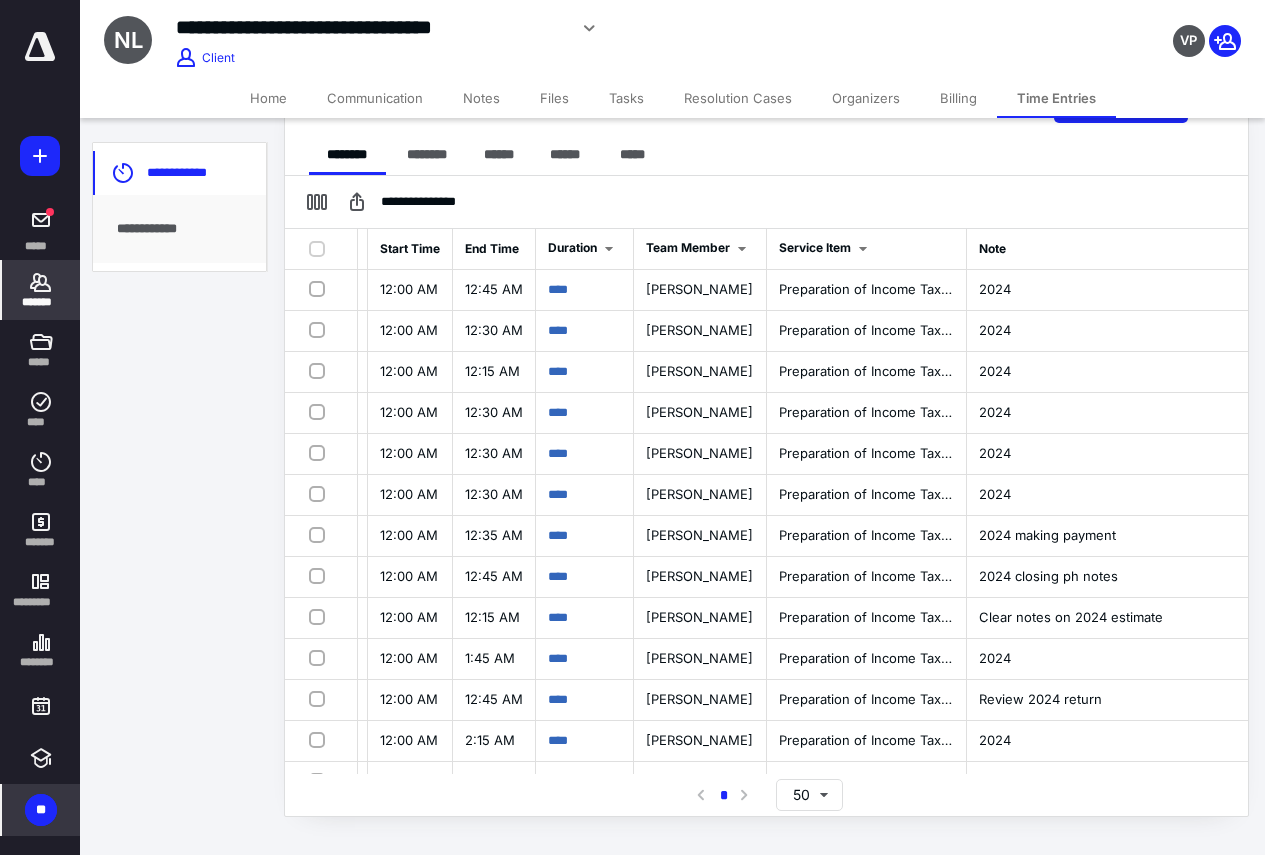 click on "Home" at bounding box center [268, 98] 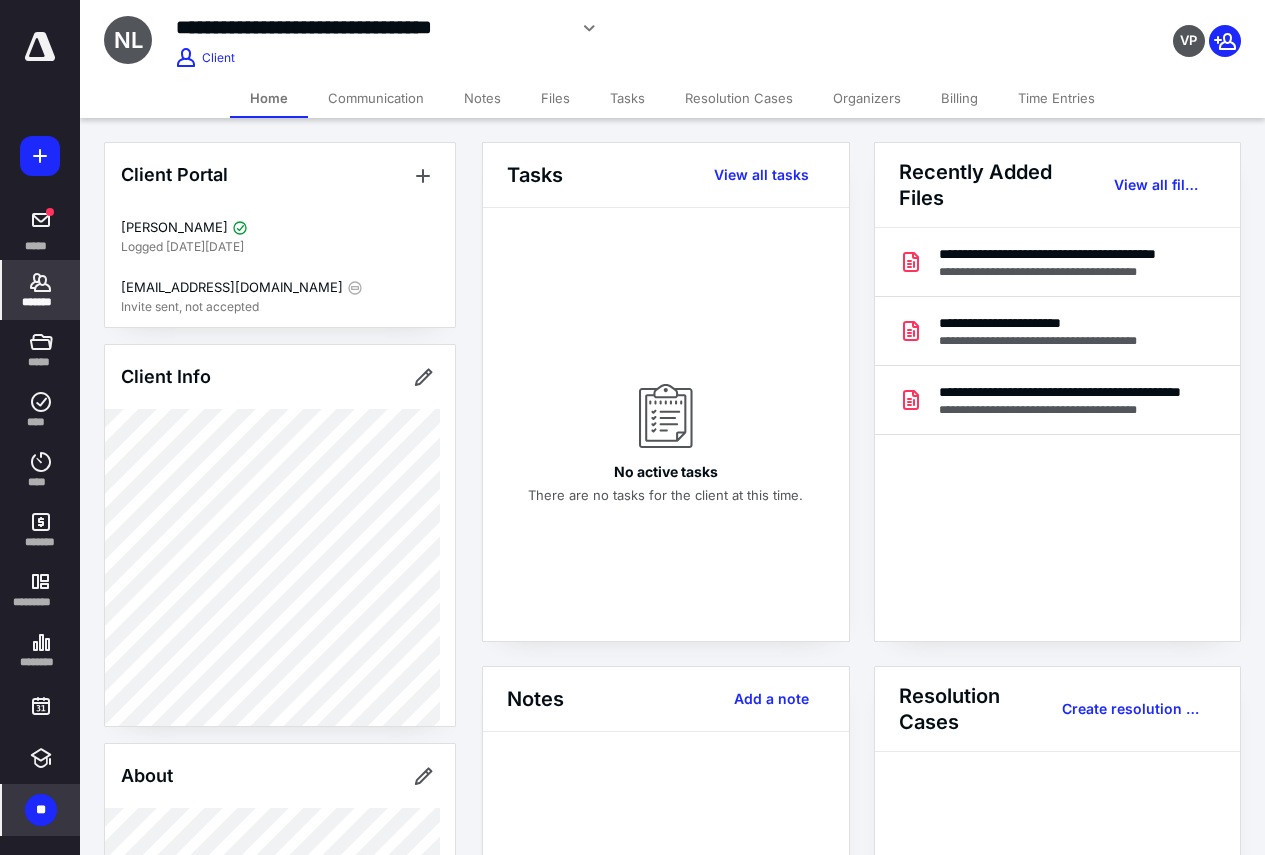 click on "Time Entries" at bounding box center [1056, 98] 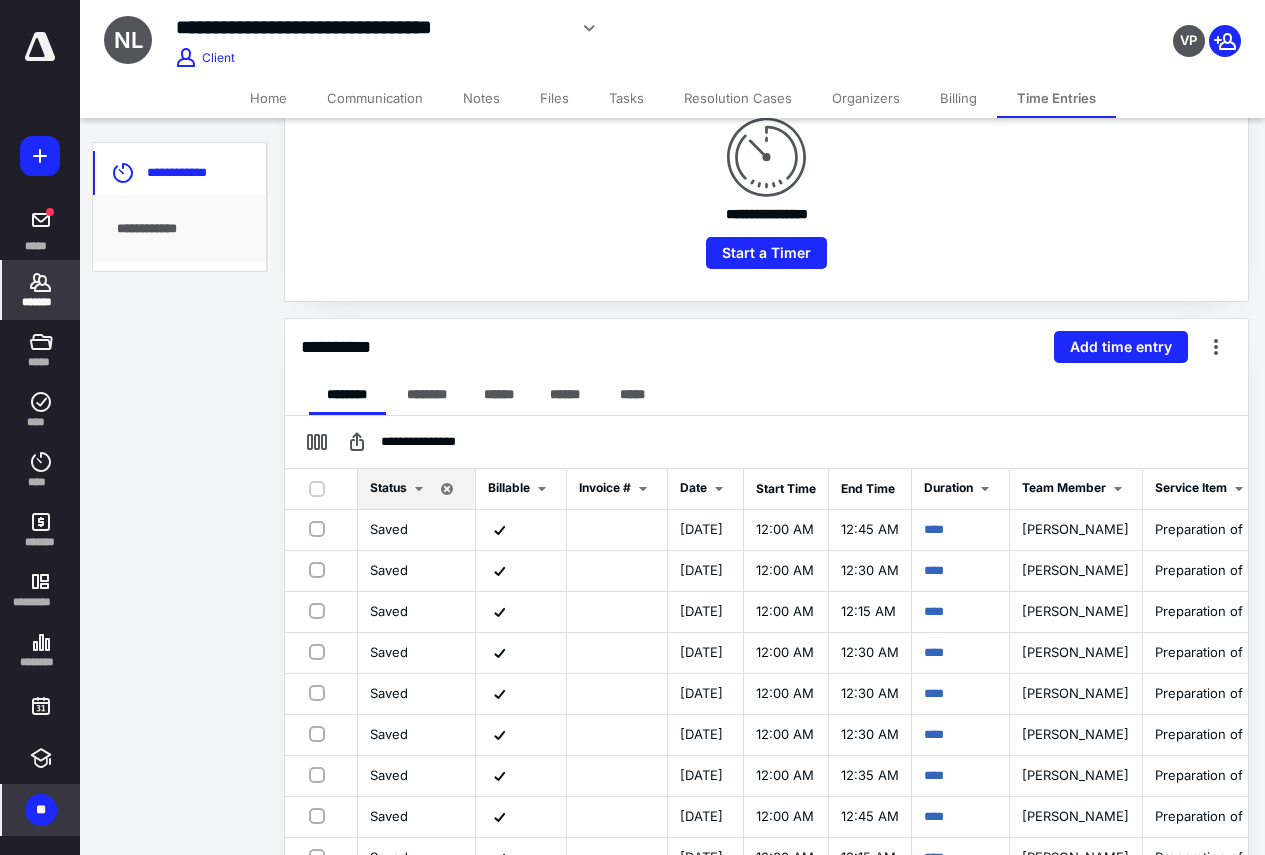 scroll, scrollTop: 486, scrollLeft: 0, axis: vertical 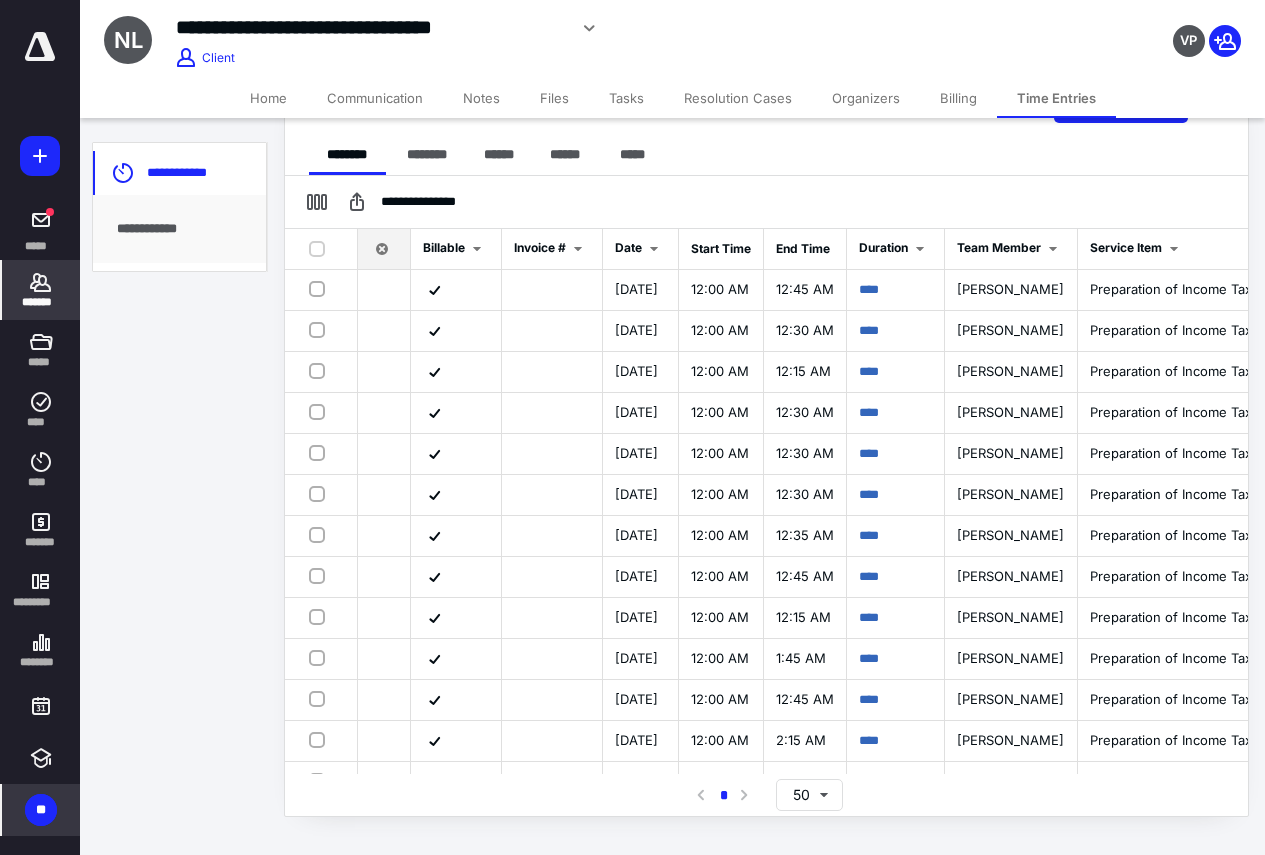 click on "Billing" at bounding box center (958, 98) 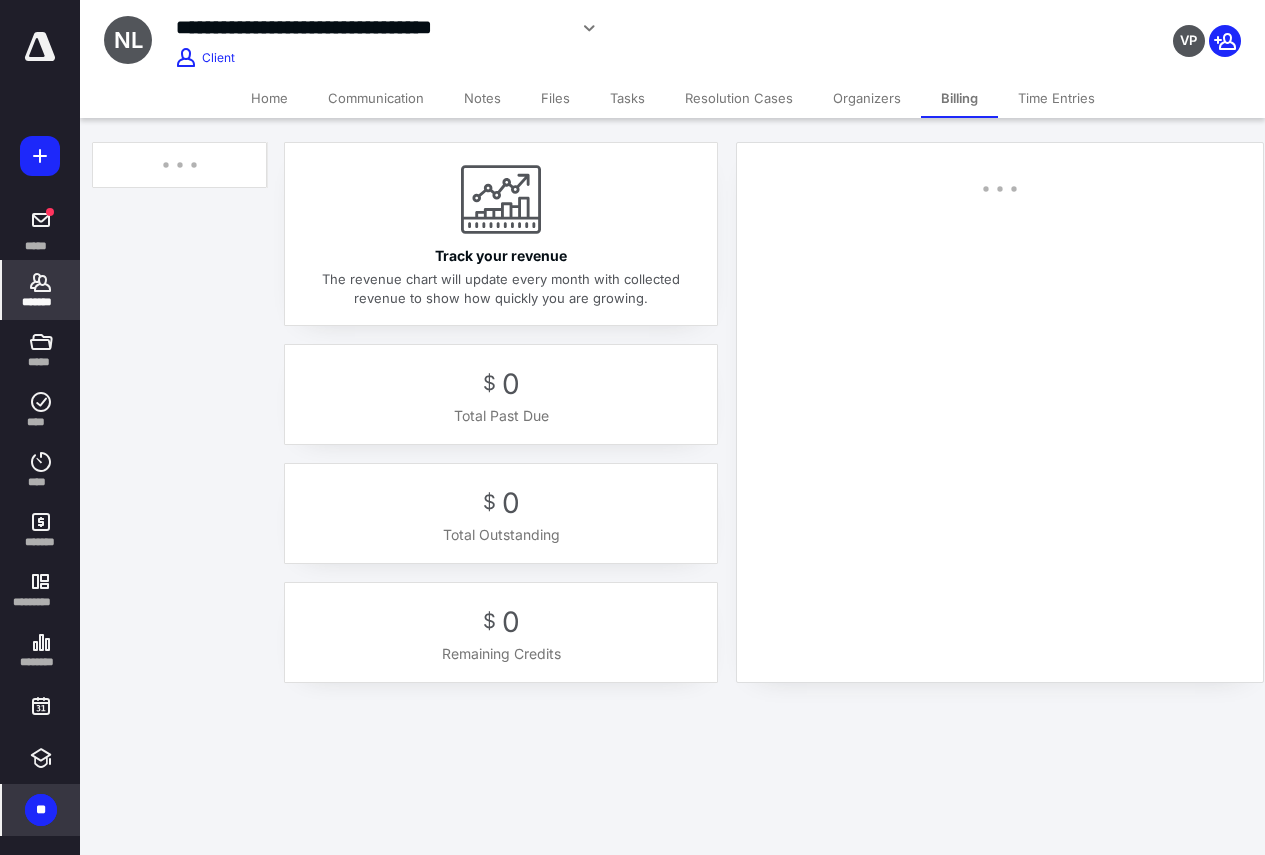 scroll, scrollTop: 0, scrollLeft: 0, axis: both 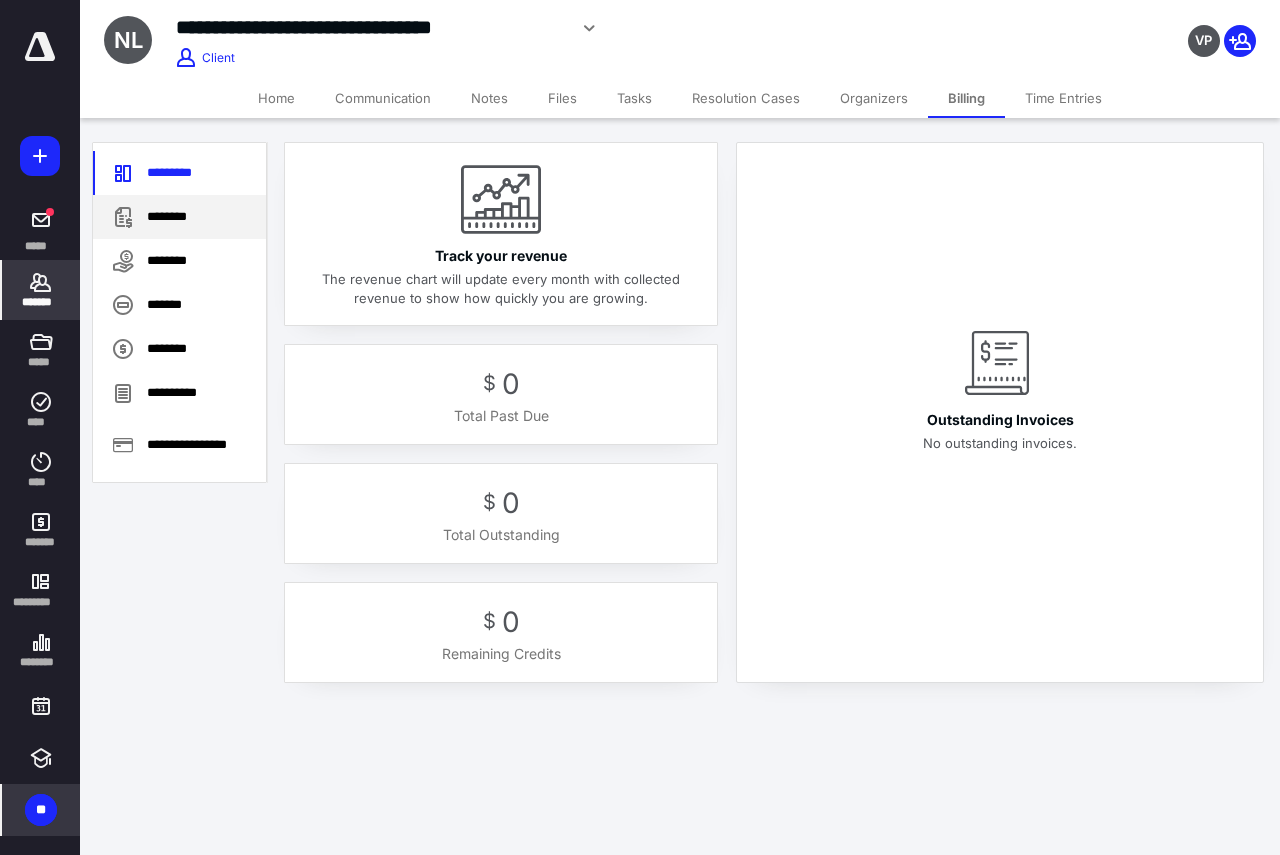 click on "********" at bounding box center (179, 217) 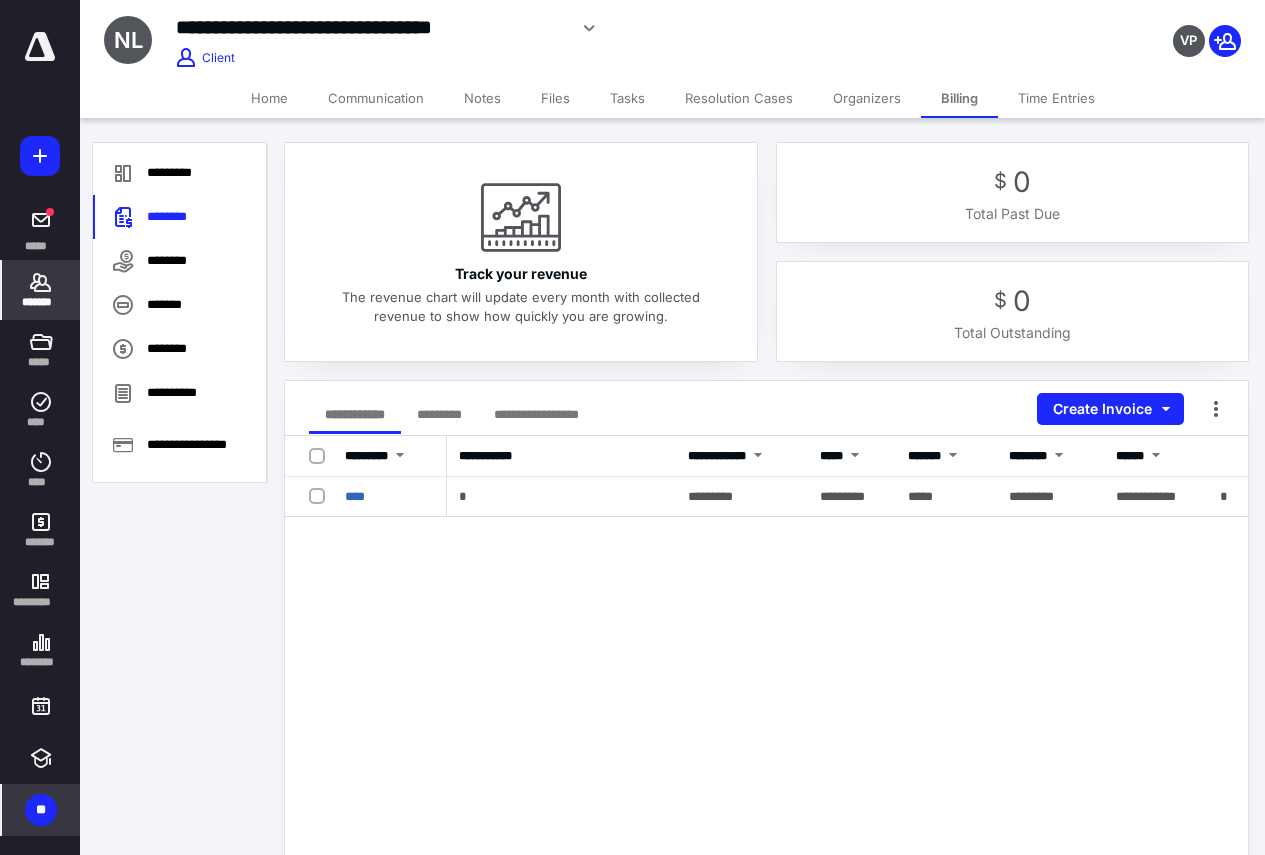 click on "Time Entries" at bounding box center (1056, 98) 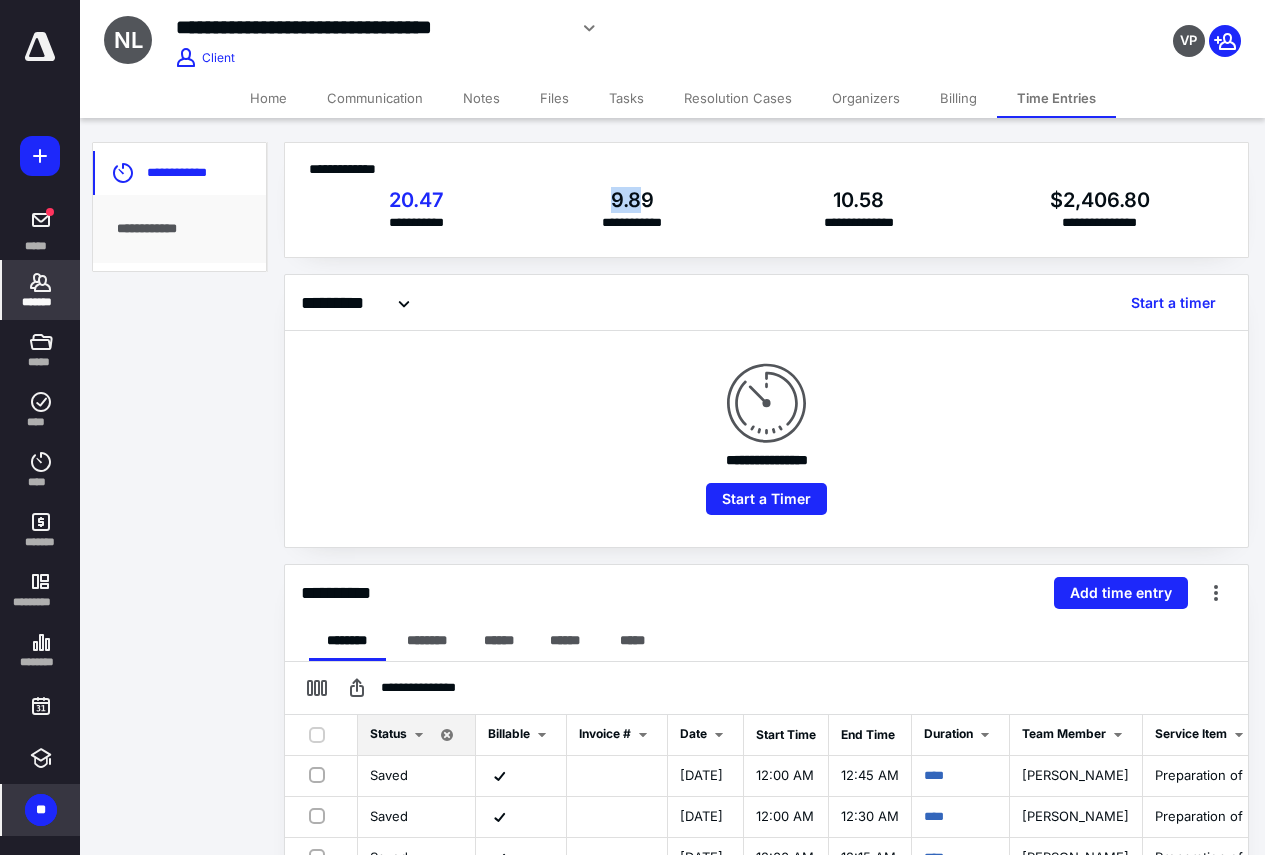 drag, startPoint x: 591, startPoint y: 198, endPoint x: 669, endPoint y: 222, distance: 81.608826 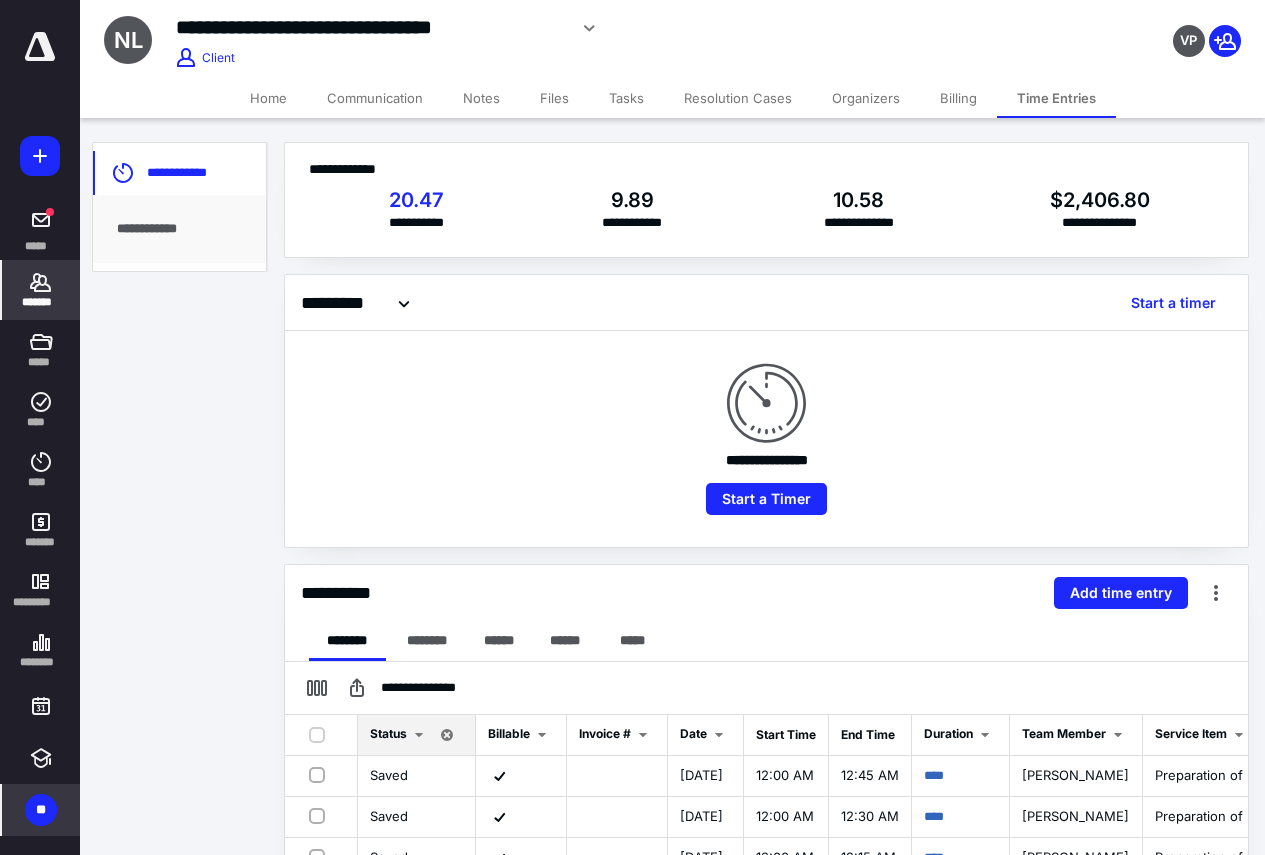 click on "**********" at bounding box center (766, 210) 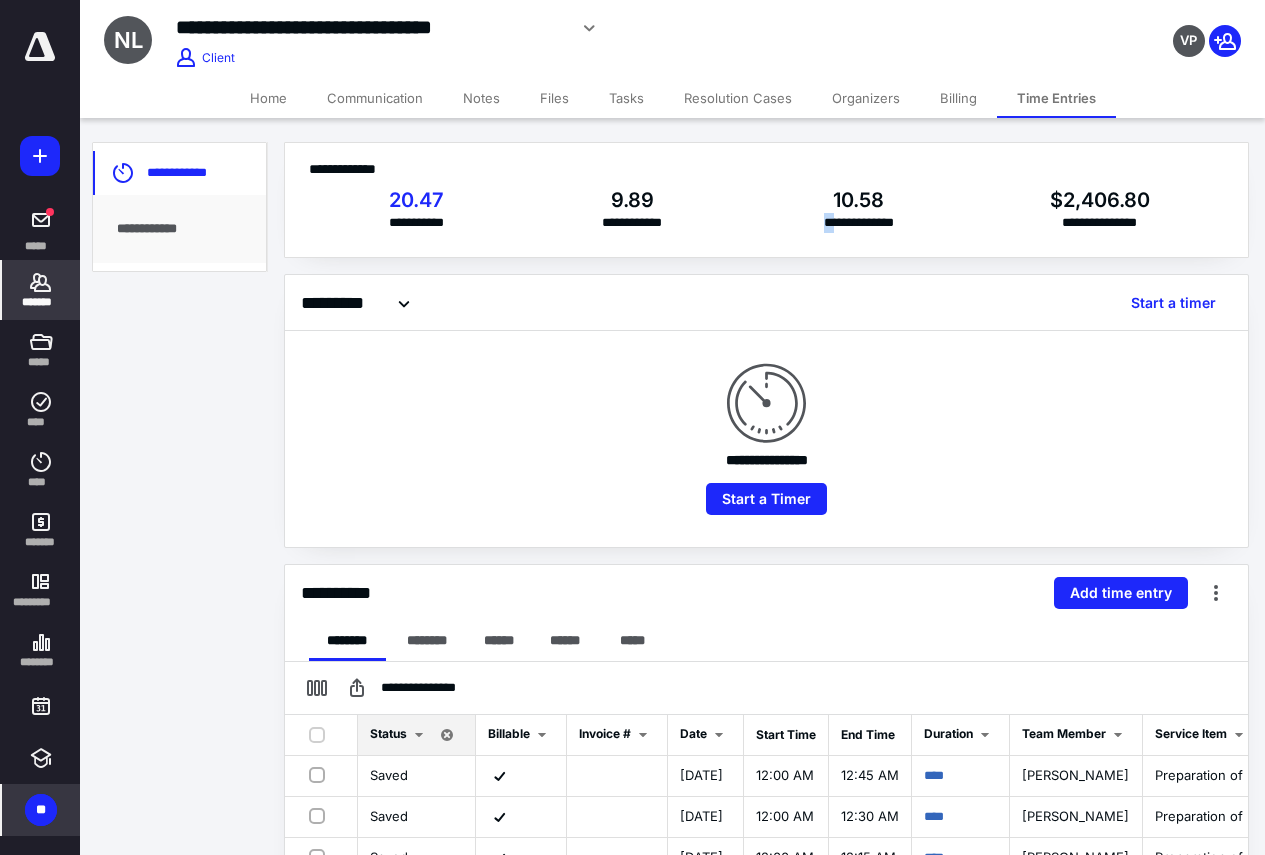 drag, startPoint x: 813, startPoint y: 220, endPoint x: 833, endPoint y: 230, distance: 22.36068 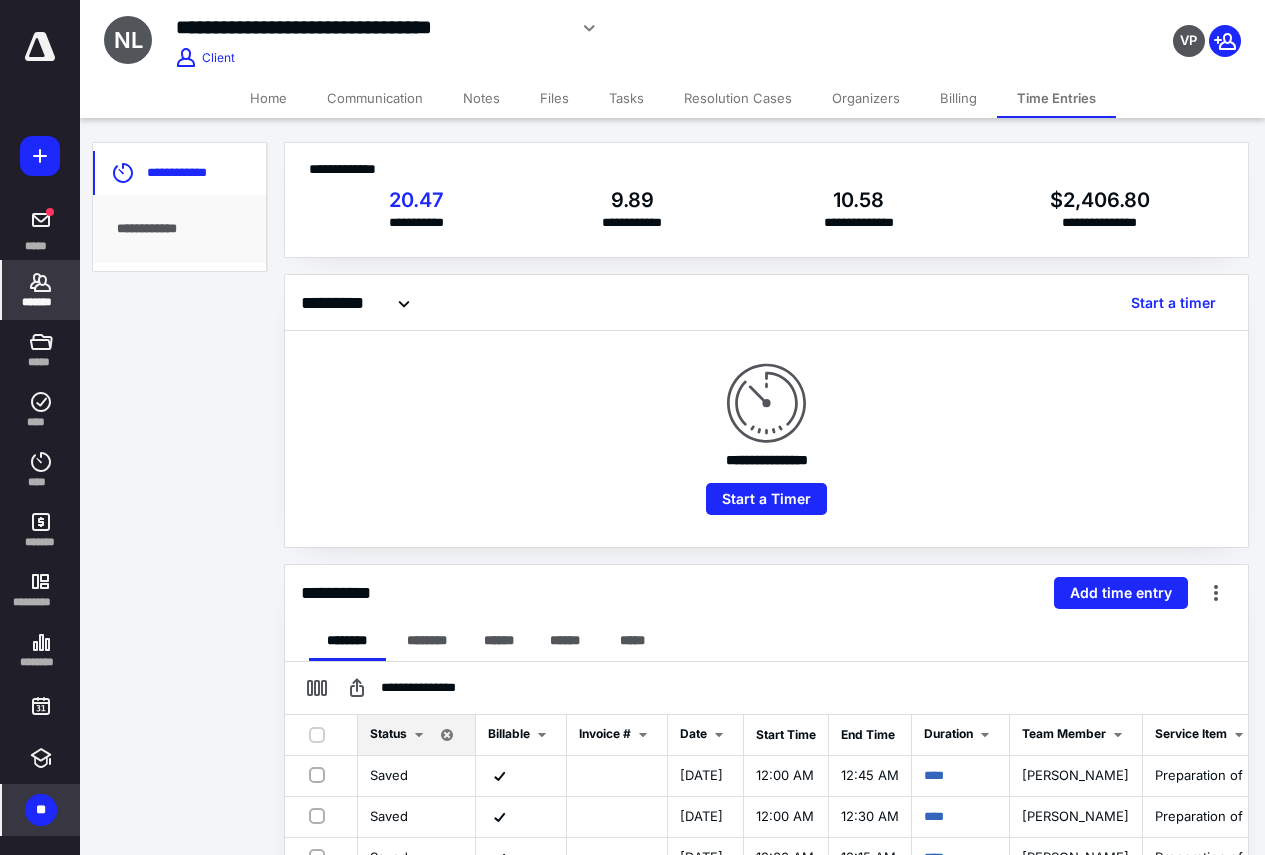 click on "**********" at bounding box center (766, 200) 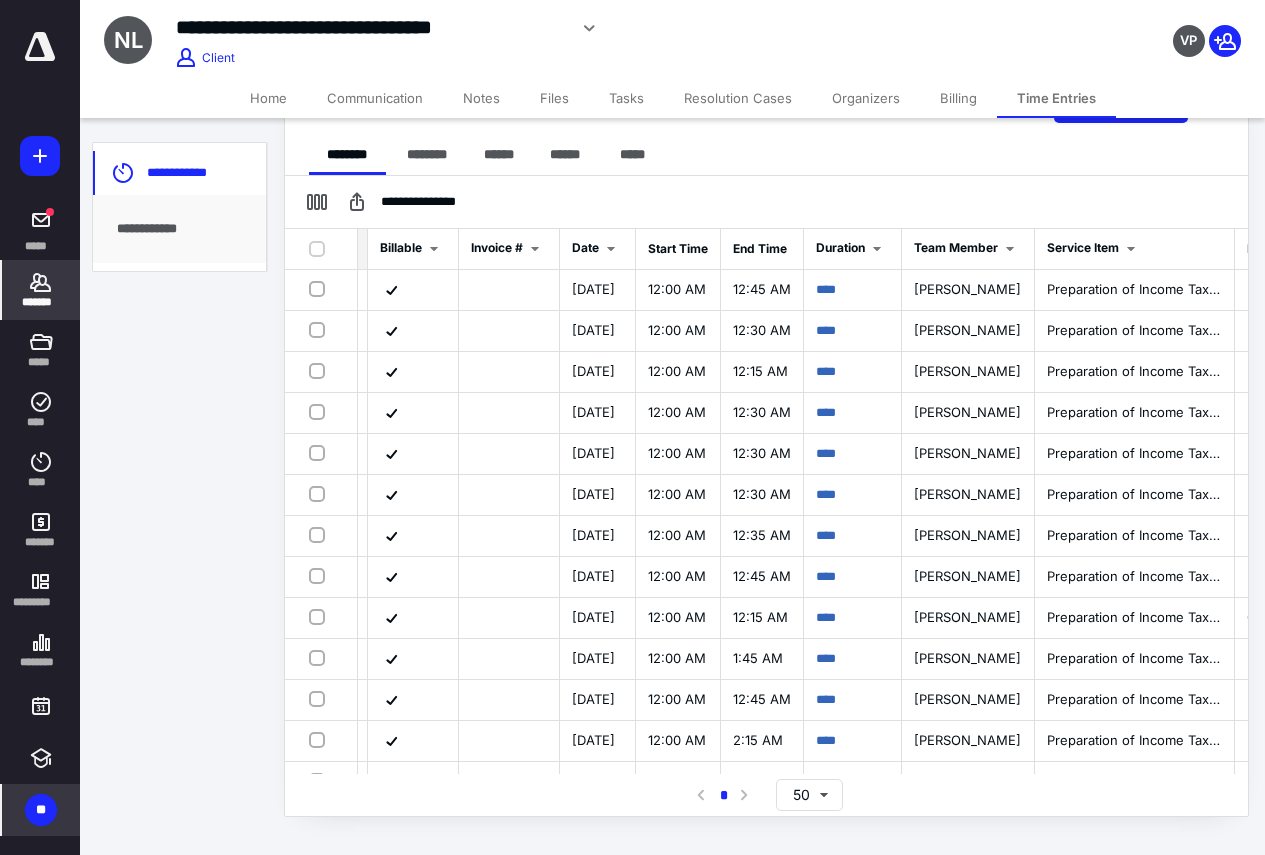 scroll, scrollTop: 0, scrollLeft: 0, axis: both 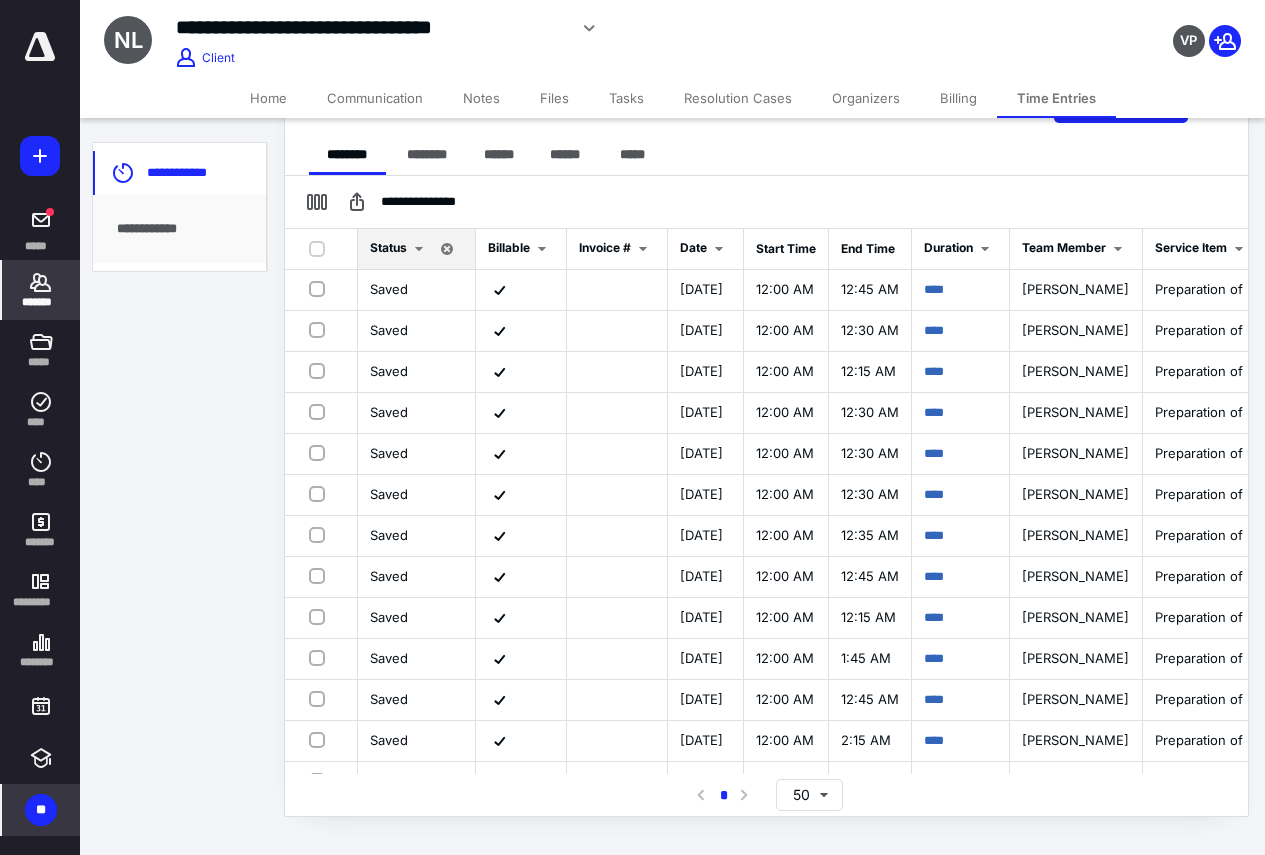 click on "Billing" at bounding box center [958, 98] 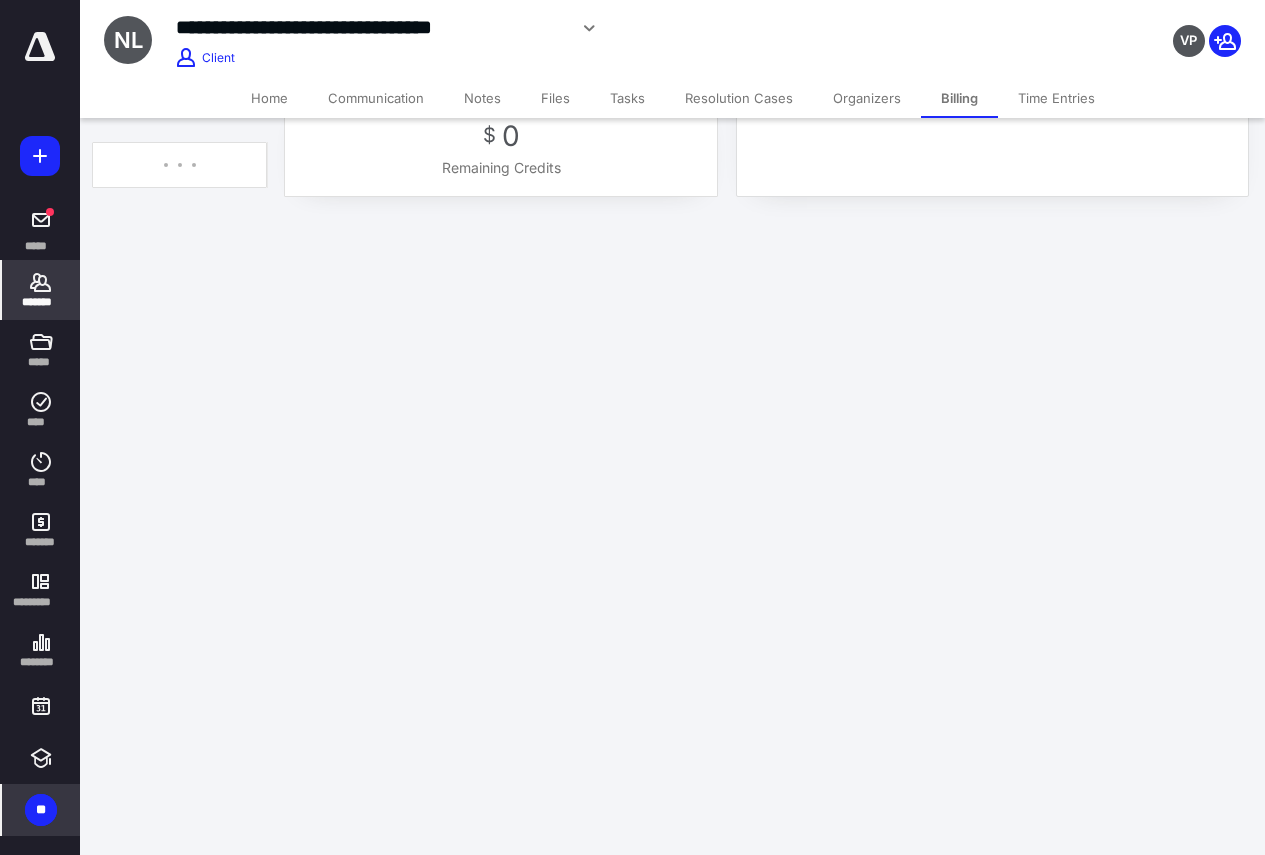 scroll, scrollTop: 0, scrollLeft: 0, axis: both 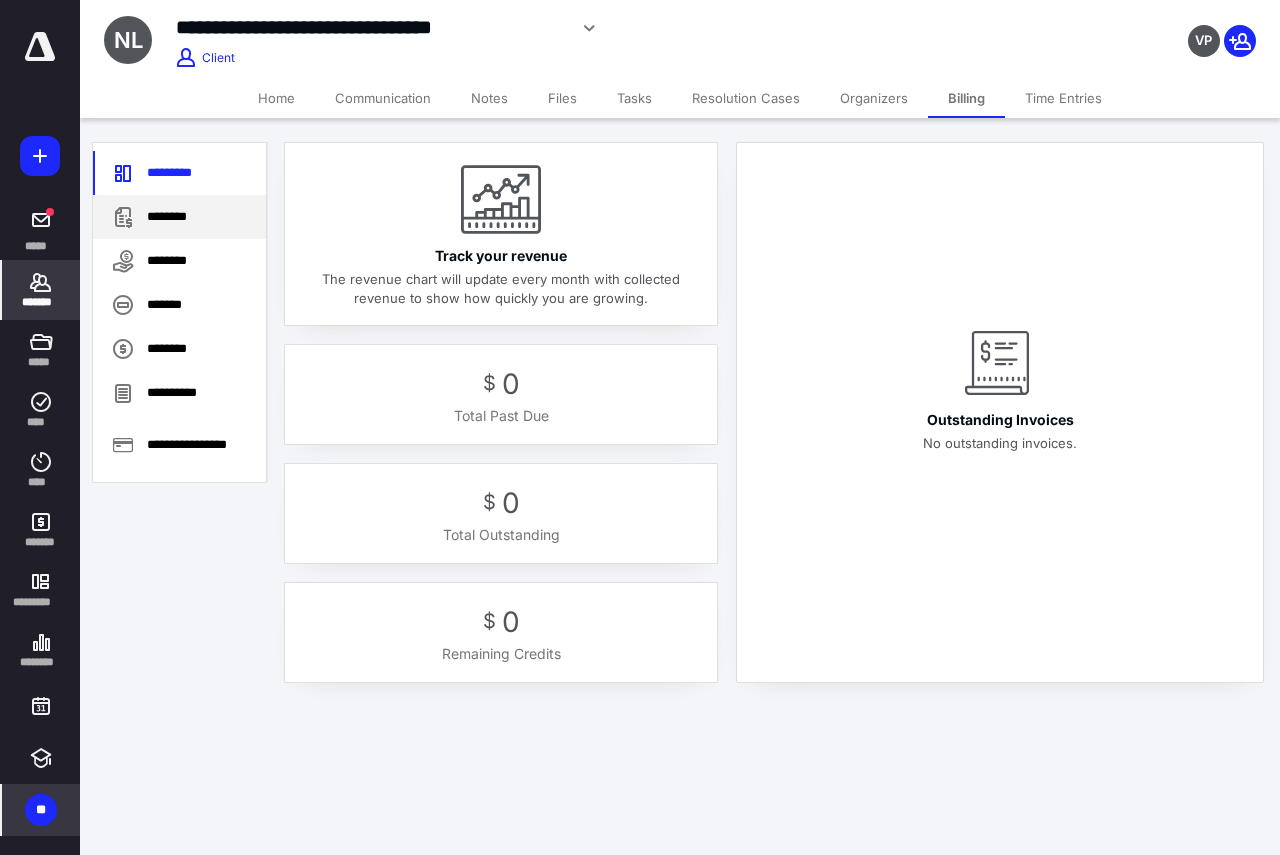 click on "********" at bounding box center (179, 217) 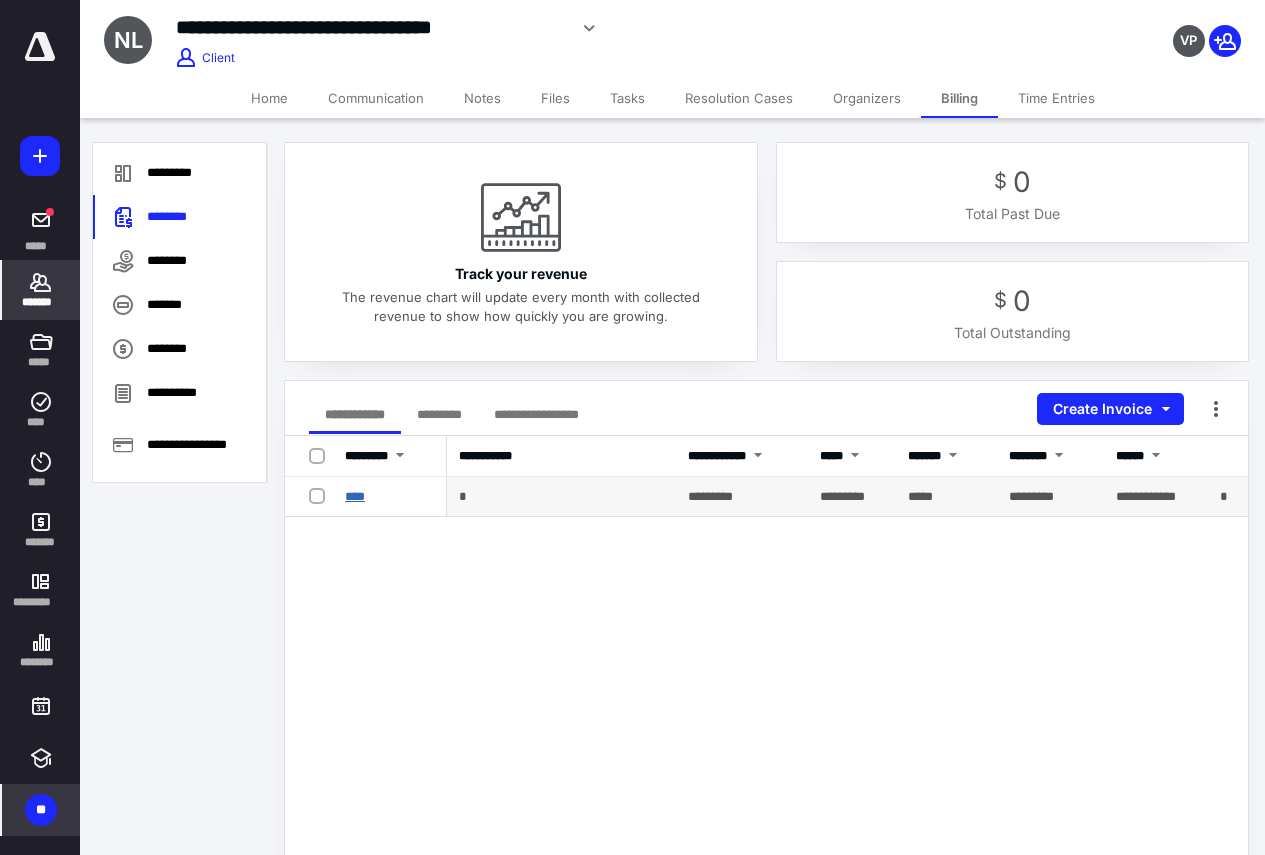 click on "****" at bounding box center (355, 496) 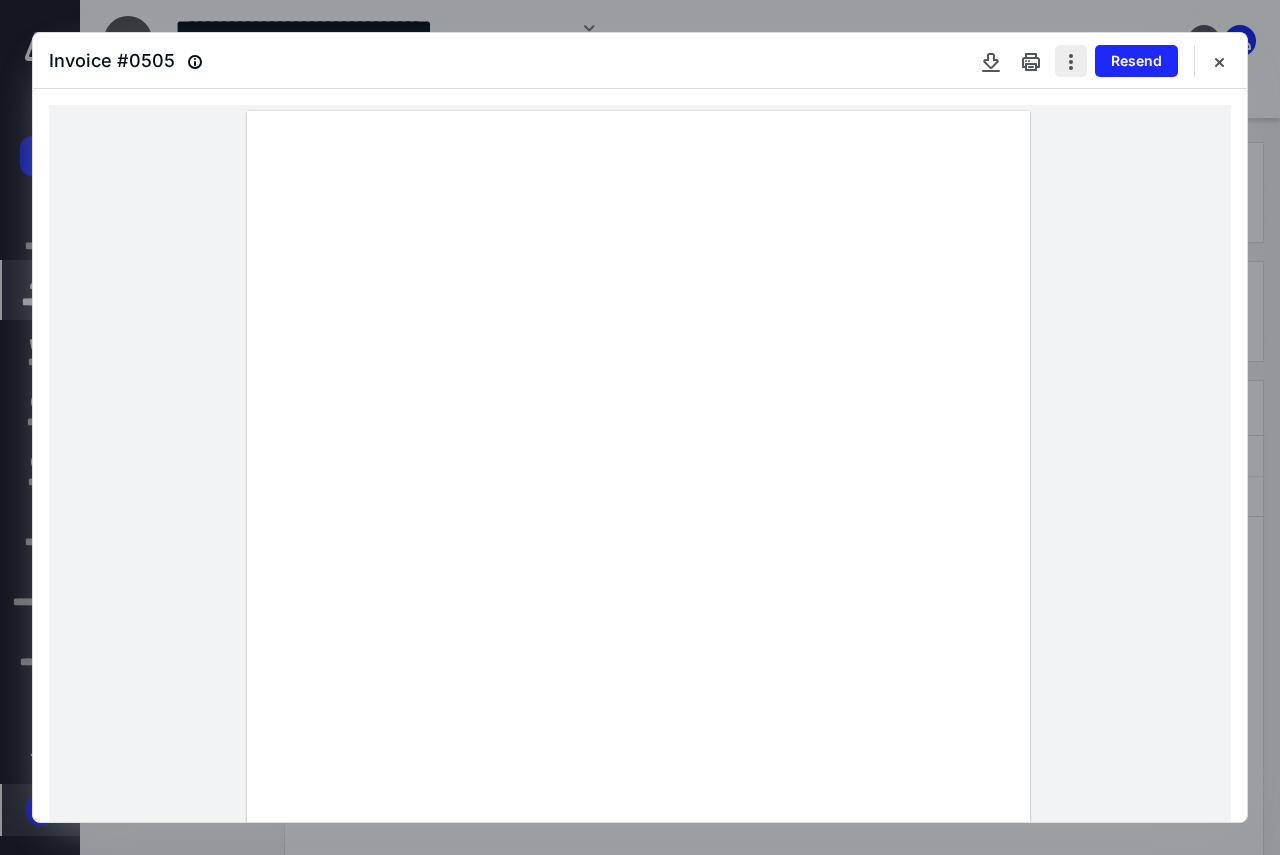 click at bounding box center [1071, 61] 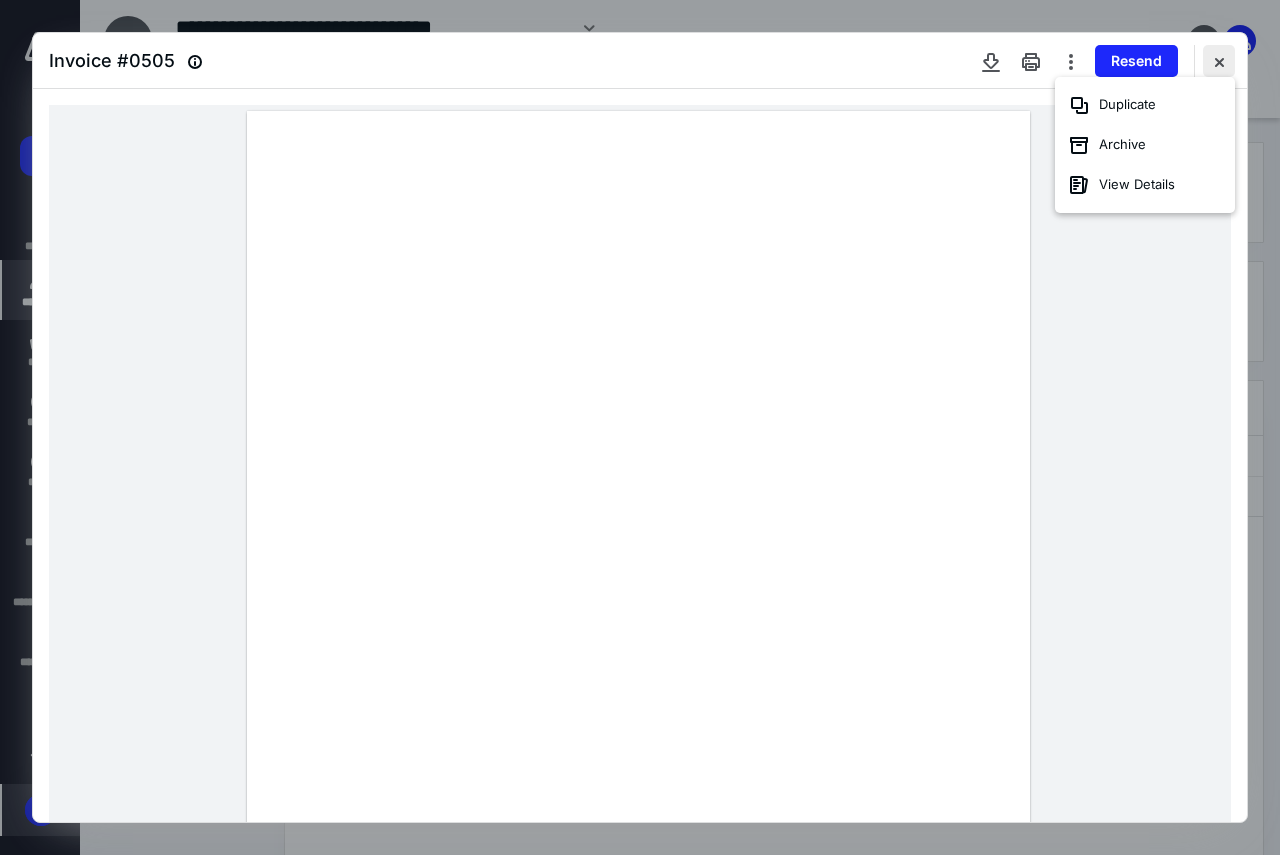 click at bounding box center (1219, 61) 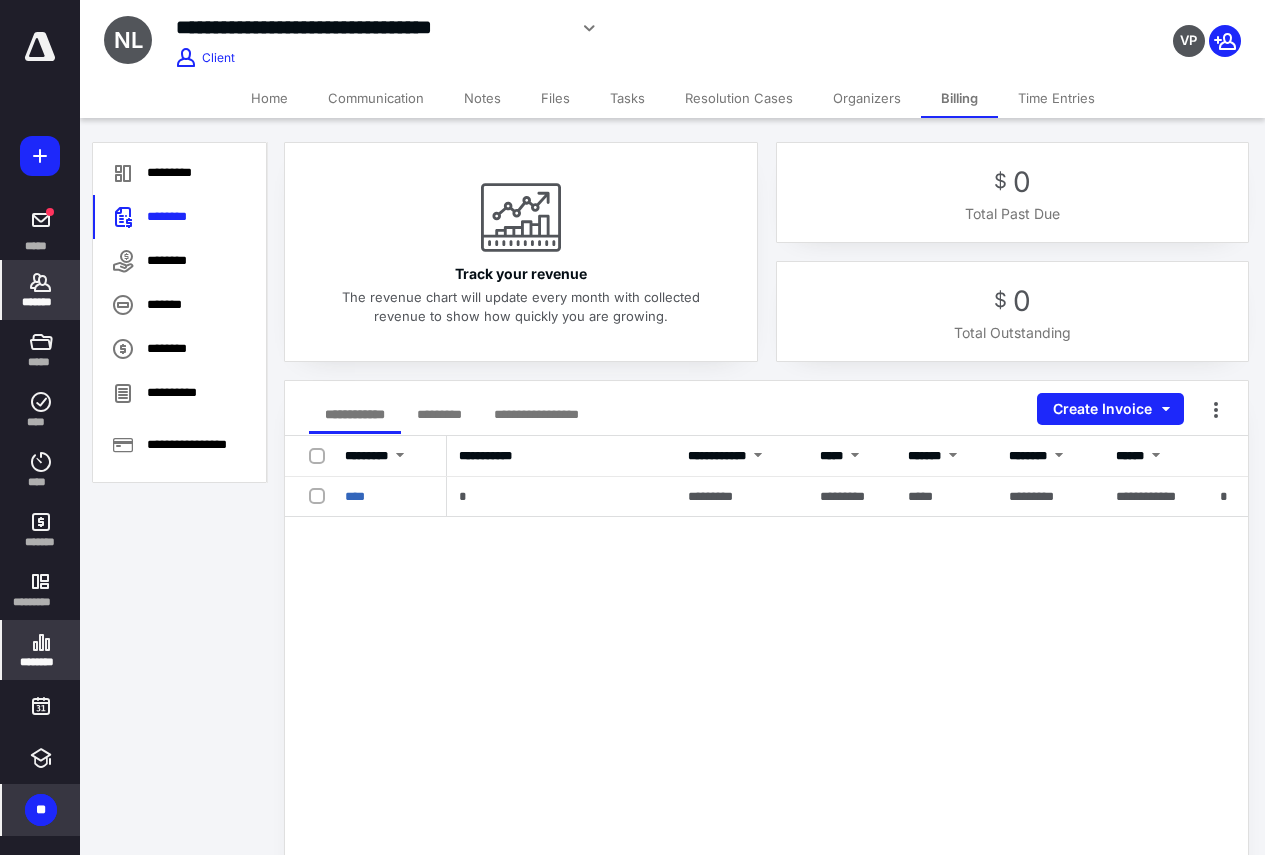 drag, startPoint x: 18, startPoint y: 614, endPoint x: 27, endPoint y: 622, distance: 12.0415945 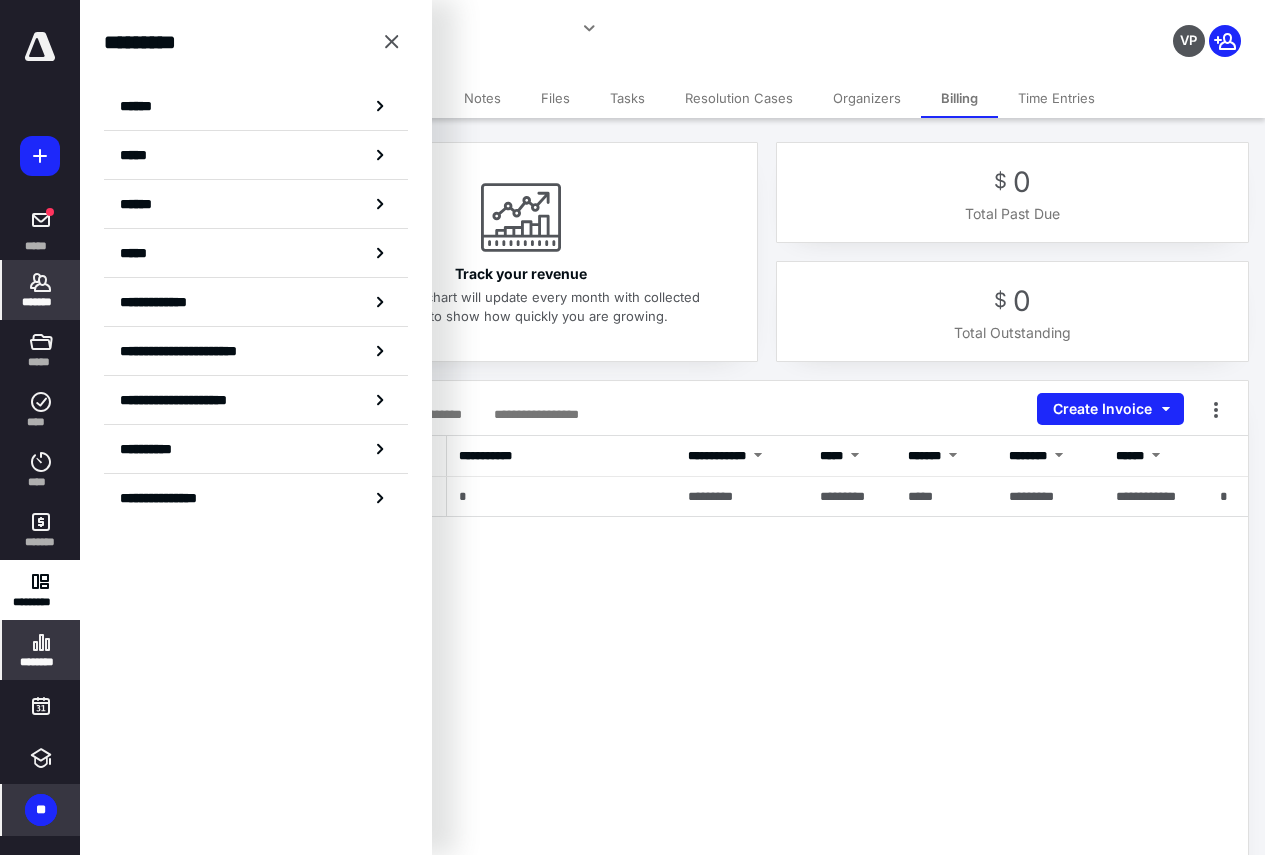 click 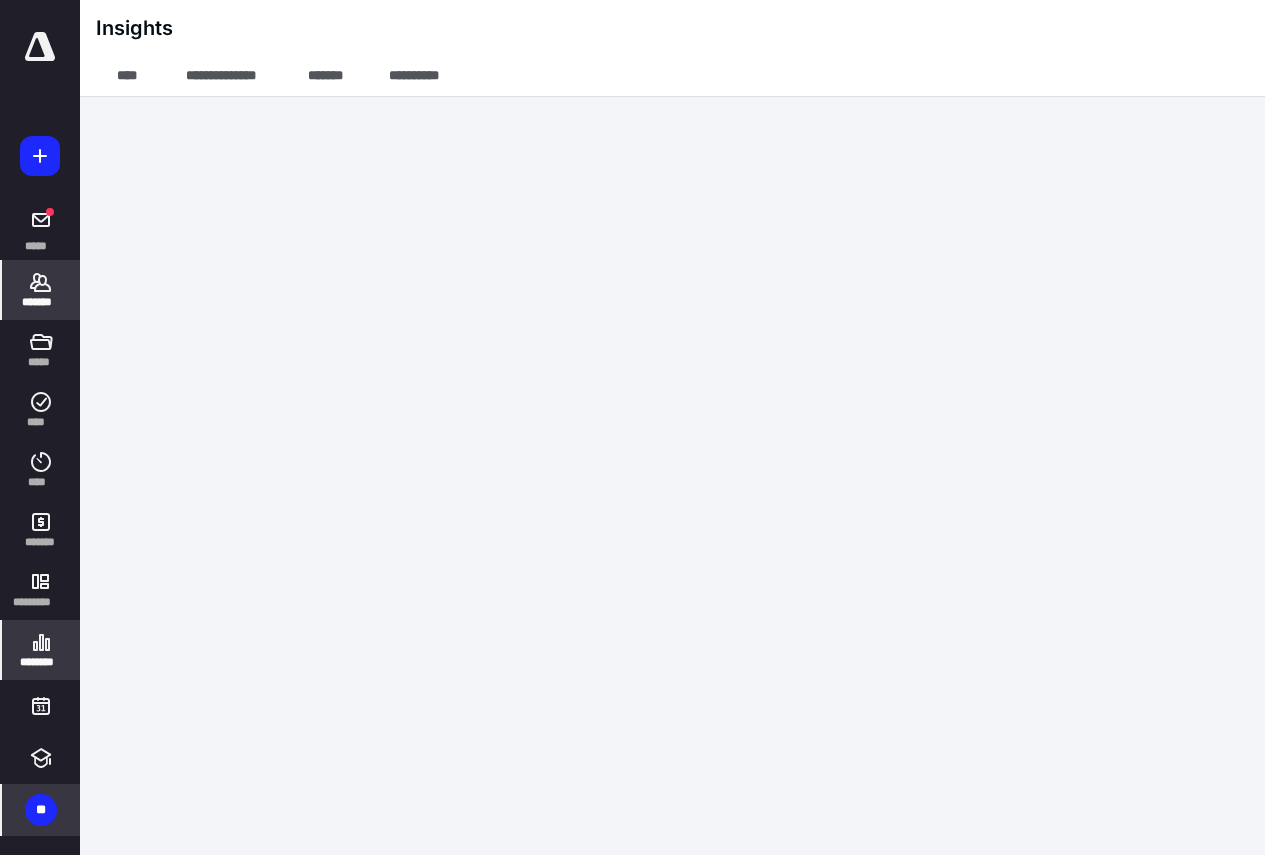 click on "*******" at bounding box center [41, 302] 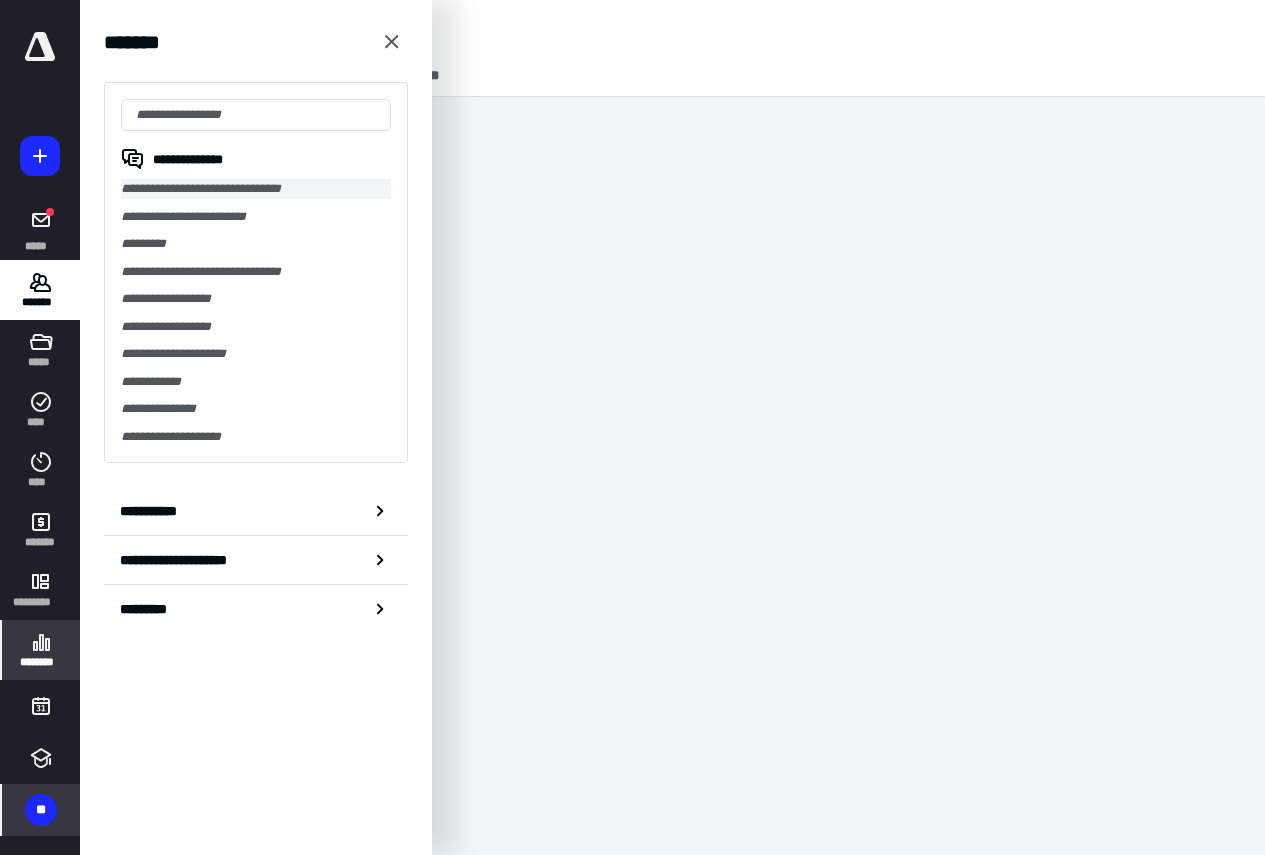 click on "**********" at bounding box center (256, 189) 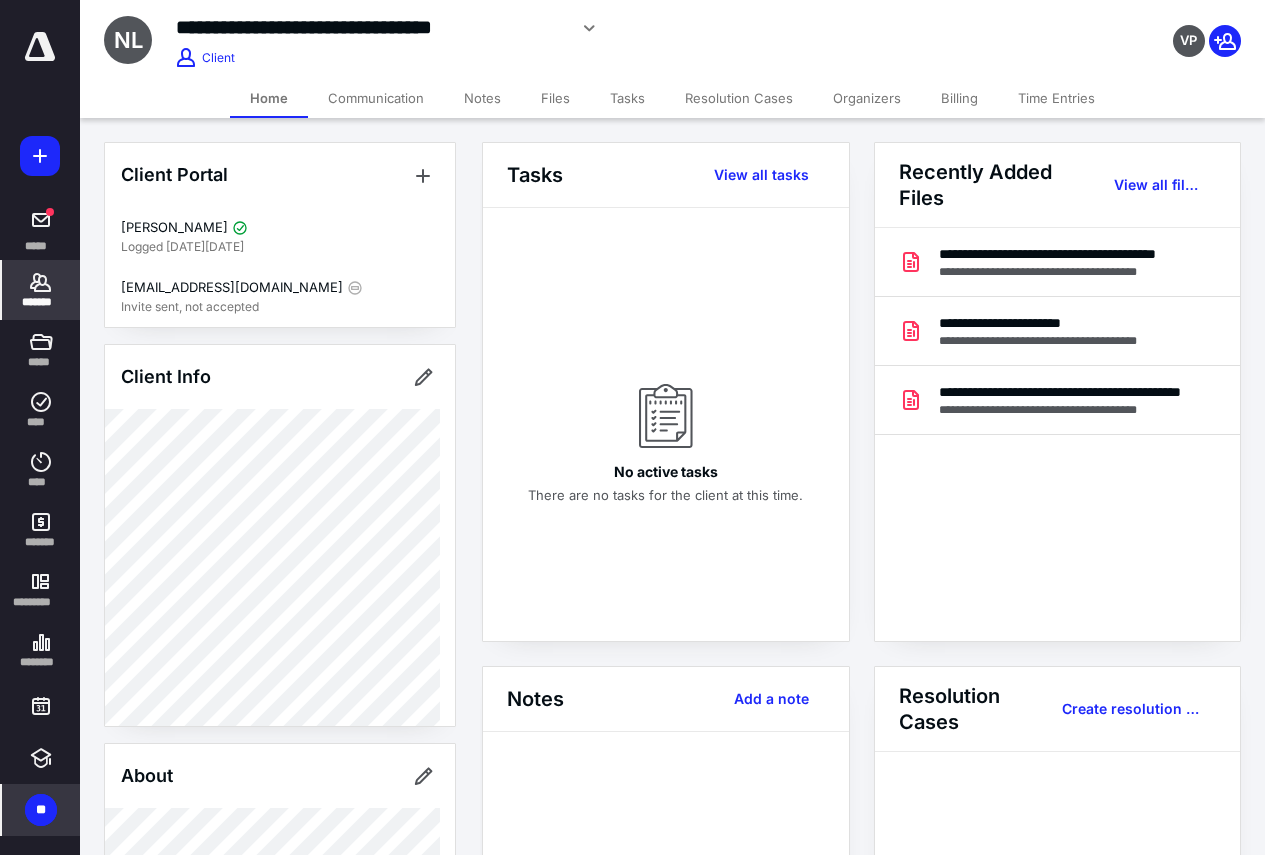 click on "Billing" at bounding box center (959, 98) 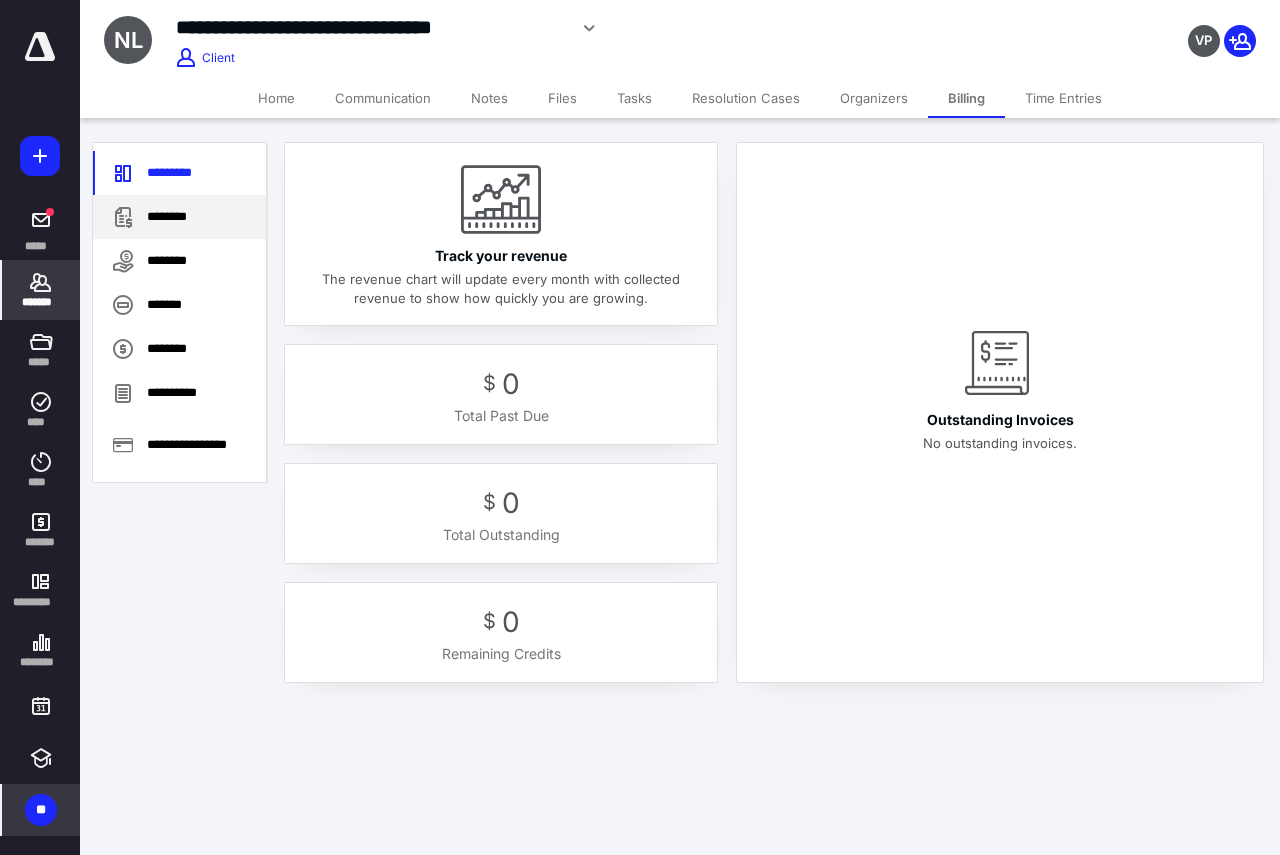 click on "********" at bounding box center (179, 217) 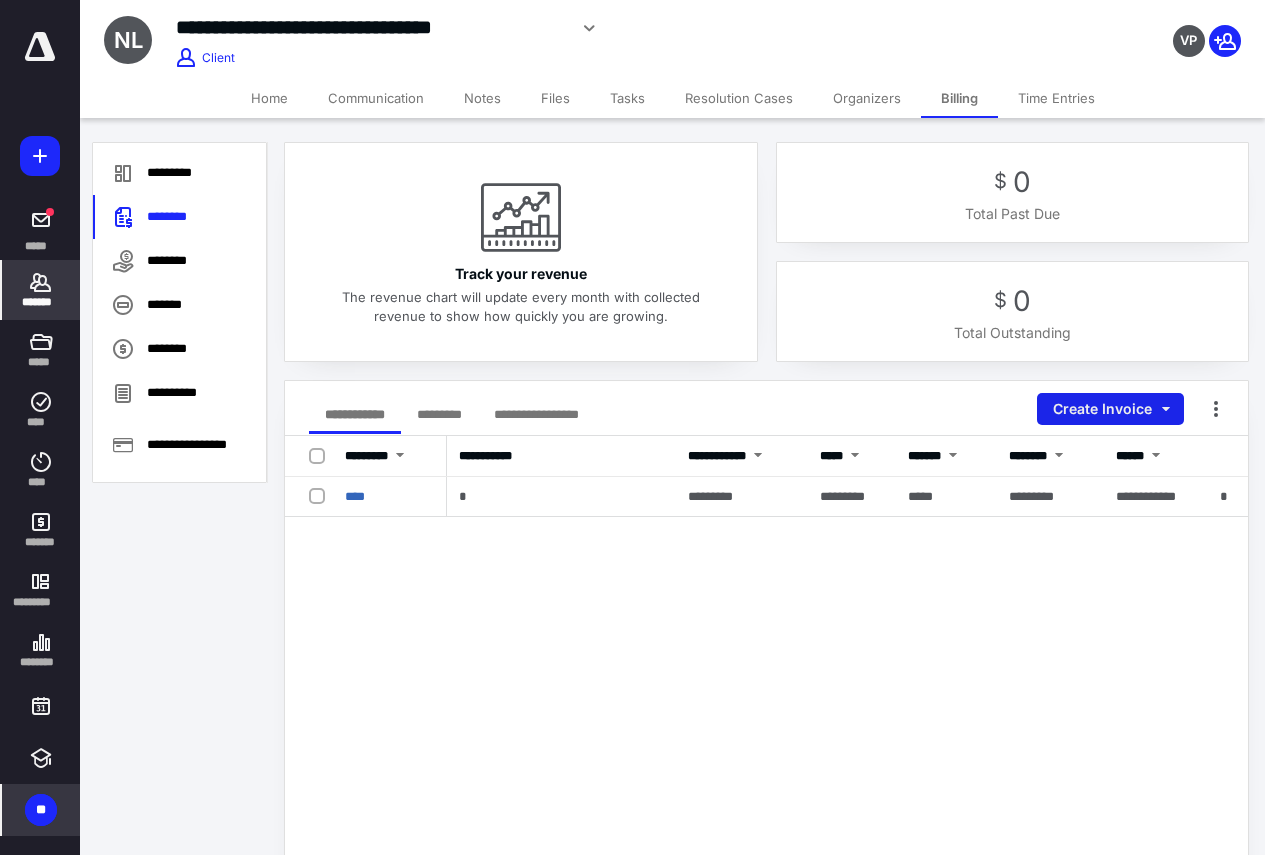 click on "Create Invoice" at bounding box center (1110, 409) 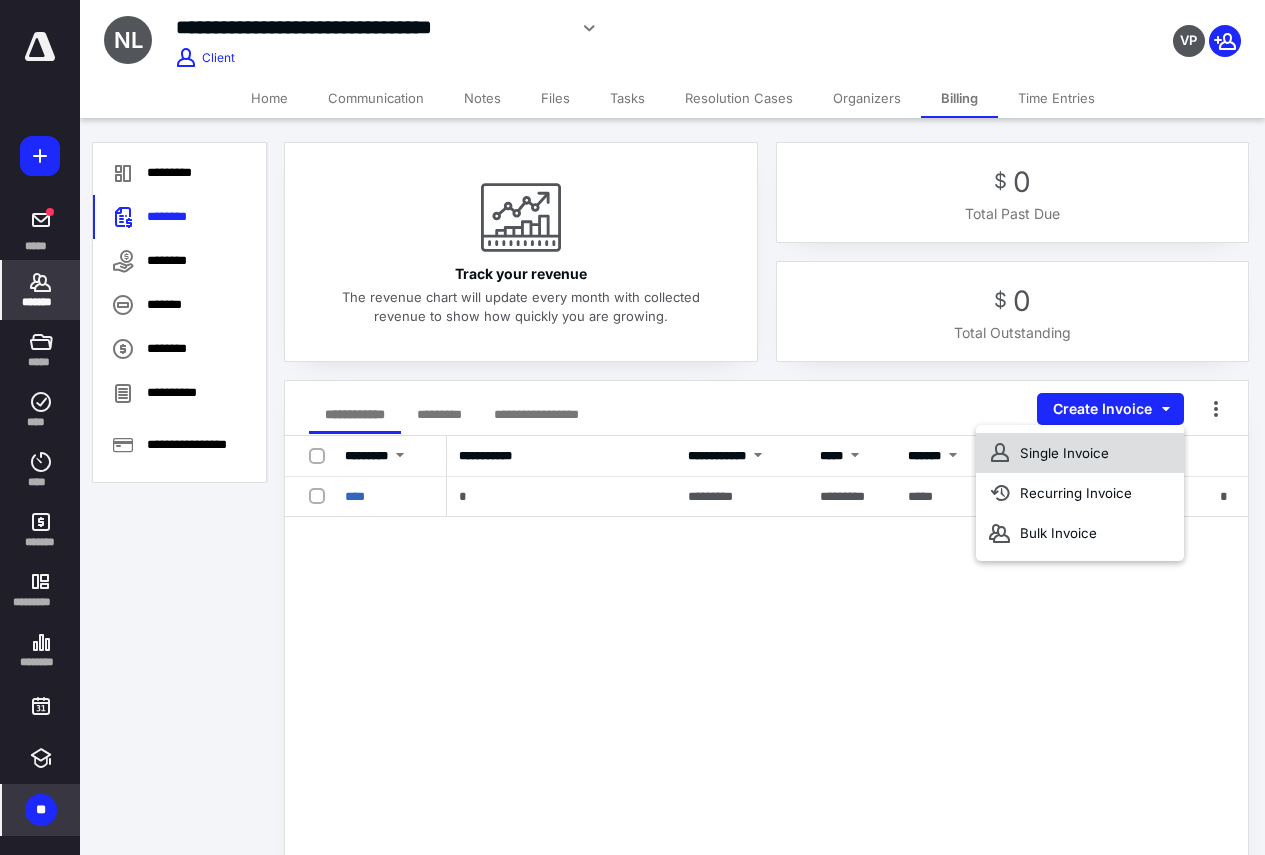 click on "Single Invoice" at bounding box center [1080, 453] 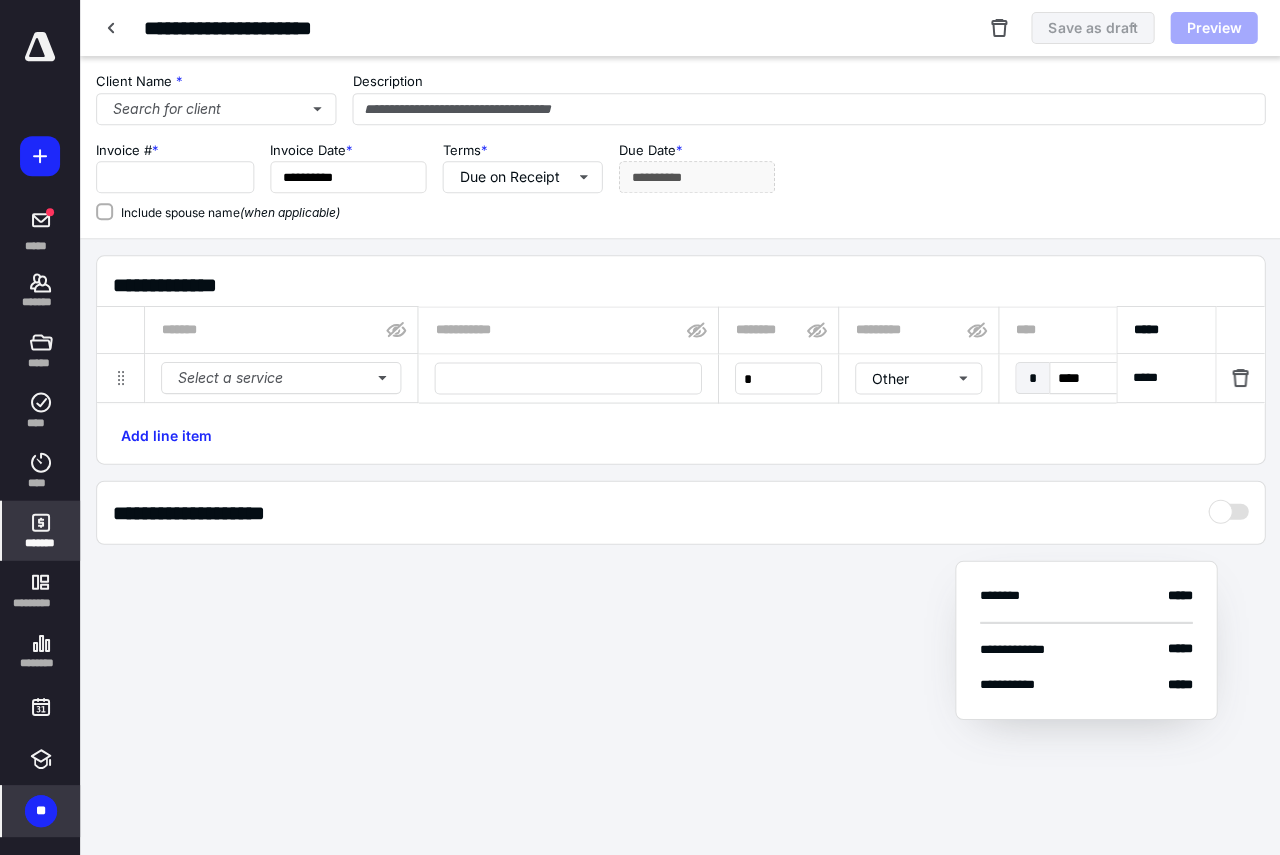 type on "****" 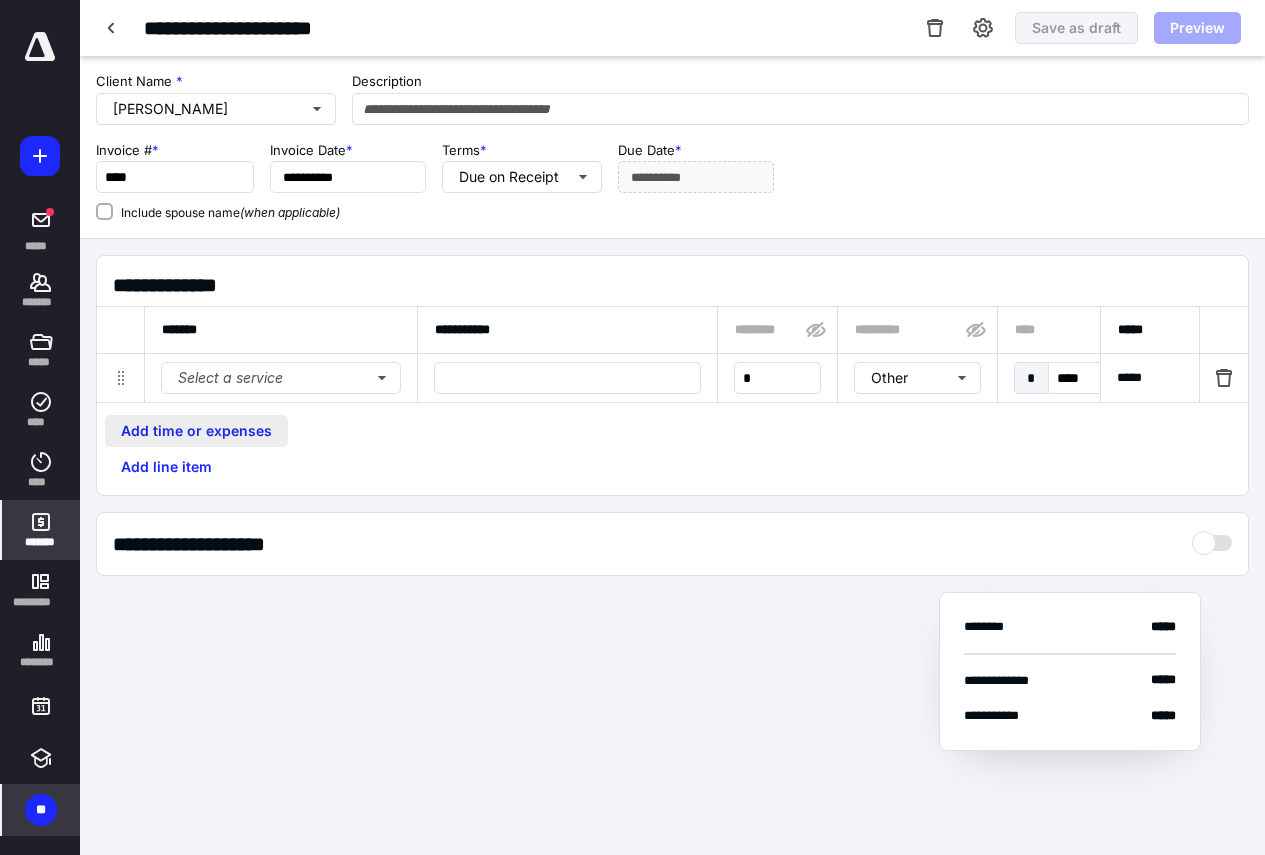 click on "Add time or expenses" at bounding box center (196, 431) 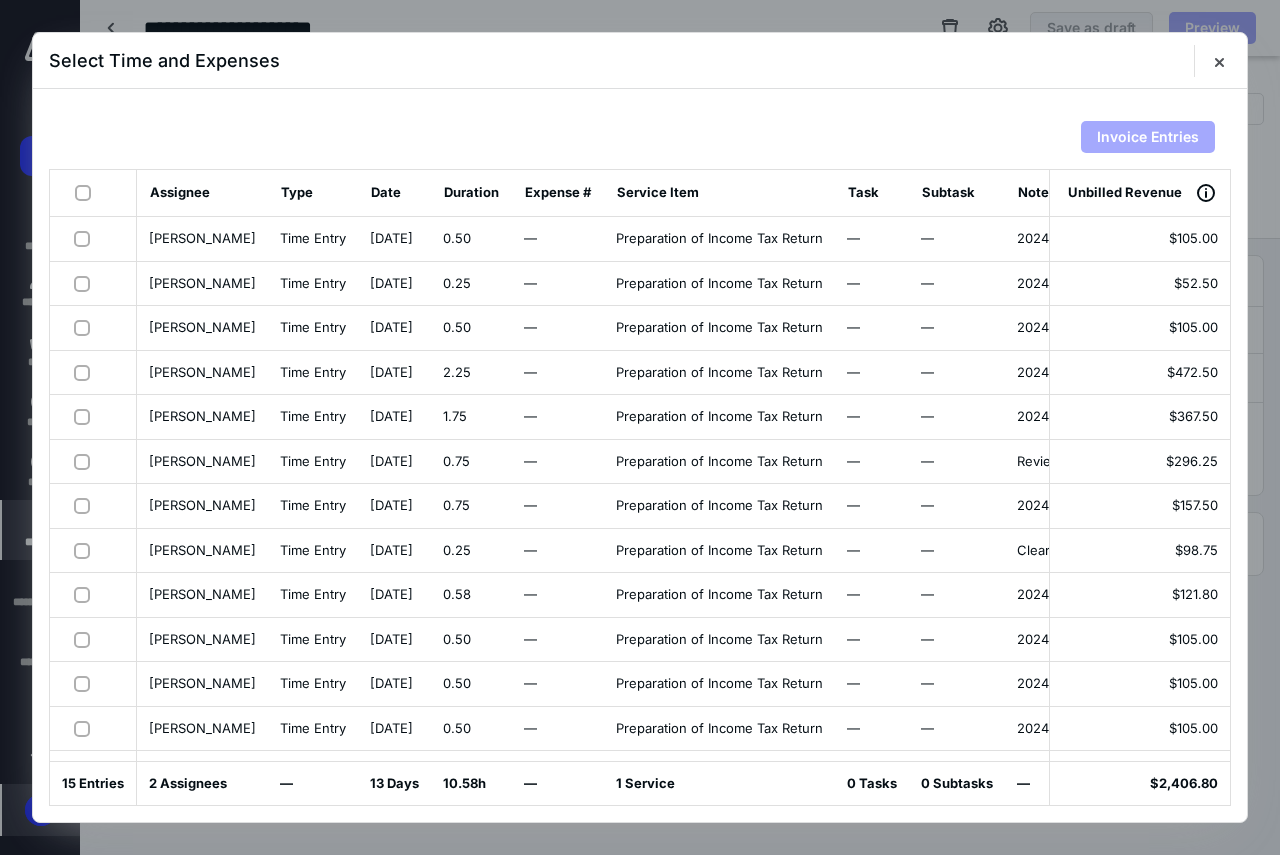 click at bounding box center [87, 192] 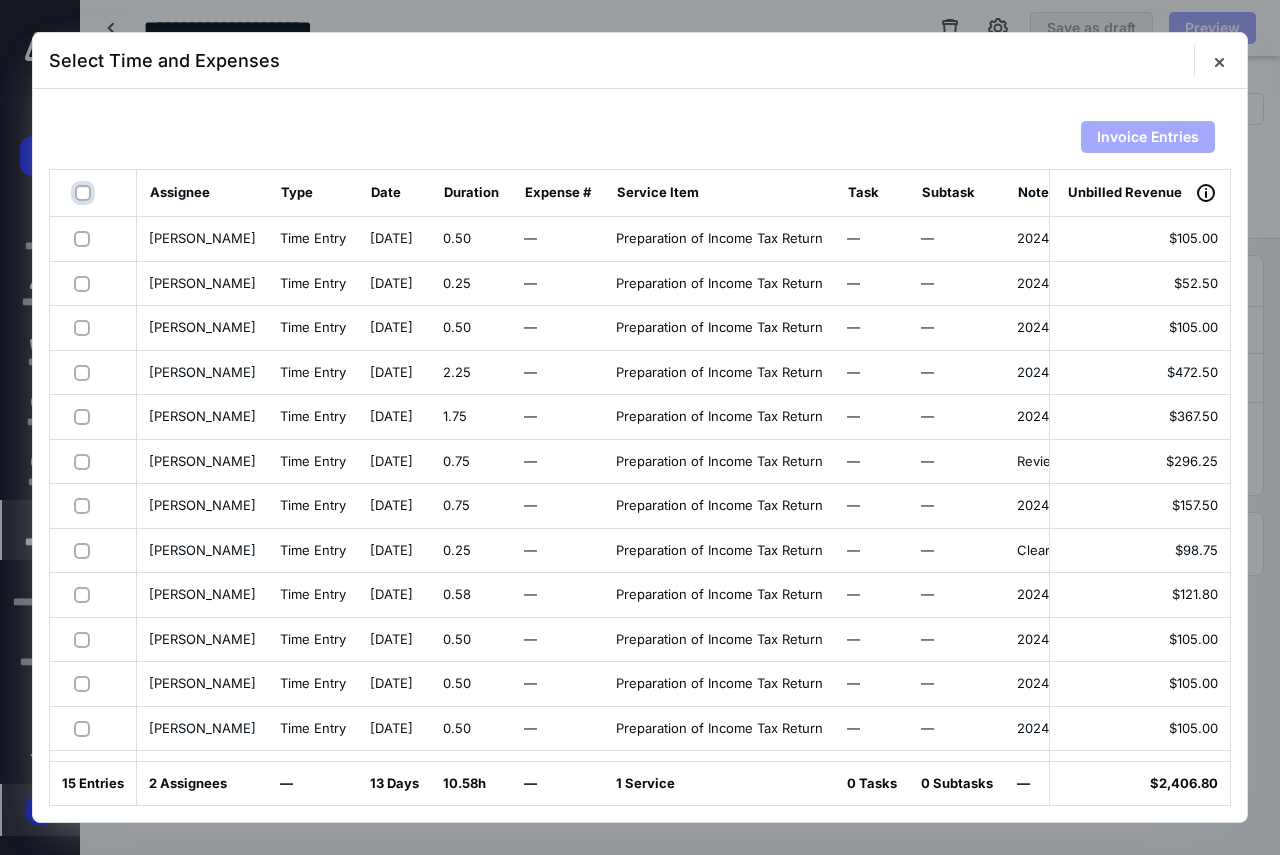 click at bounding box center [85, 193] 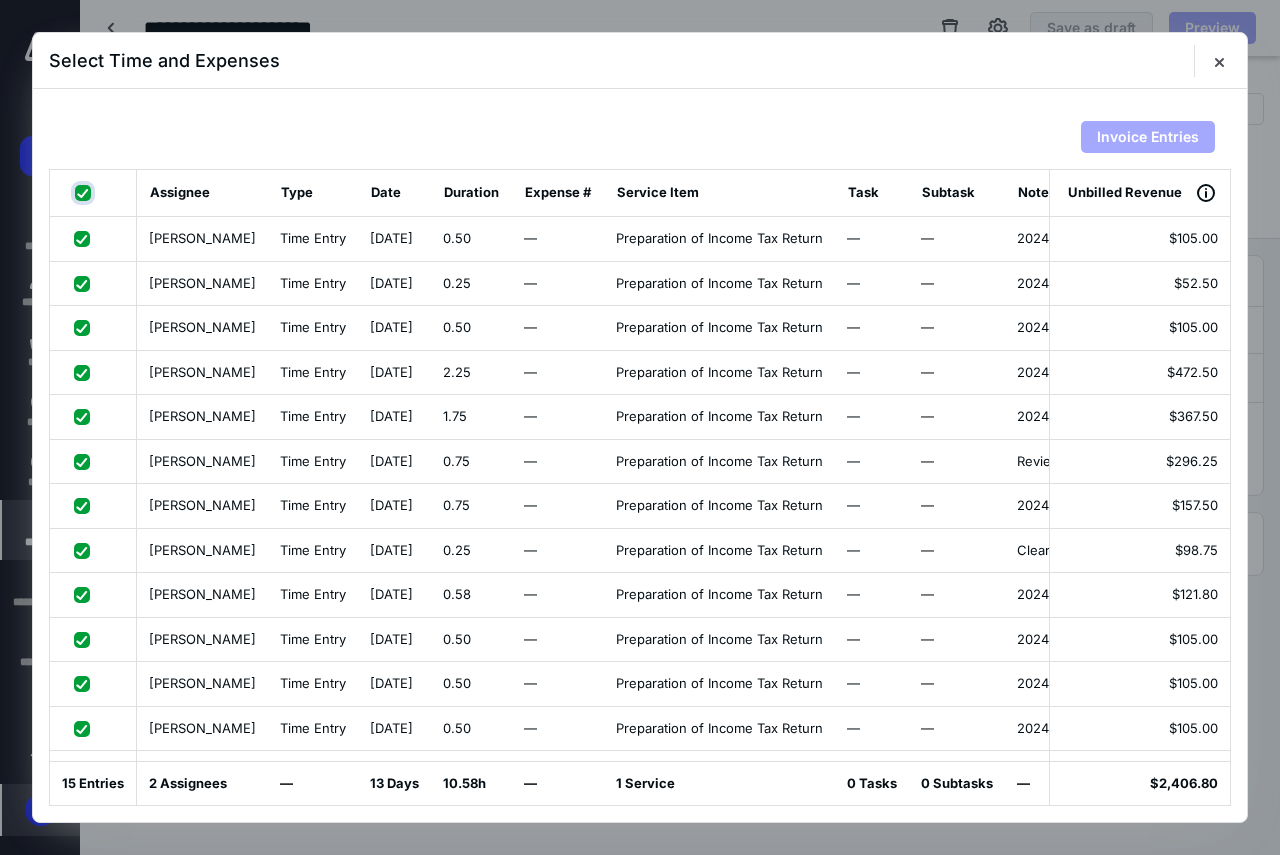 checkbox on "true" 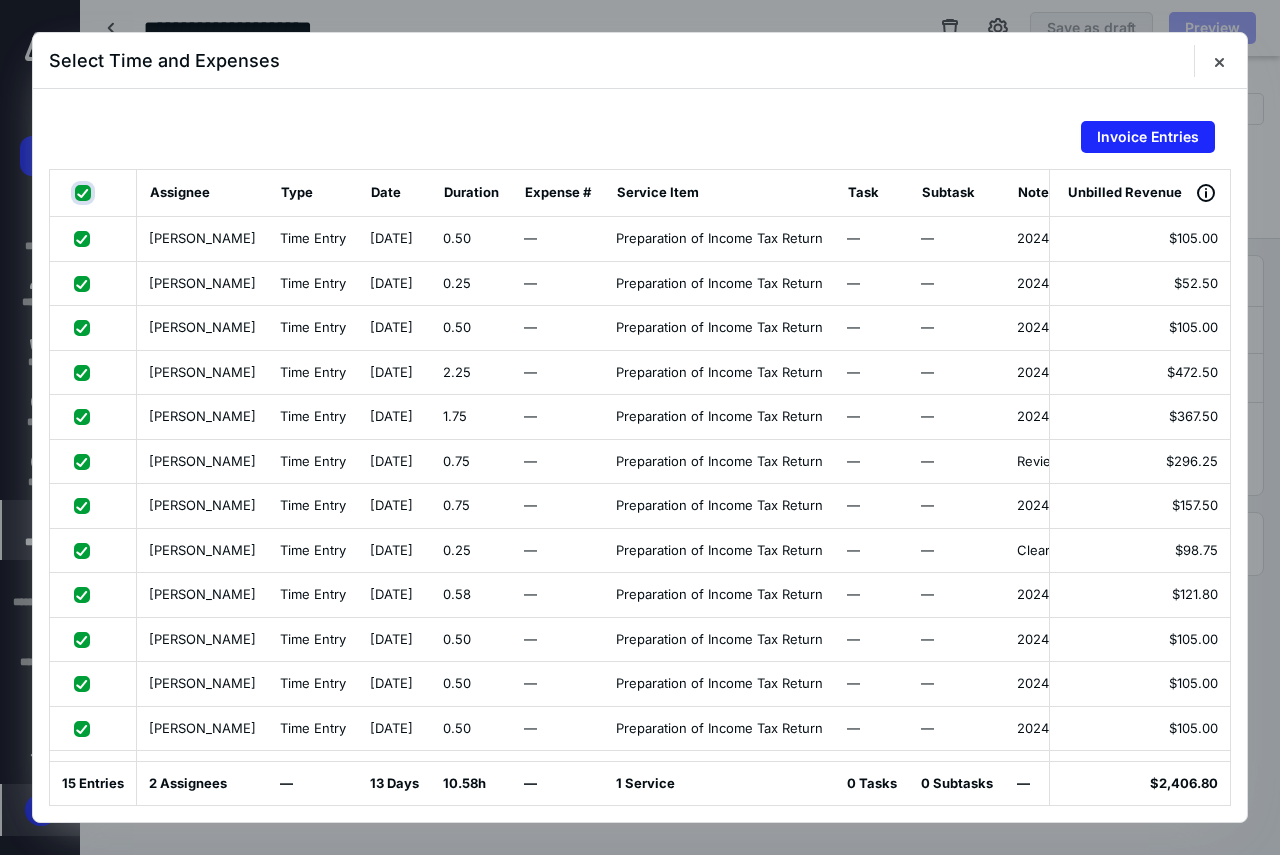 checkbox on "true" 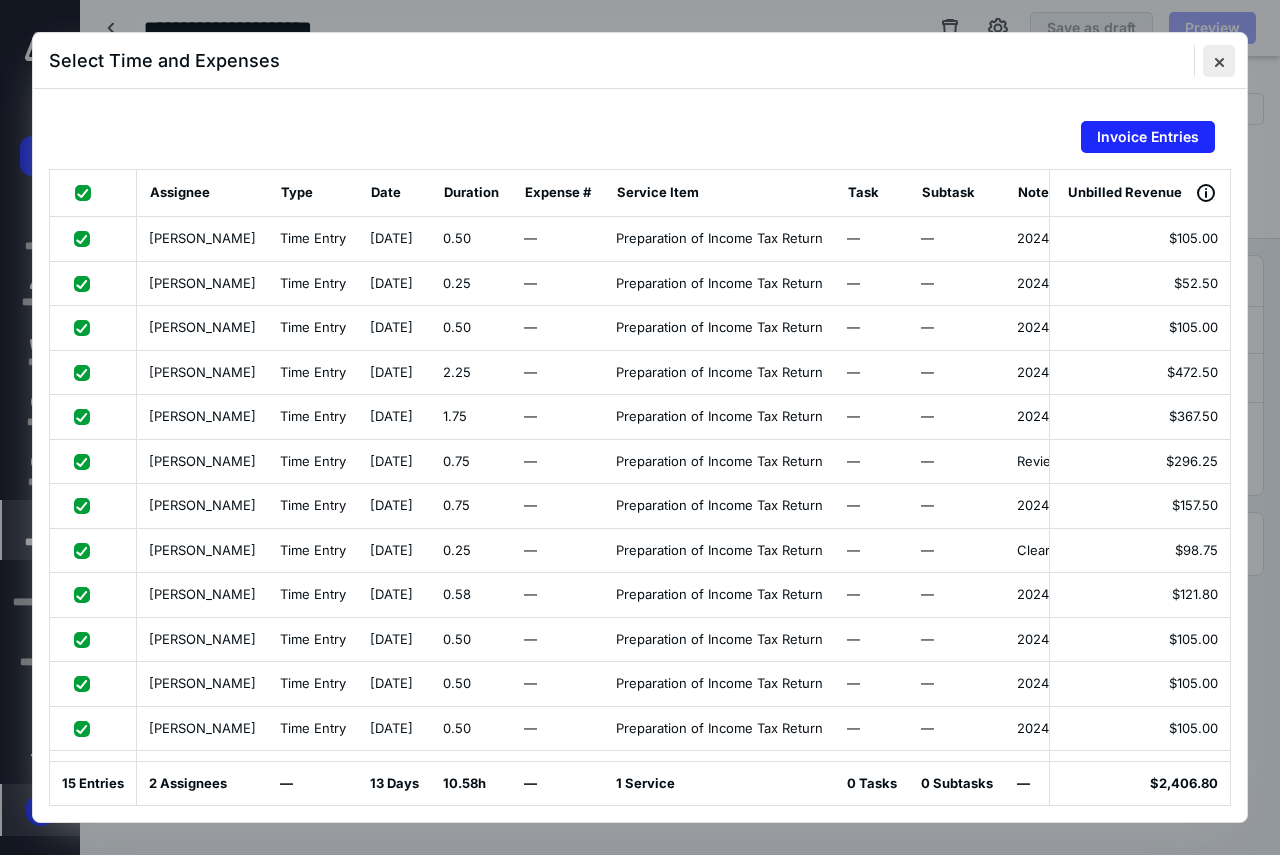 click at bounding box center (1219, 61) 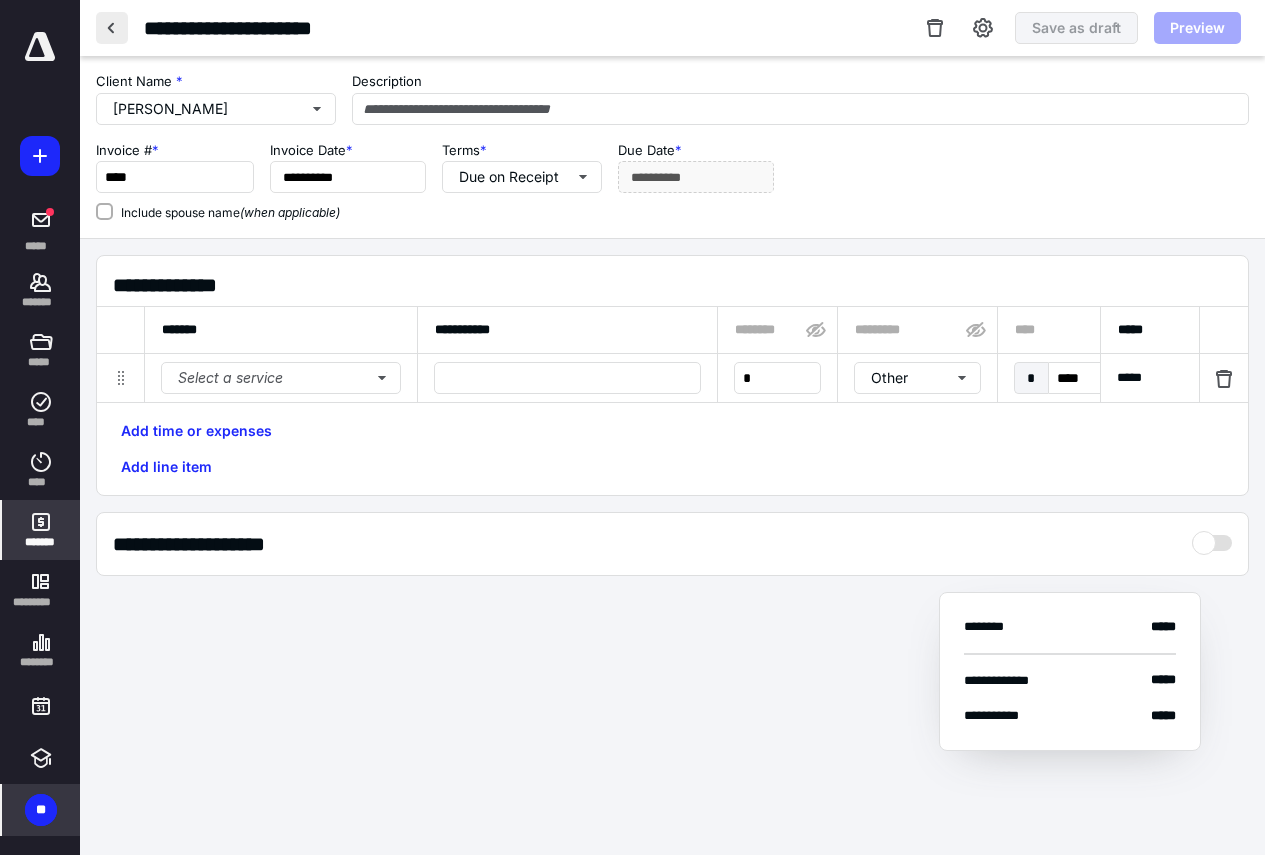 click at bounding box center [112, 28] 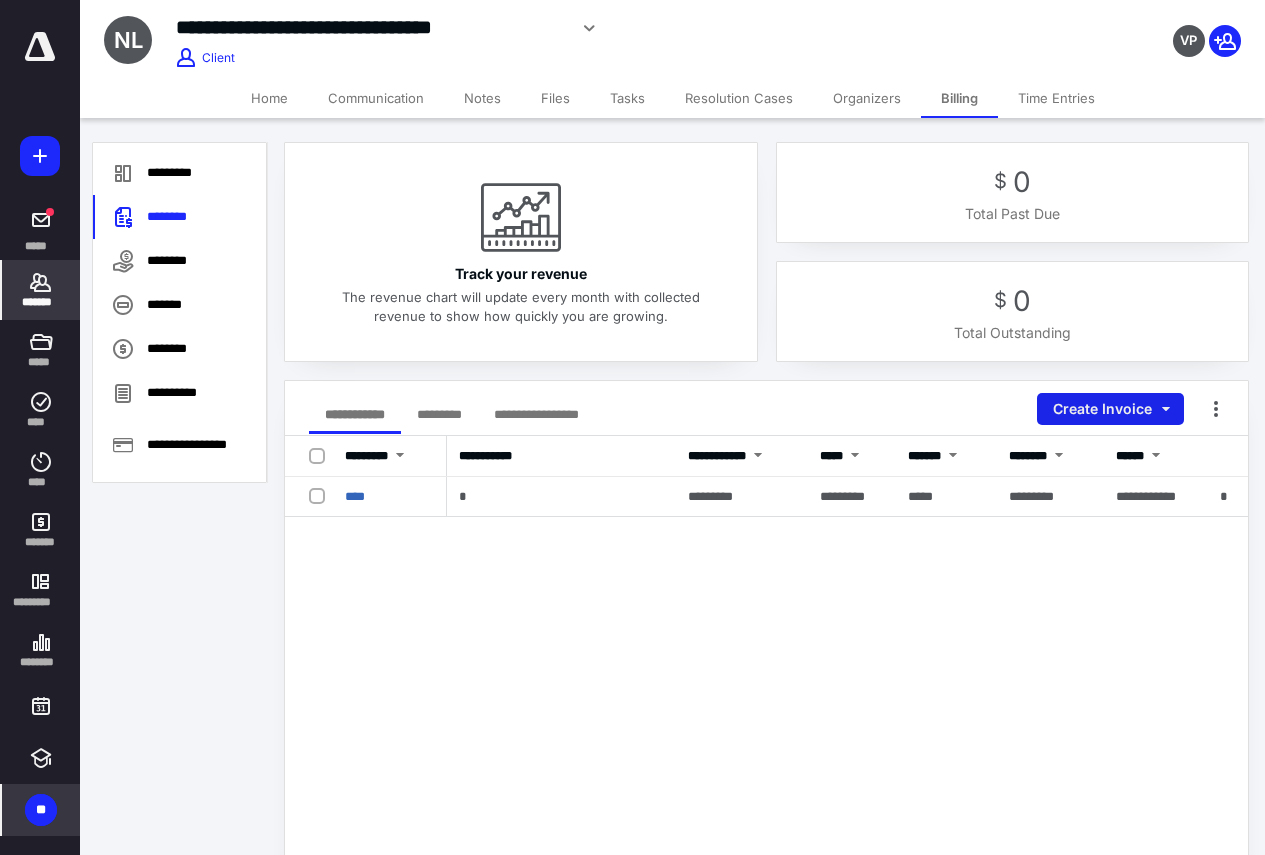 click on "Create Invoice" at bounding box center (1110, 409) 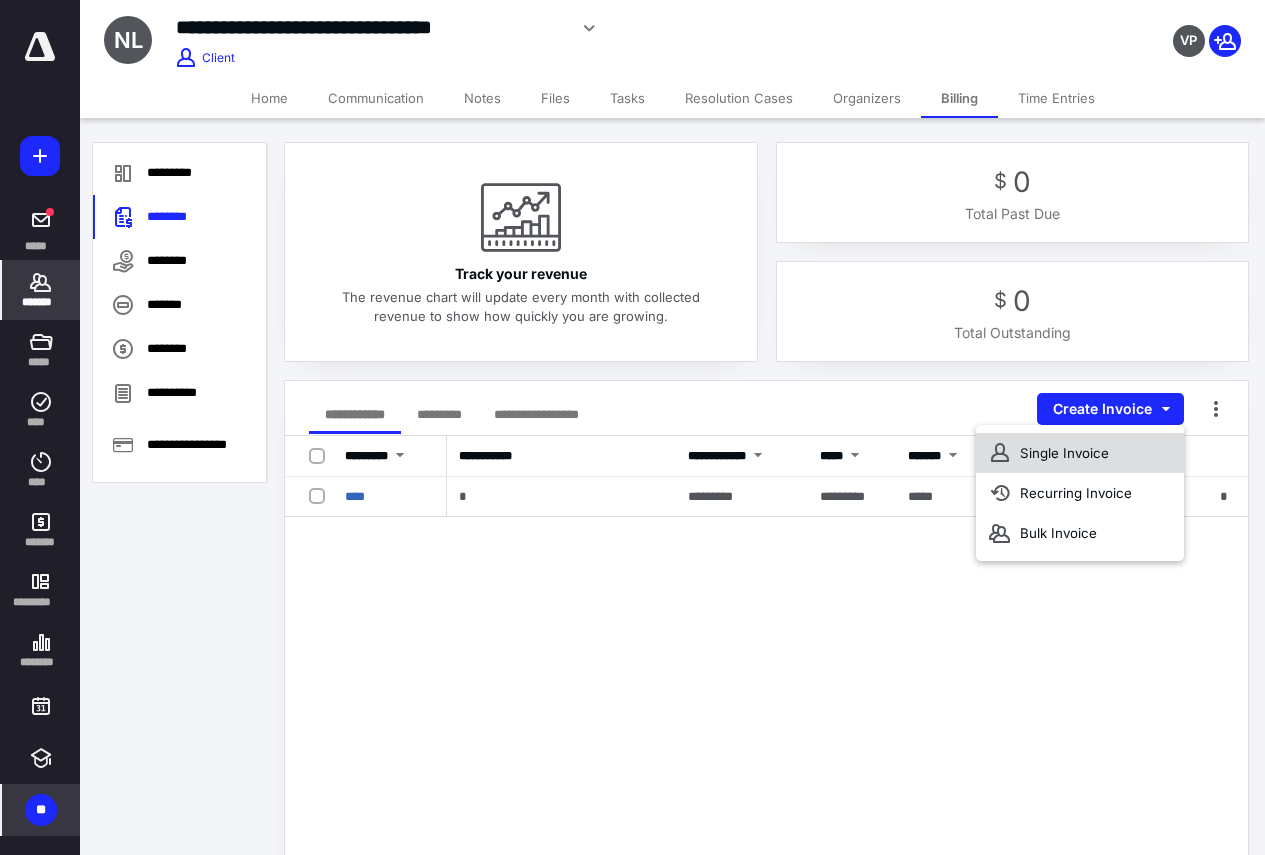click on "Single Invoice" at bounding box center (1080, 453) 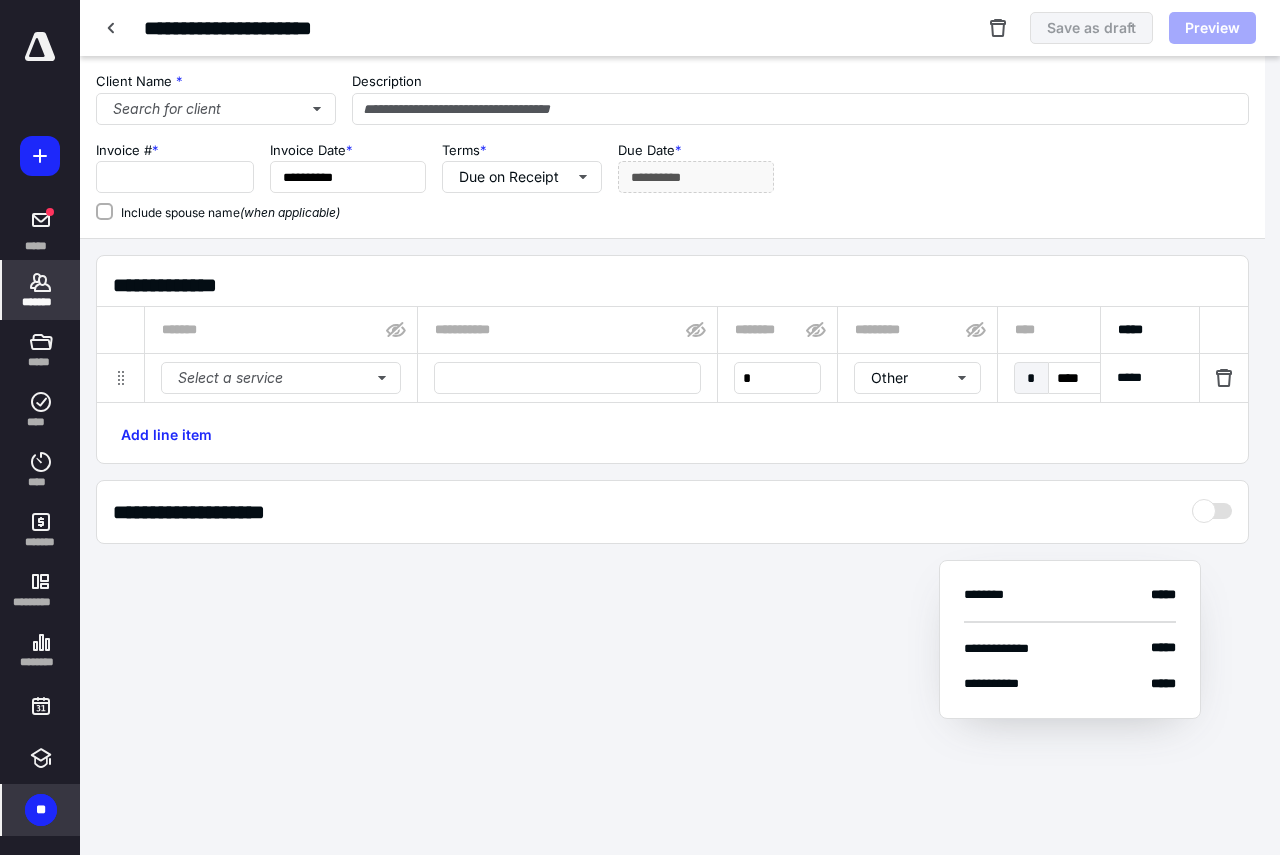 type on "****" 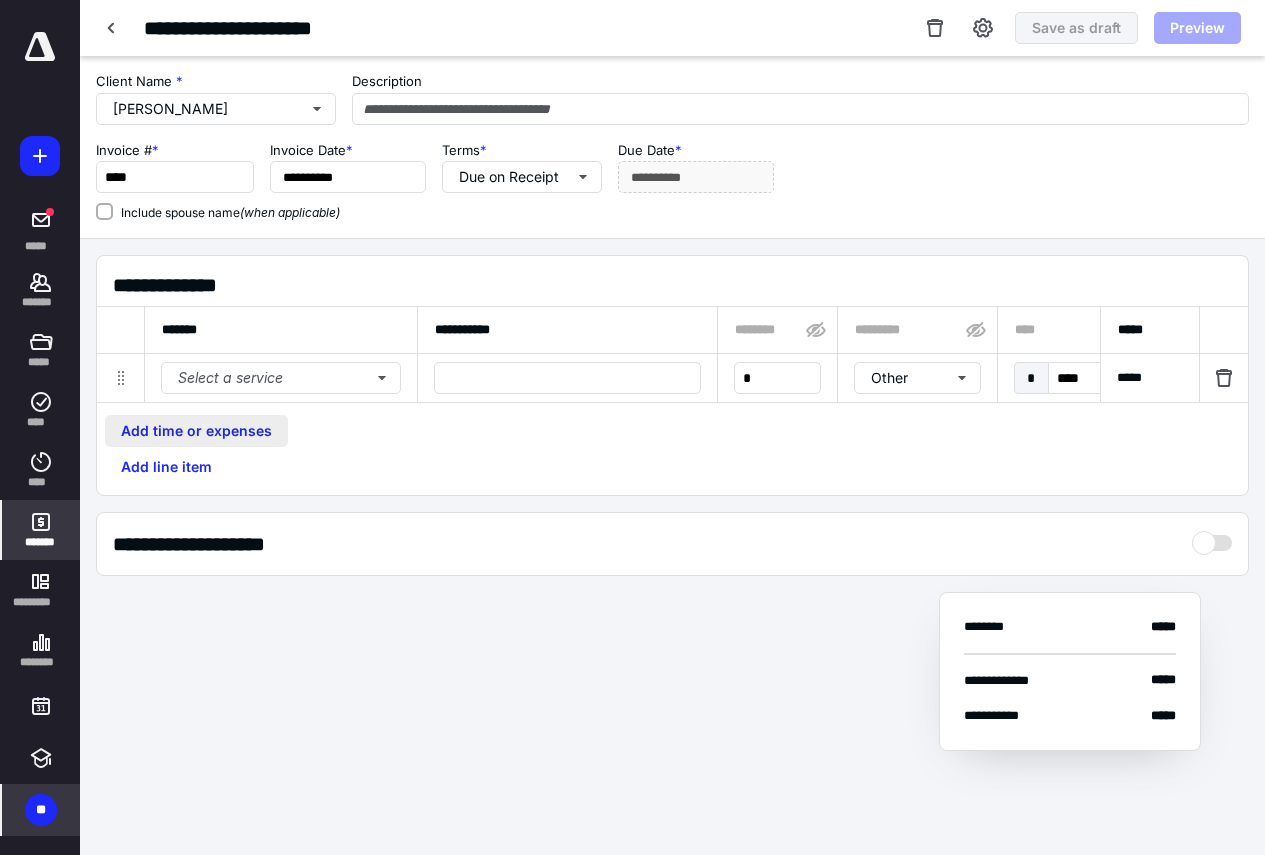 click on "Add time or expenses" at bounding box center (196, 431) 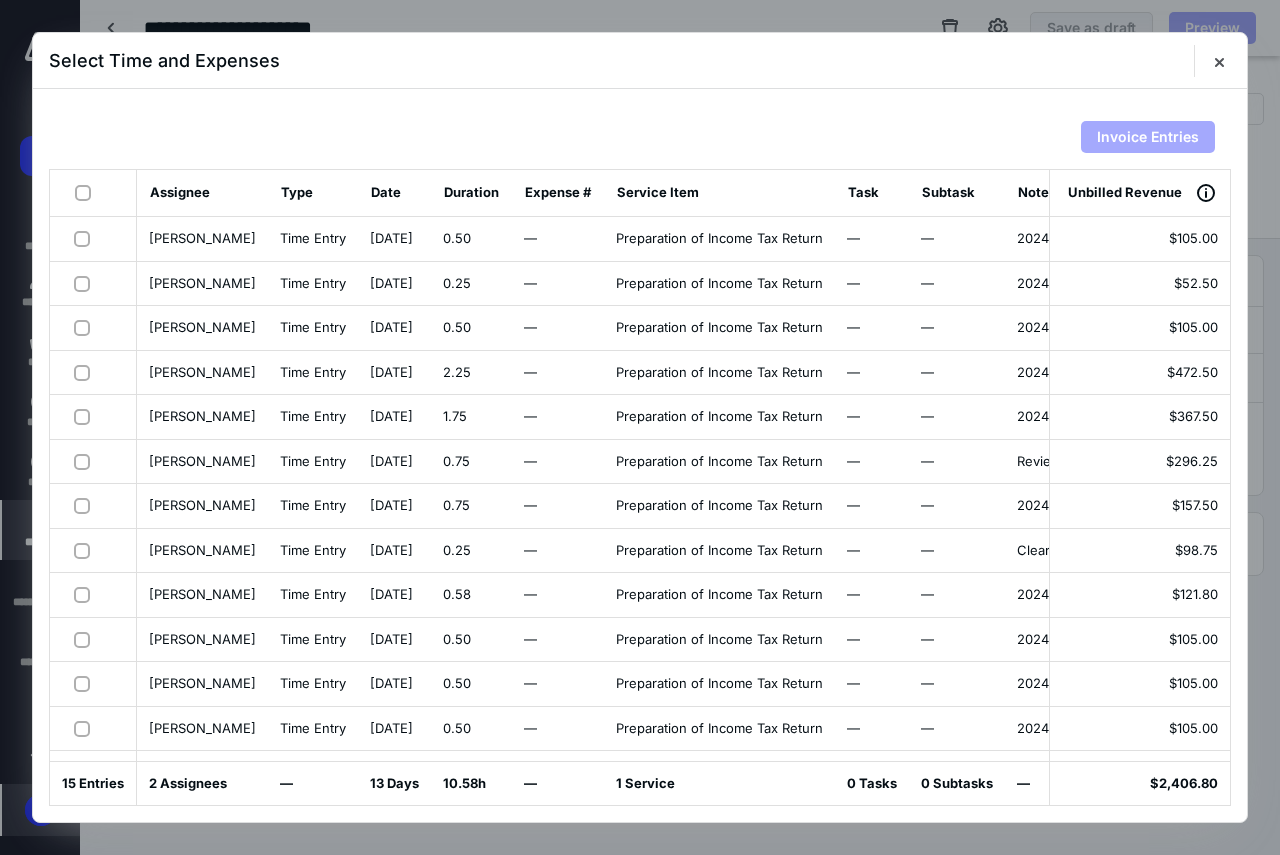 click at bounding box center [87, 192] 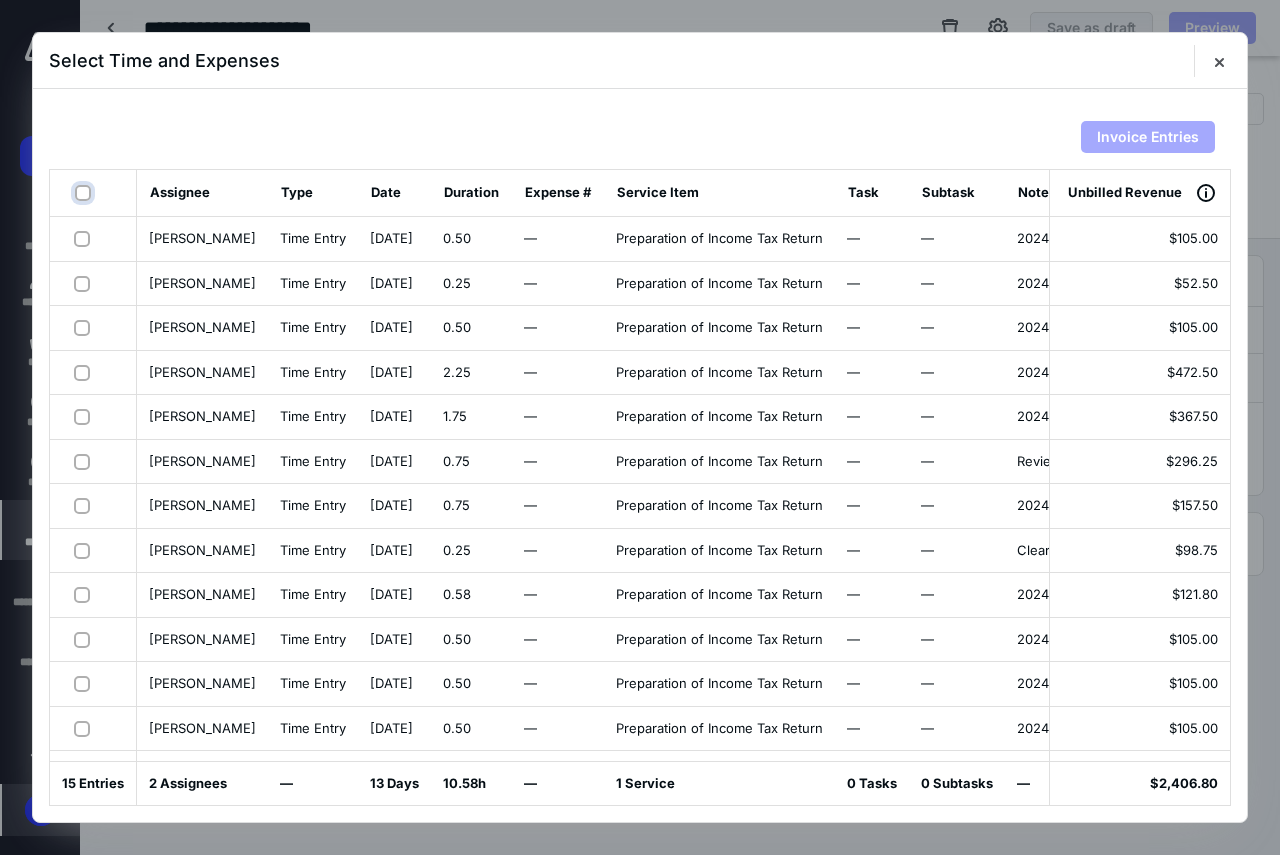 click at bounding box center (85, 193) 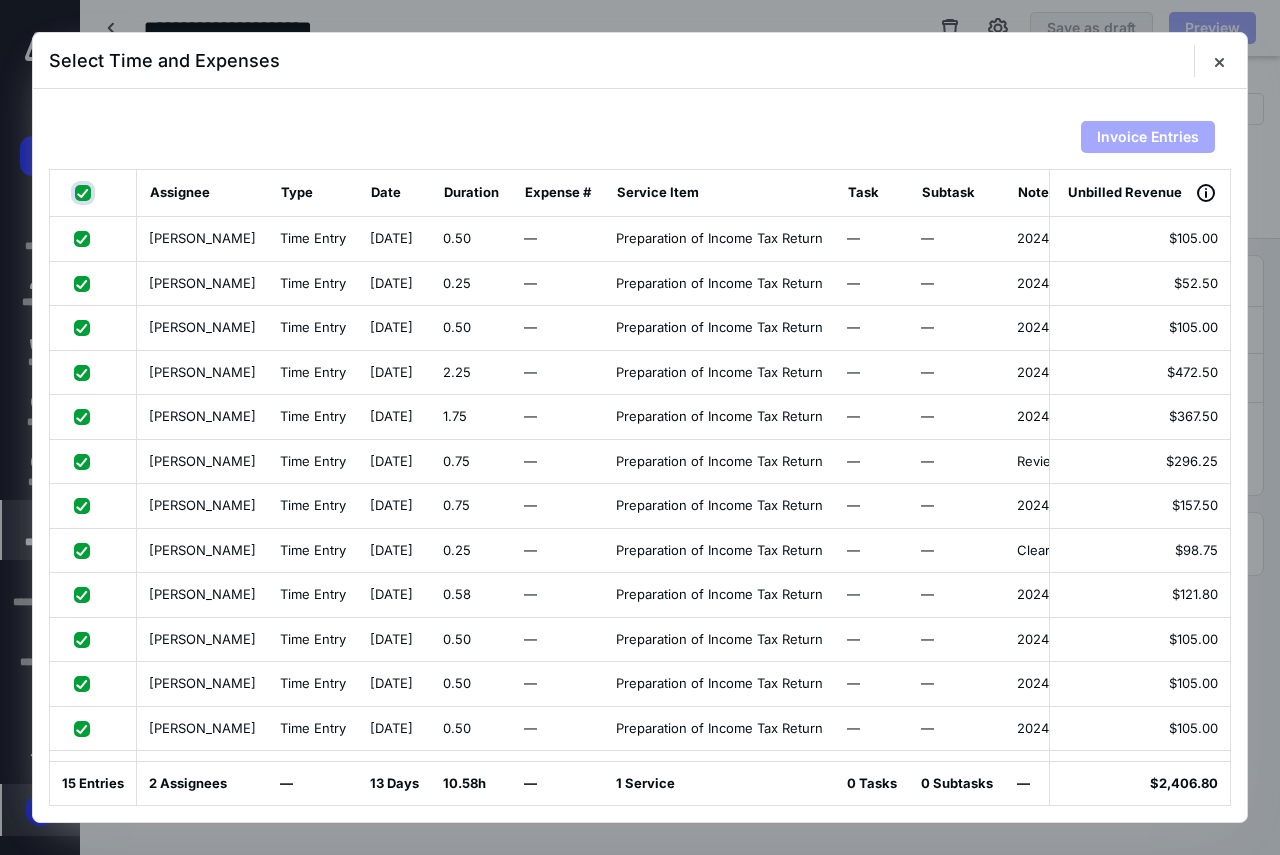 checkbox on "true" 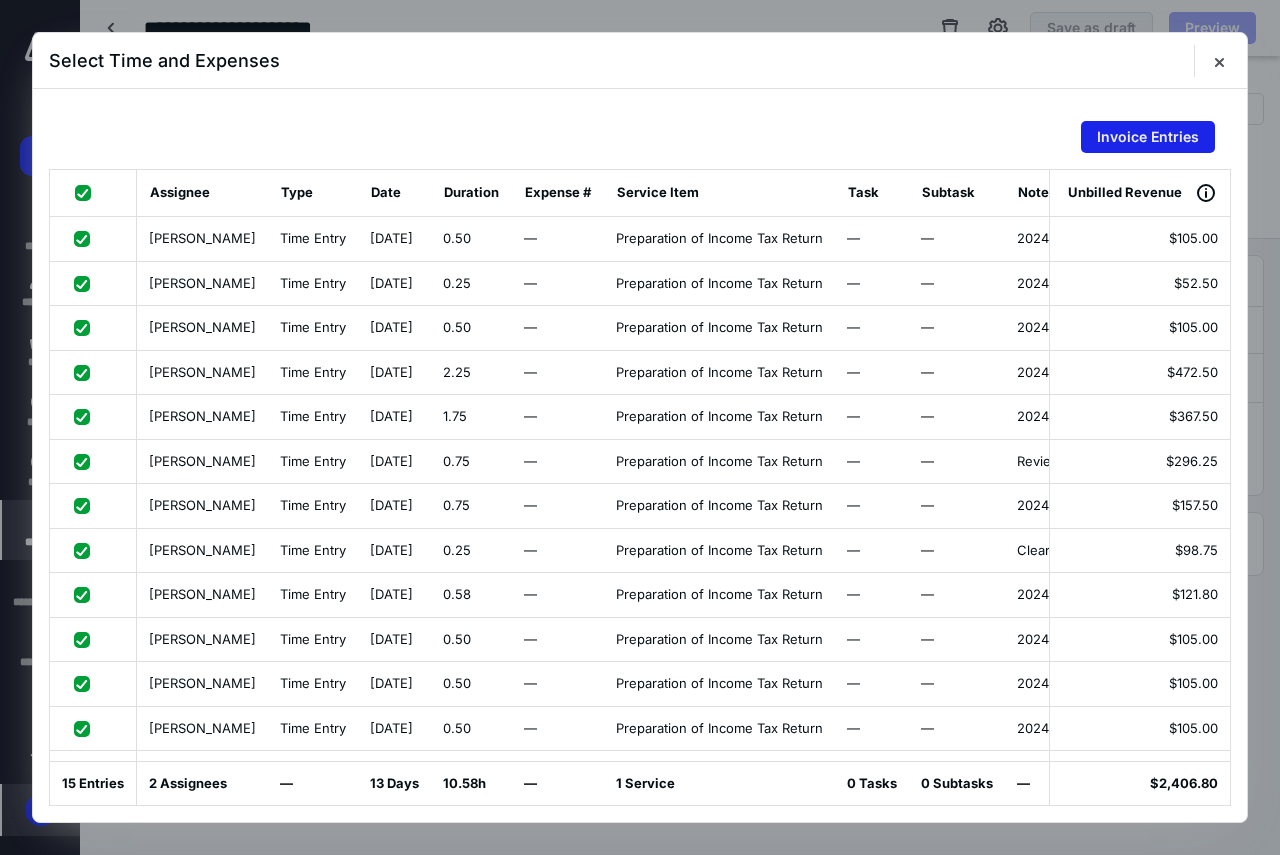 click on "Invoice Entries" at bounding box center (1148, 137) 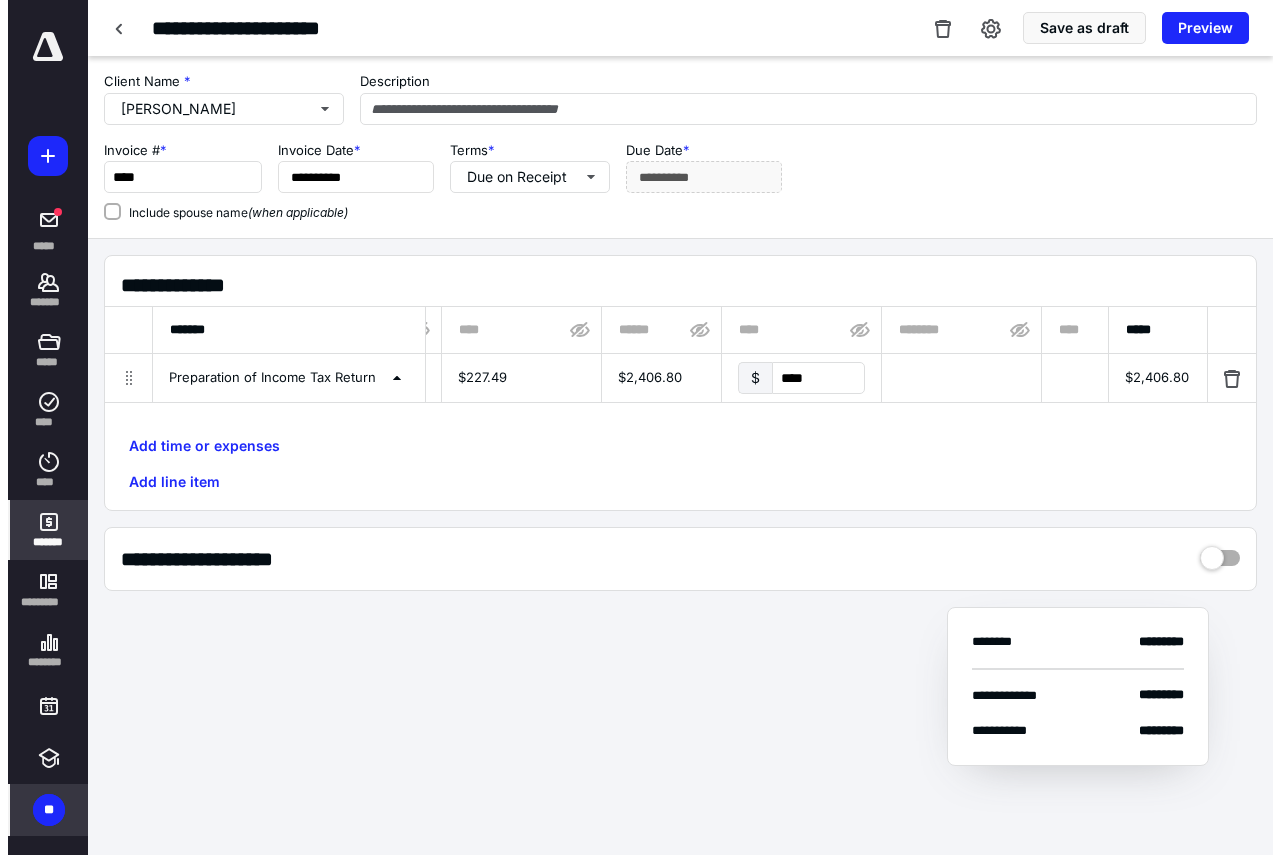 scroll, scrollTop: 0, scrollLeft: 573, axis: horizontal 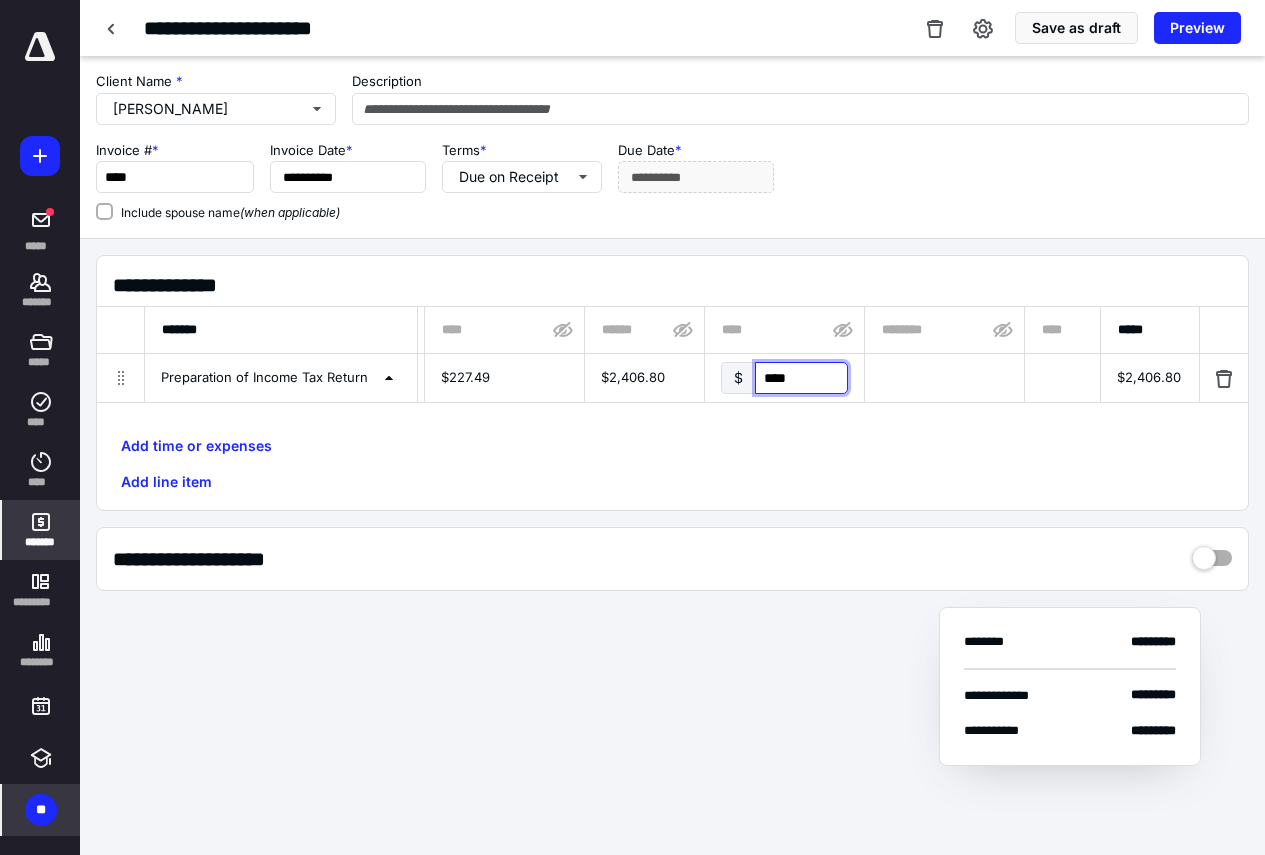 drag, startPoint x: 825, startPoint y: 393, endPoint x: 716, endPoint y: 387, distance: 109.165016 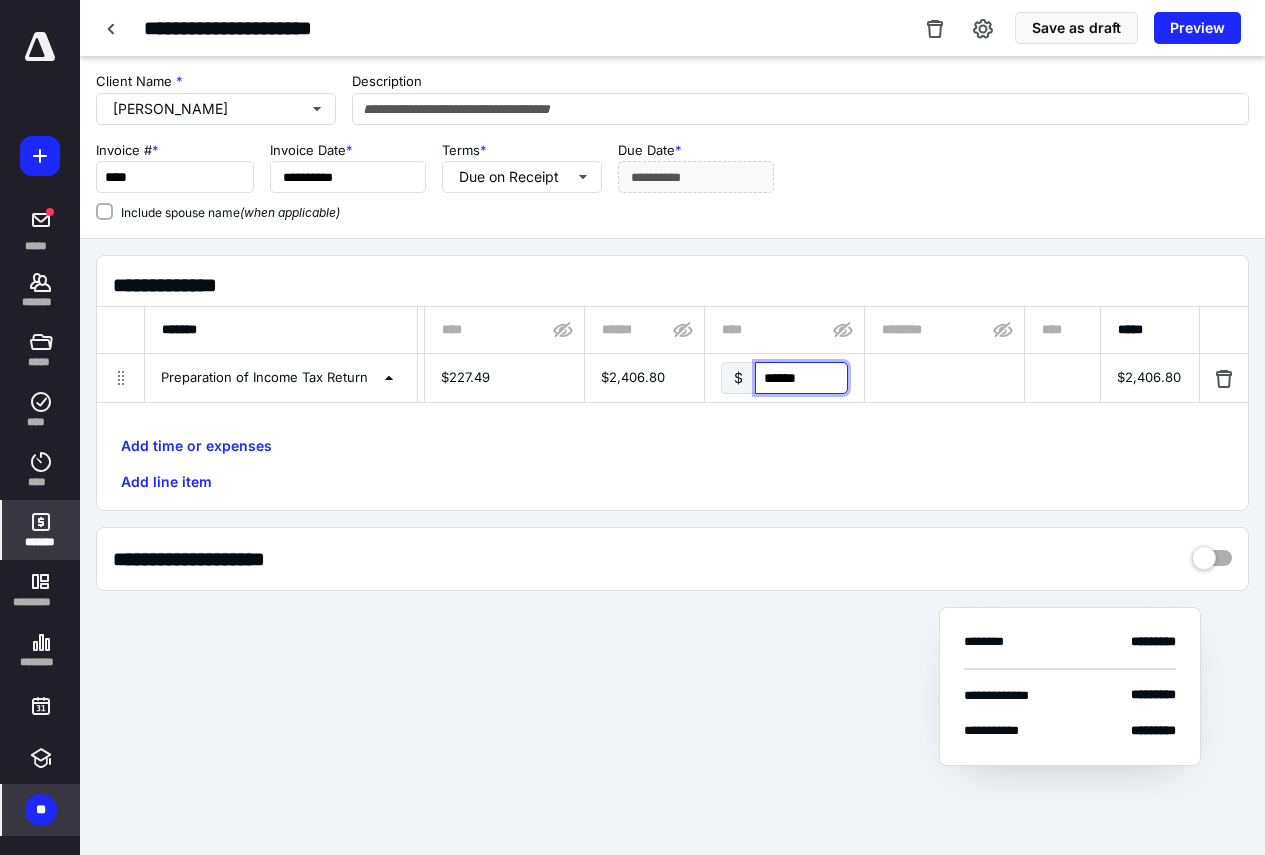 type on "*******" 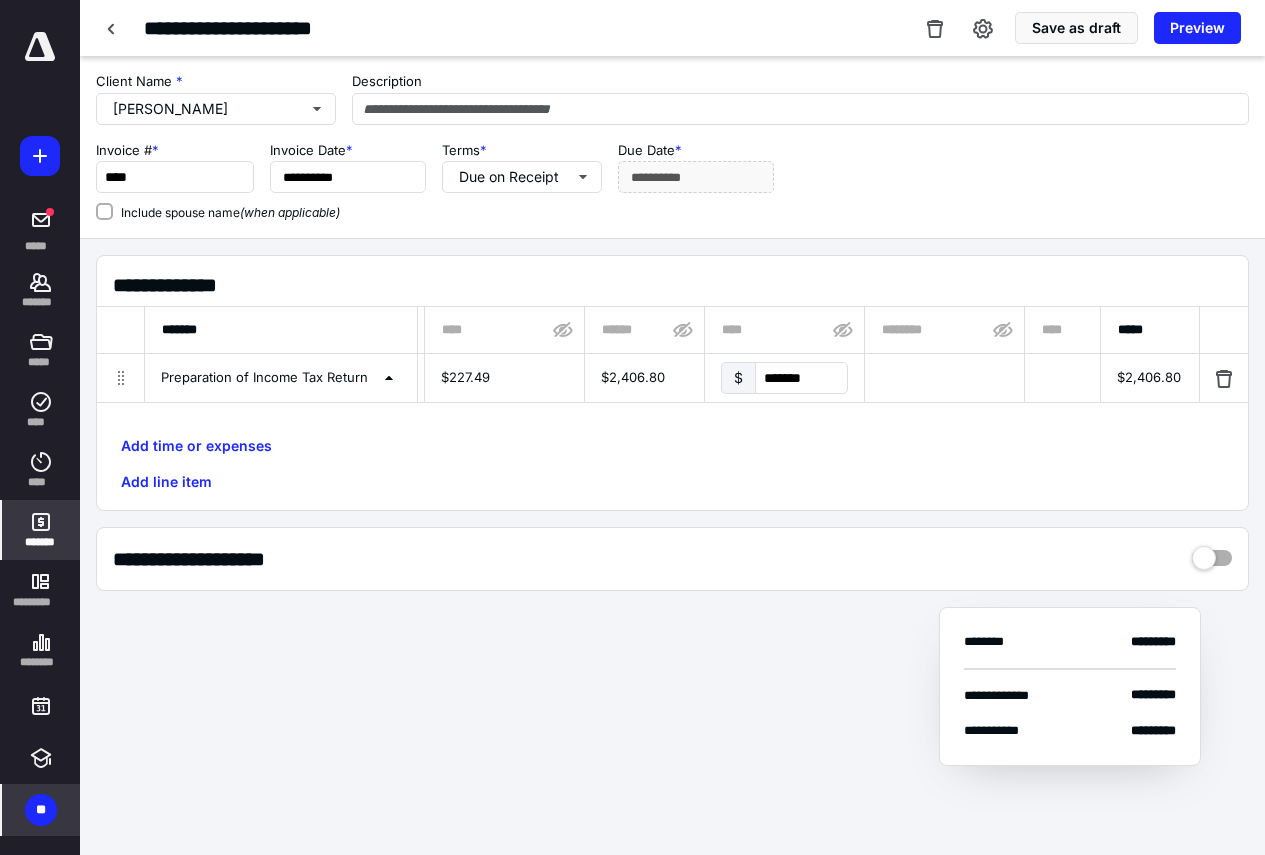 click on "**********" at bounding box center (672, 559) 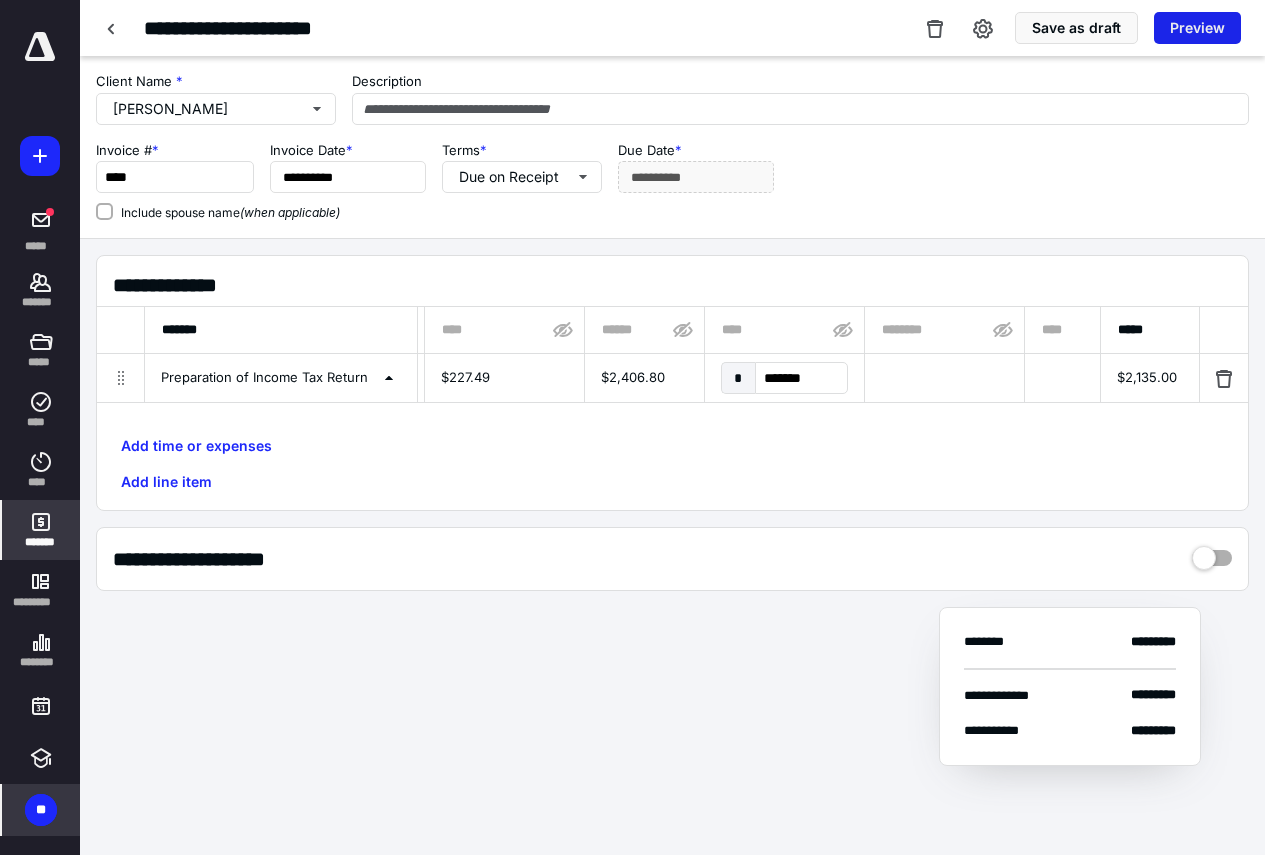 click on "Preview" at bounding box center [1197, 28] 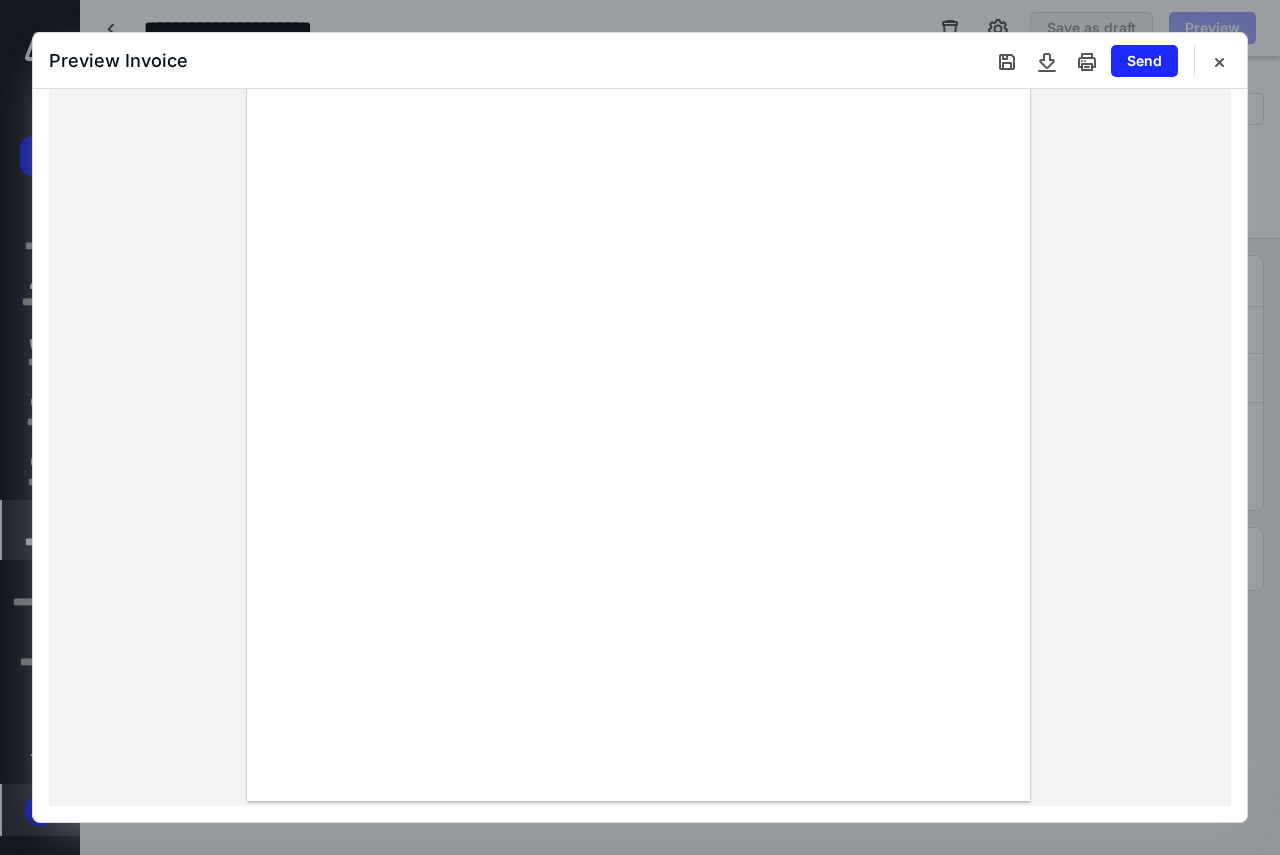 scroll, scrollTop: 0, scrollLeft: 0, axis: both 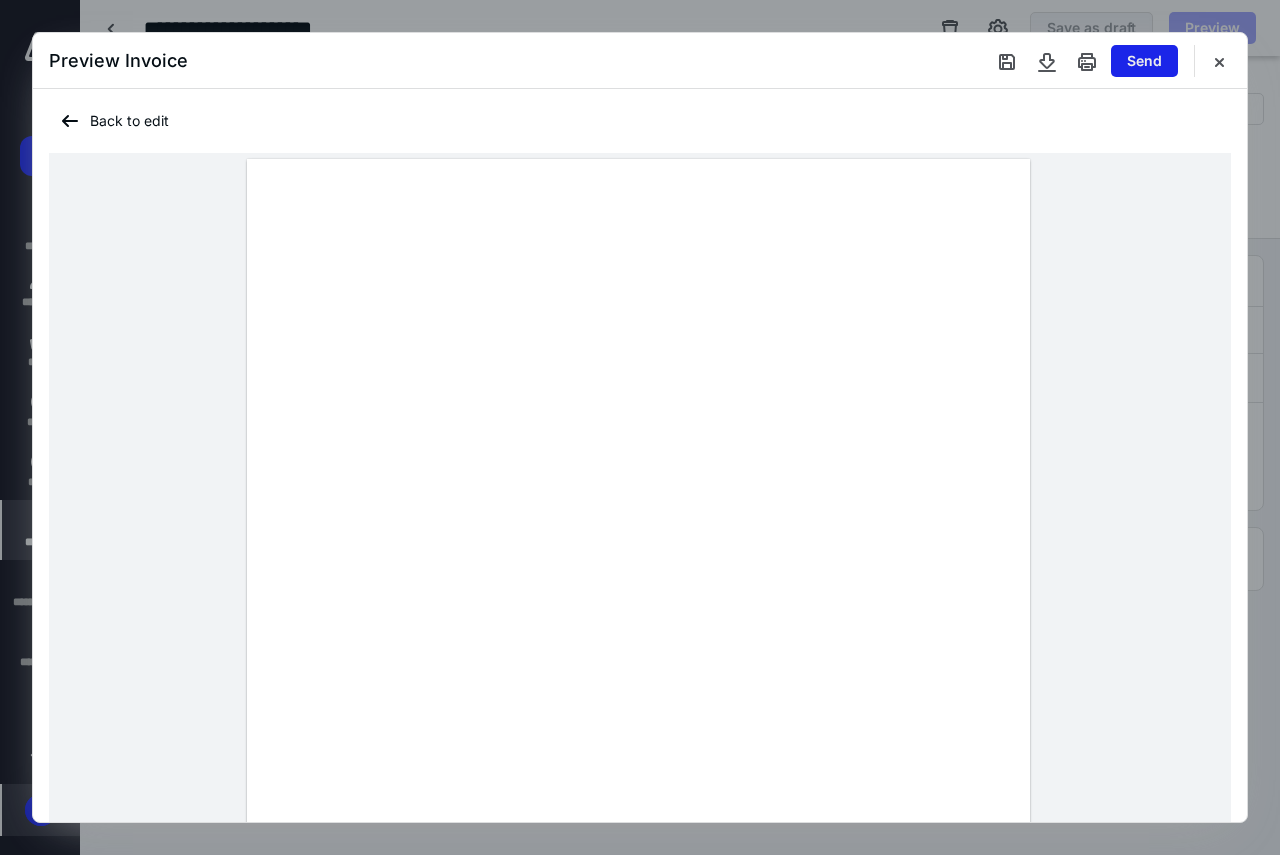 click on "Send" at bounding box center (1144, 61) 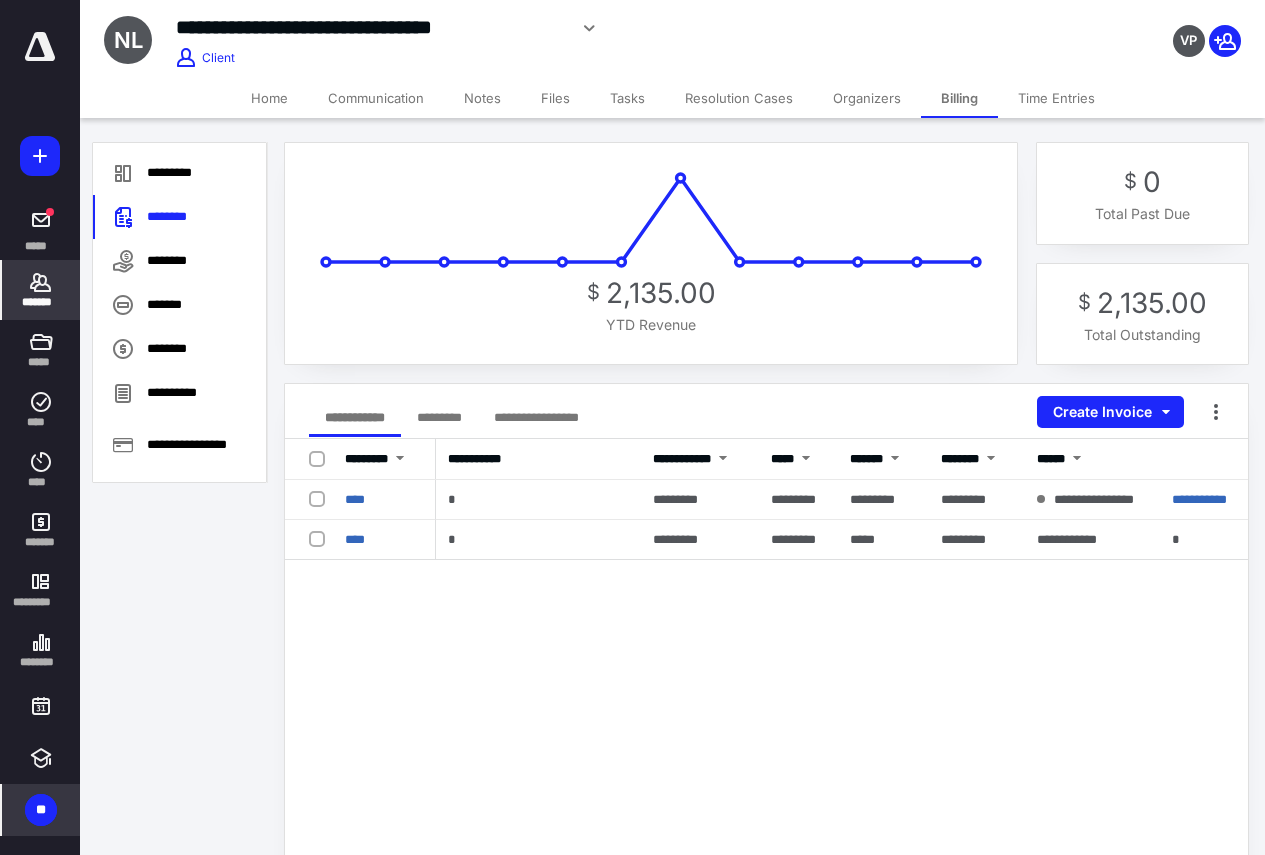 click on "Home" at bounding box center [269, 98] 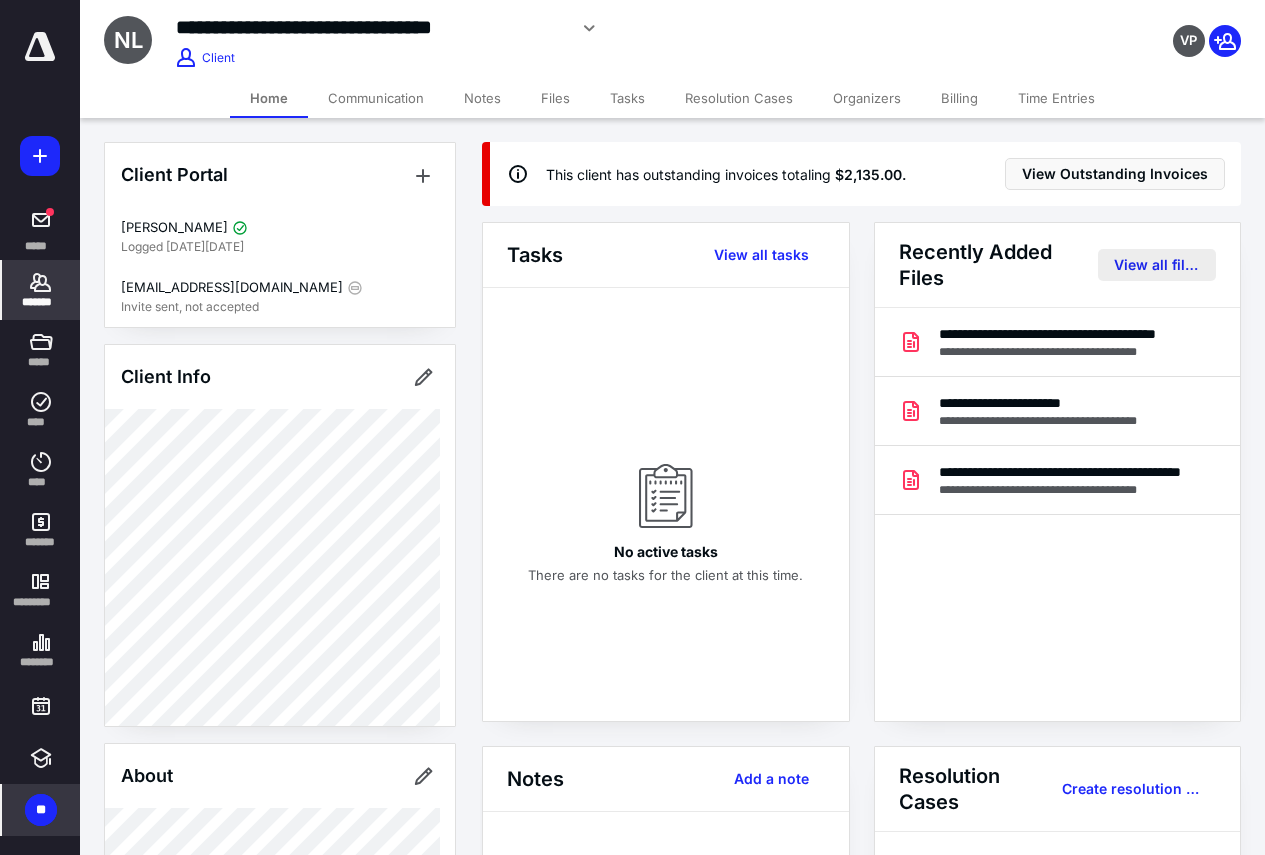 click on "View all files" at bounding box center (1157, 265) 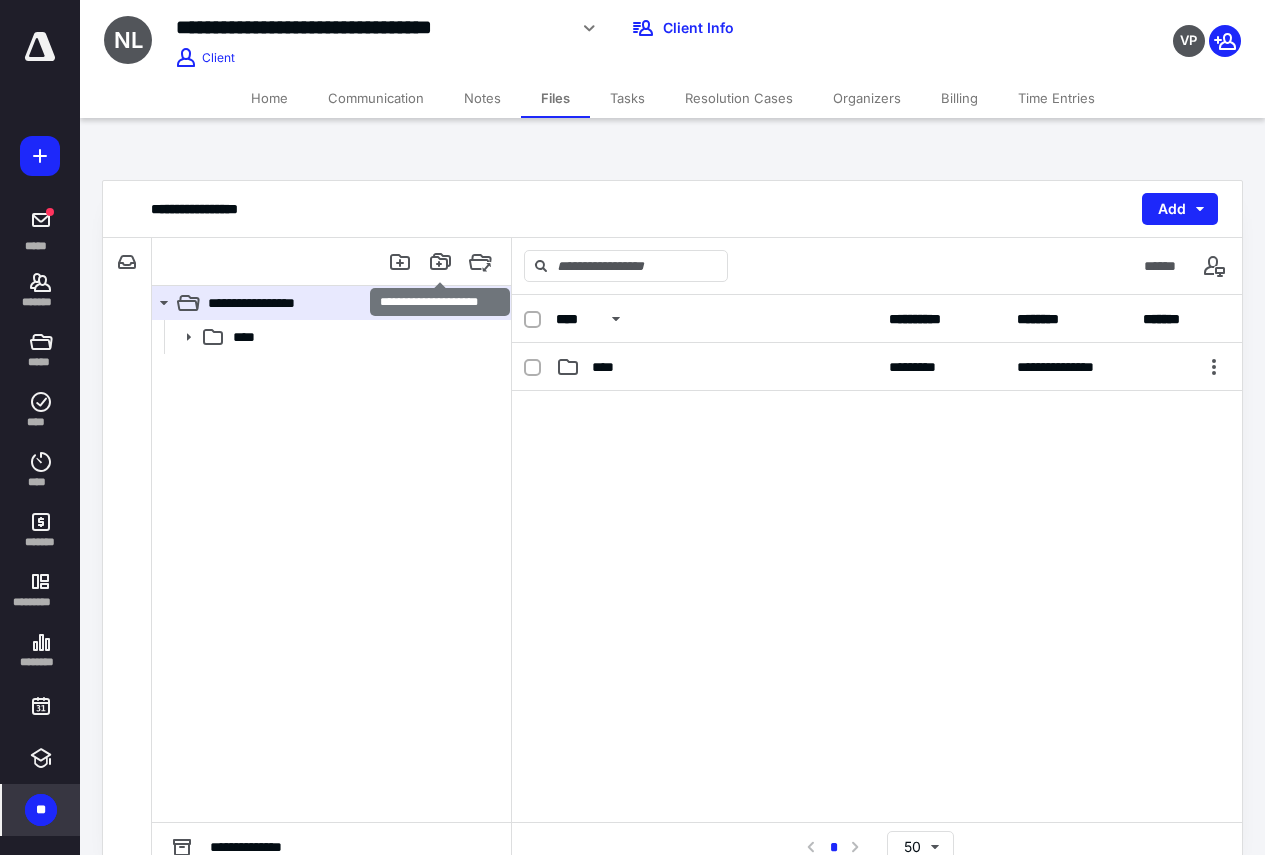 click at bounding box center (332, 262) 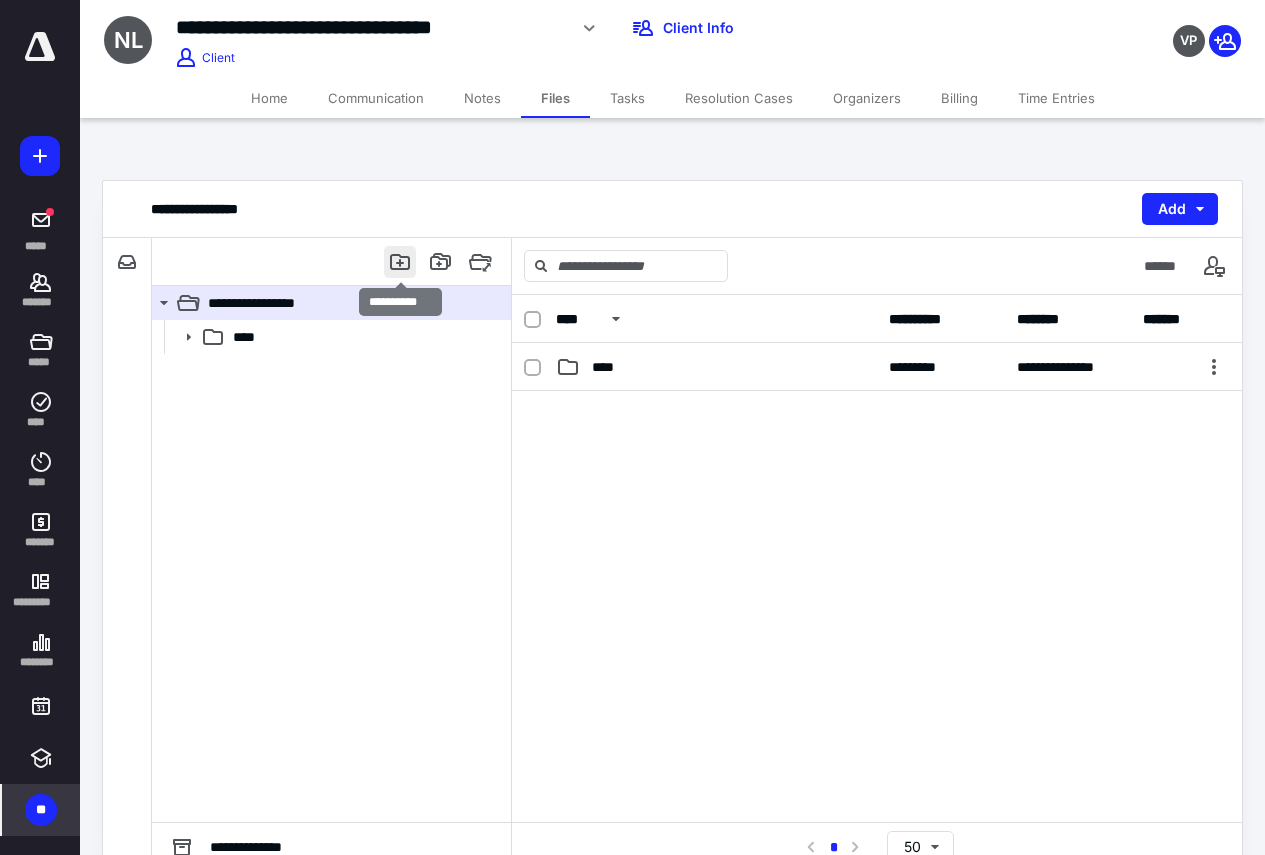 click at bounding box center [400, 262] 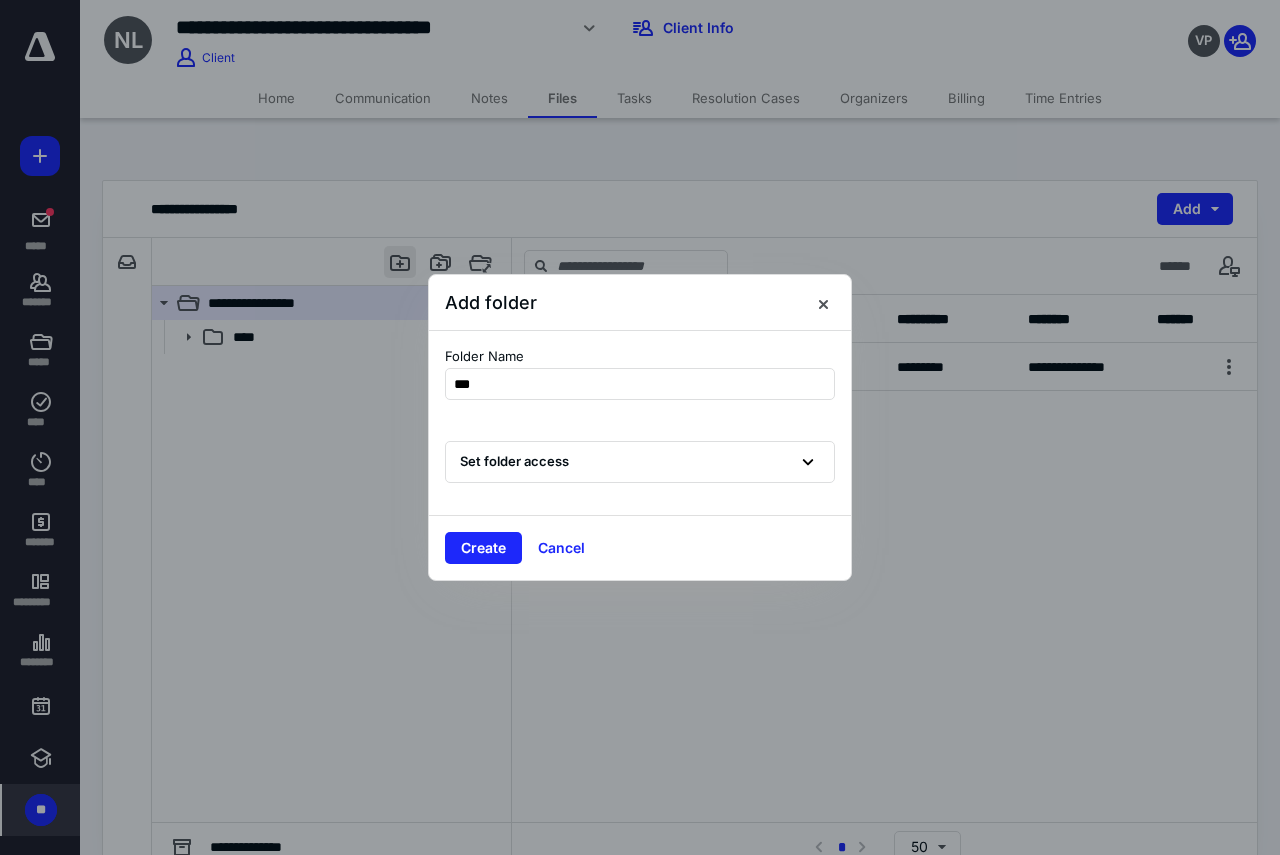type on "****" 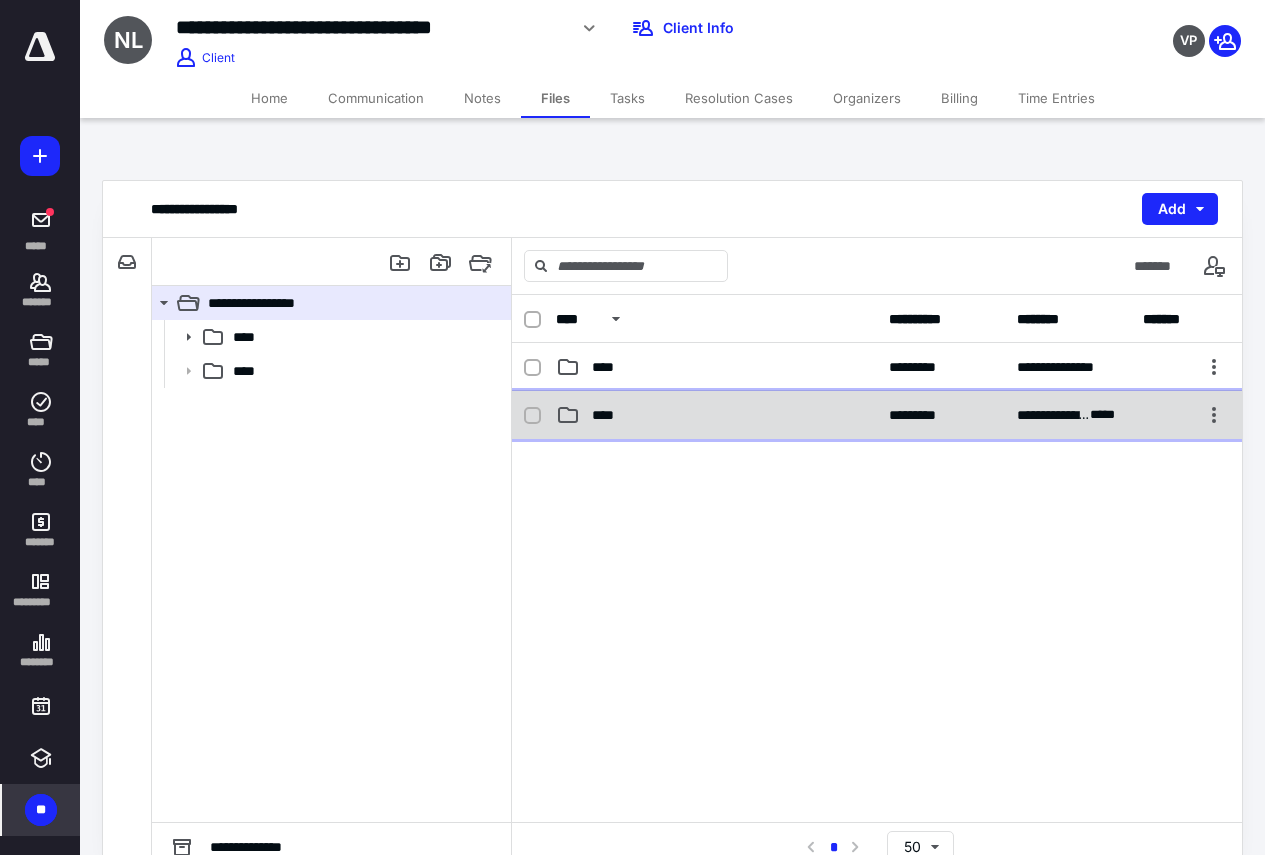 click on "****" at bounding box center (716, 415) 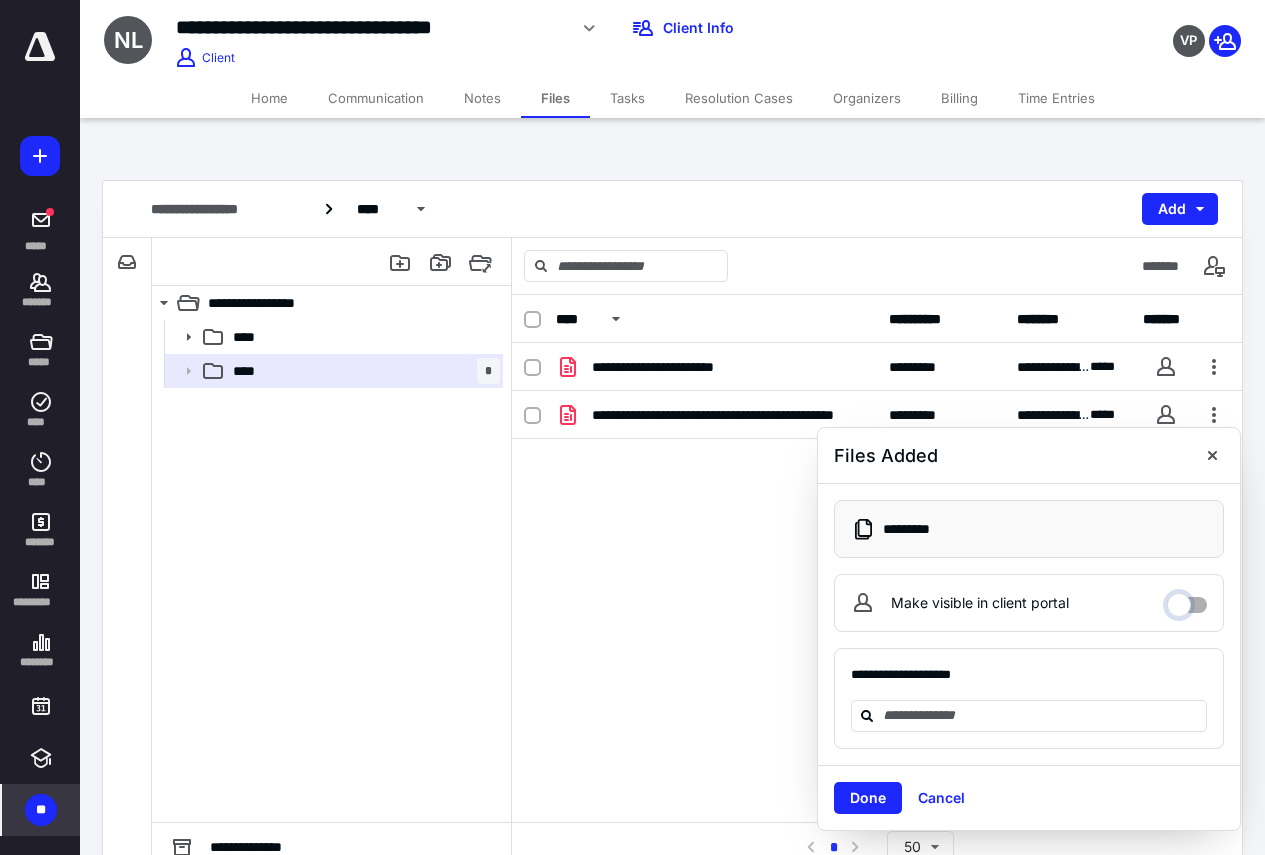 click on "Make visible in client portal" at bounding box center [1187, 600] 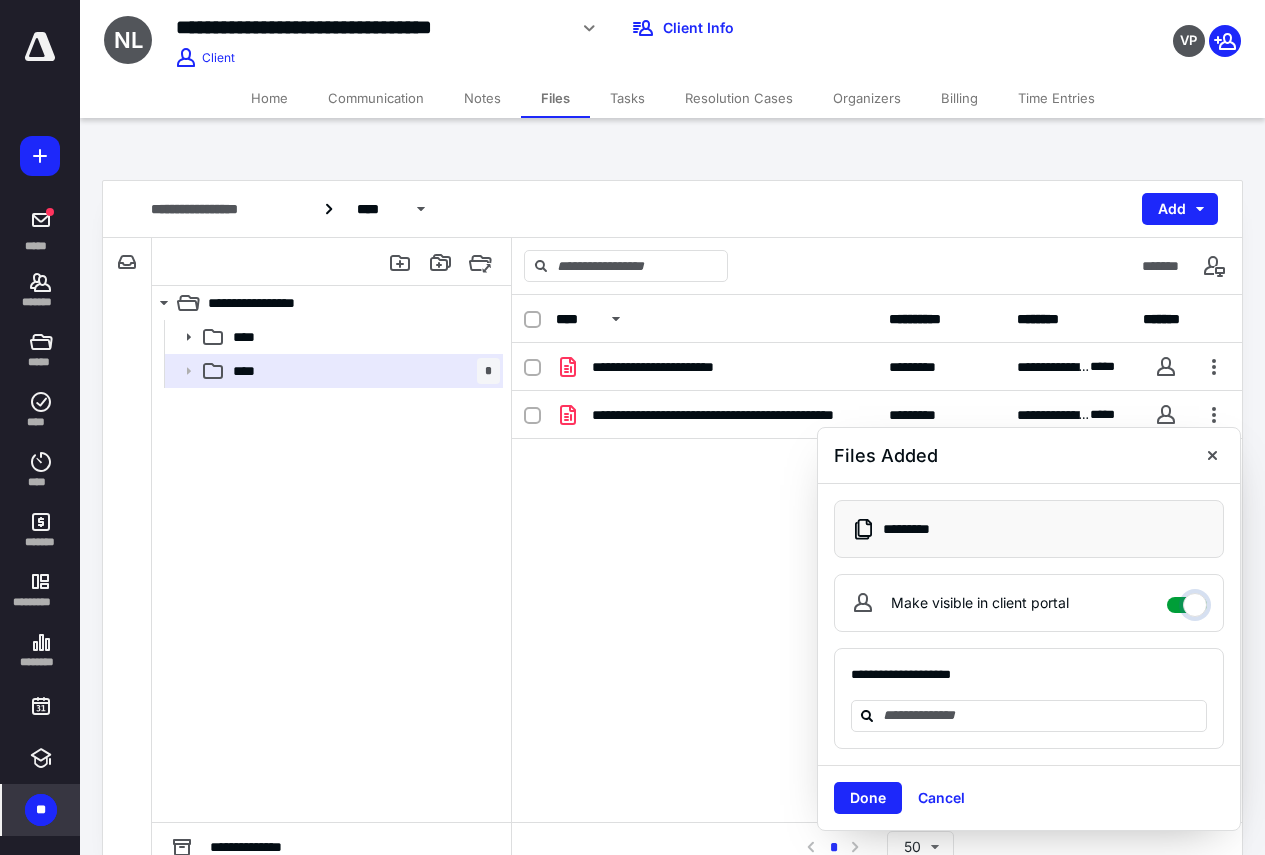 checkbox on "****" 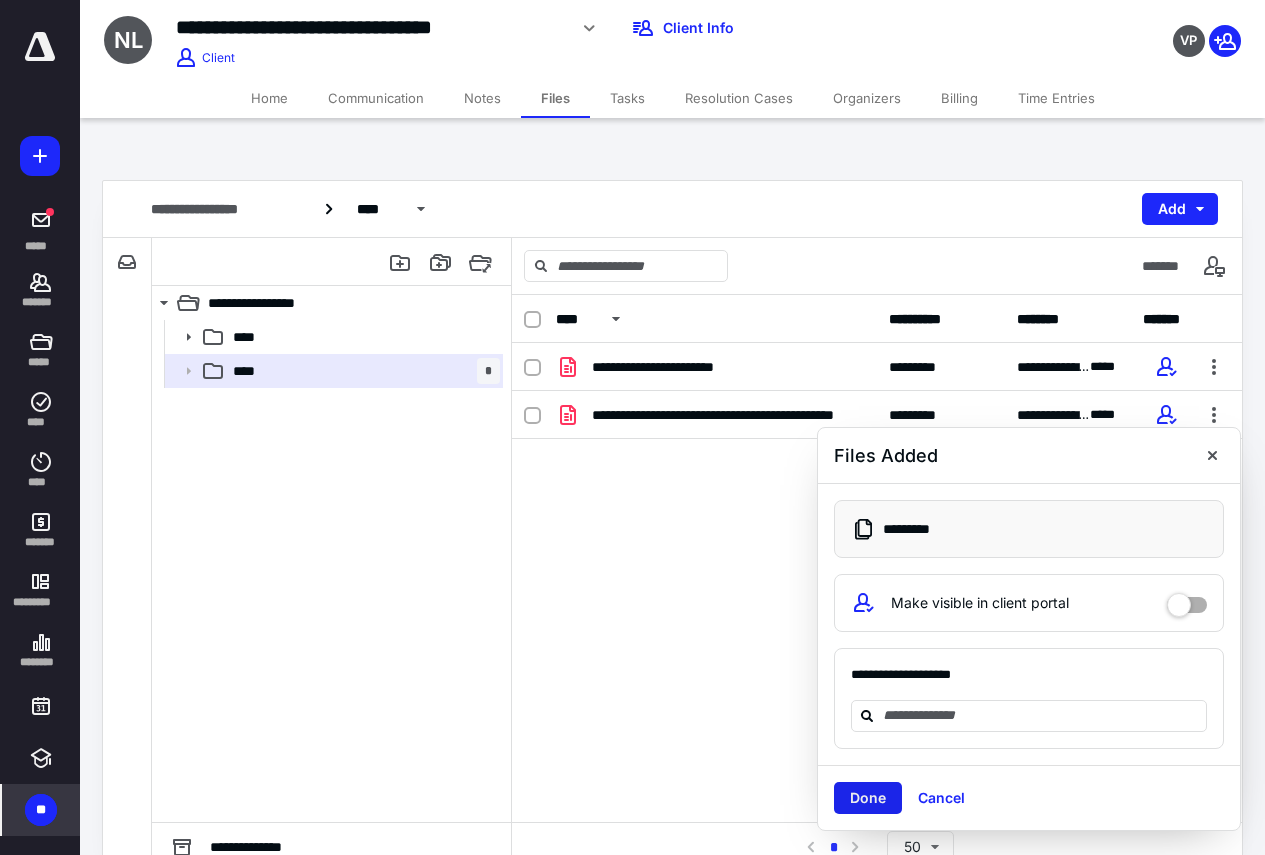 click on "Done" at bounding box center (868, 798) 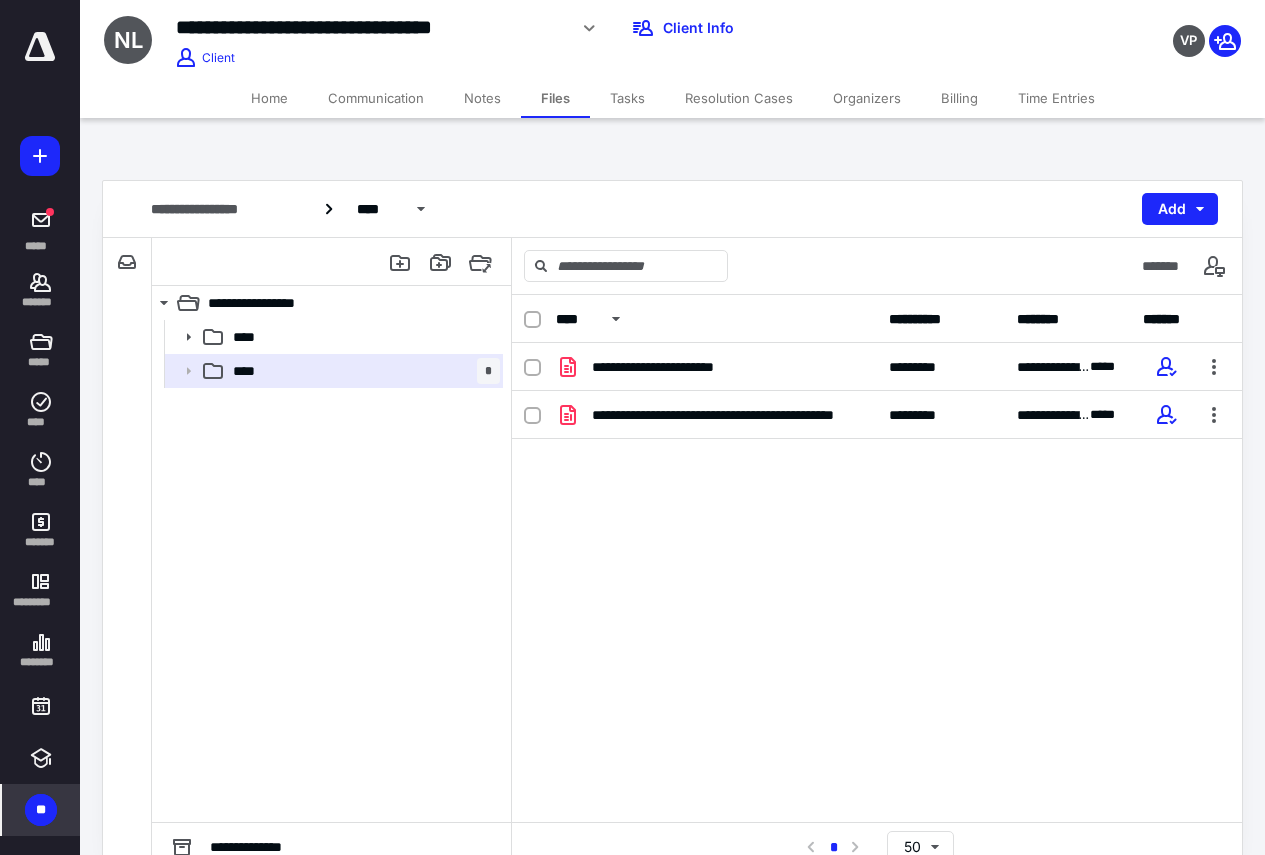 click on "Home" at bounding box center [269, 98] 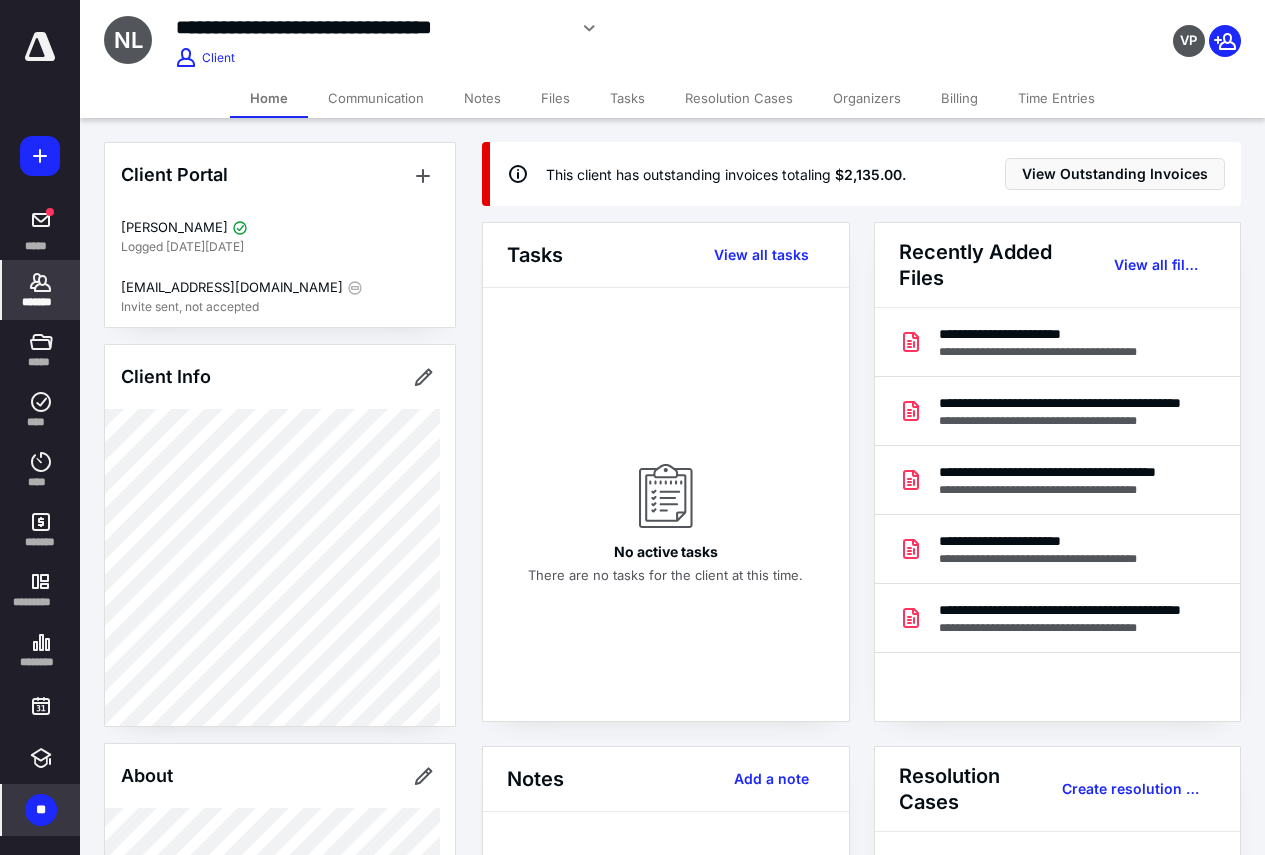 click on "Billing" at bounding box center (959, 98) 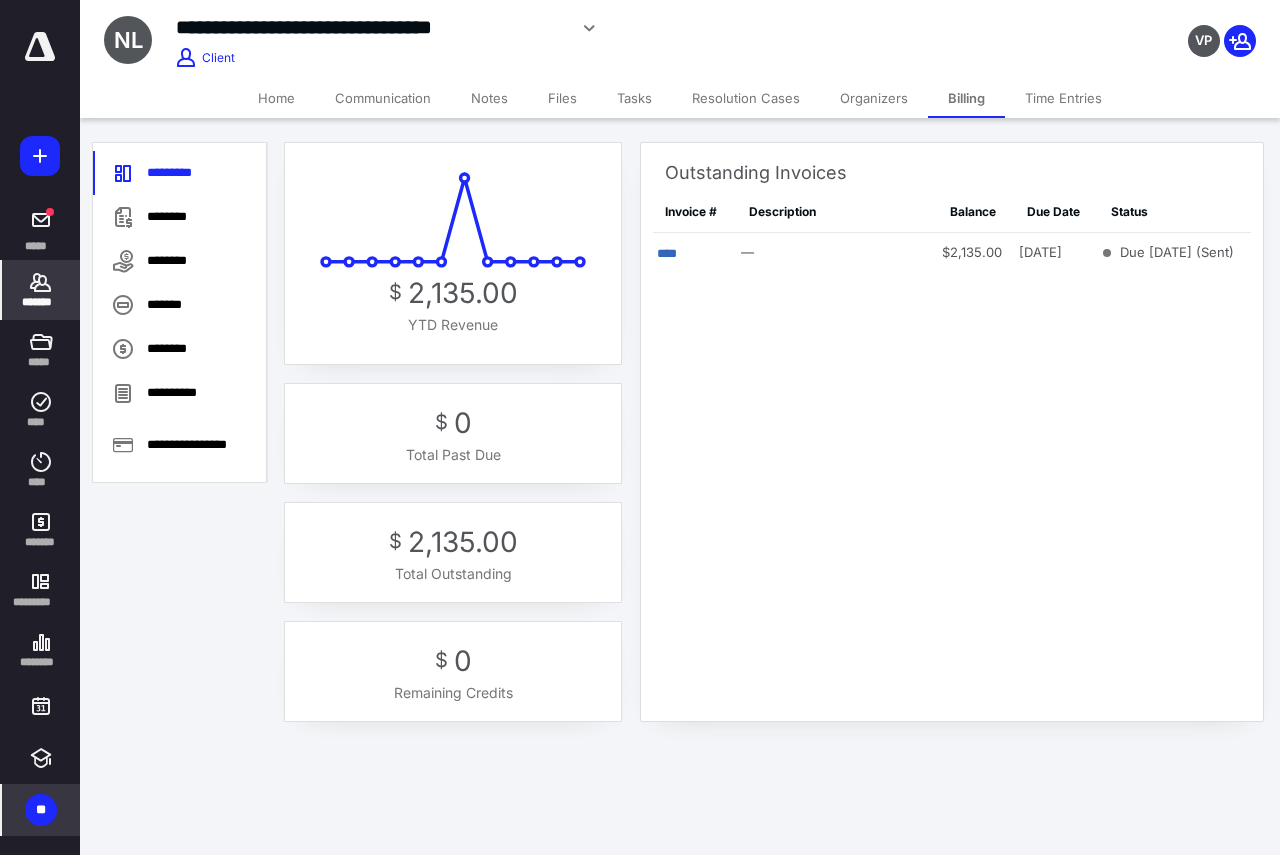 click on "Home" at bounding box center (276, 98) 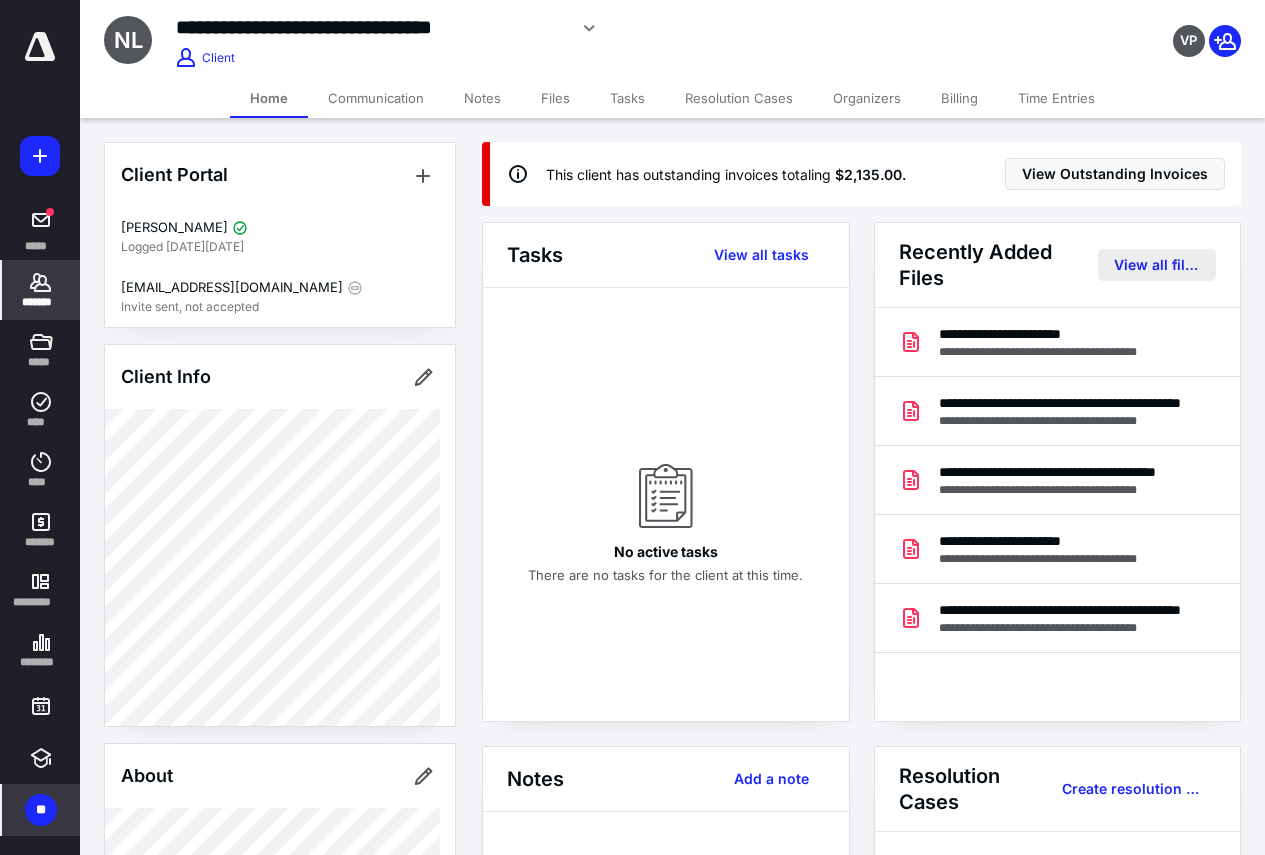 click on "View all files" at bounding box center (1157, 265) 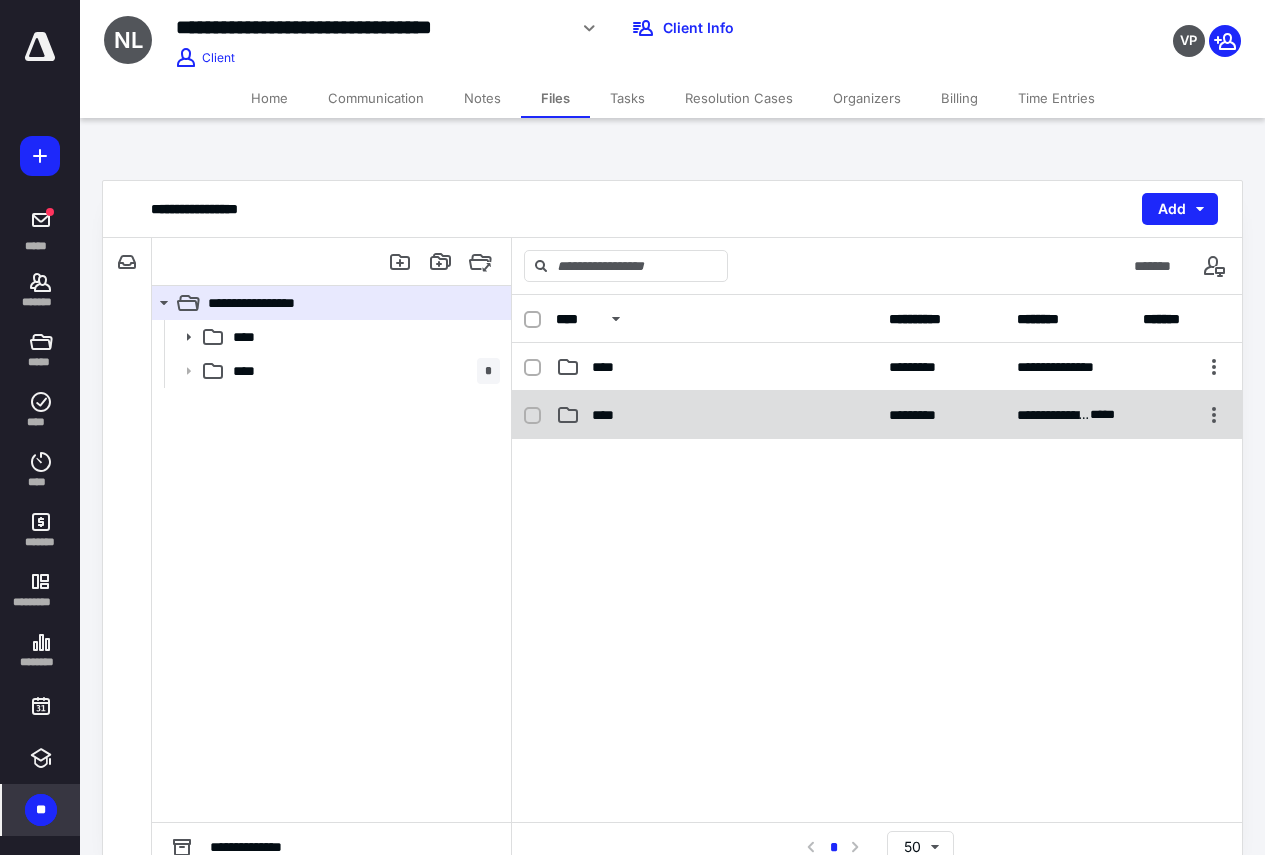 click on "****" at bounding box center (609, 415) 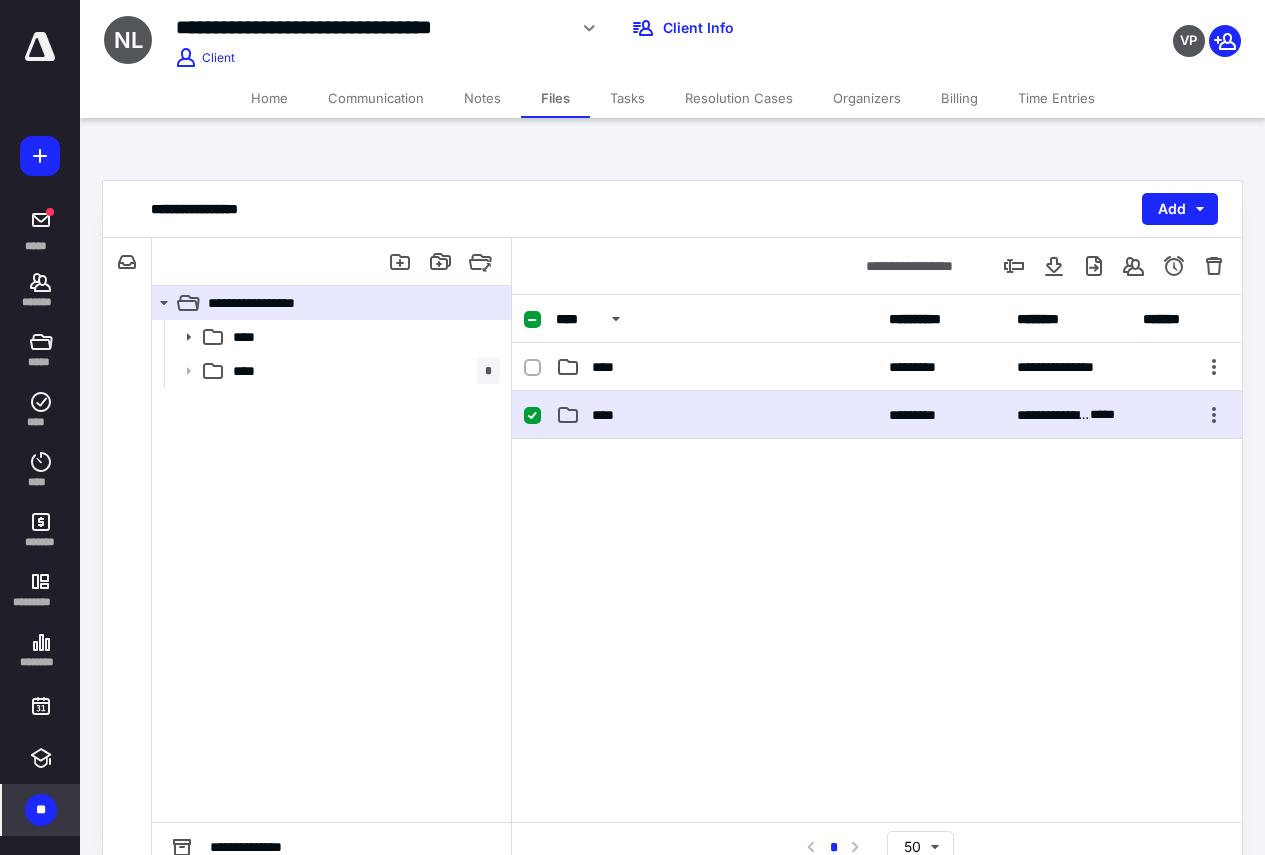 click on "****" at bounding box center (609, 415) 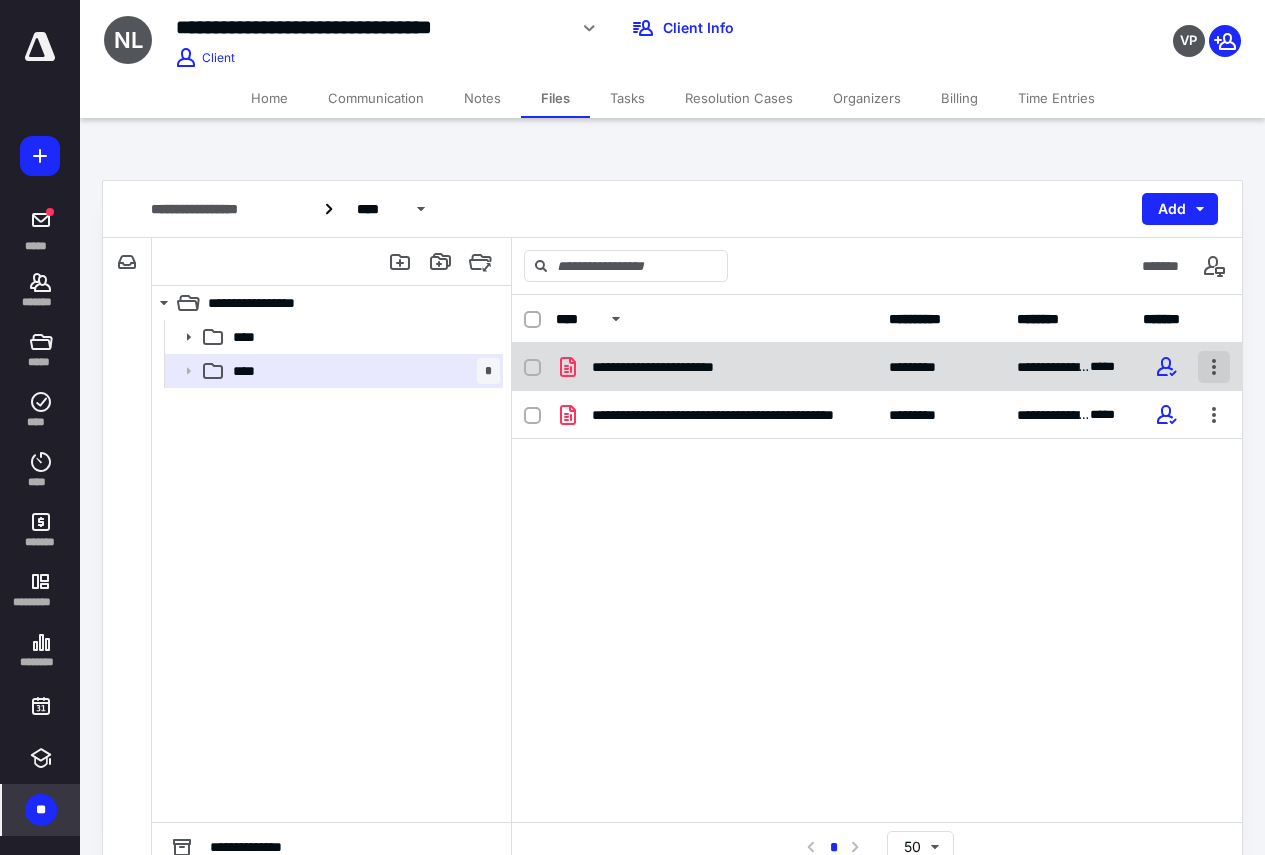 click at bounding box center (1214, 367) 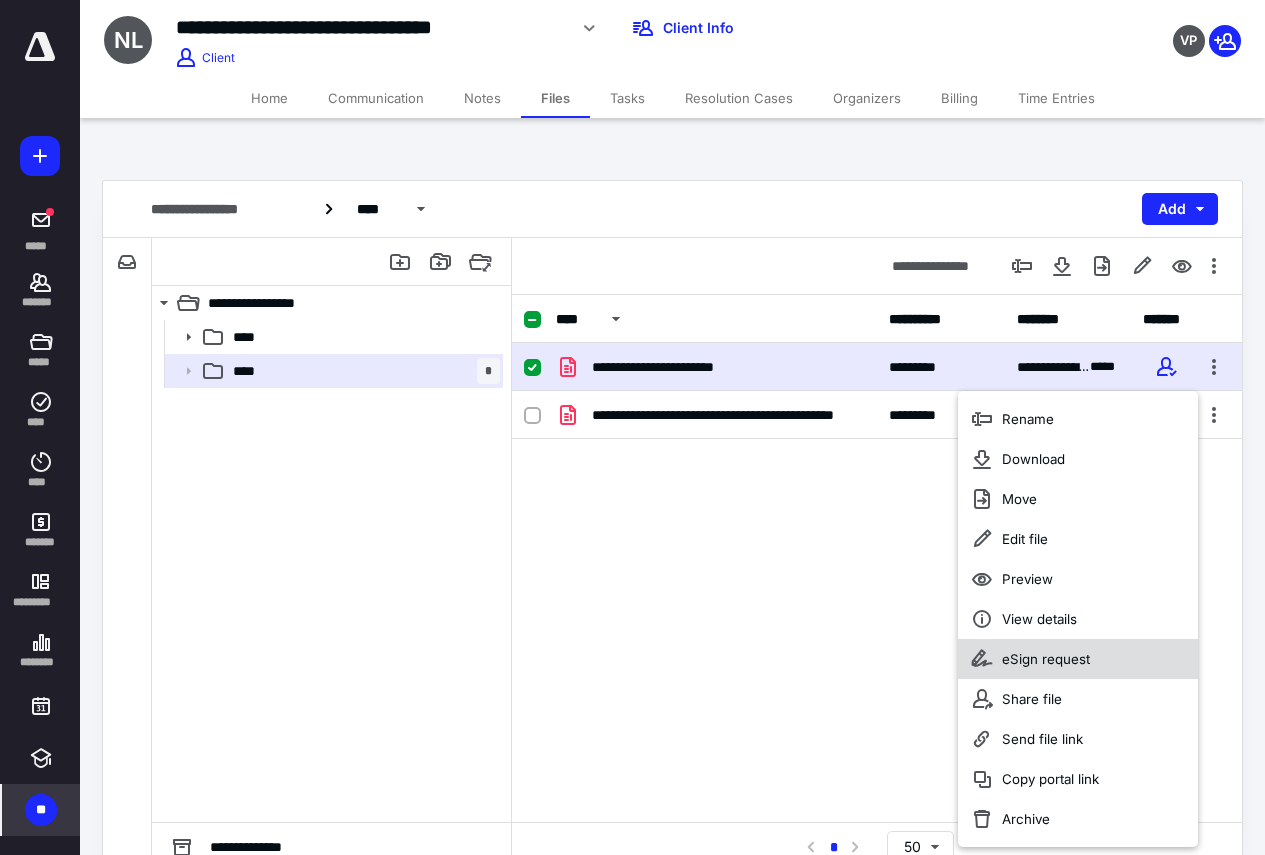 click on "eSign request" at bounding box center (1046, 659) 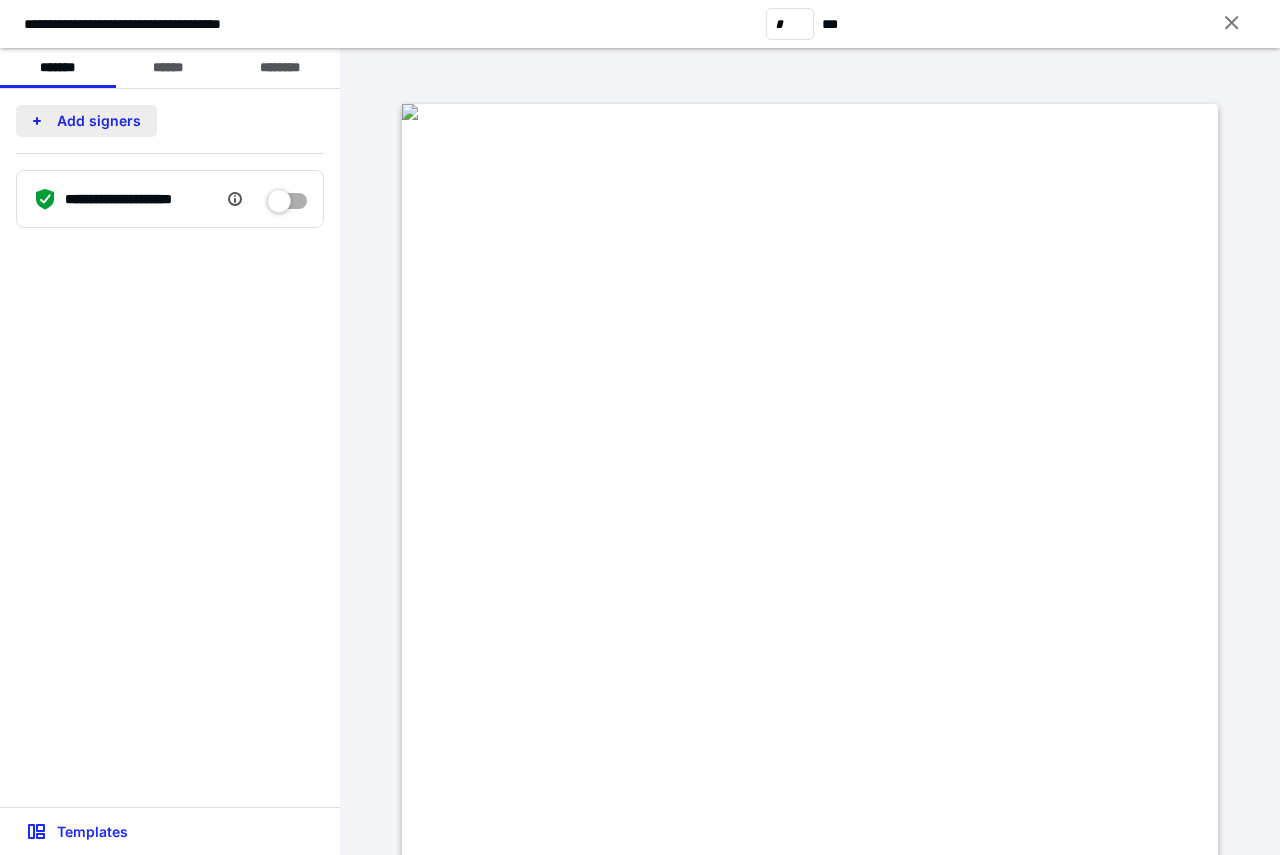 click on "Add signers" at bounding box center [86, 121] 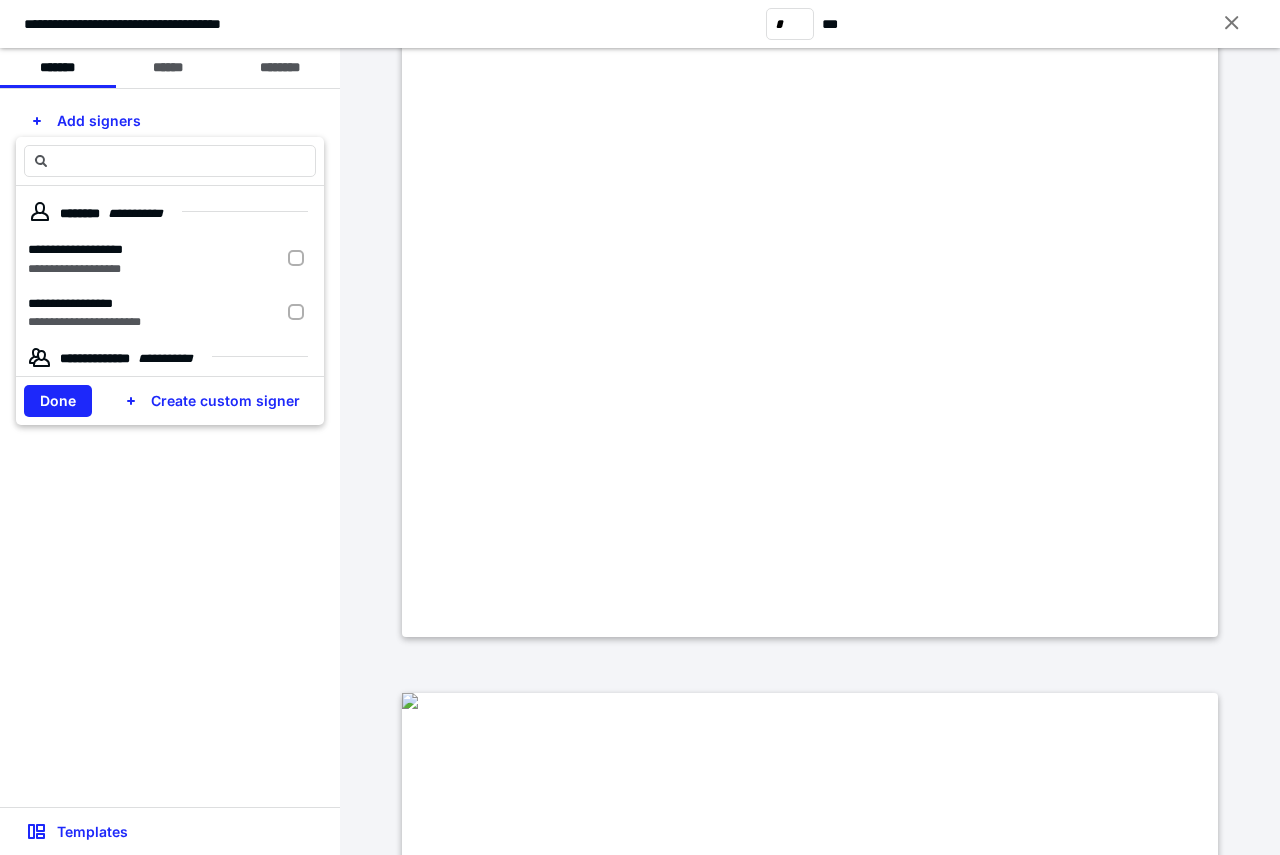 scroll, scrollTop: 600, scrollLeft: 0, axis: vertical 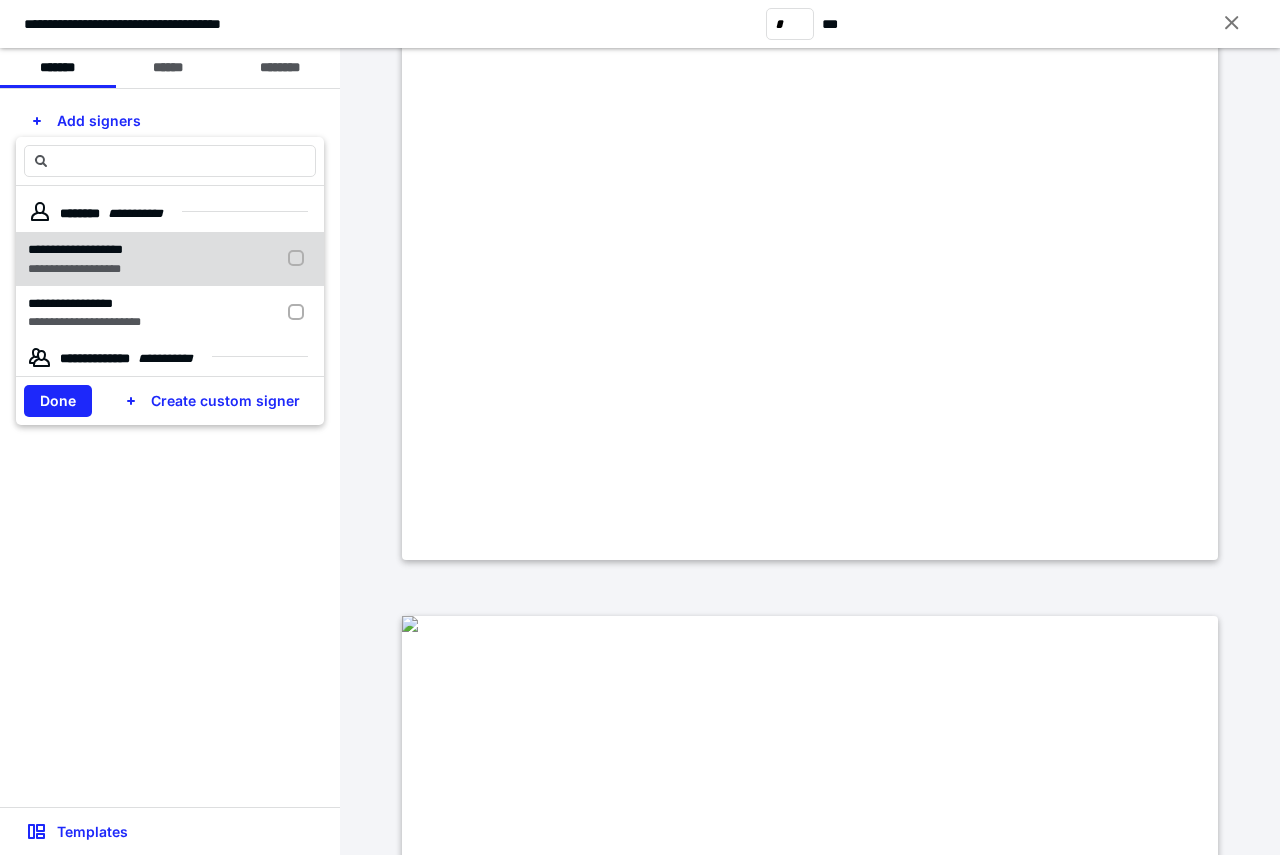click at bounding box center [300, 259] 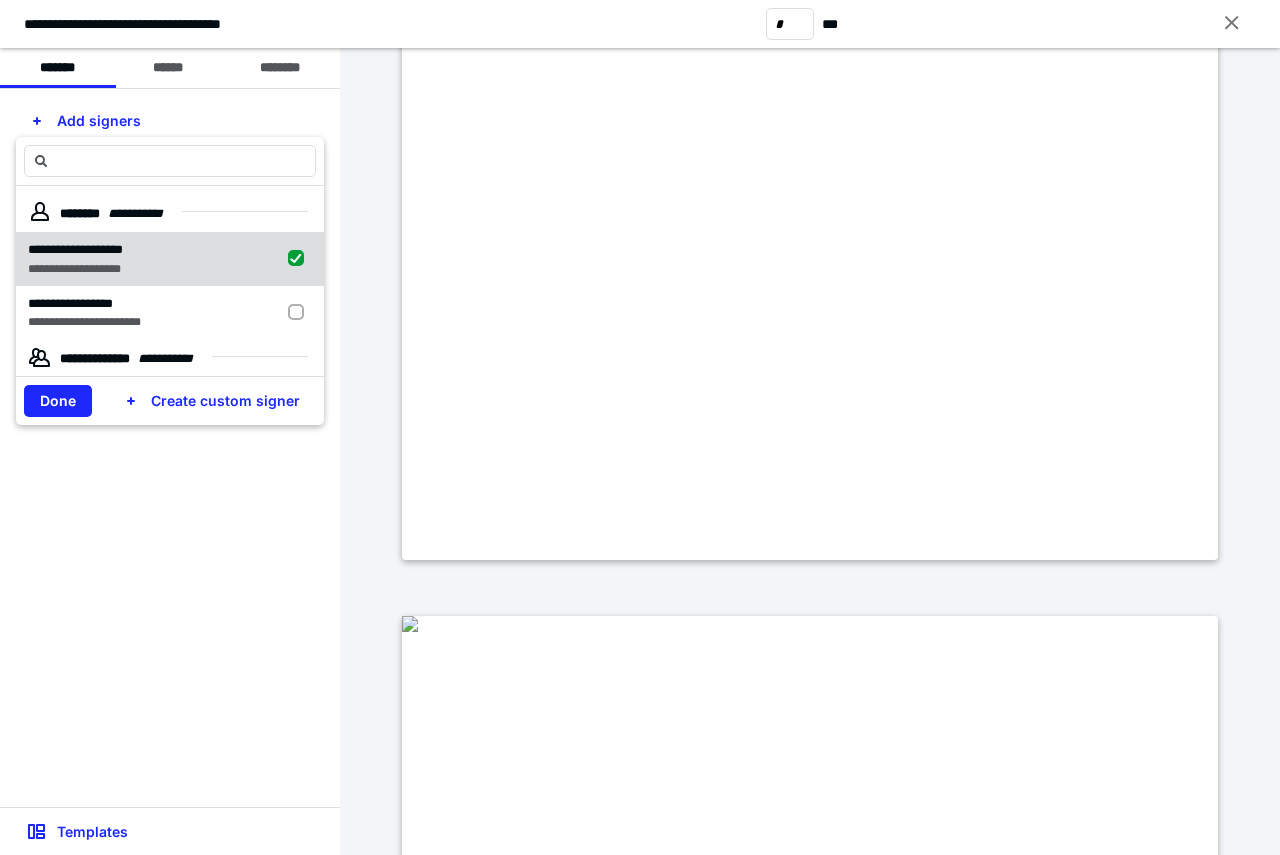 checkbox on "true" 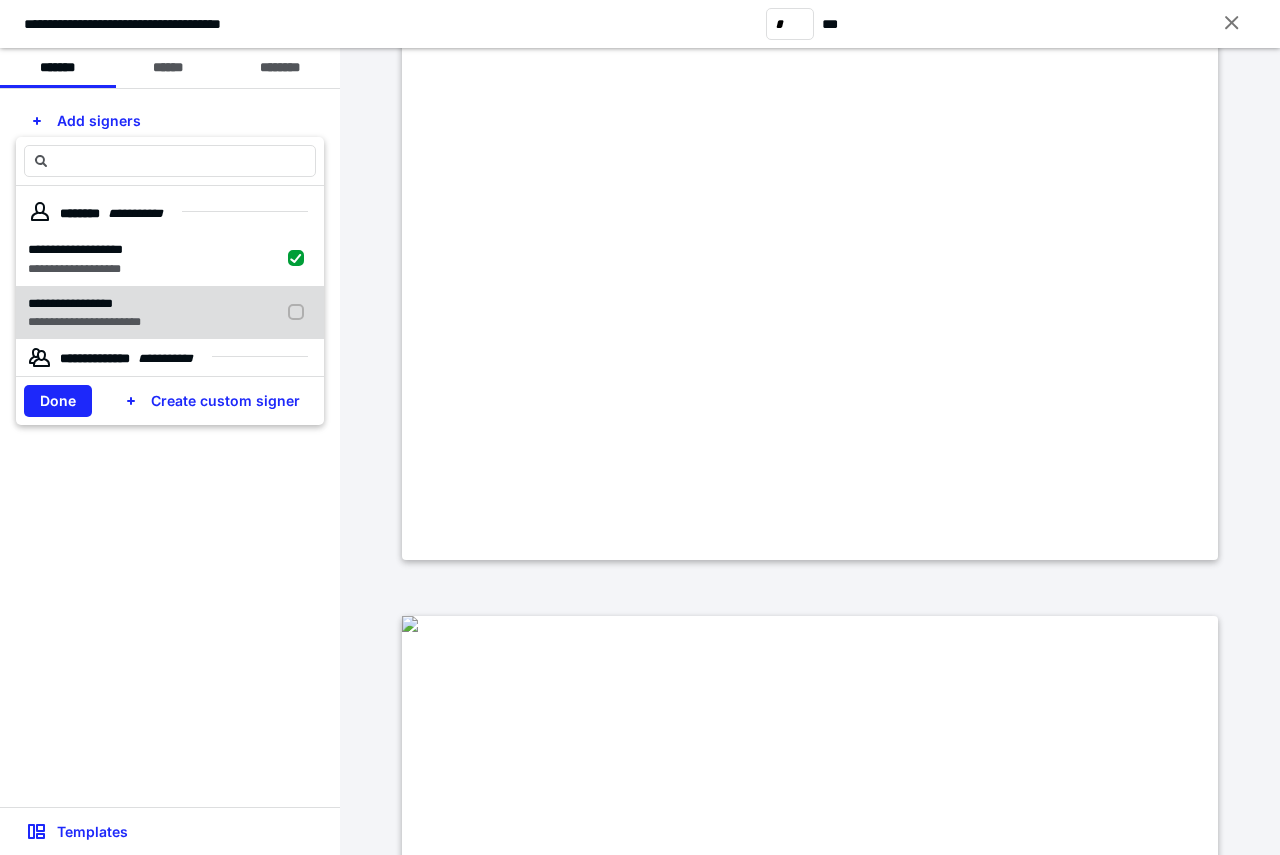 click at bounding box center (300, 313) 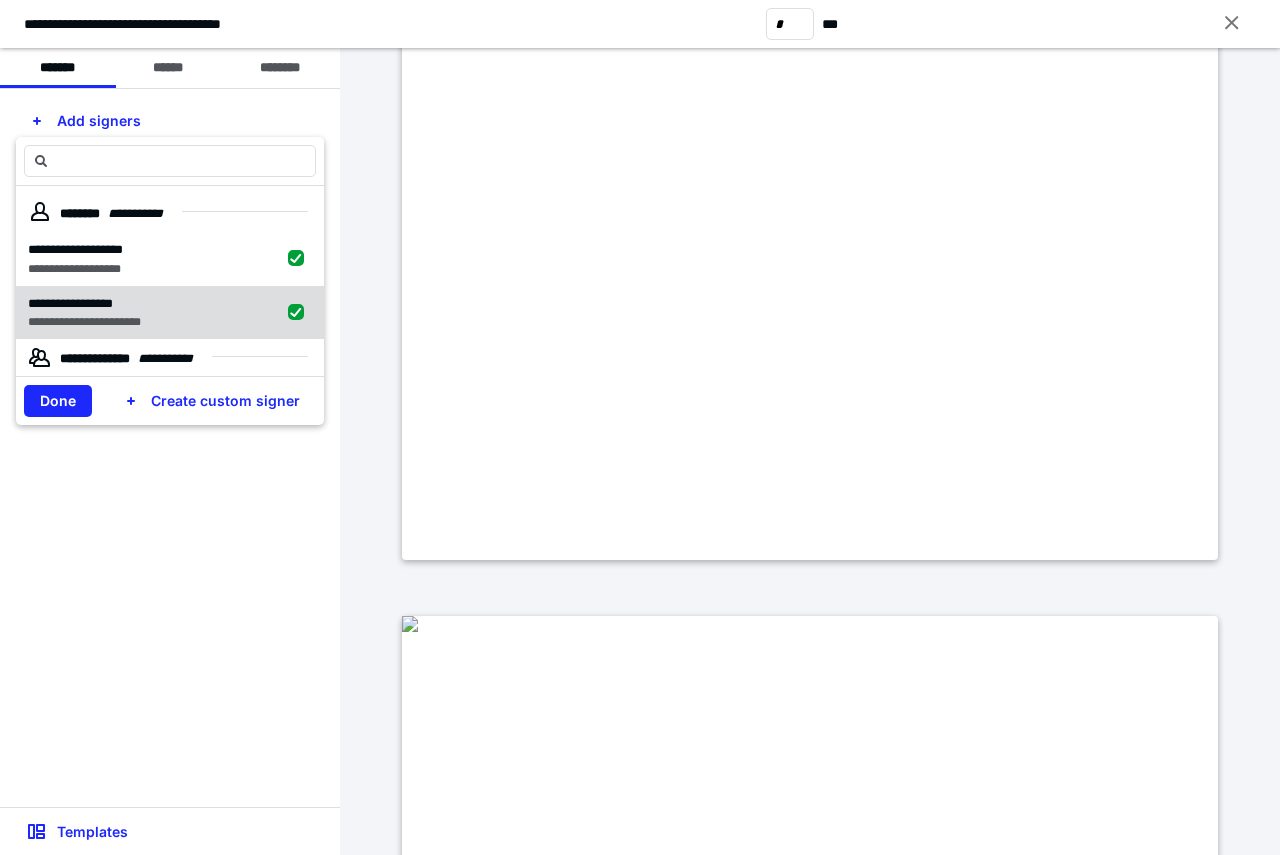 checkbox on "true" 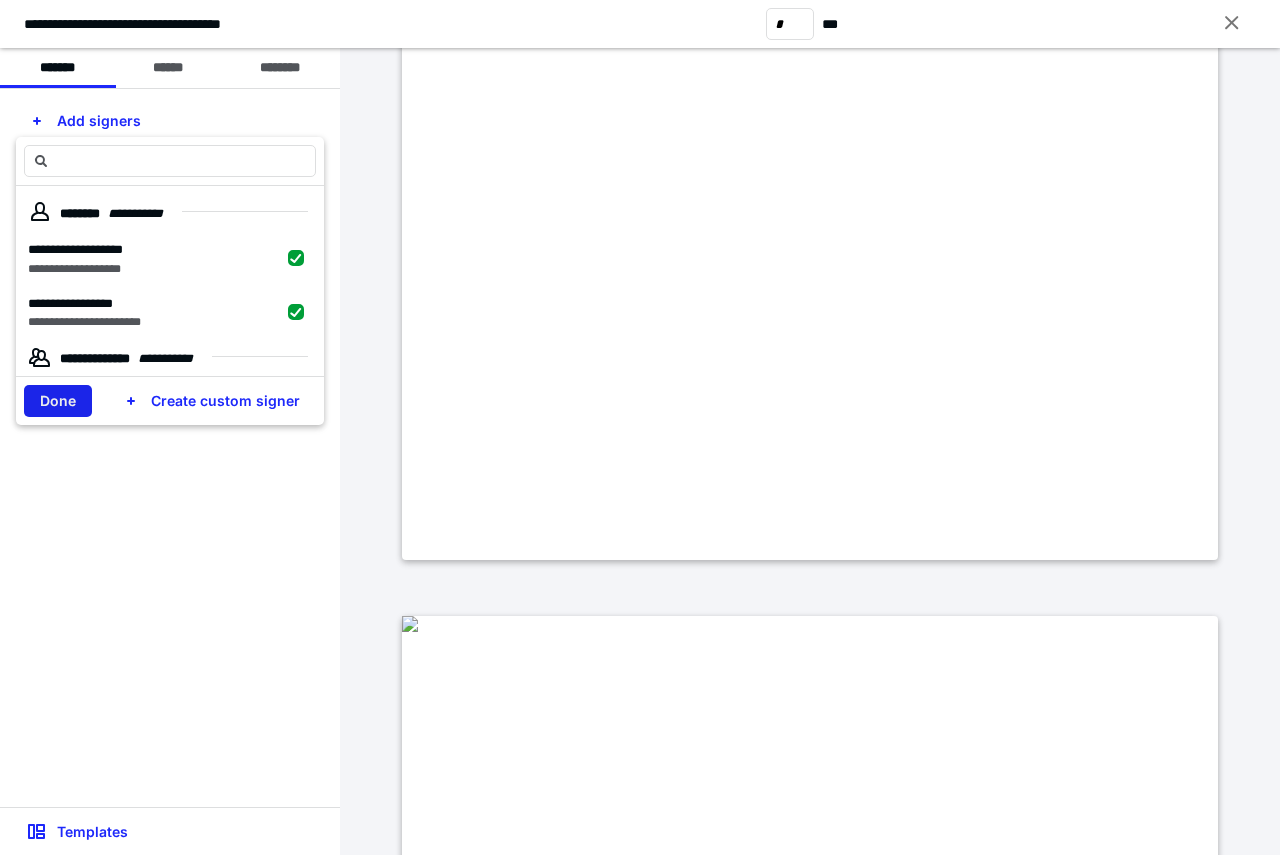 click on "Done" at bounding box center [58, 401] 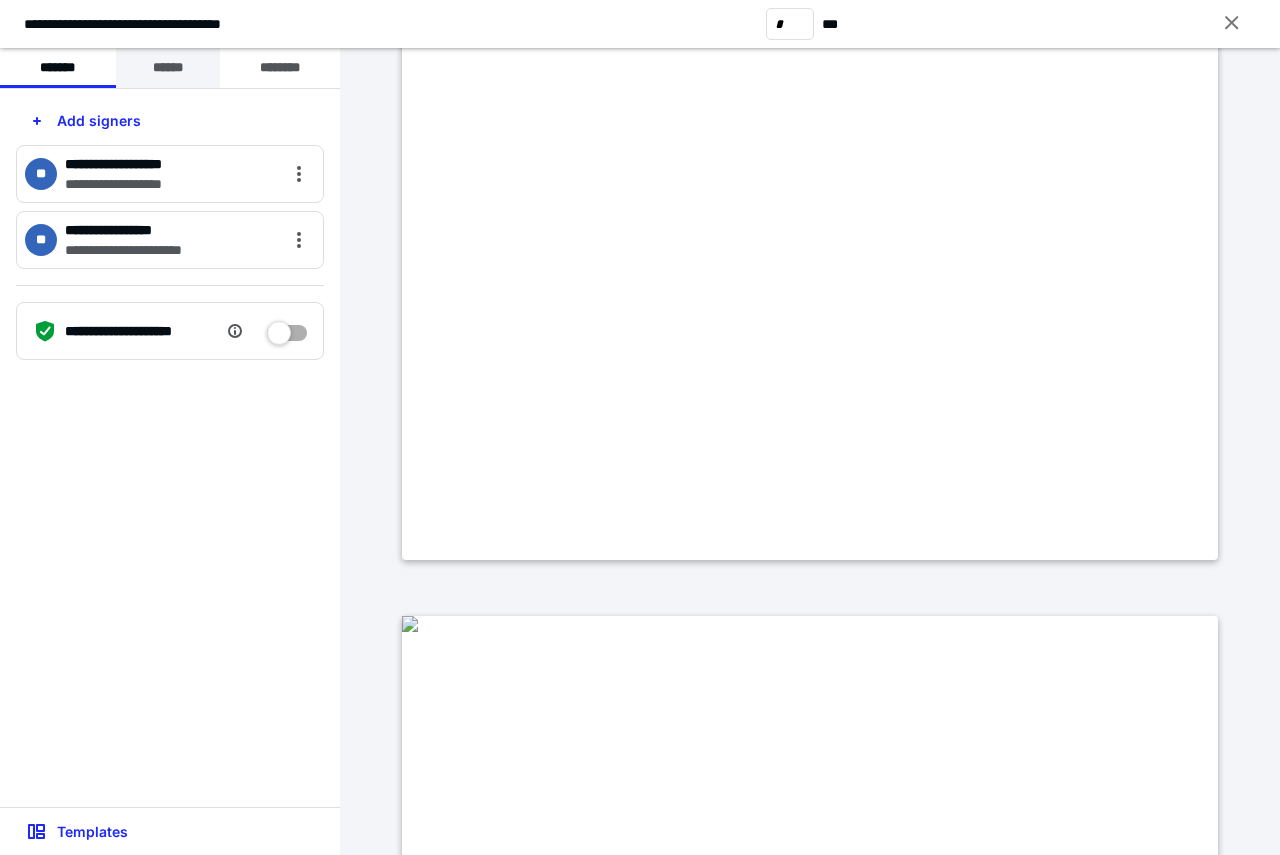 click on "******" at bounding box center [168, 68] 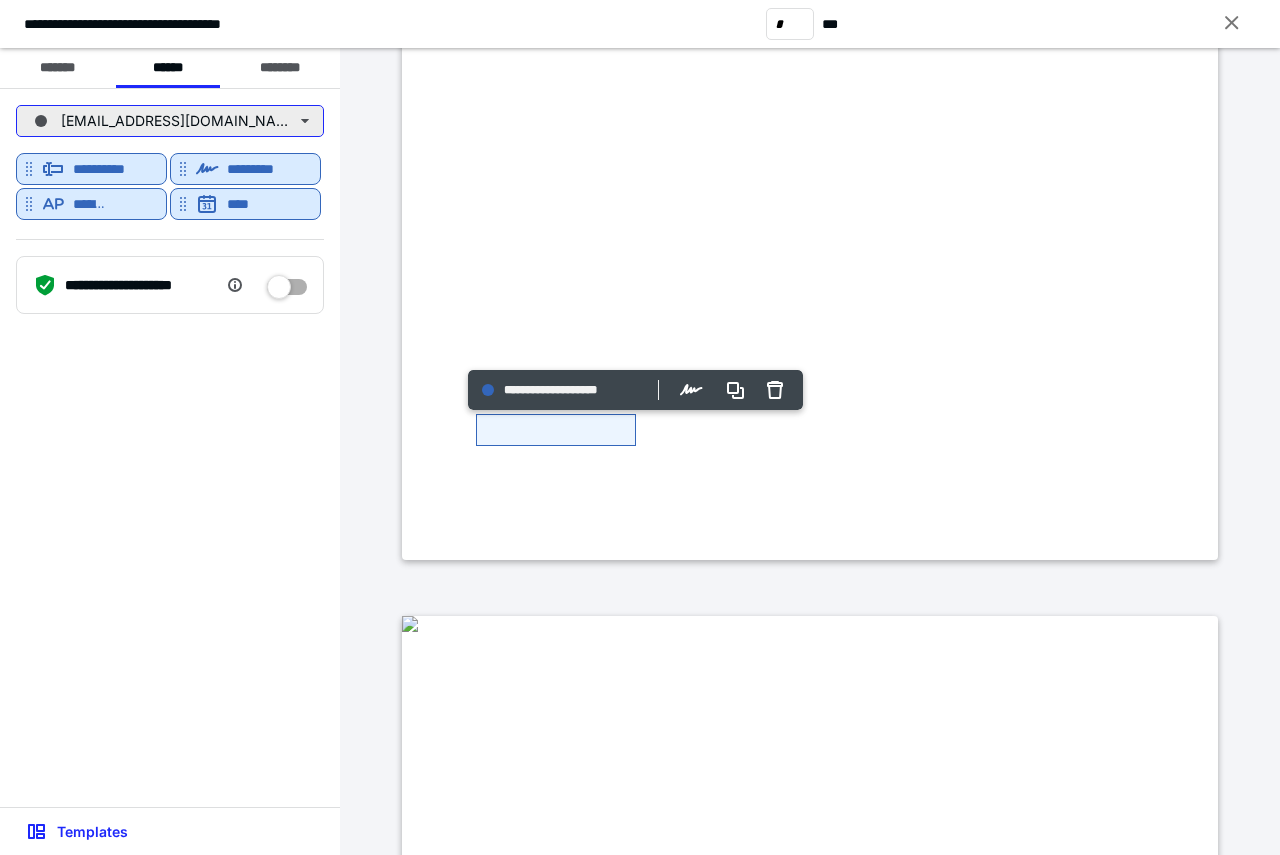 click on "[EMAIL_ADDRESS][DOMAIN_NAME]" at bounding box center (170, 121) 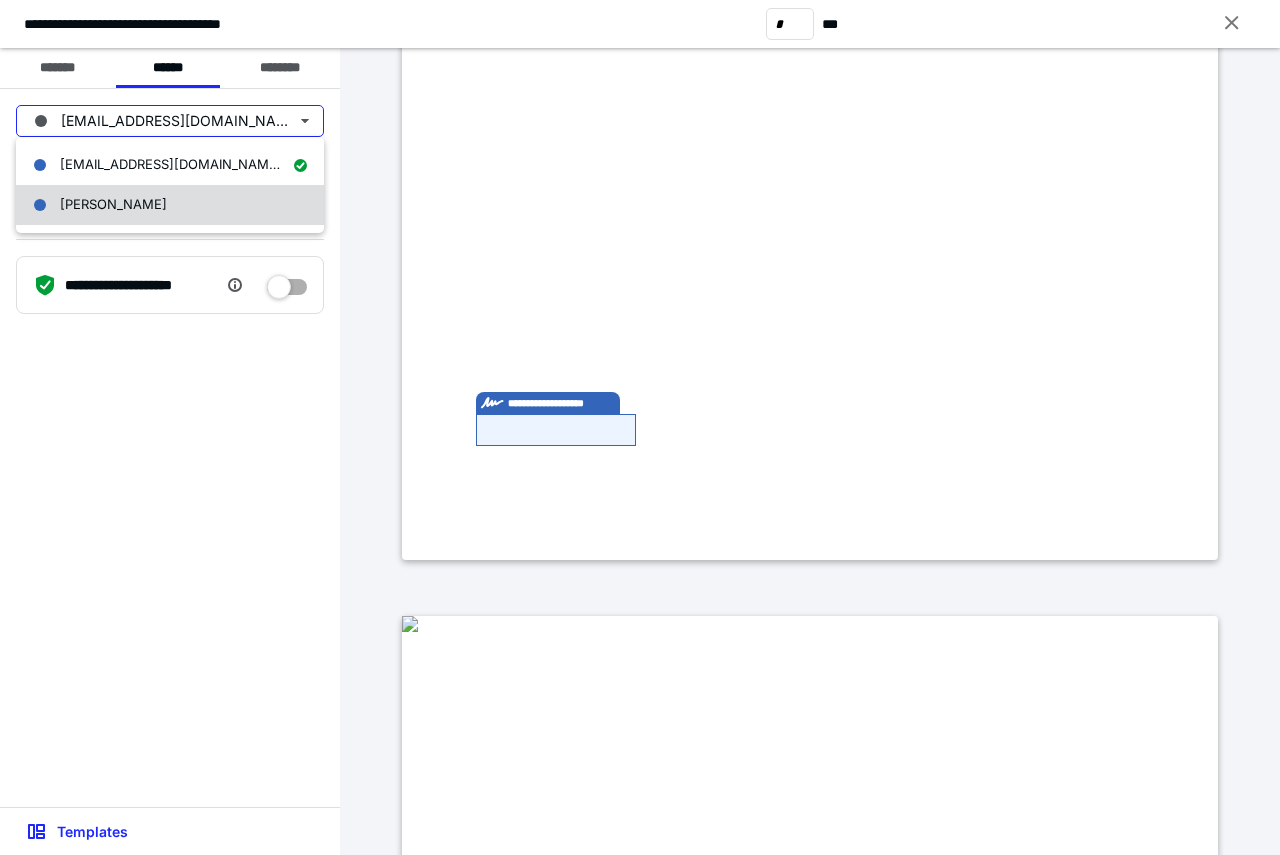 click on "[PERSON_NAME]" at bounding box center (170, 205) 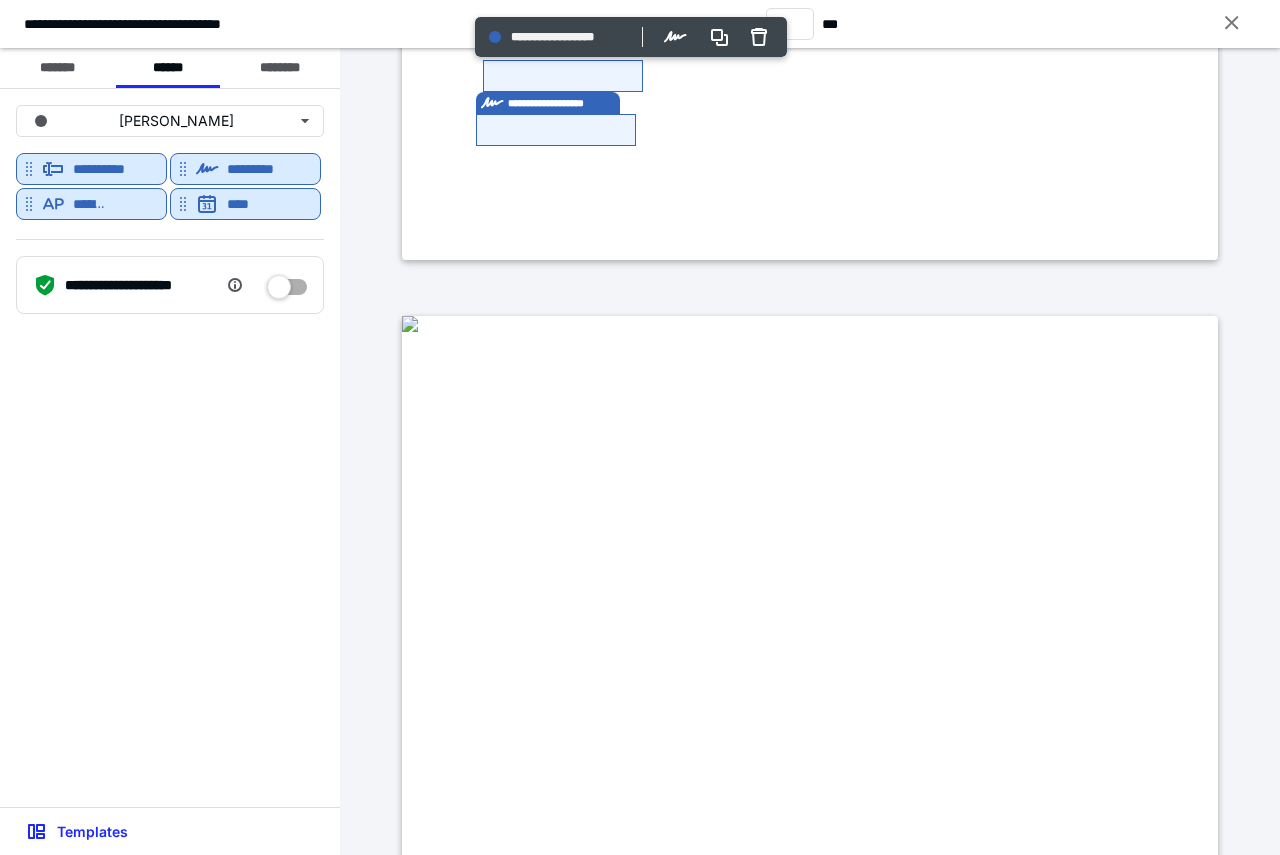 scroll, scrollTop: 600, scrollLeft: 0, axis: vertical 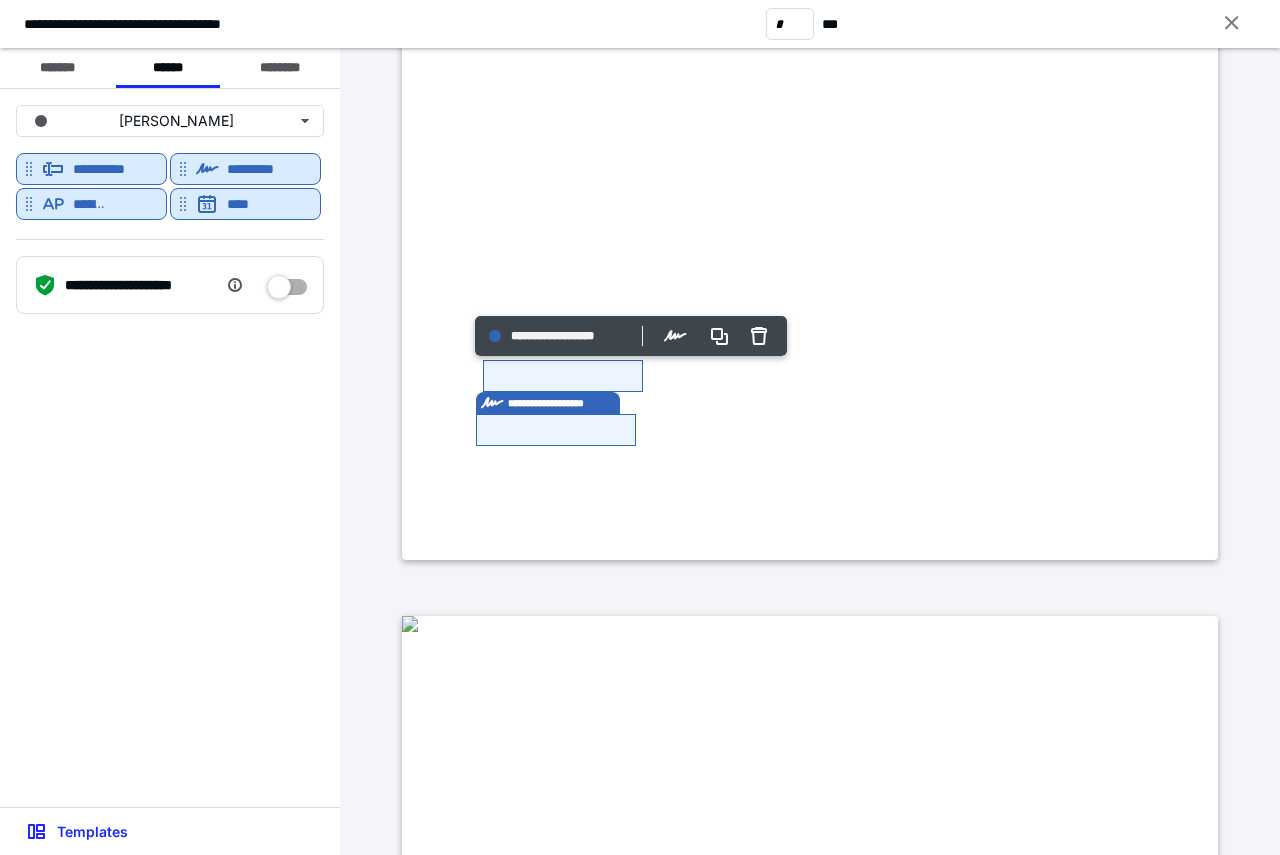 click at bounding box center (410, -488) 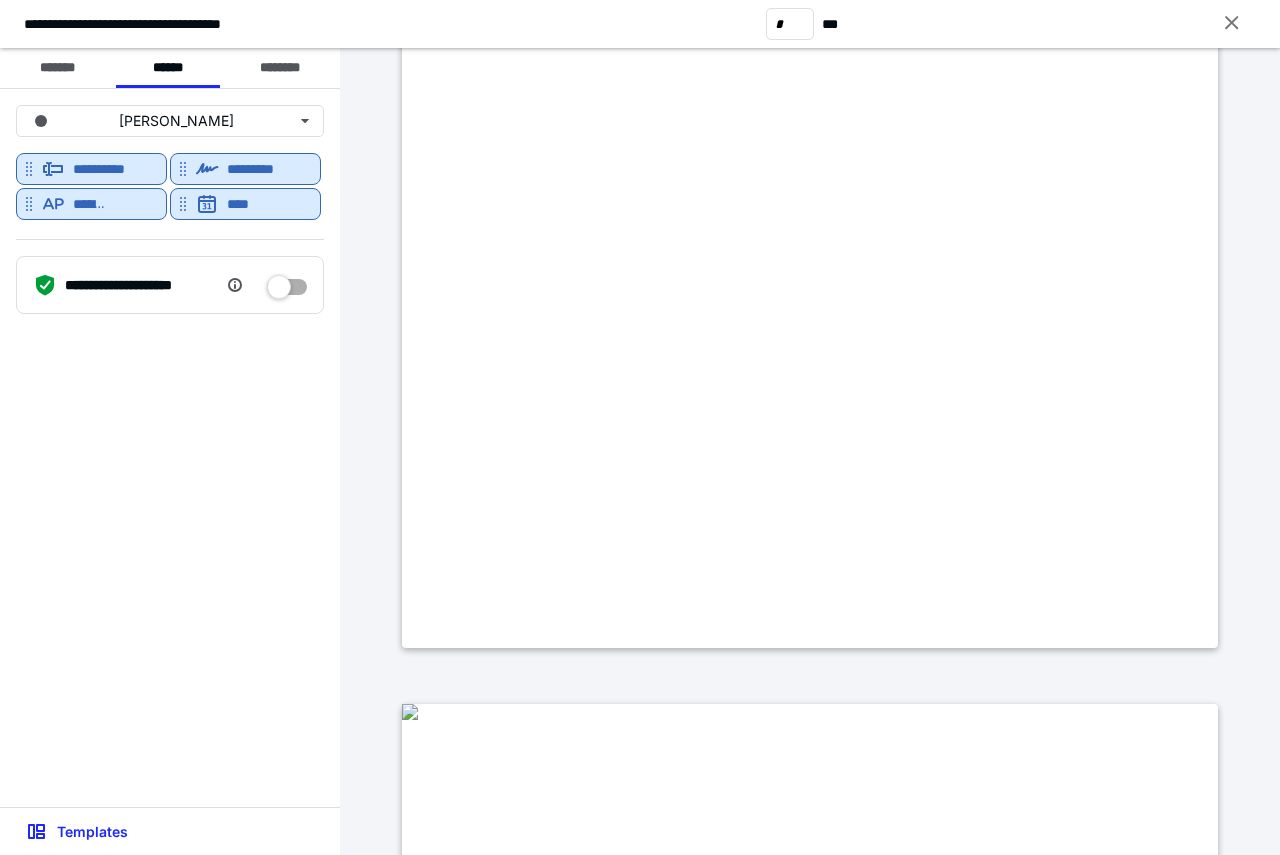 scroll, scrollTop: 3800, scrollLeft: 0, axis: vertical 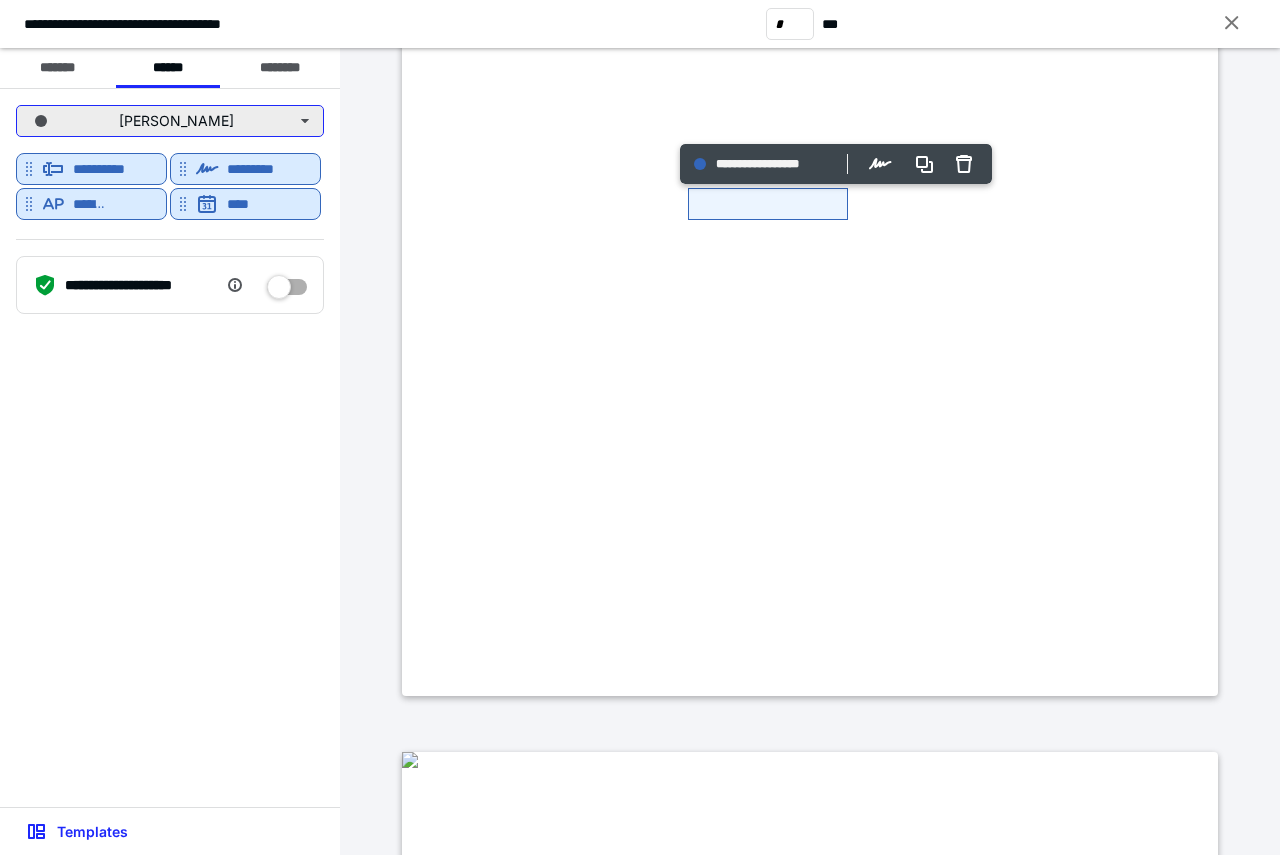 click on "[PERSON_NAME]" at bounding box center [170, 121] 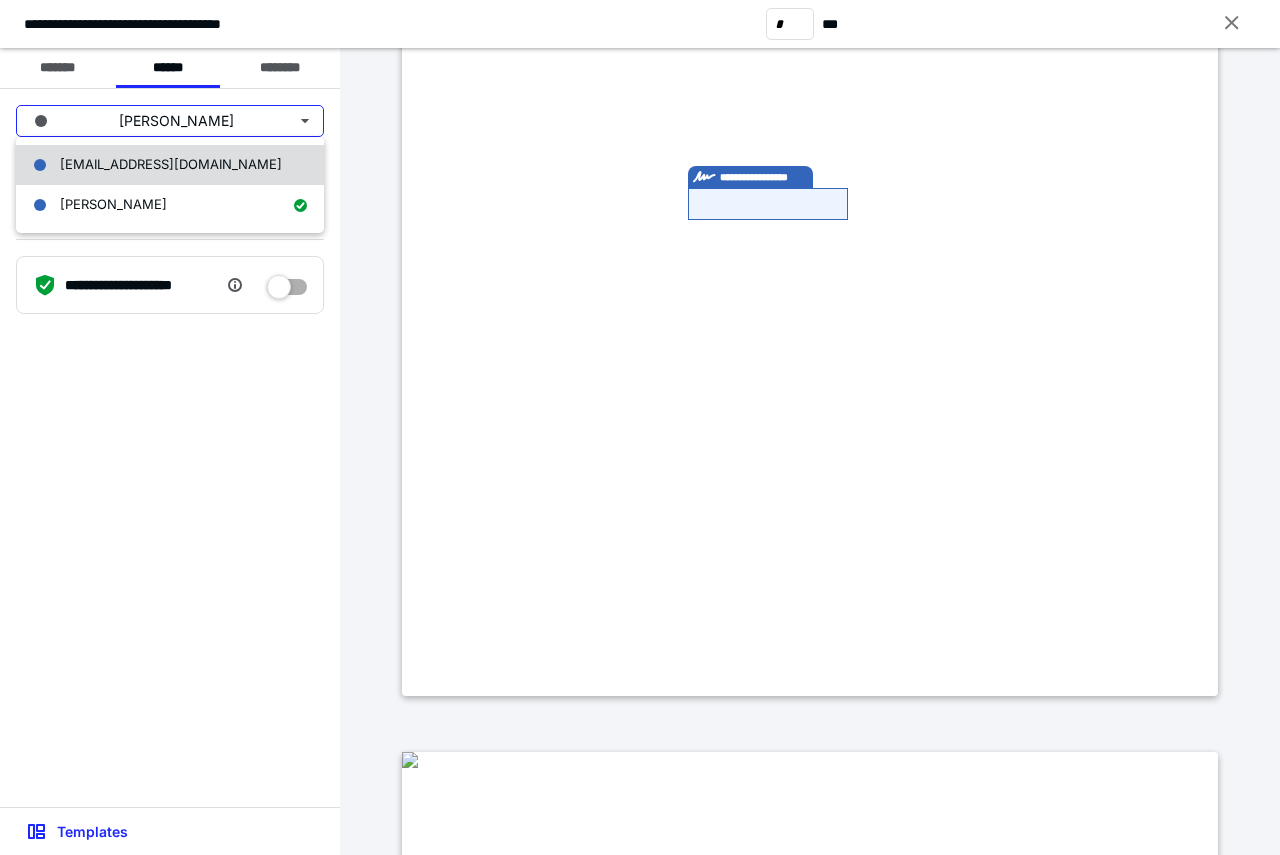 drag, startPoint x: 184, startPoint y: 189, endPoint x: 183, endPoint y: 163, distance: 26.019224 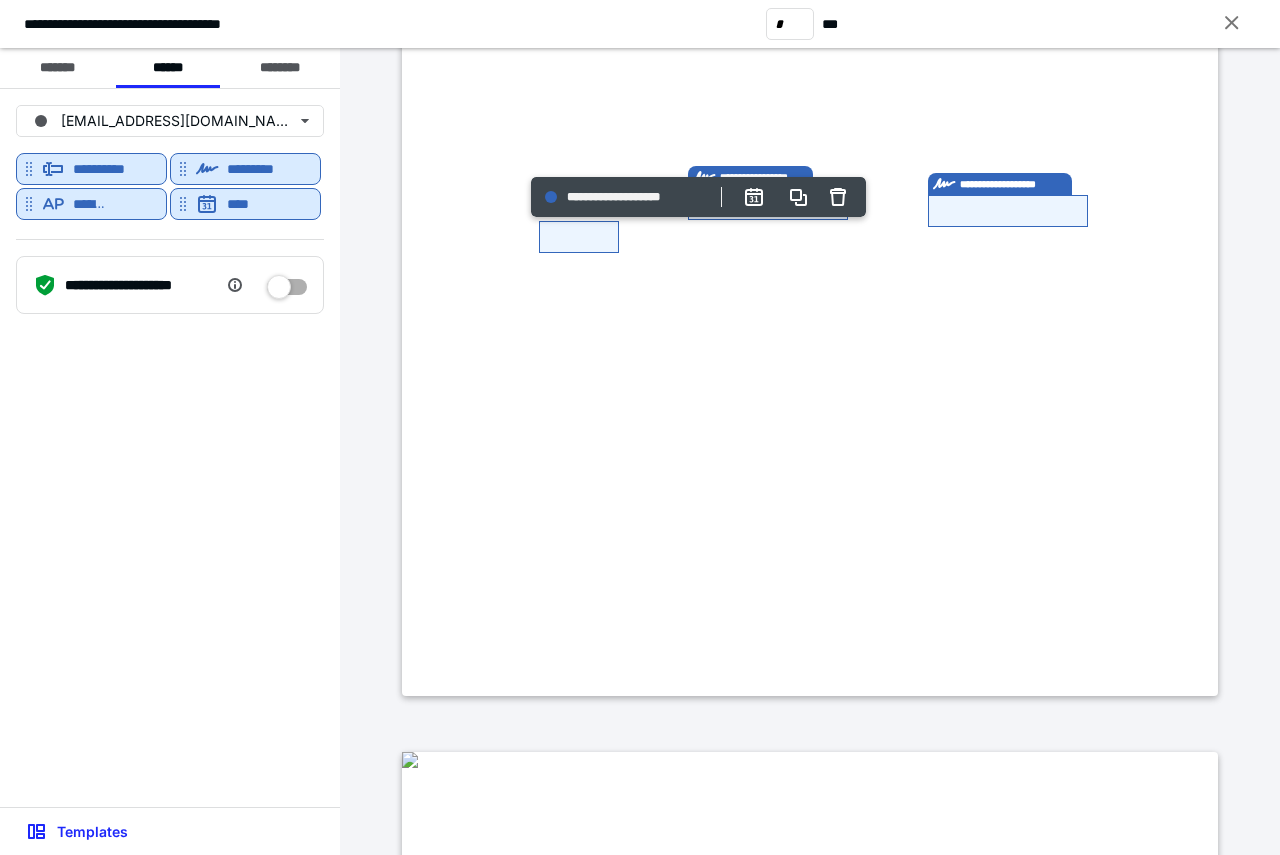 click at bounding box center [410, -352] 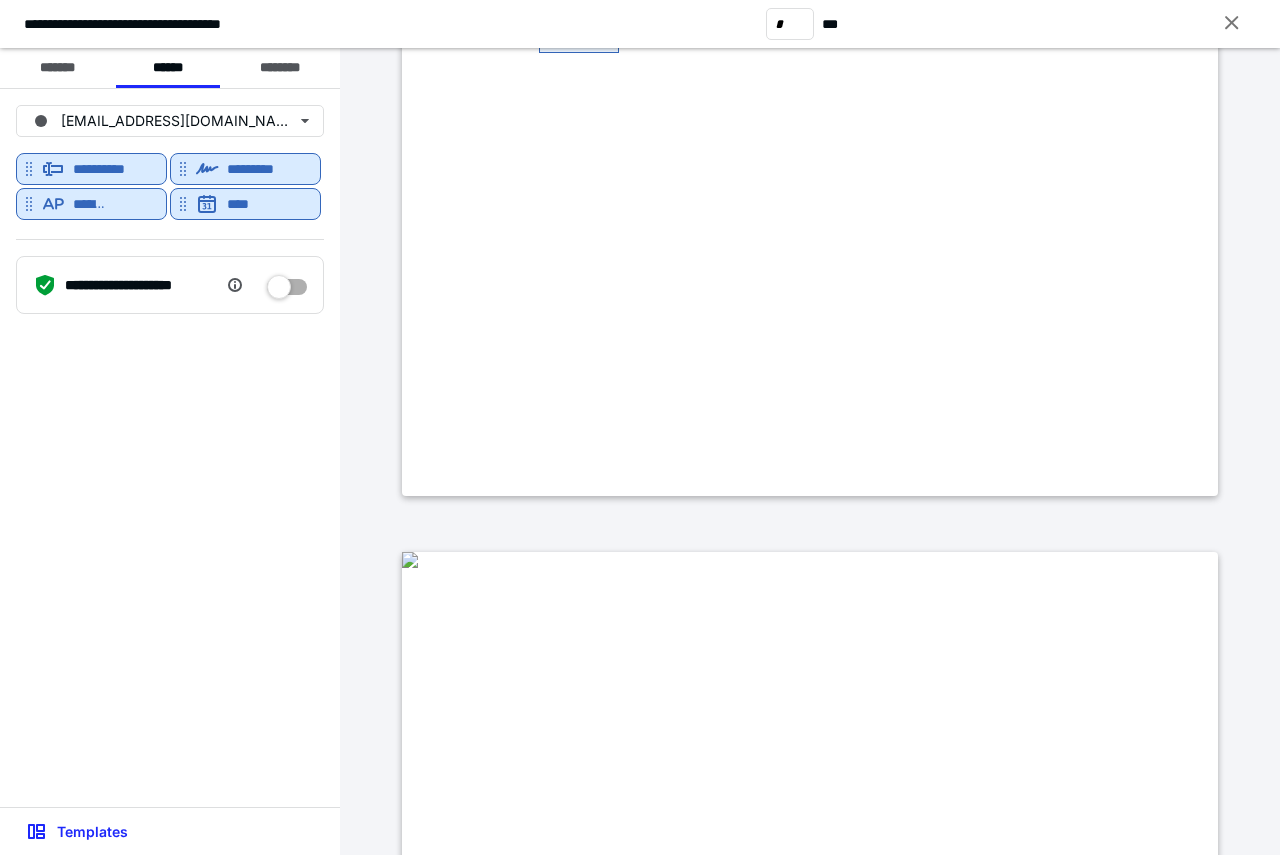 scroll, scrollTop: 3700, scrollLeft: 0, axis: vertical 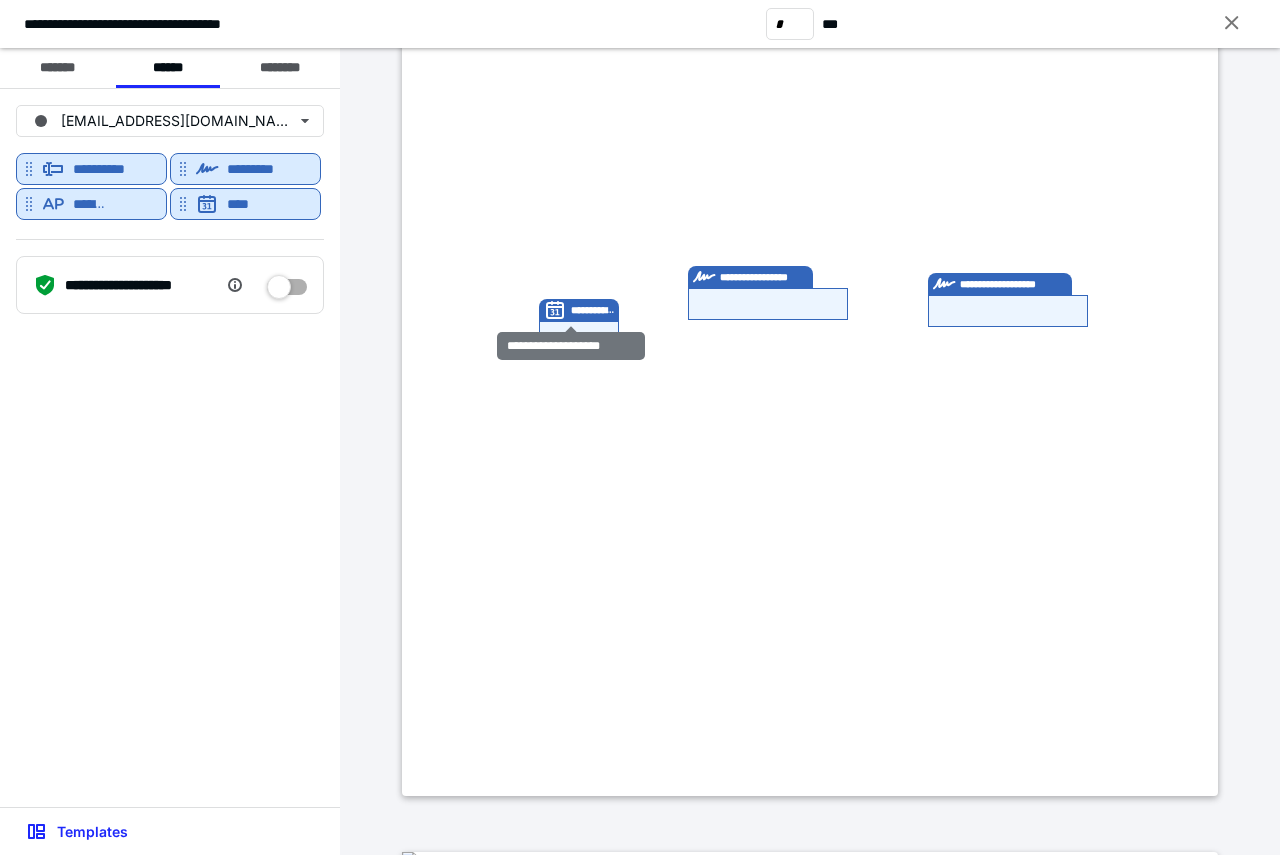 click 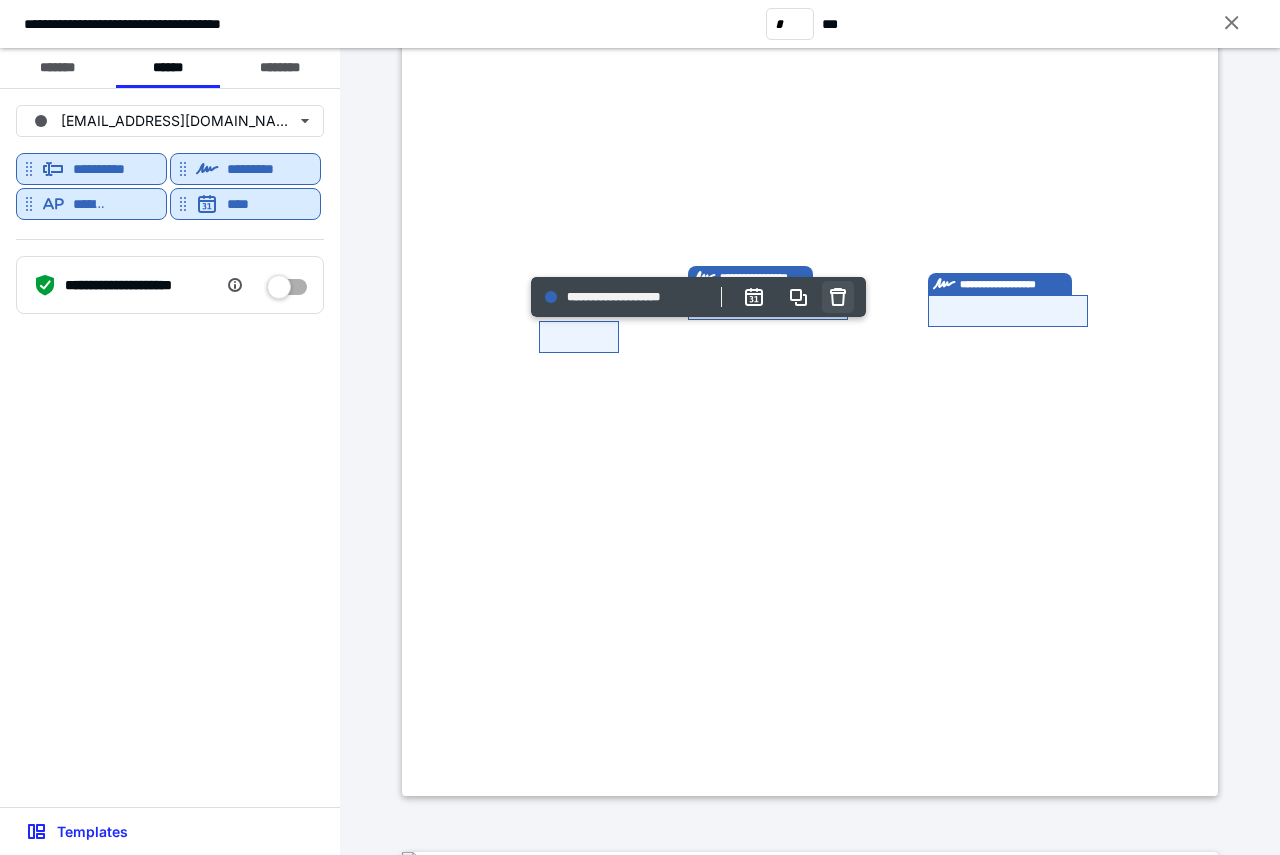 click at bounding box center [838, 297] 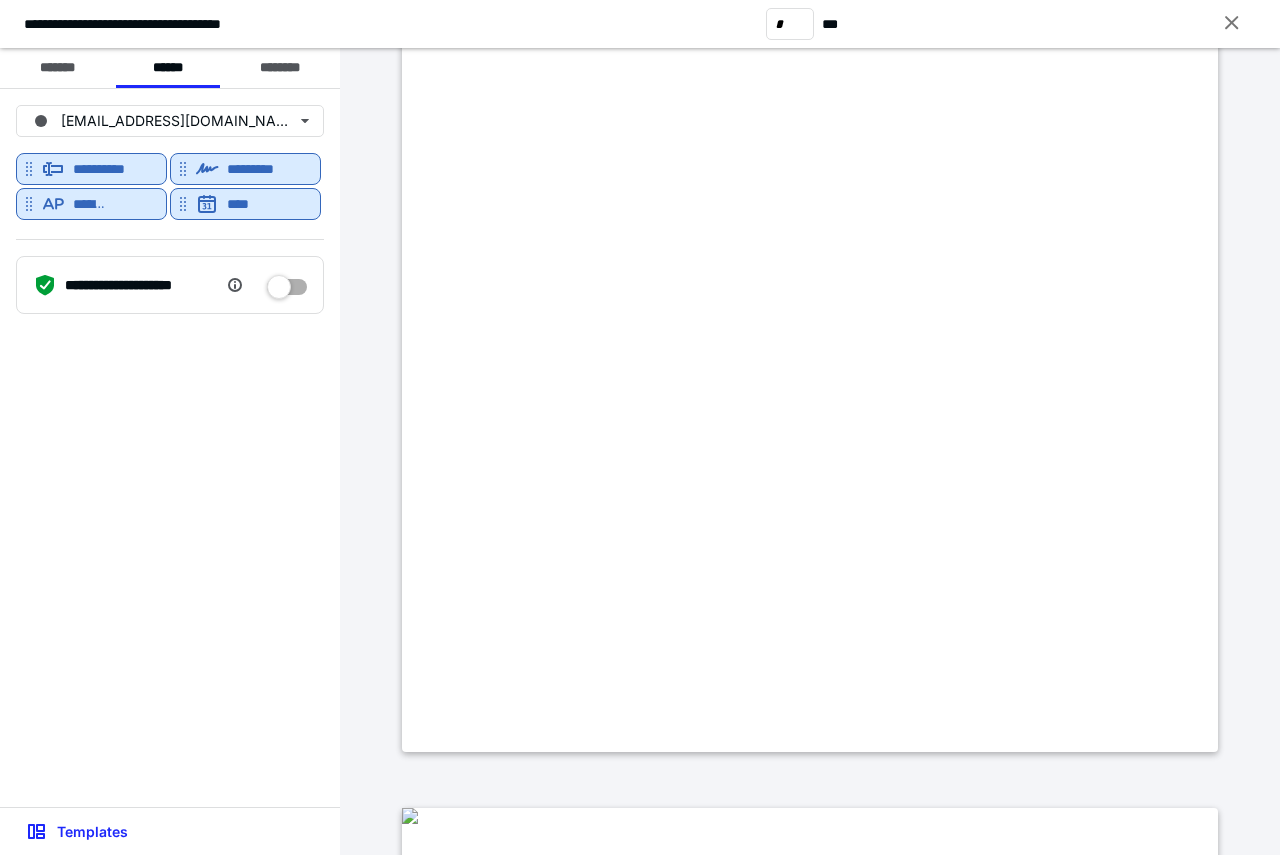scroll, scrollTop: 4900, scrollLeft: 0, axis: vertical 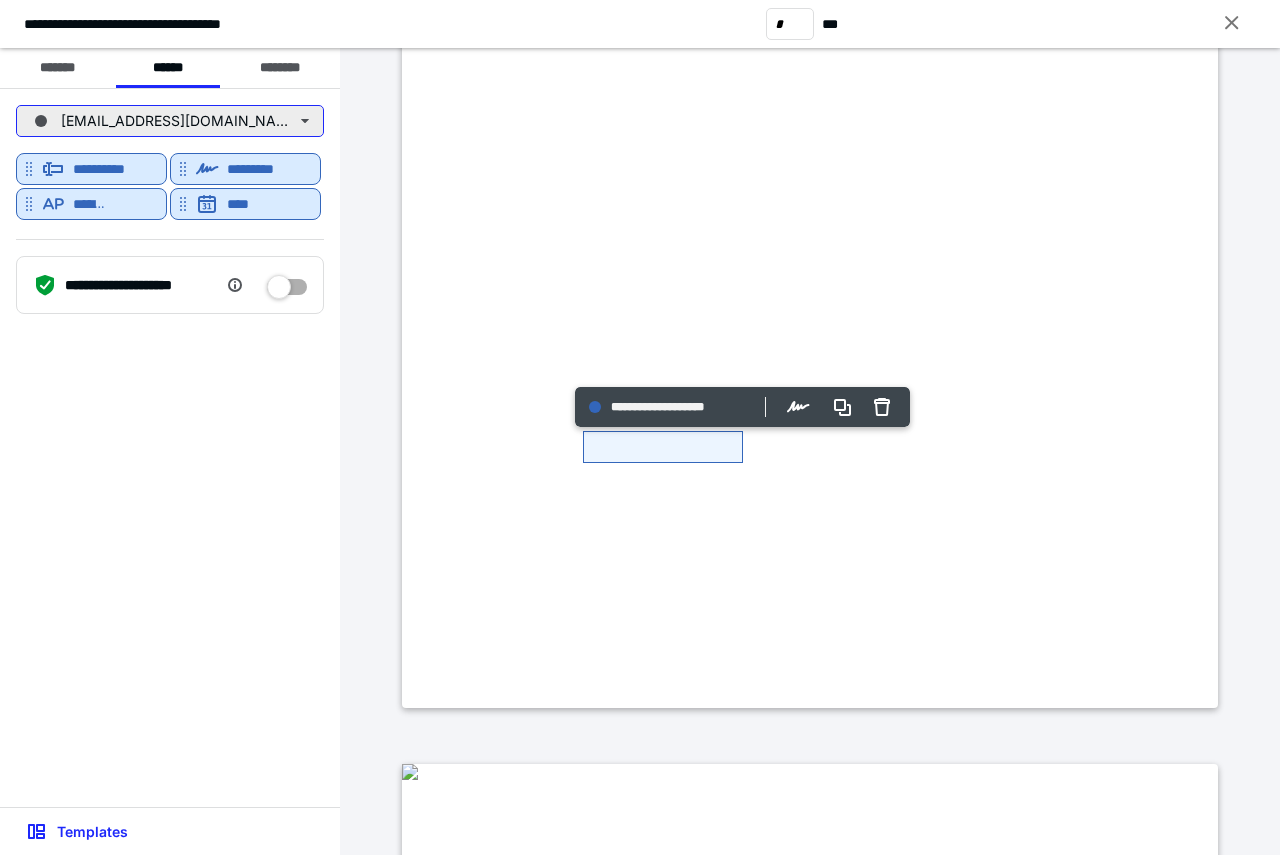 click on "[EMAIL_ADDRESS][DOMAIN_NAME]" at bounding box center [170, 121] 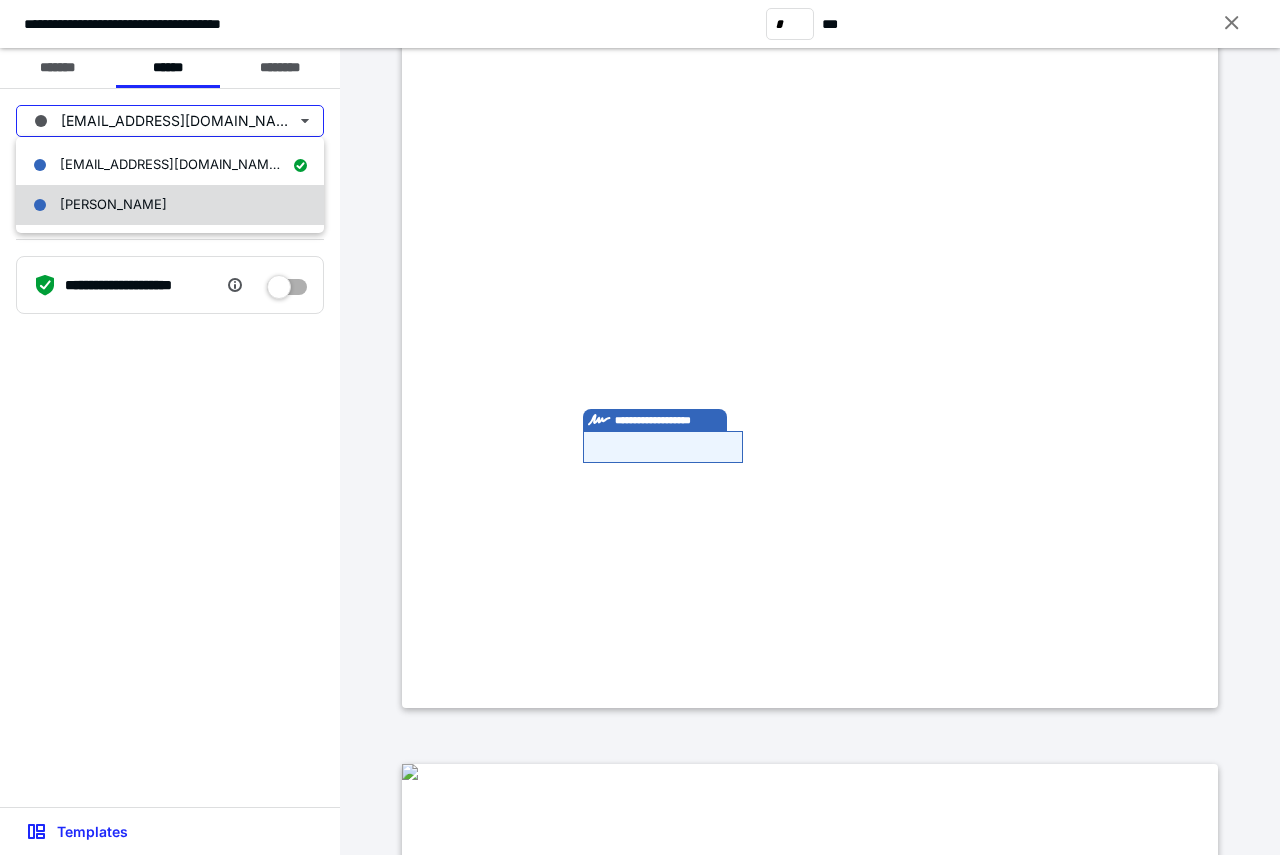 click on "[PERSON_NAME]" at bounding box center [170, 205] 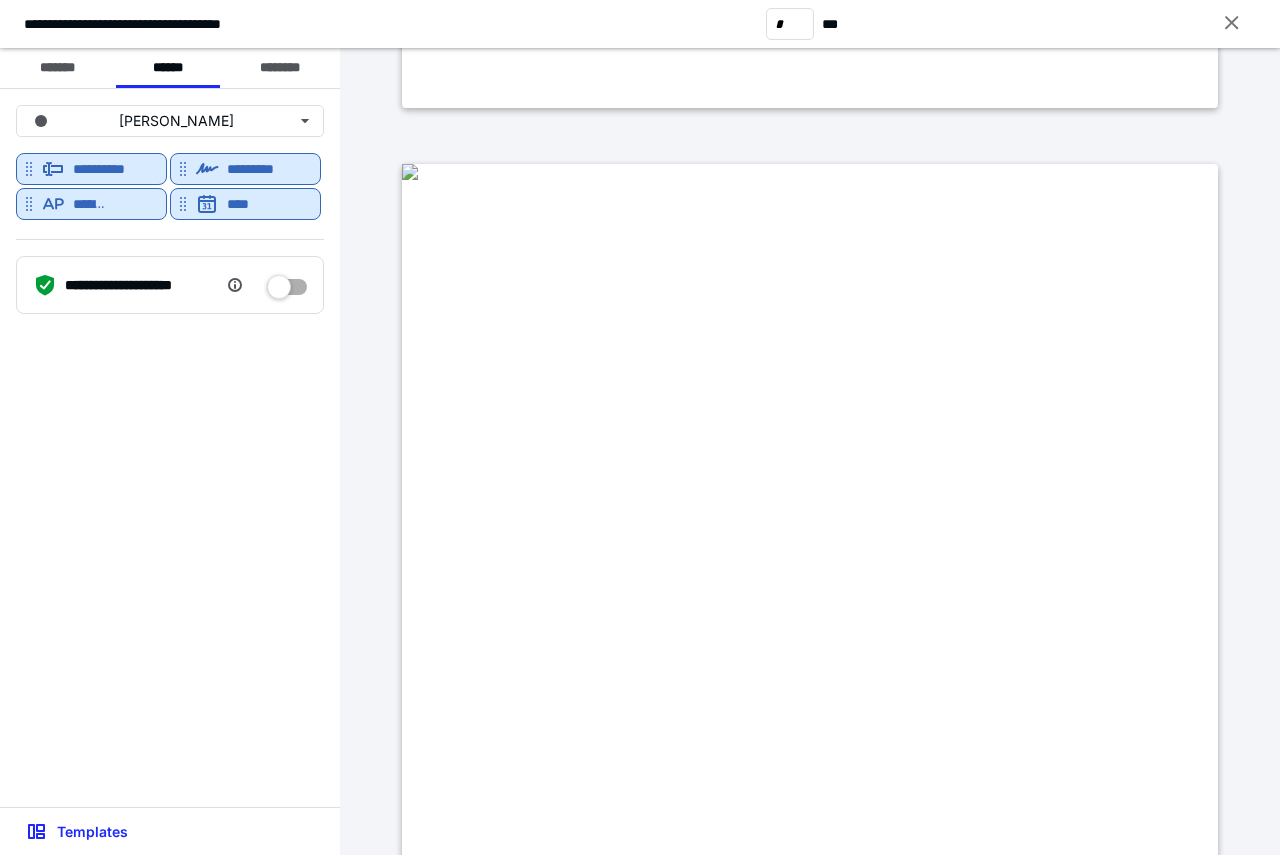 scroll, scrollTop: 6000, scrollLeft: 0, axis: vertical 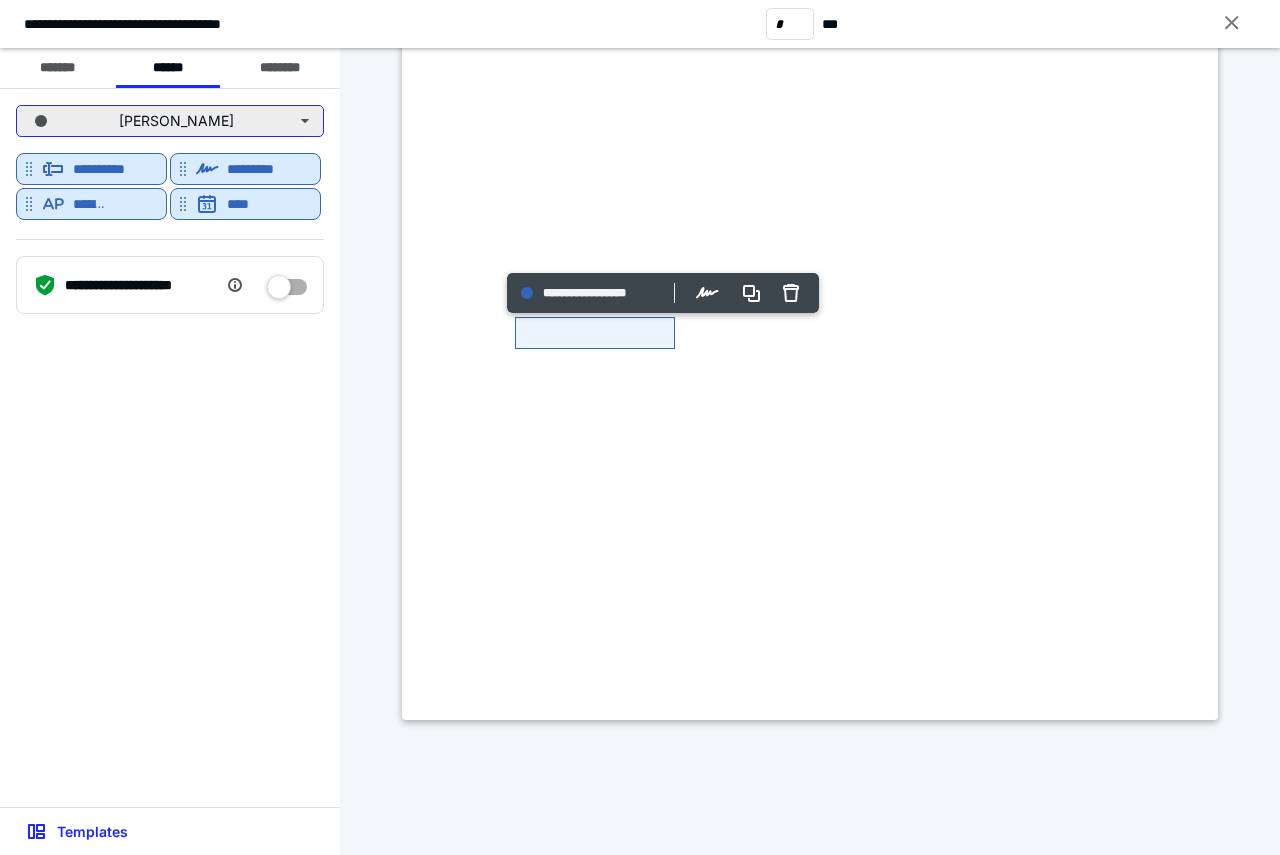 click on "[PERSON_NAME]" at bounding box center (170, 121) 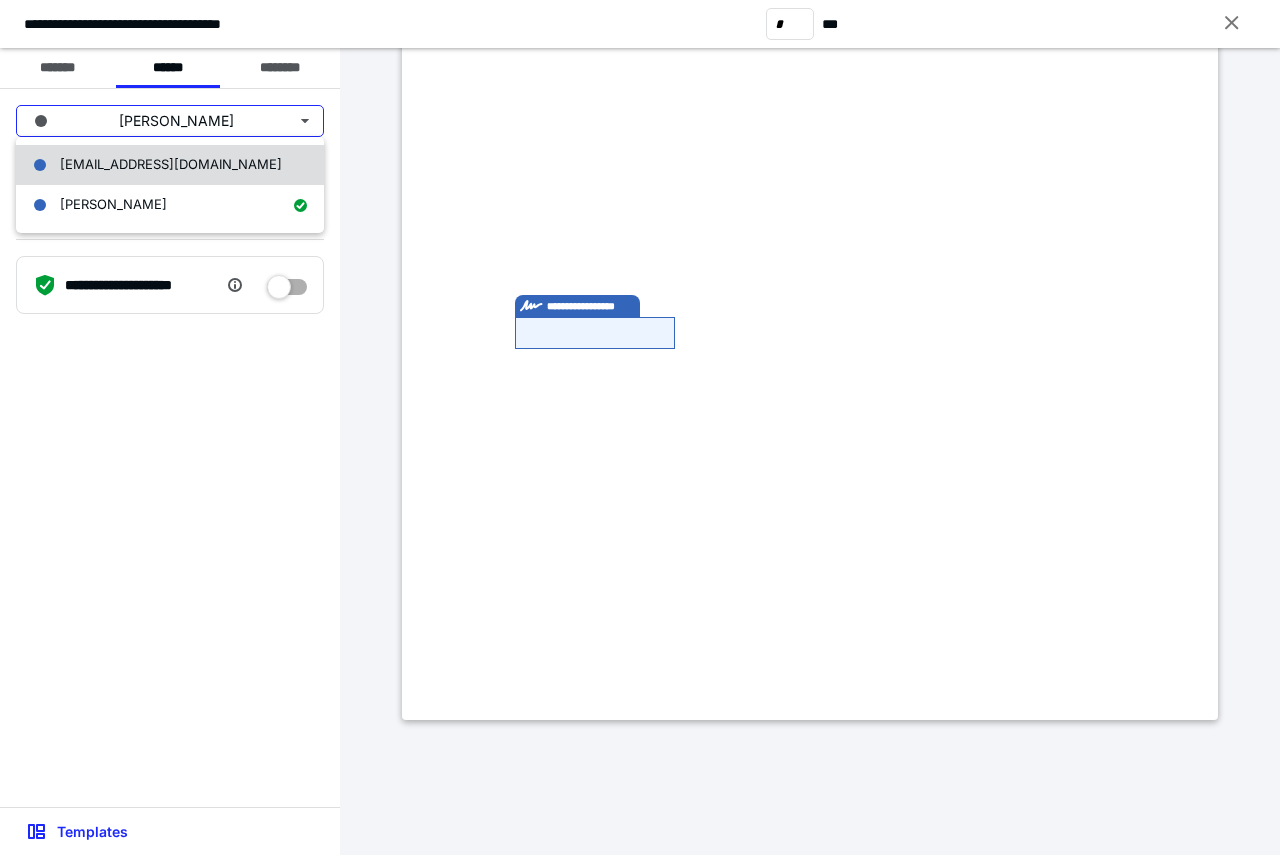drag, startPoint x: 216, startPoint y: 199, endPoint x: 203, endPoint y: 167, distance: 34.539833 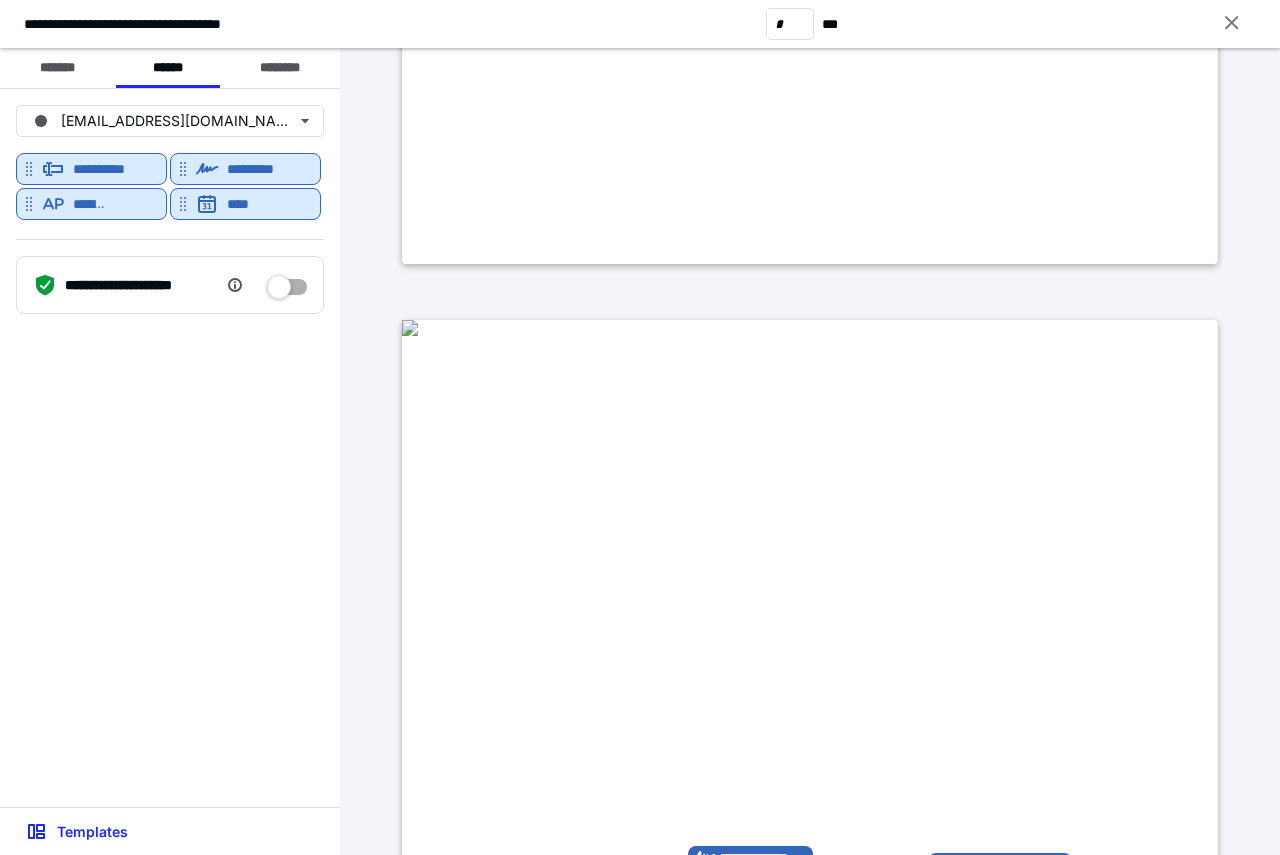 type on "*" 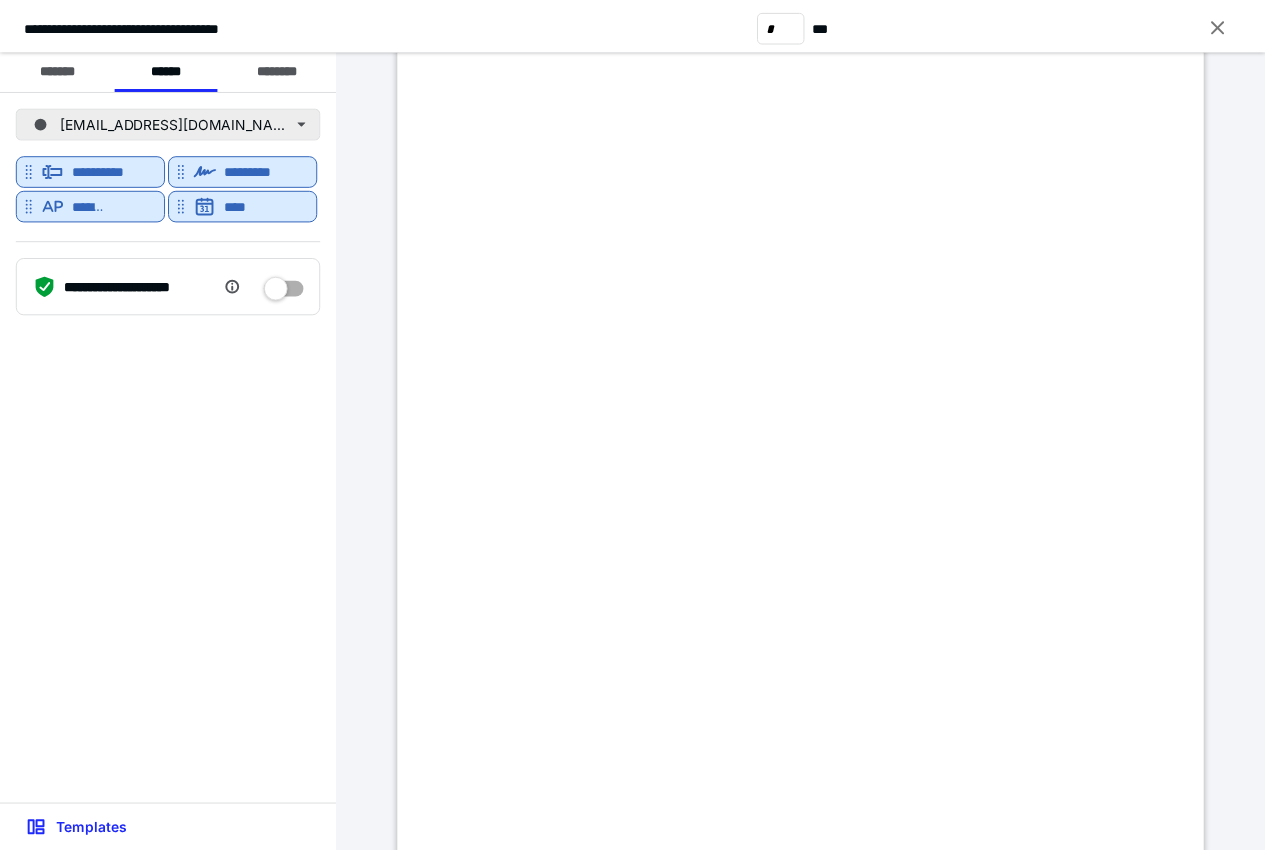 scroll, scrollTop: 2021, scrollLeft: 0, axis: vertical 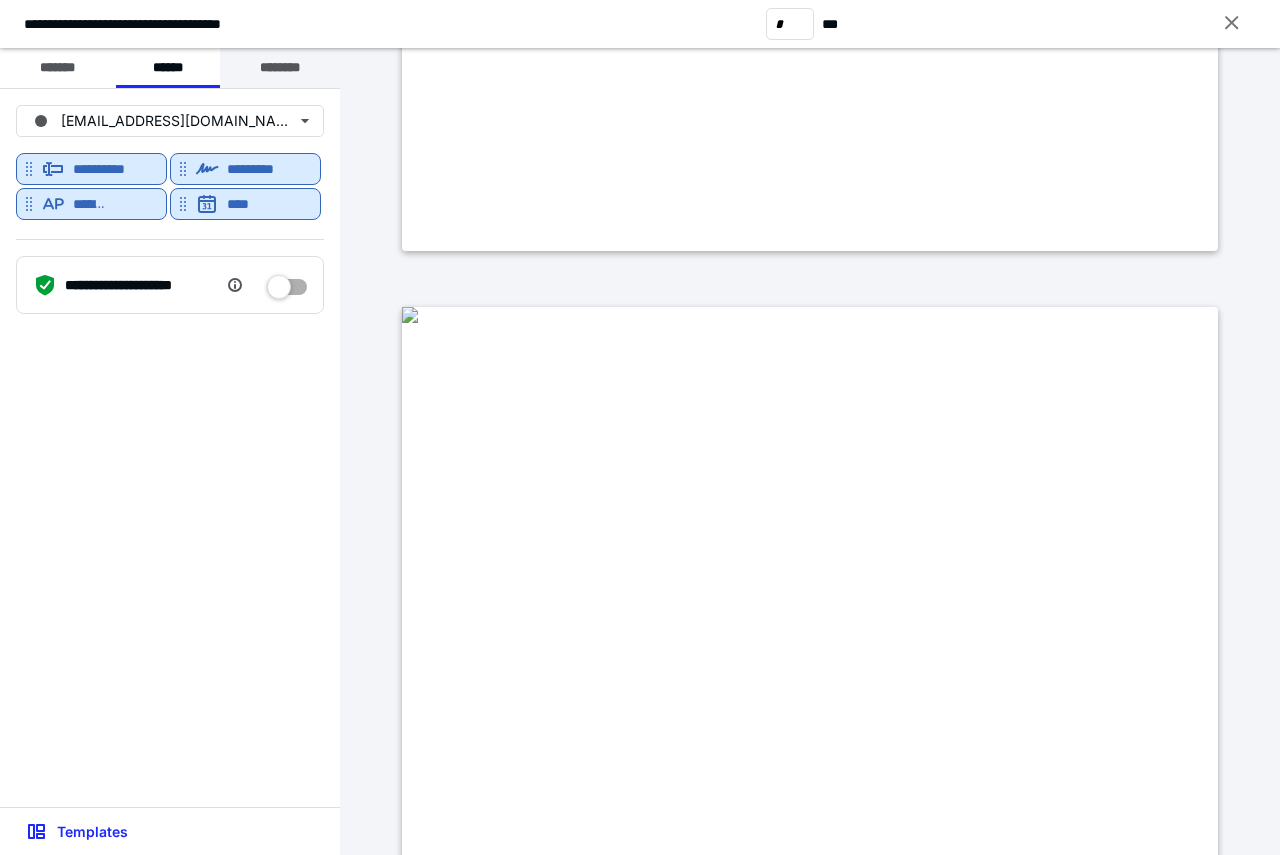 click on "********" at bounding box center [280, 68] 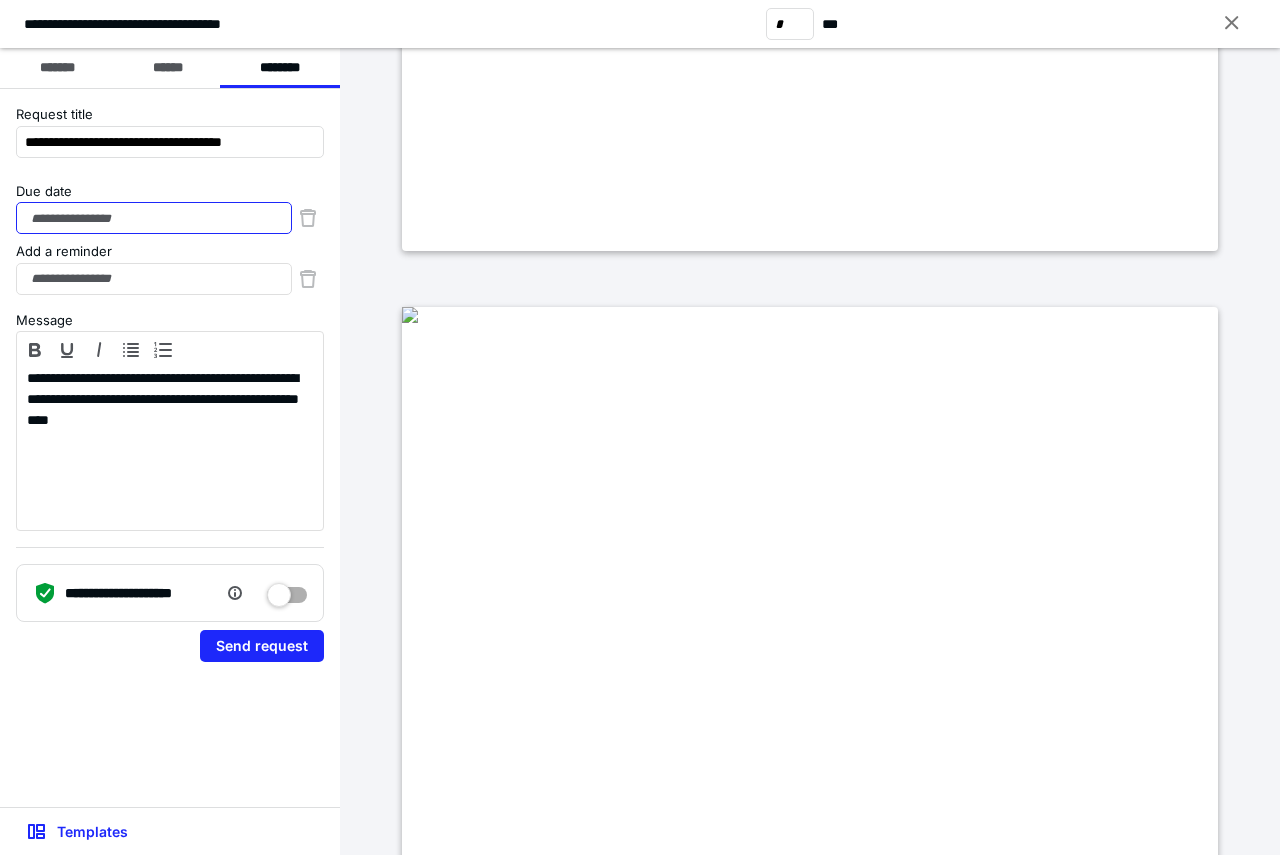 click on "Due date" at bounding box center [154, 218] 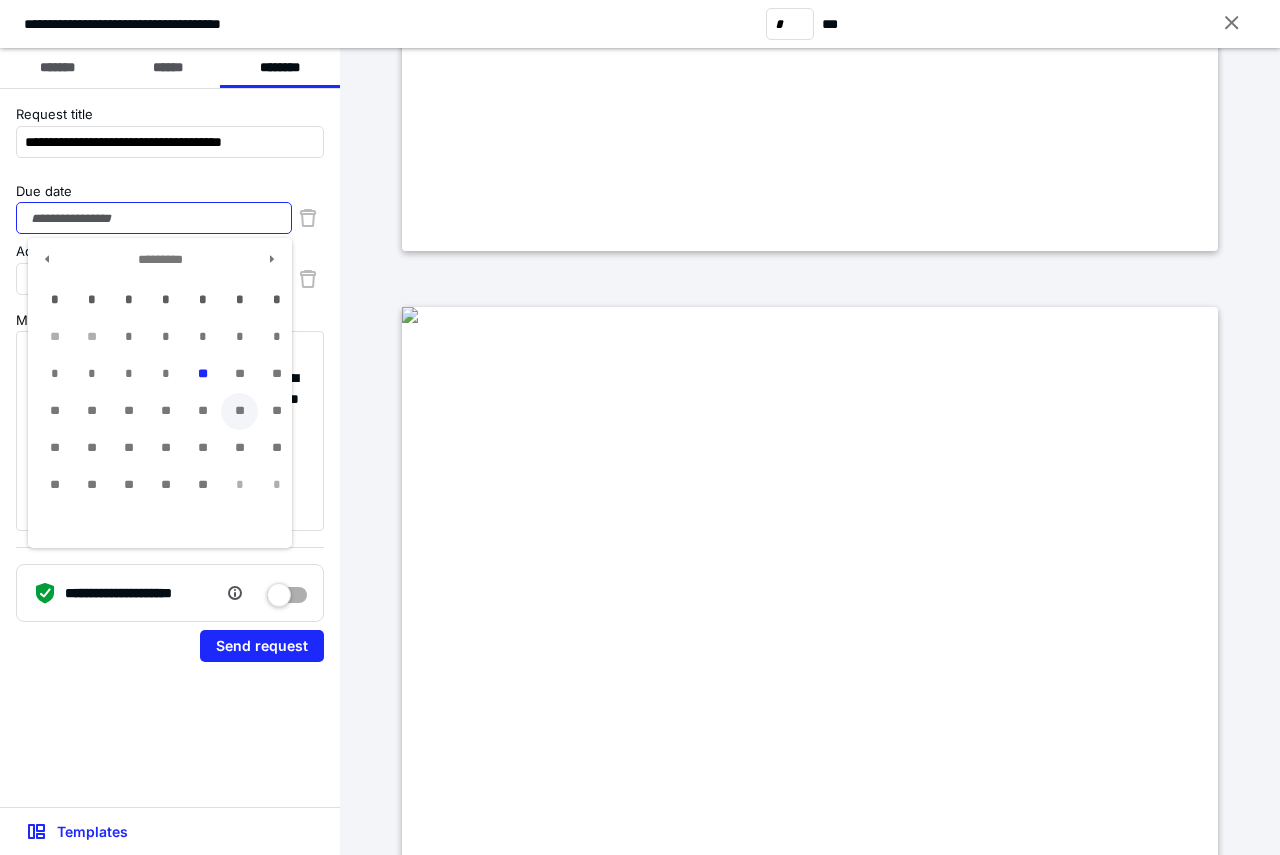 click on "**" at bounding box center [239, 411] 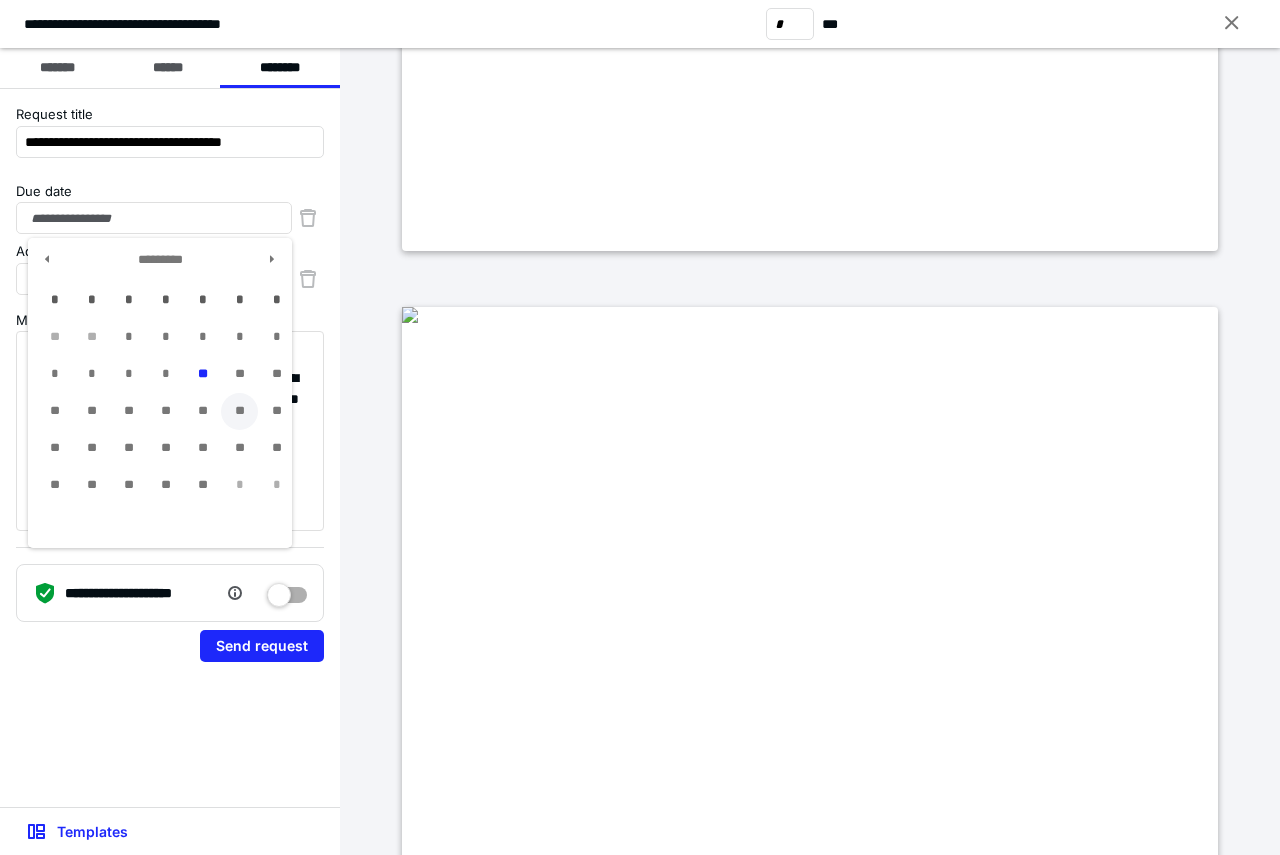 type on "**********" 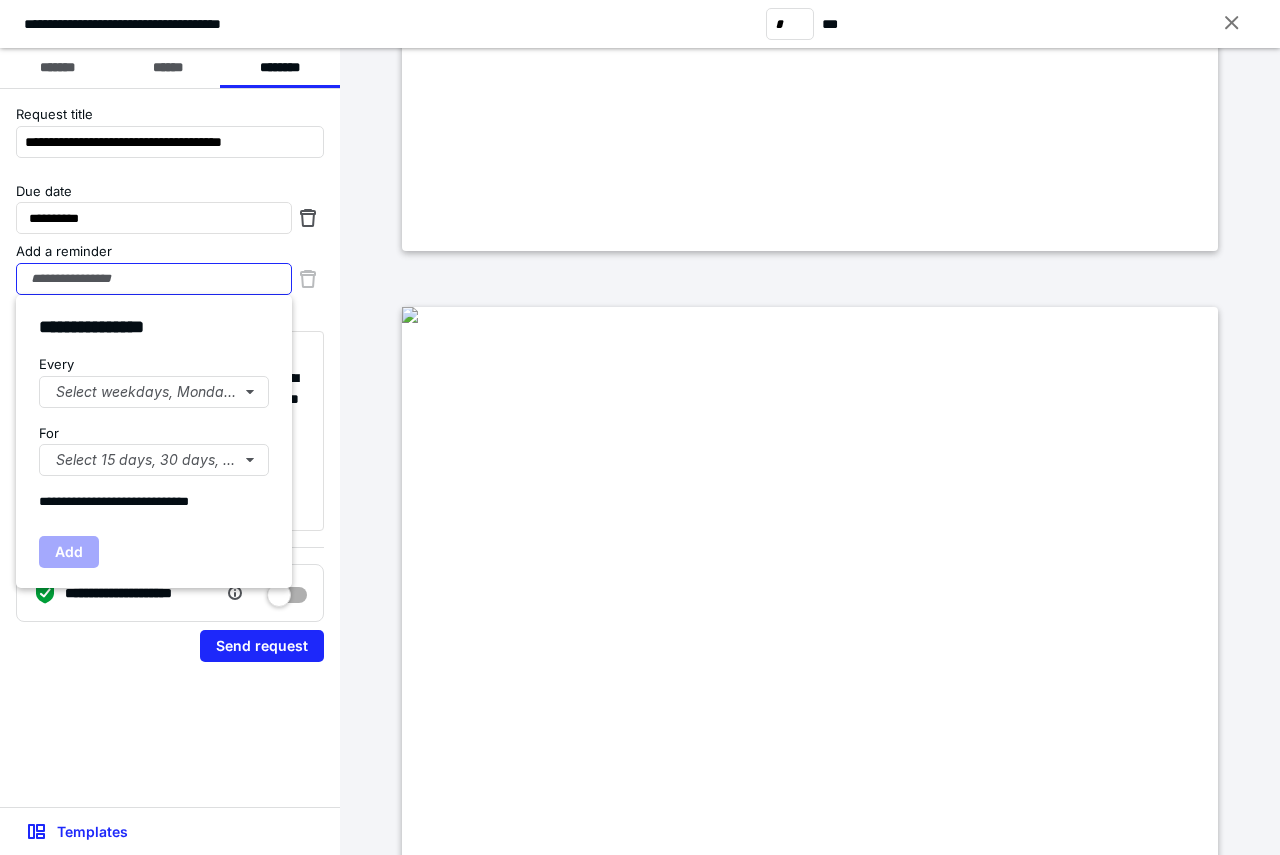 click on "Add a reminder" at bounding box center (154, 279) 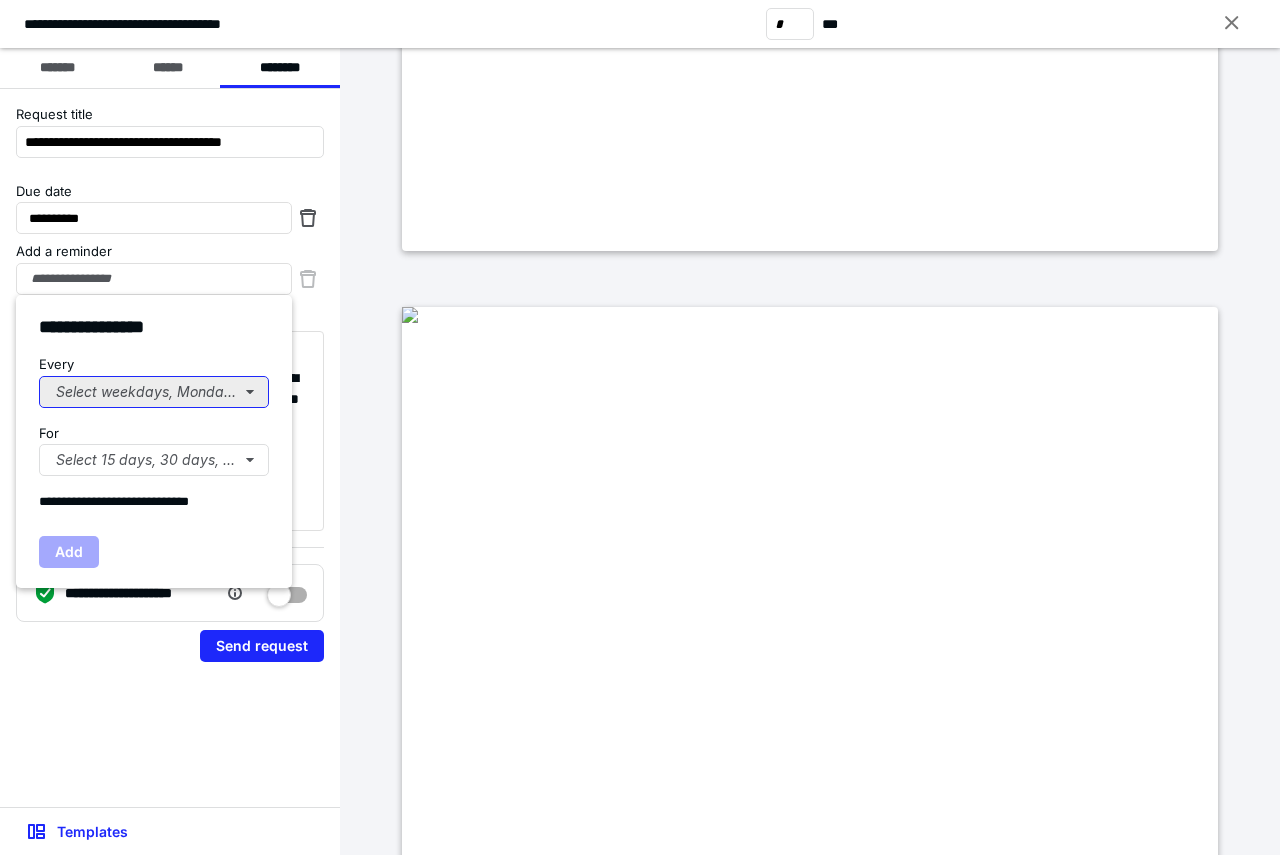 click on "Select weekdays, Mondays, or Tues..." at bounding box center (154, 392) 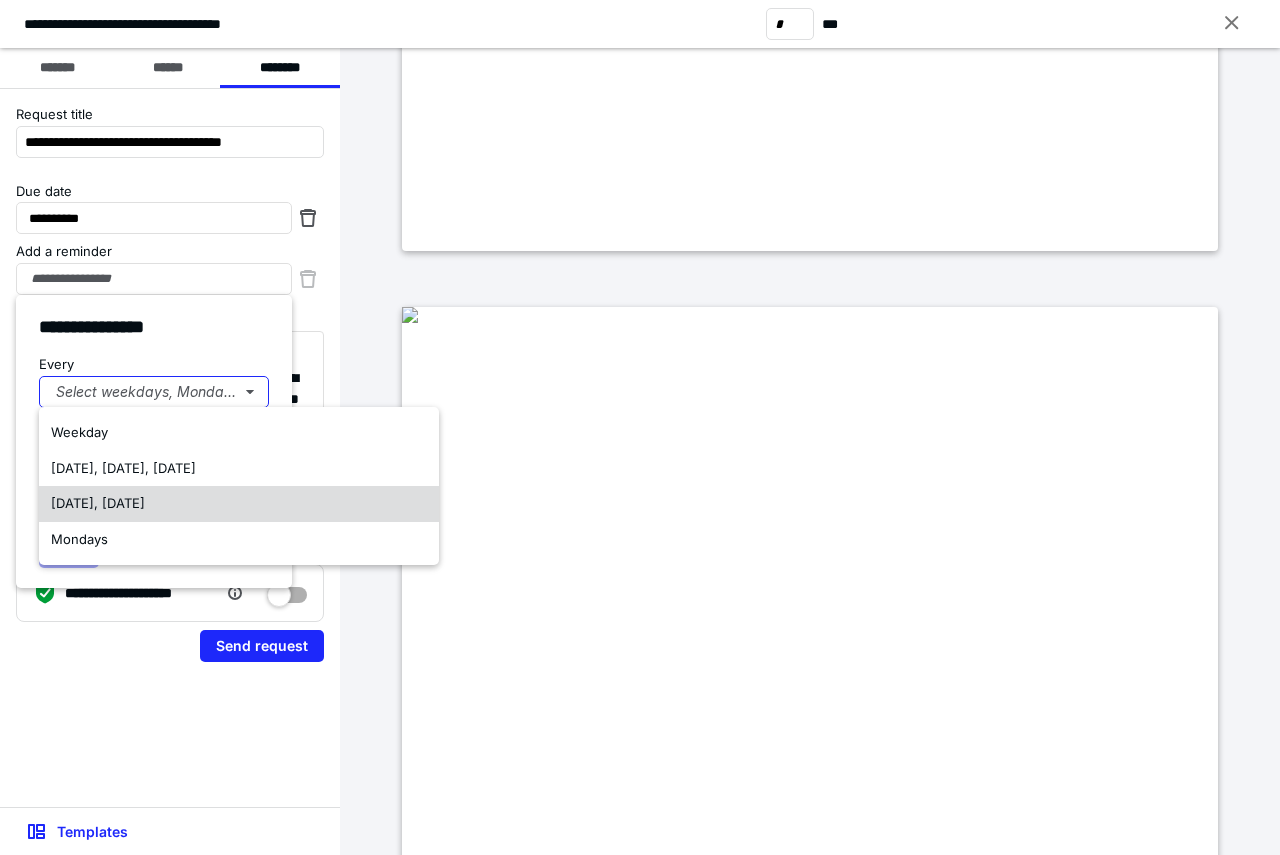 click on "[DATE], [DATE]" at bounding box center [98, 503] 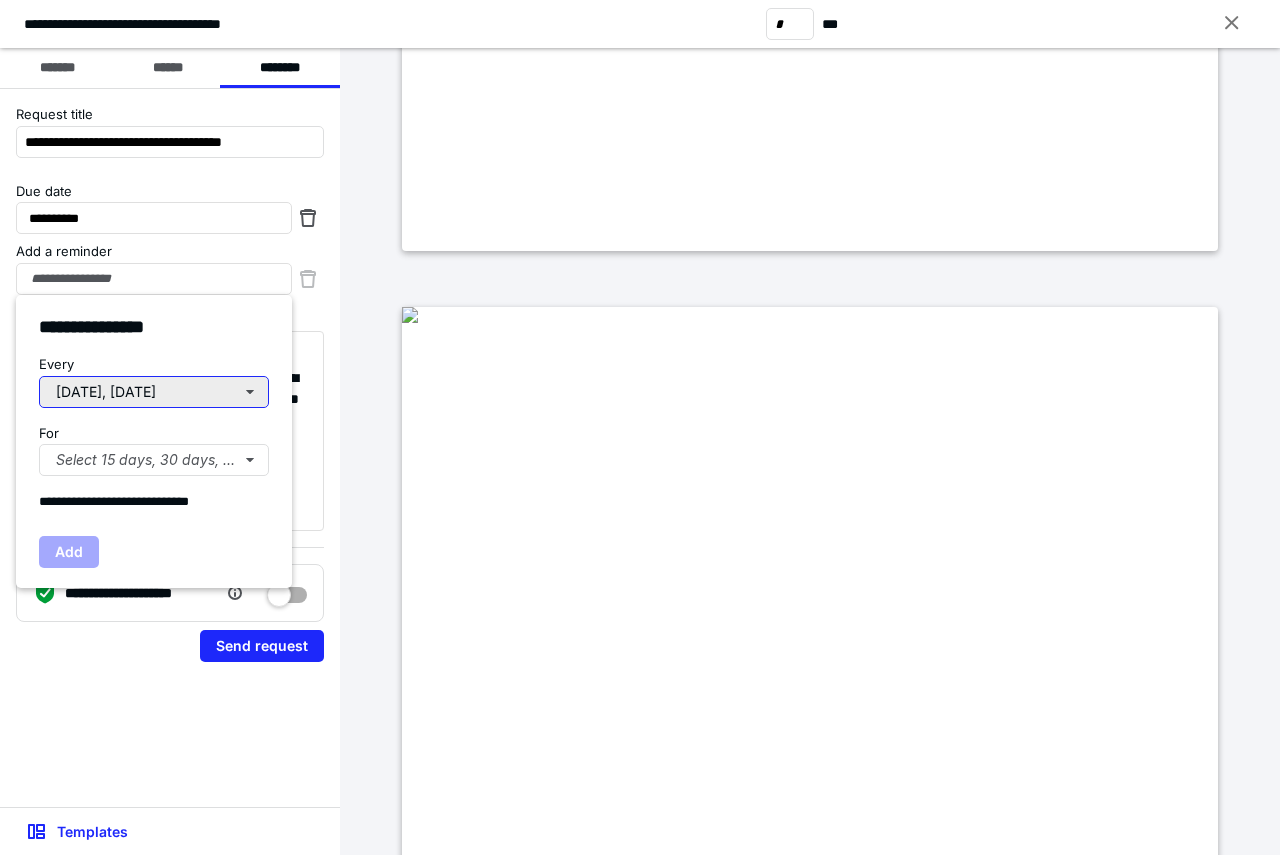 click on "[DATE], [DATE]" at bounding box center [154, 392] 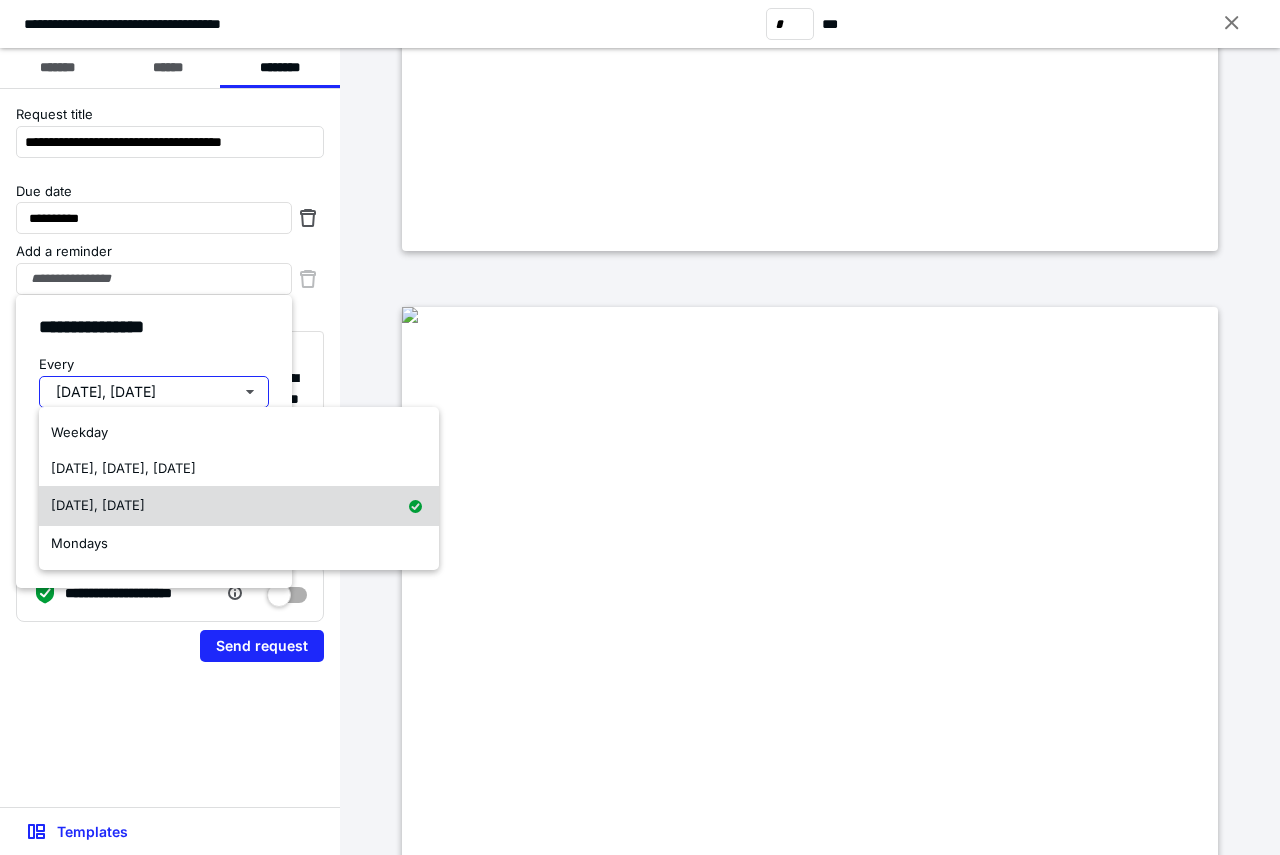 click on "[DATE], [DATE]" at bounding box center [98, 506] 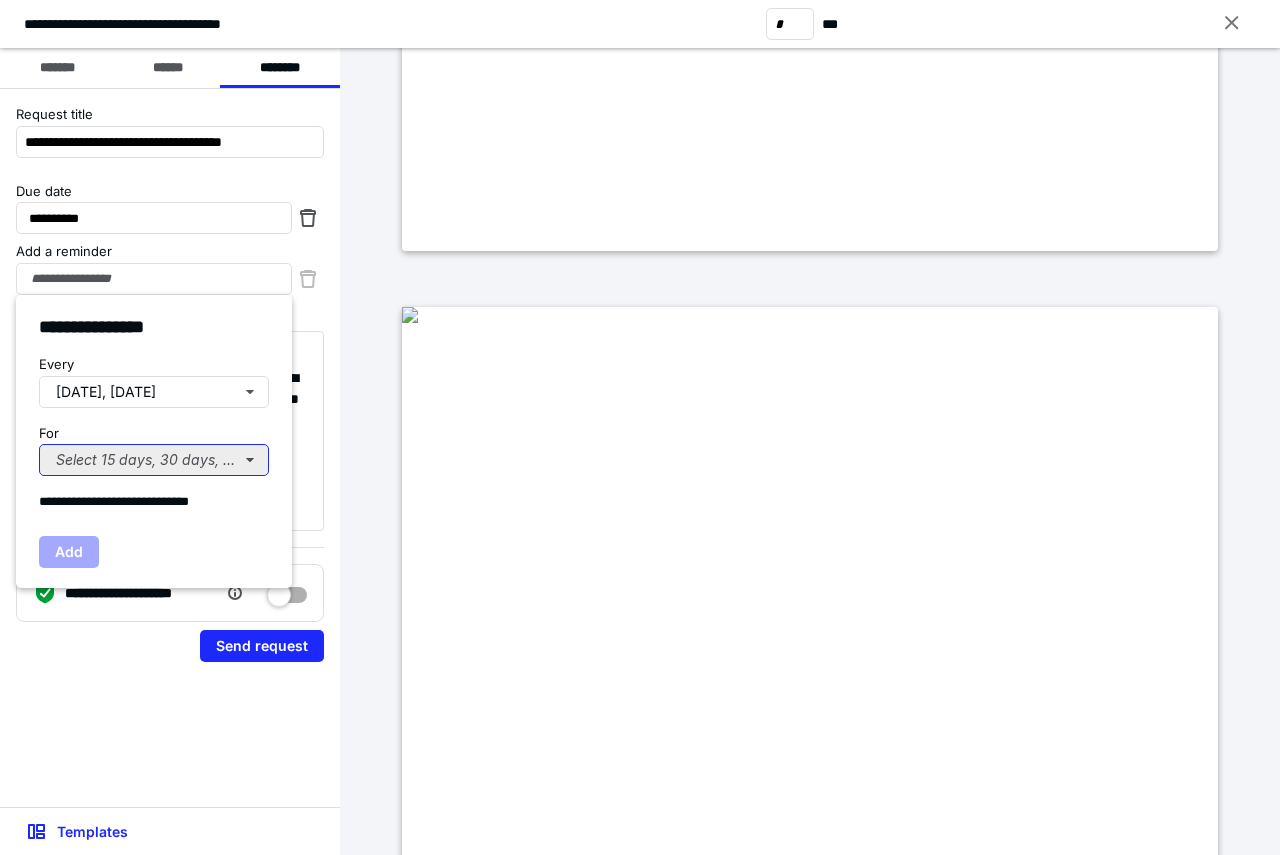 click on "Select 15 days, 30 days, or 45 days..." at bounding box center [154, 460] 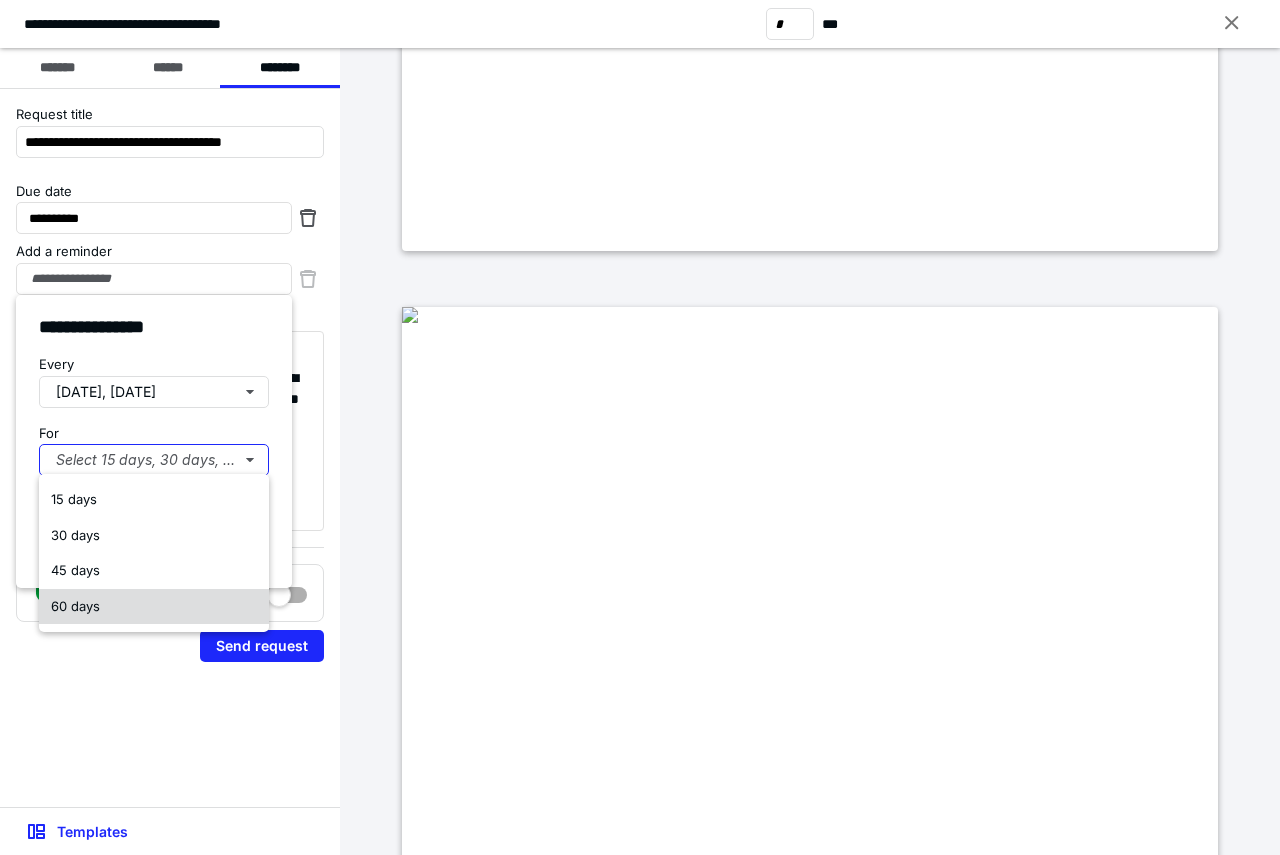 click on "60 days" at bounding box center (154, 607) 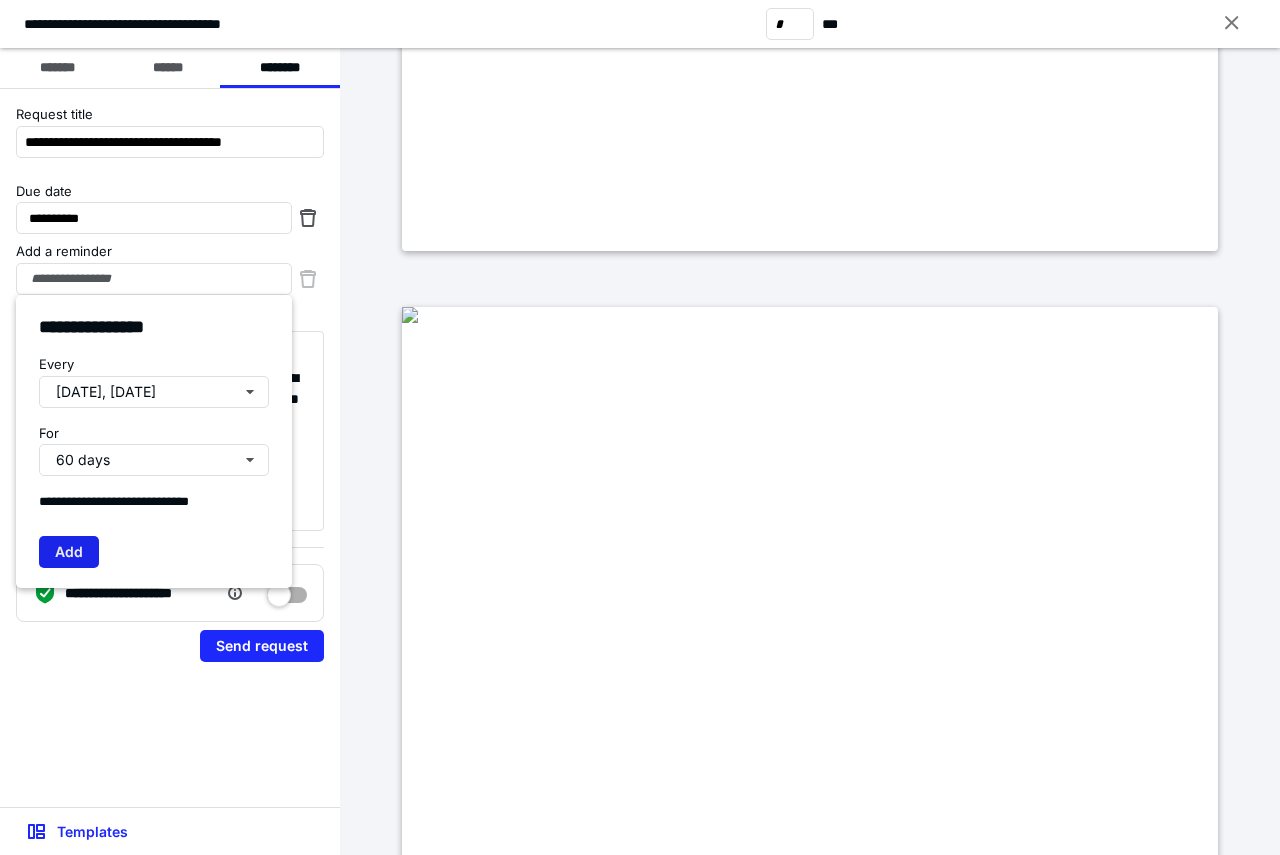 click on "Add" at bounding box center [69, 552] 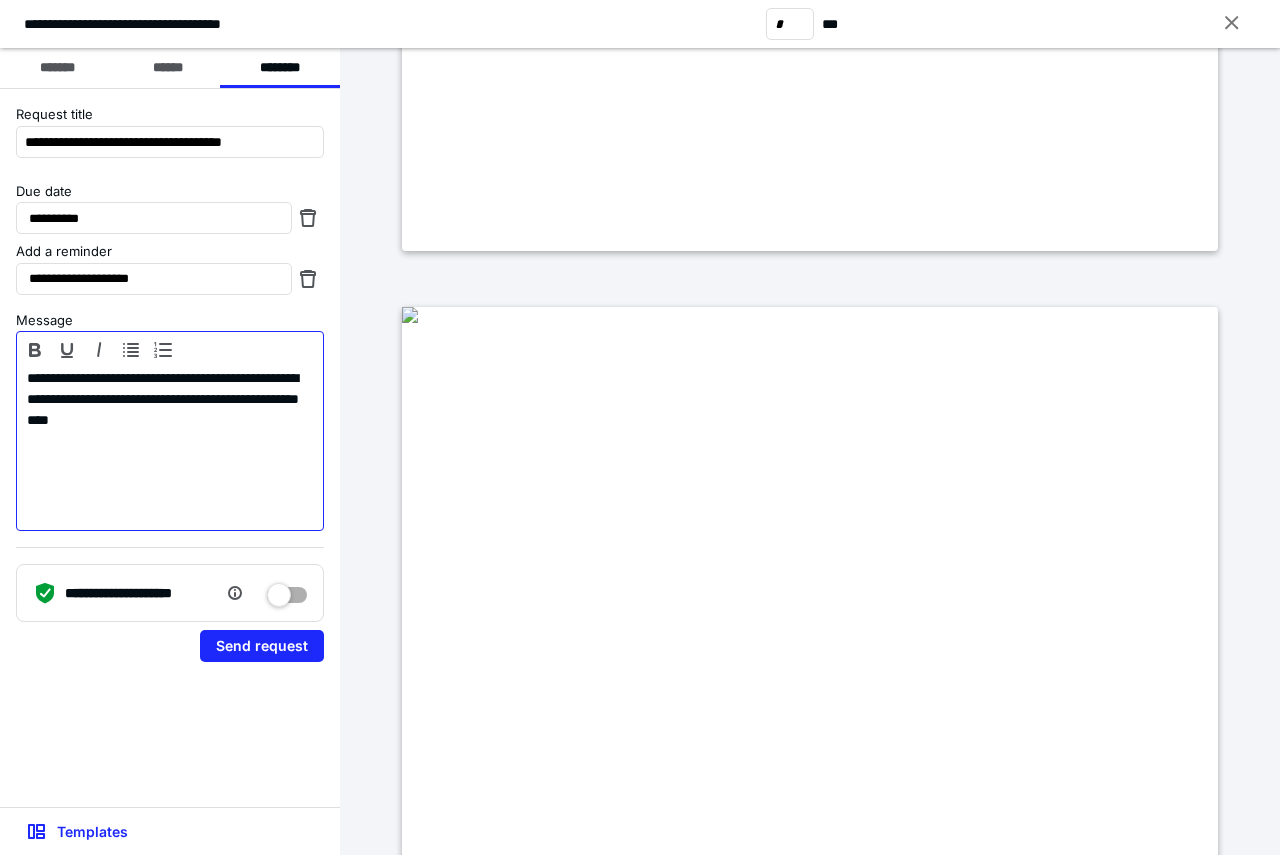 click on "**********" at bounding box center (170, 446) 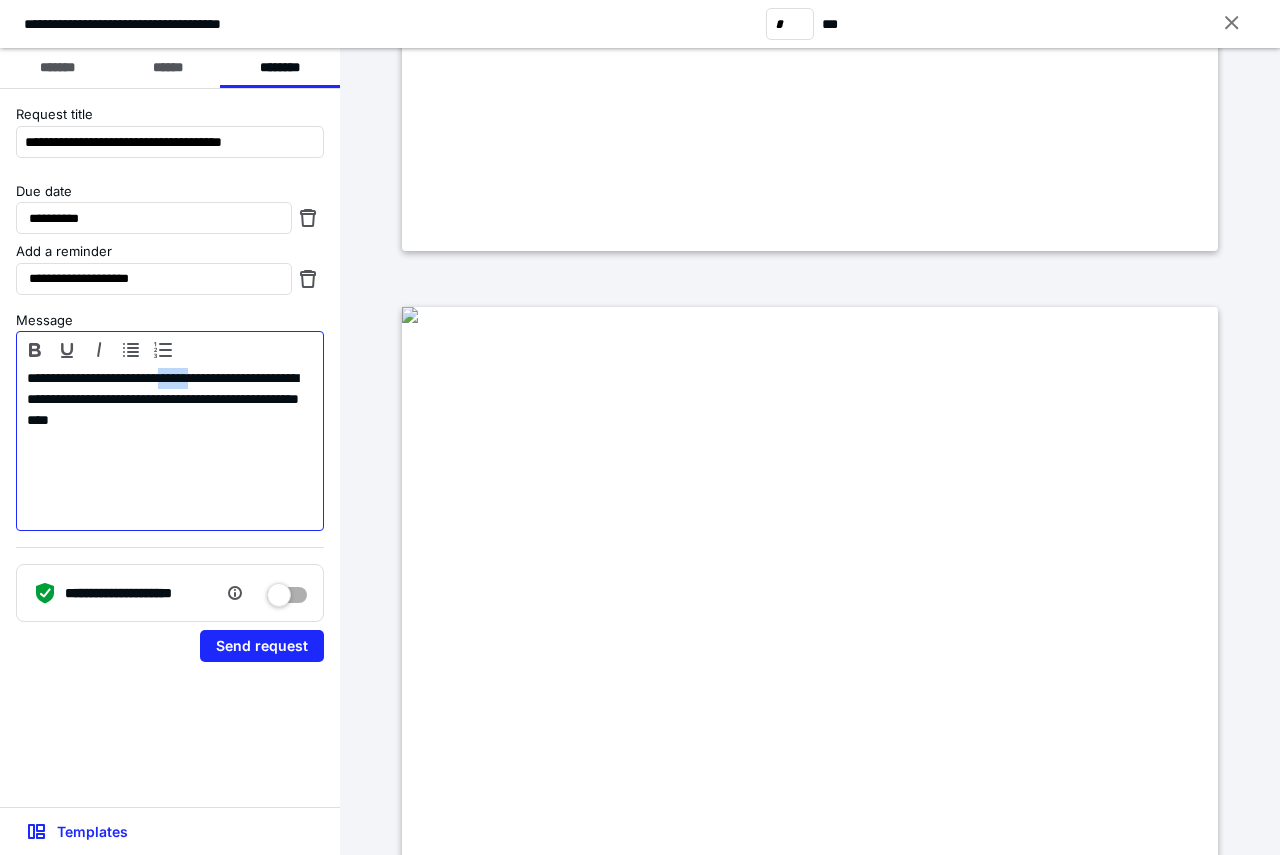 drag, startPoint x: 211, startPoint y: 378, endPoint x: 239, endPoint y: 379, distance: 28.01785 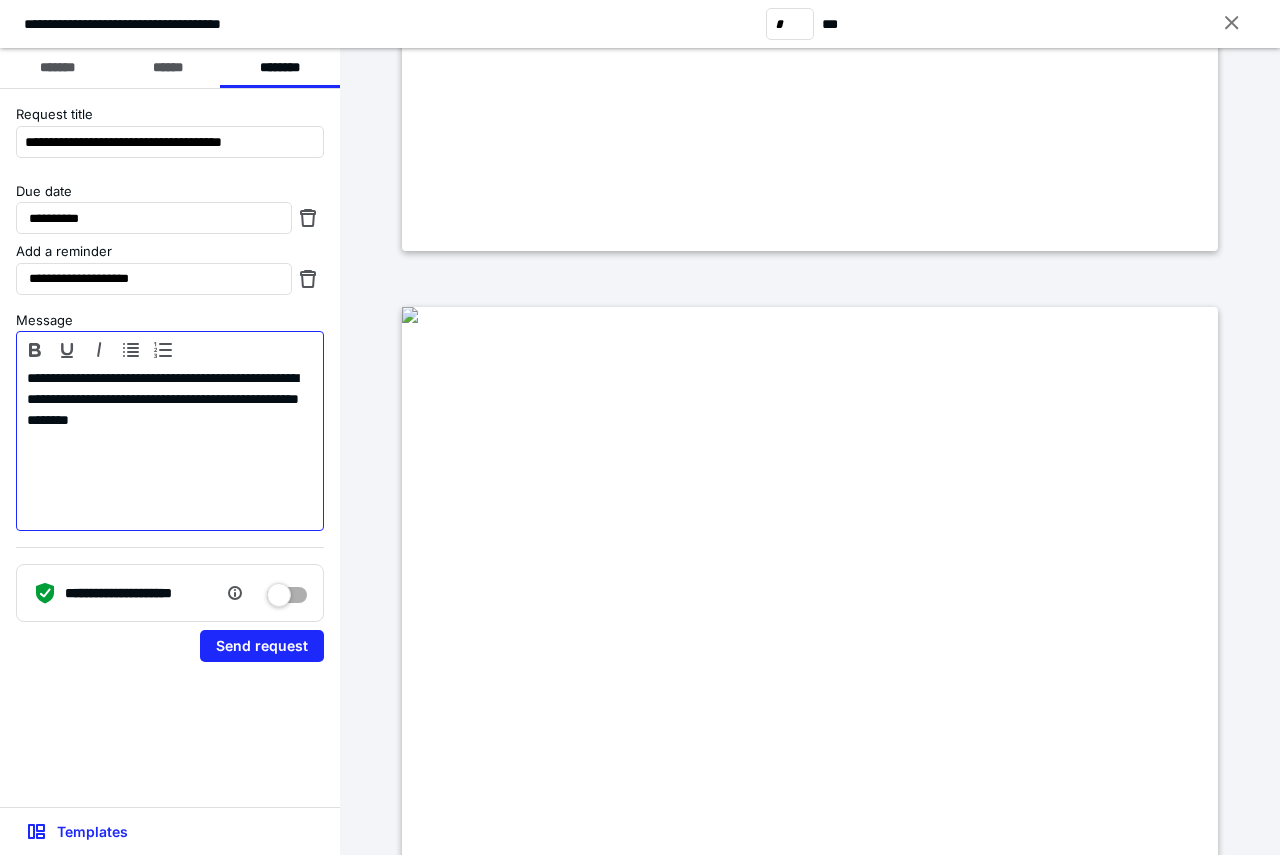 click on "**********" at bounding box center [170, 446] 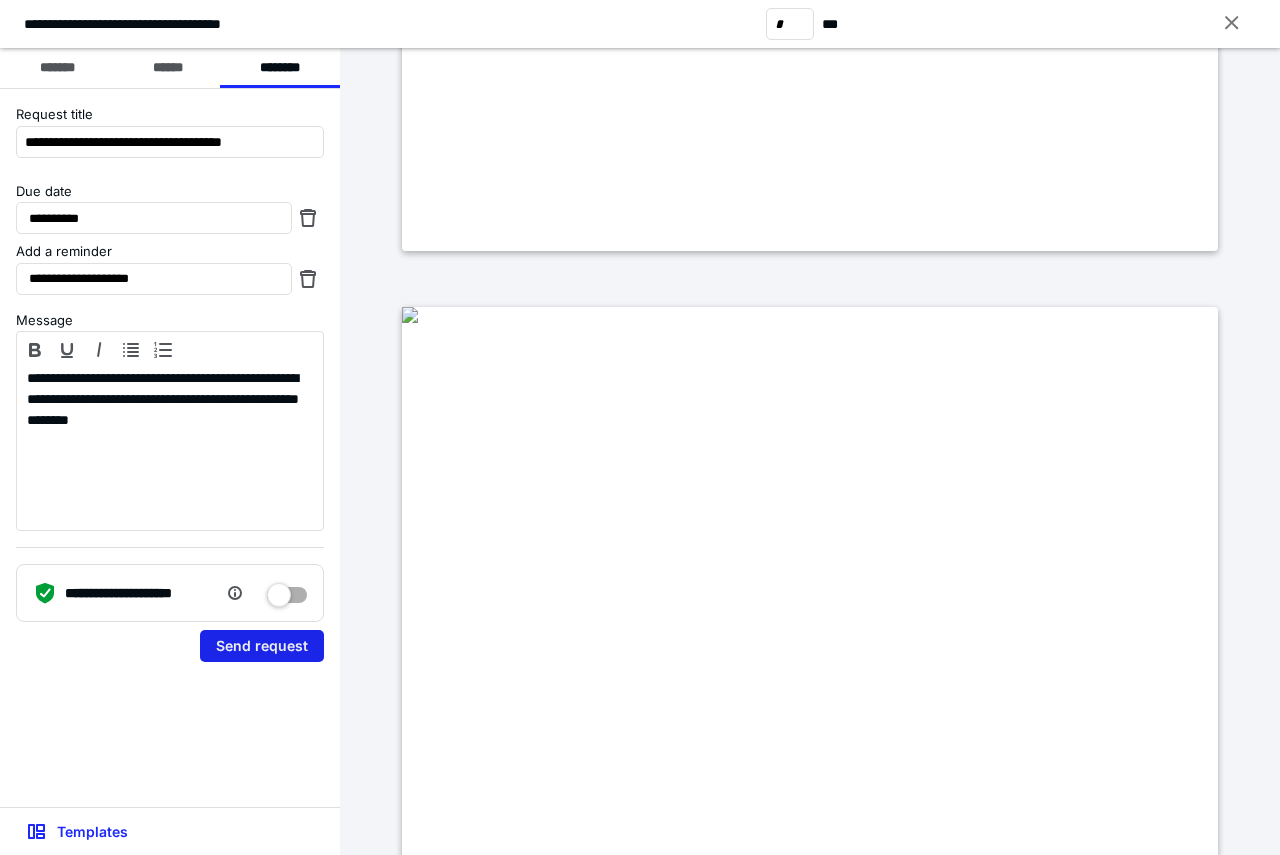 click on "Send request" at bounding box center (262, 646) 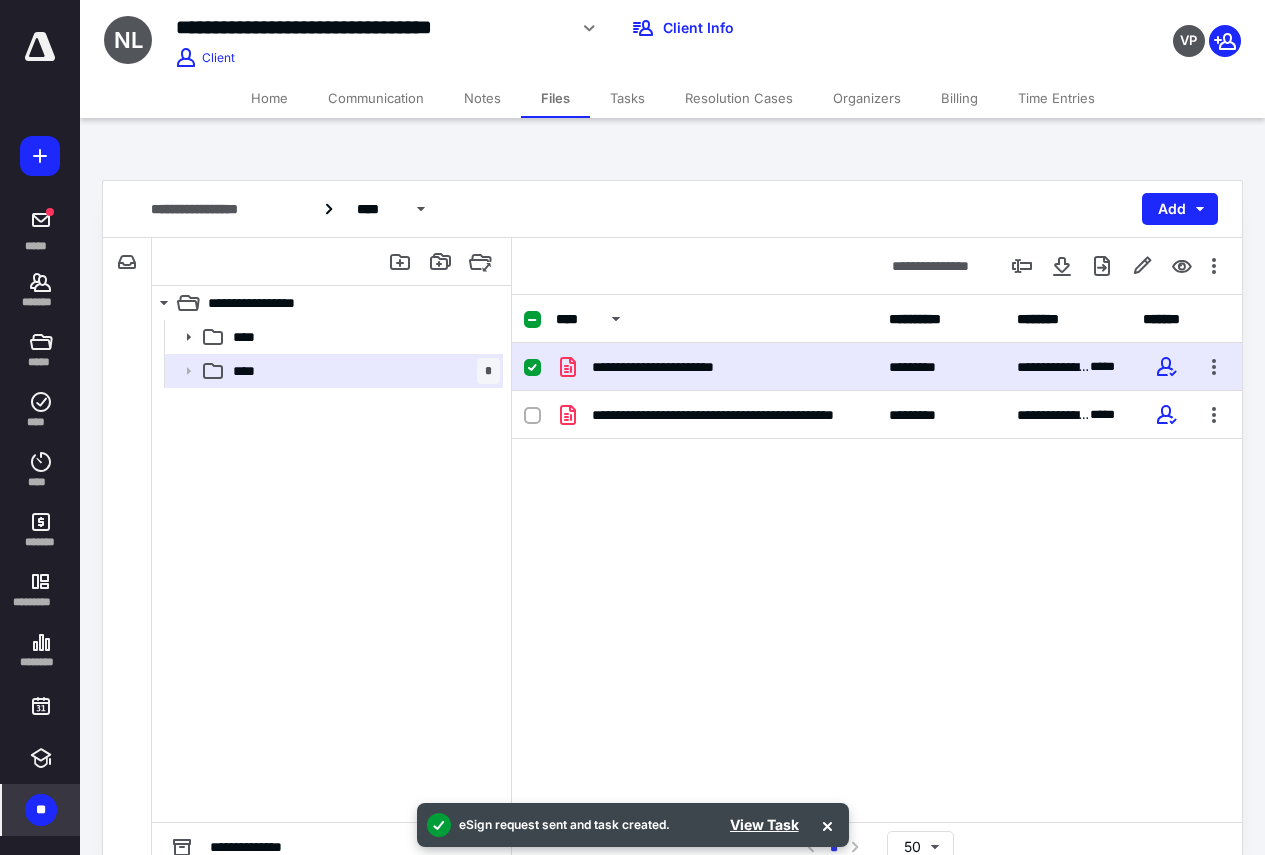 click on "Home" at bounding box center (269, 98) 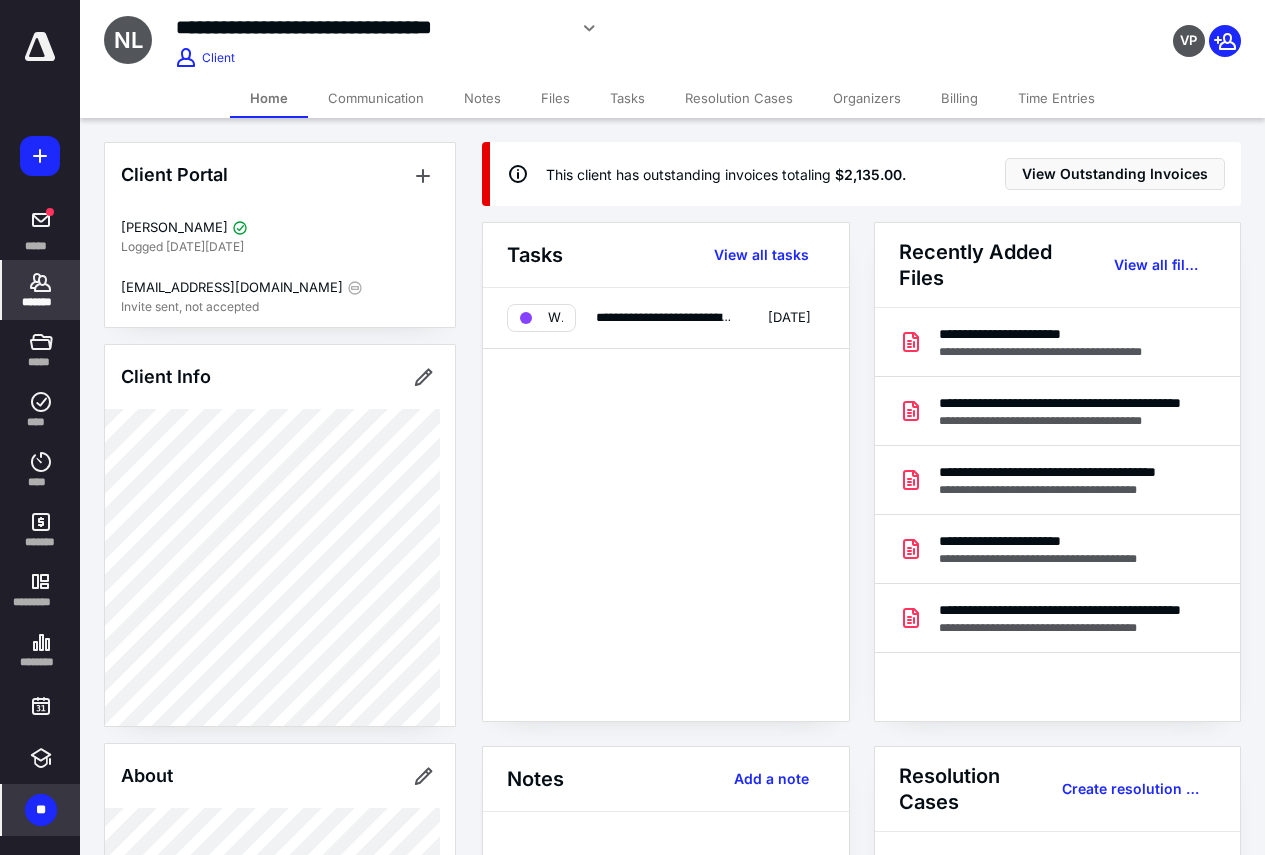 click on "**********" at bounding box center (371, 27) 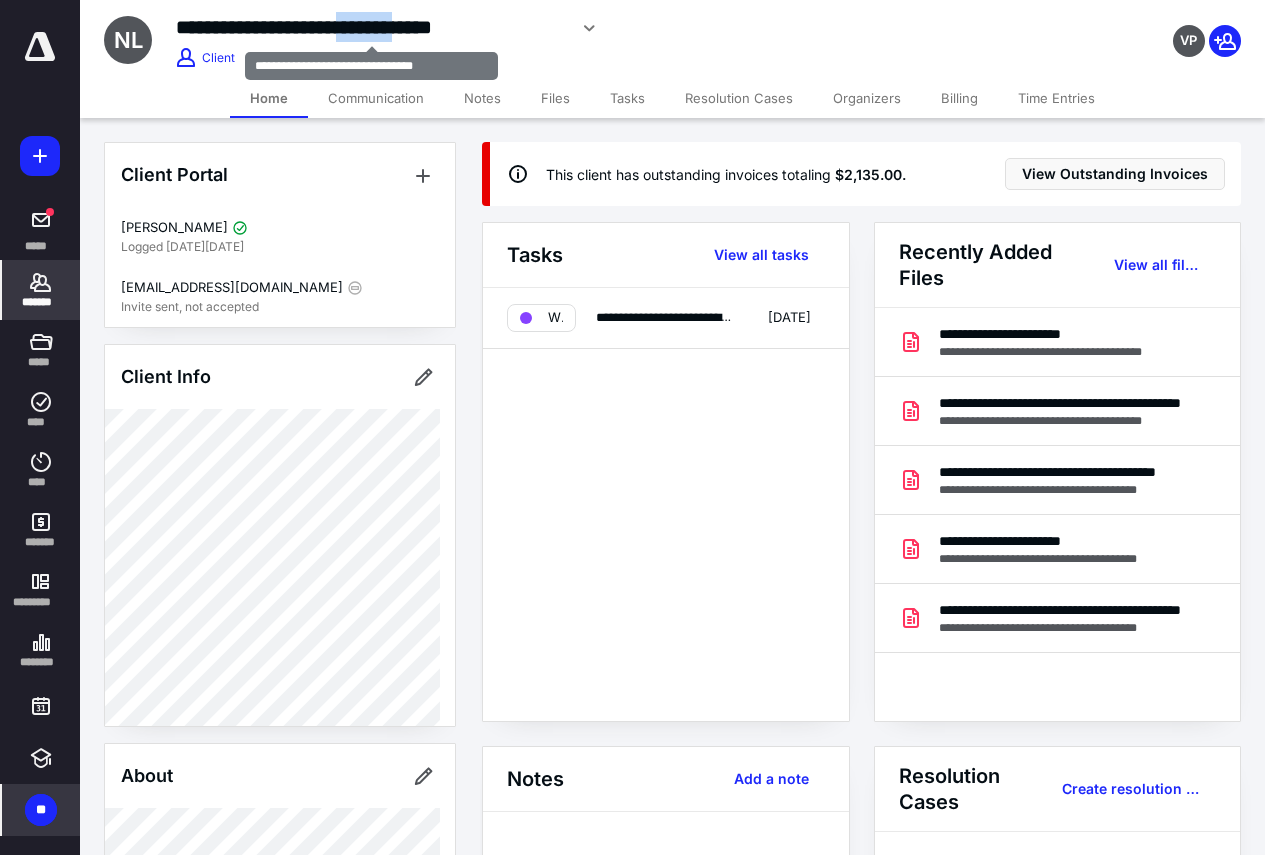 click on "**********" at bounding box center (371, 27) 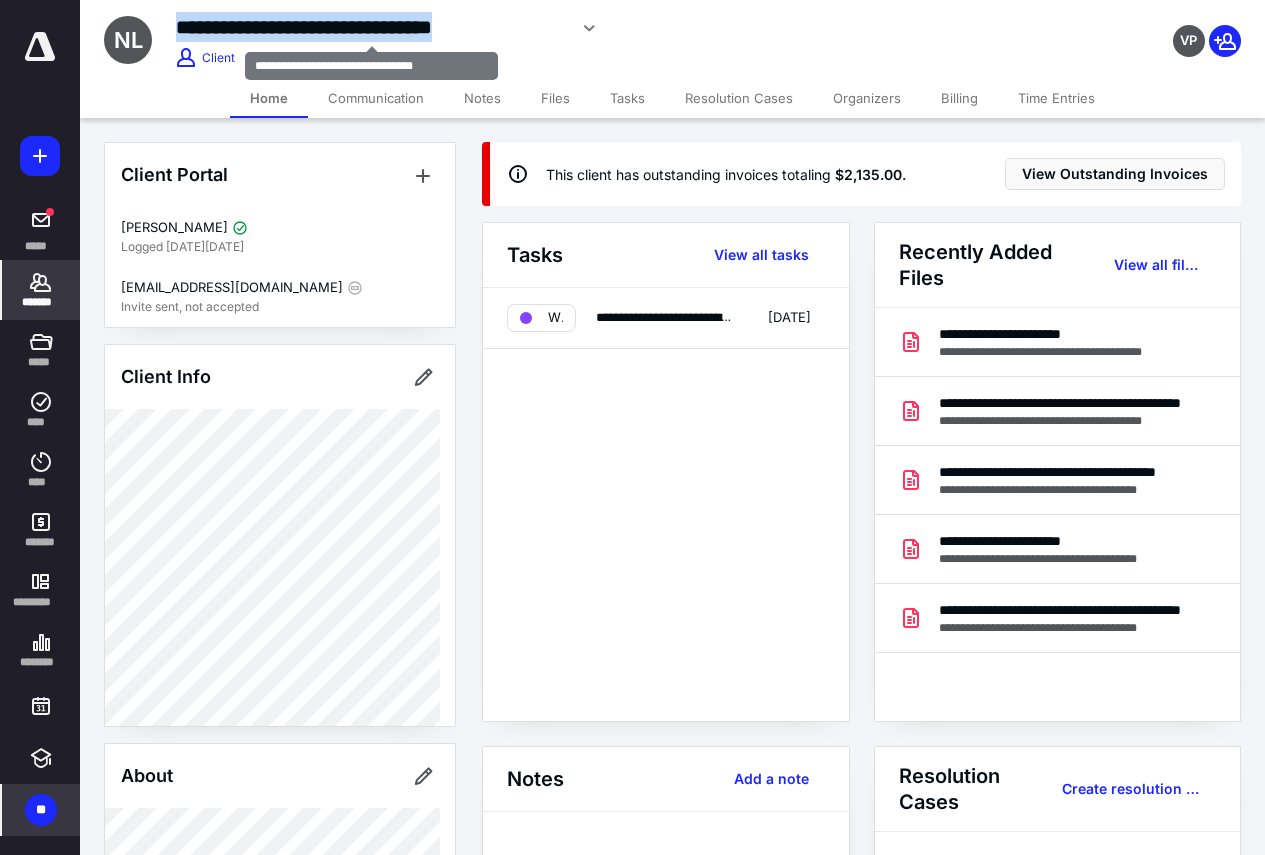 click on "**********" at bounding box center [371, 27] 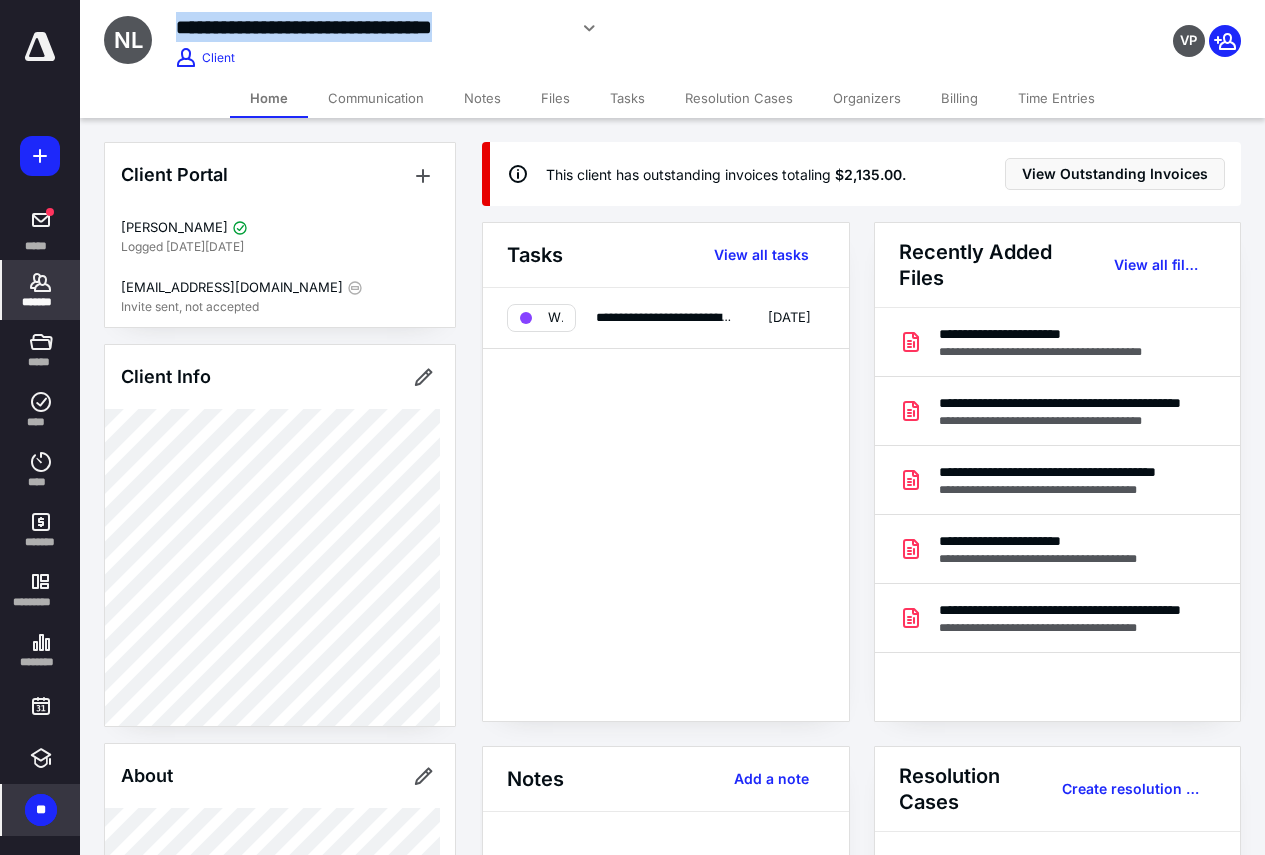 copy on "**********" 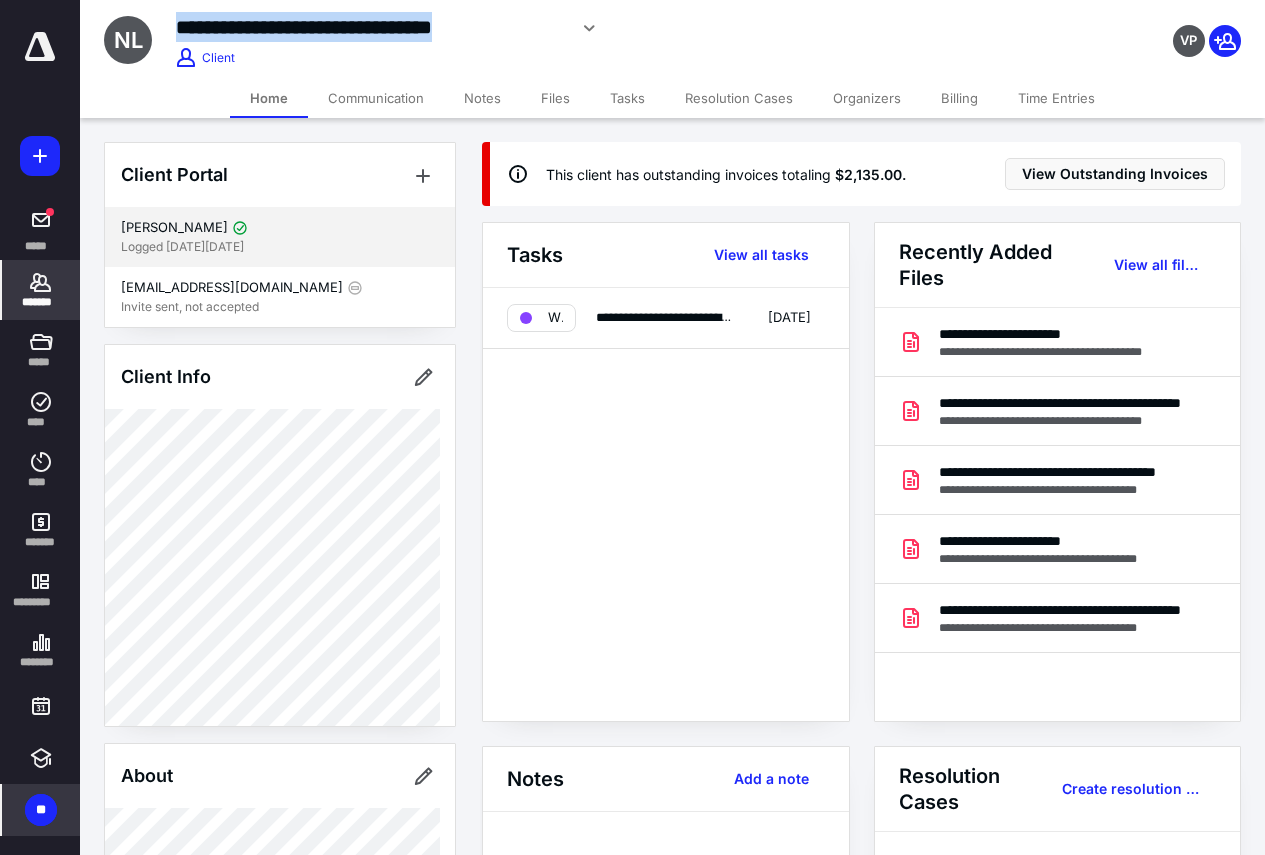 click on "Logged [DATE][DATE]" at bounding box center (280, 247) 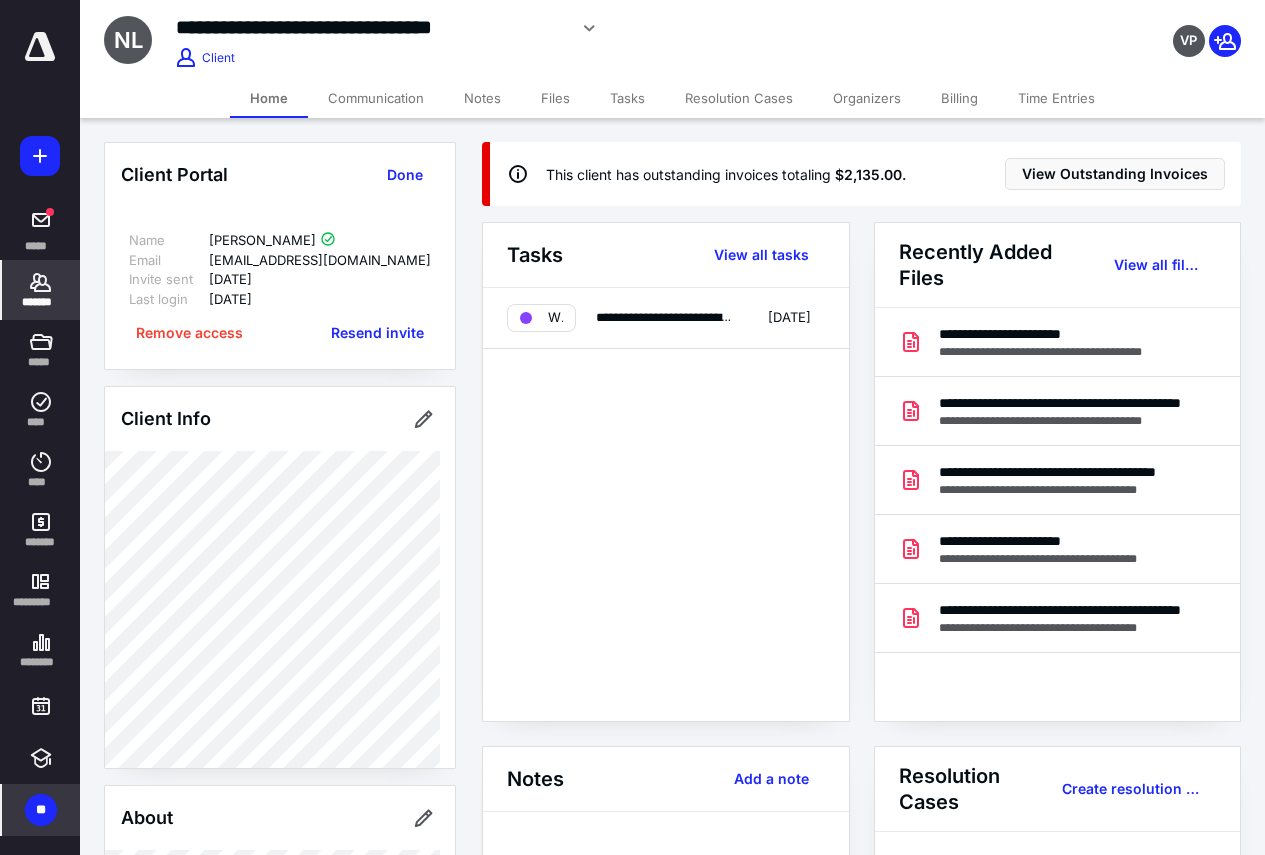 click on "[EMAIL_ADDRESS][DOMAIN_NAME]" at bounding box center [320, 261] 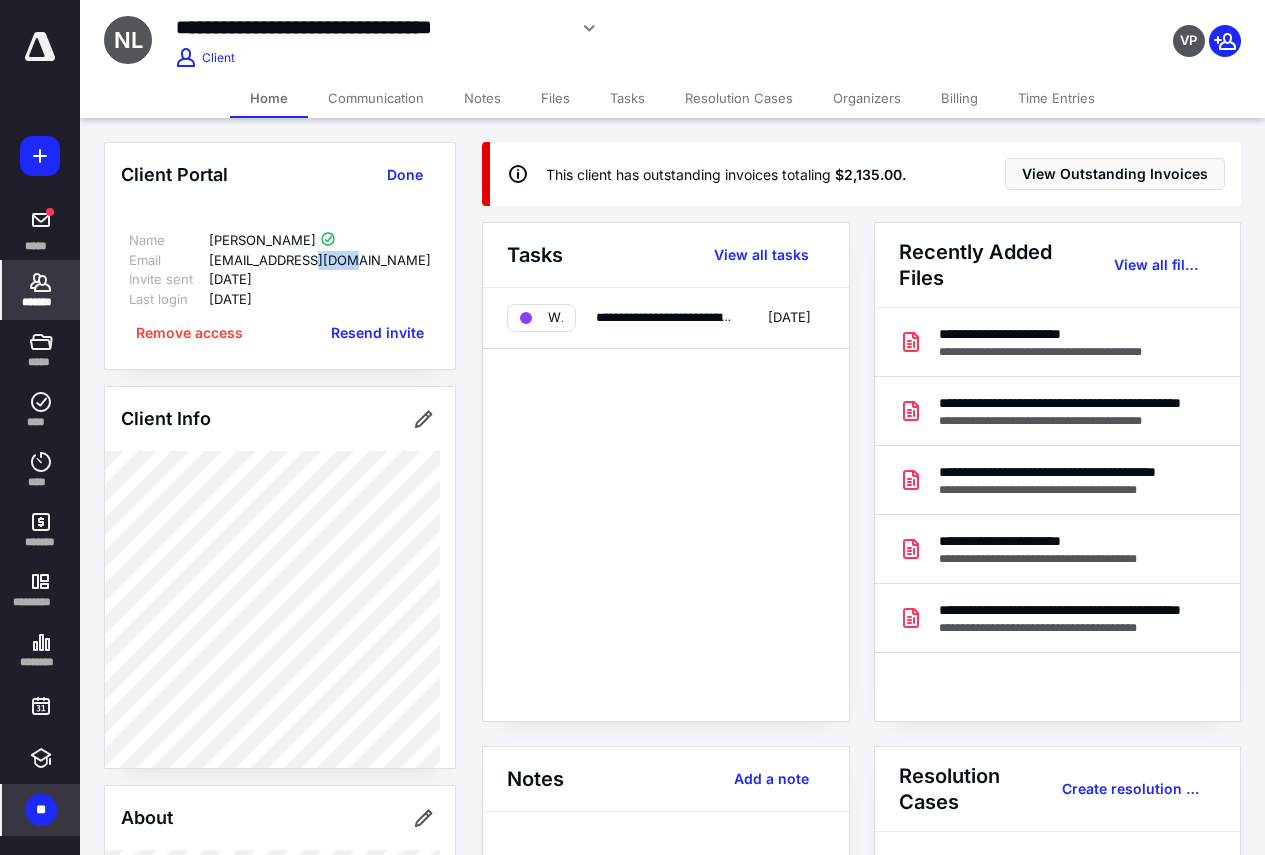click on "[EMAIL_ADDRESS][DOMAIN_NAME]" at bounding box center [320, 261] 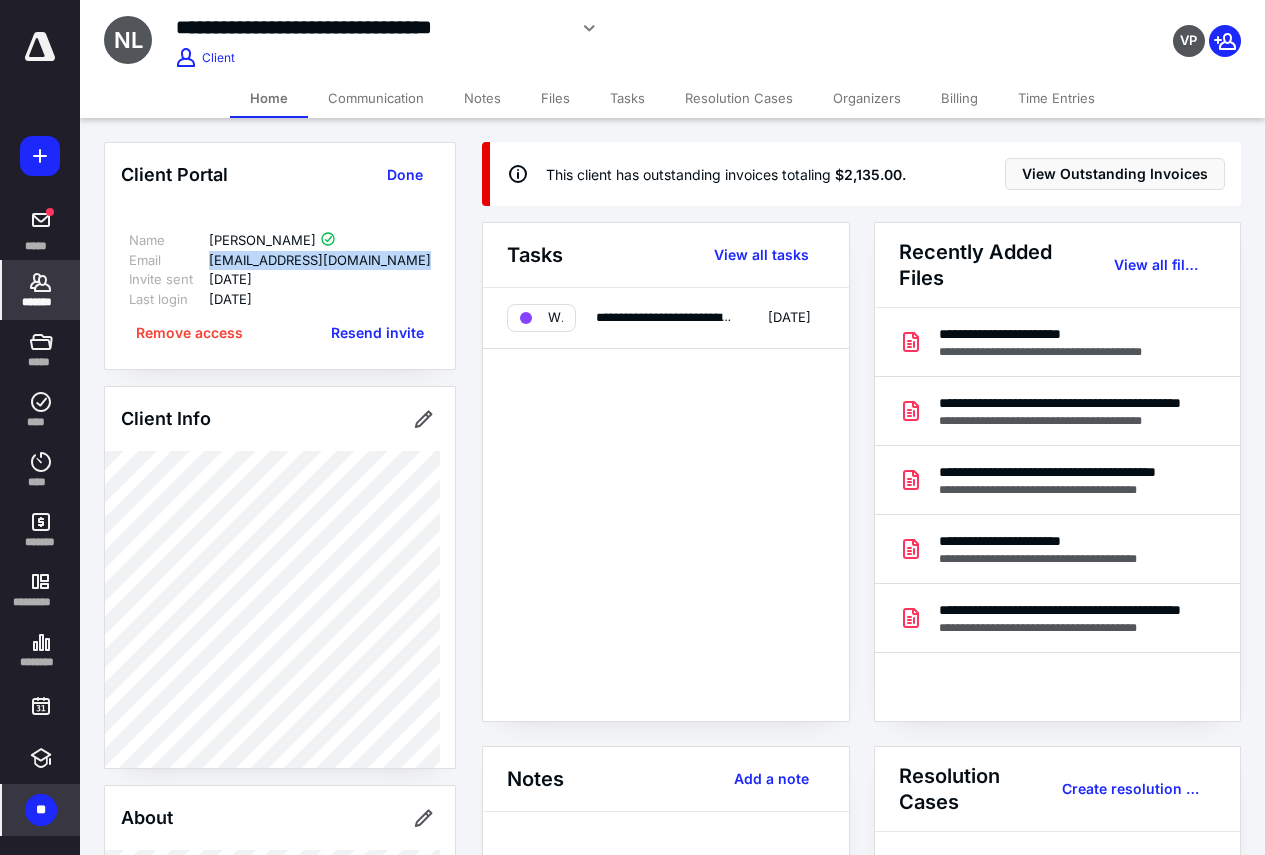 click on "[EMAIL_ADDRESS][DOMAIN_NAME]" at bounding box center (320, 261) 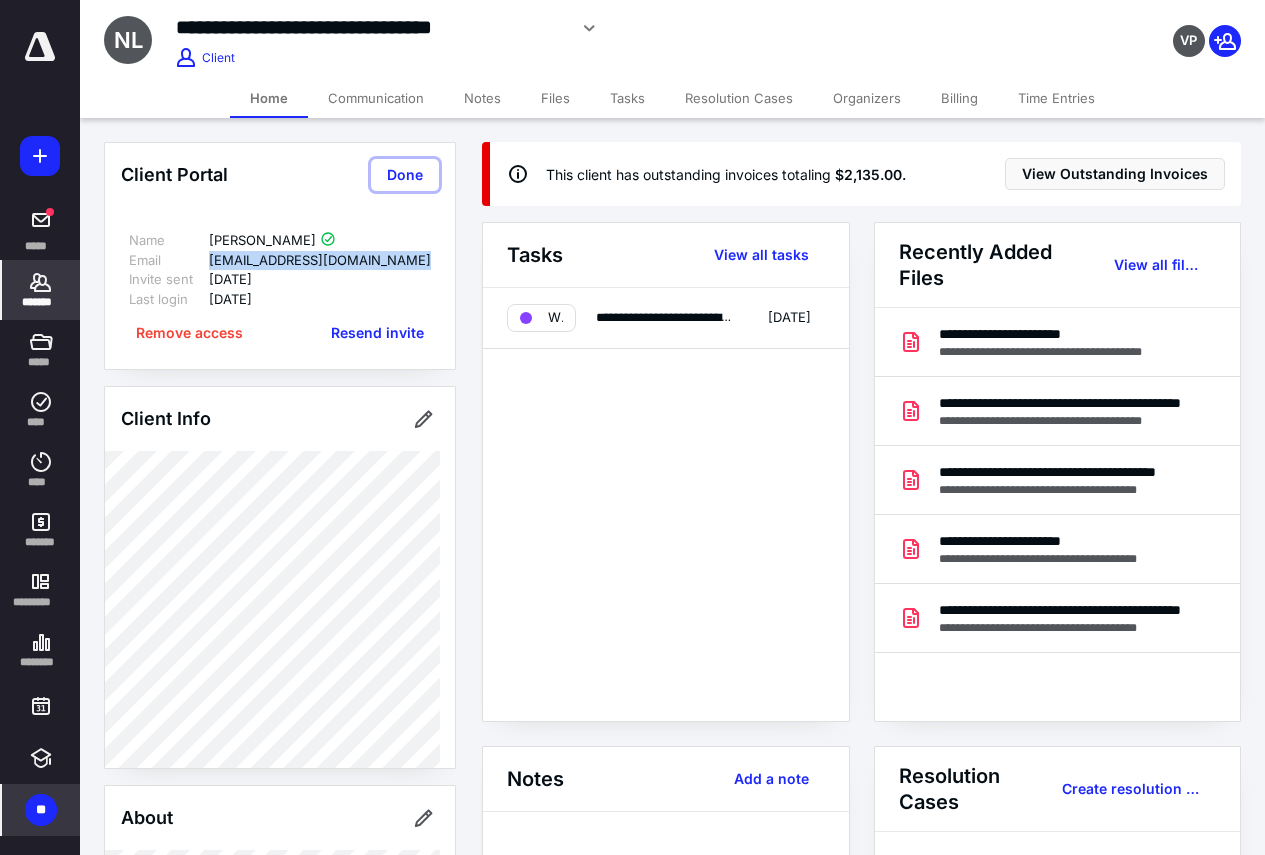 click on "Done" at bounding box center (405, 175) 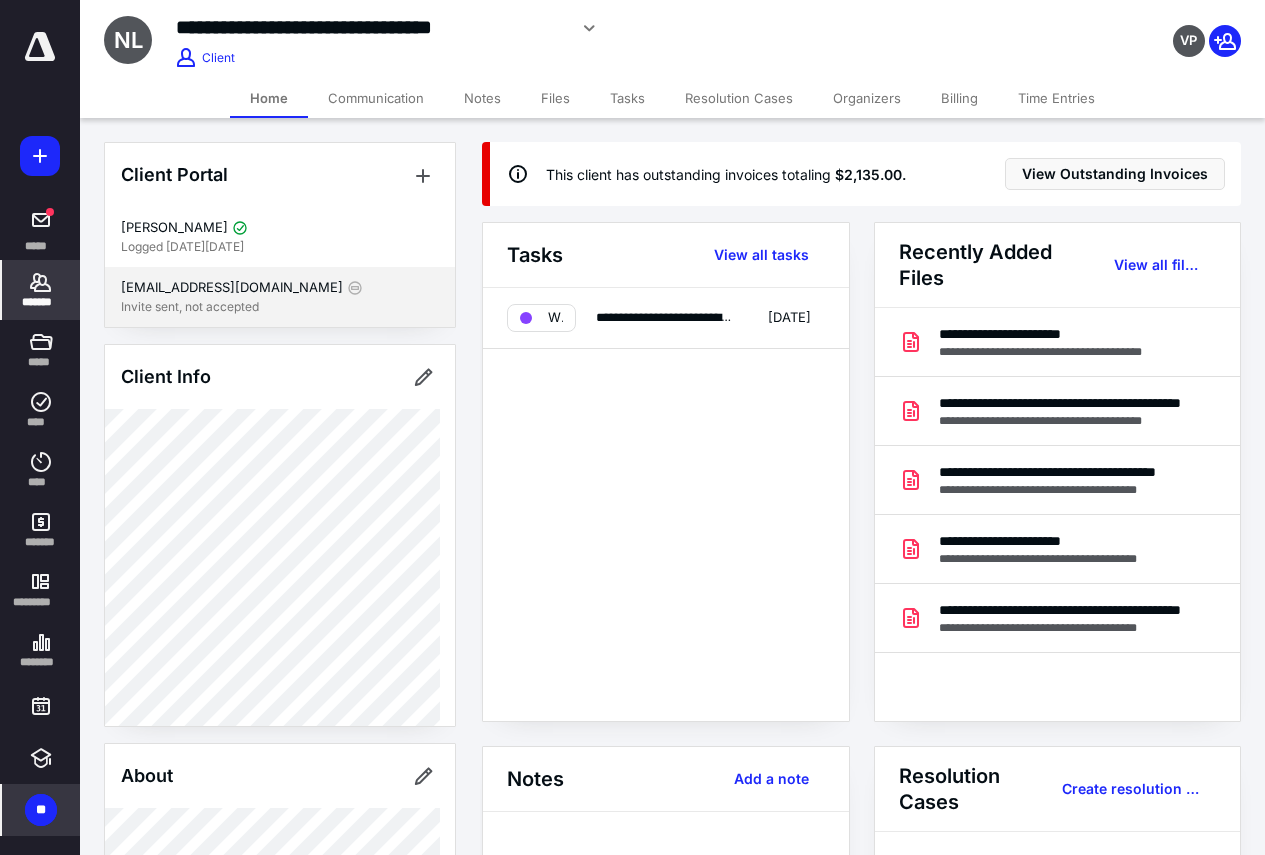 click on "Invite sent, not accepted" at bounding box center [280, 307] 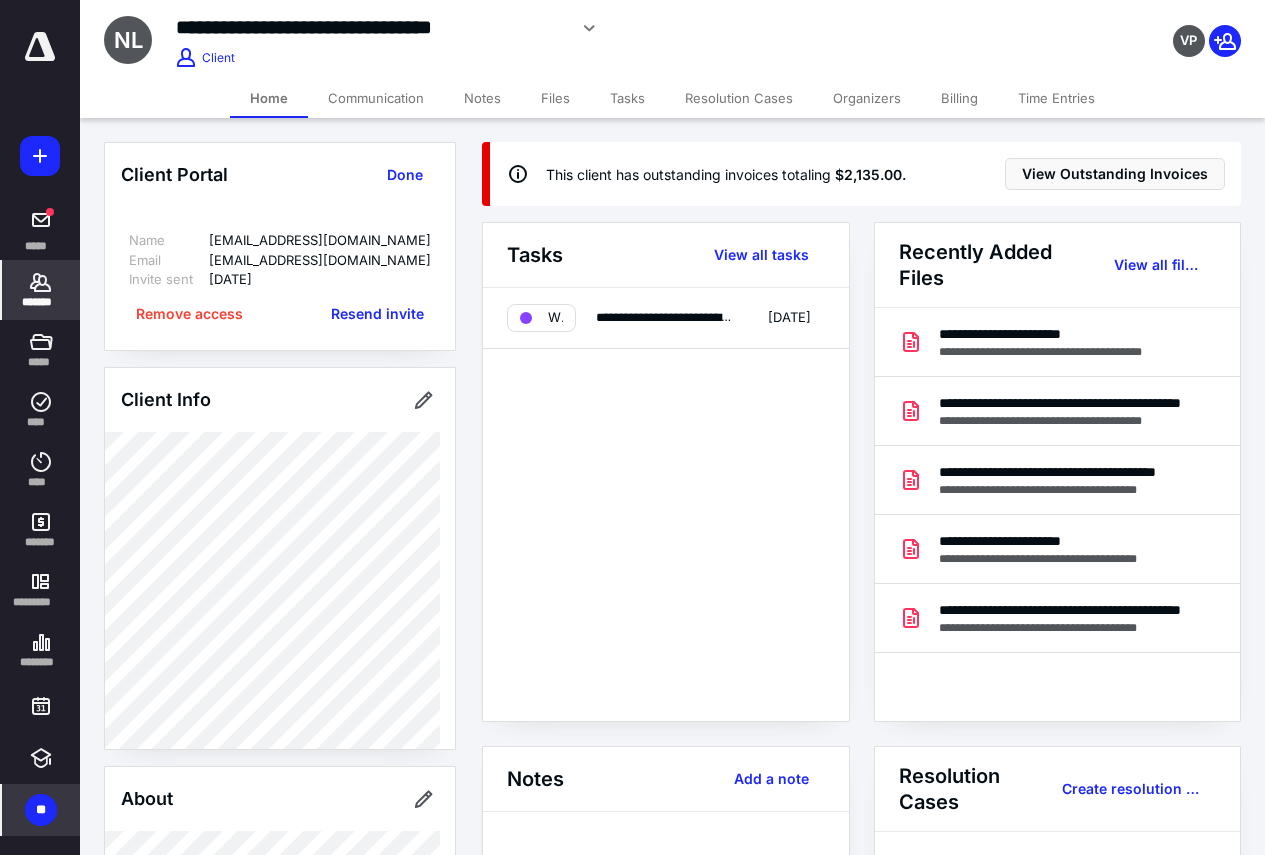 click on "[EMAIL_ADDRESS][DOMAIN_NAME]" at bounding box center [320, 261] 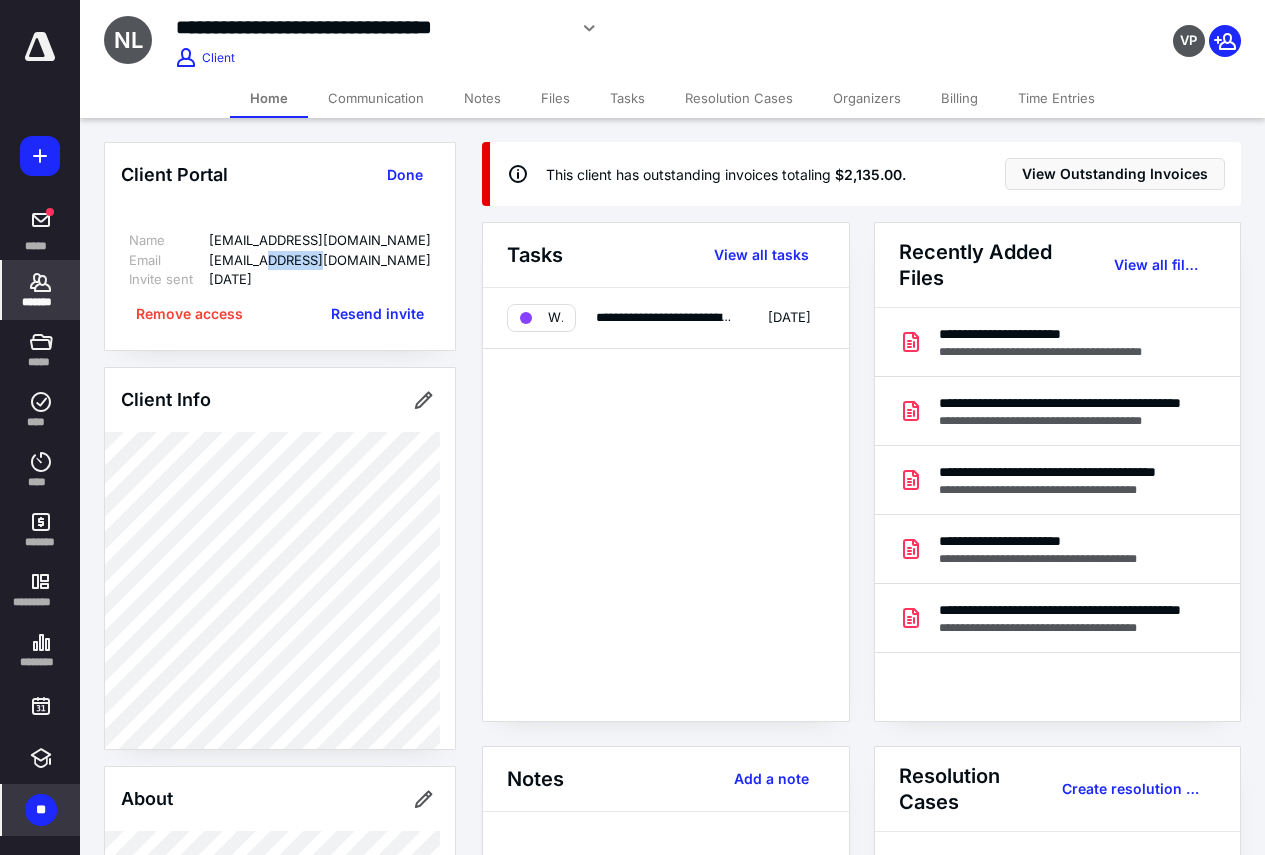 click on "[EMAIL_ADDRESS][DOMAIN_NAME]" at bounding box center [320, 261] 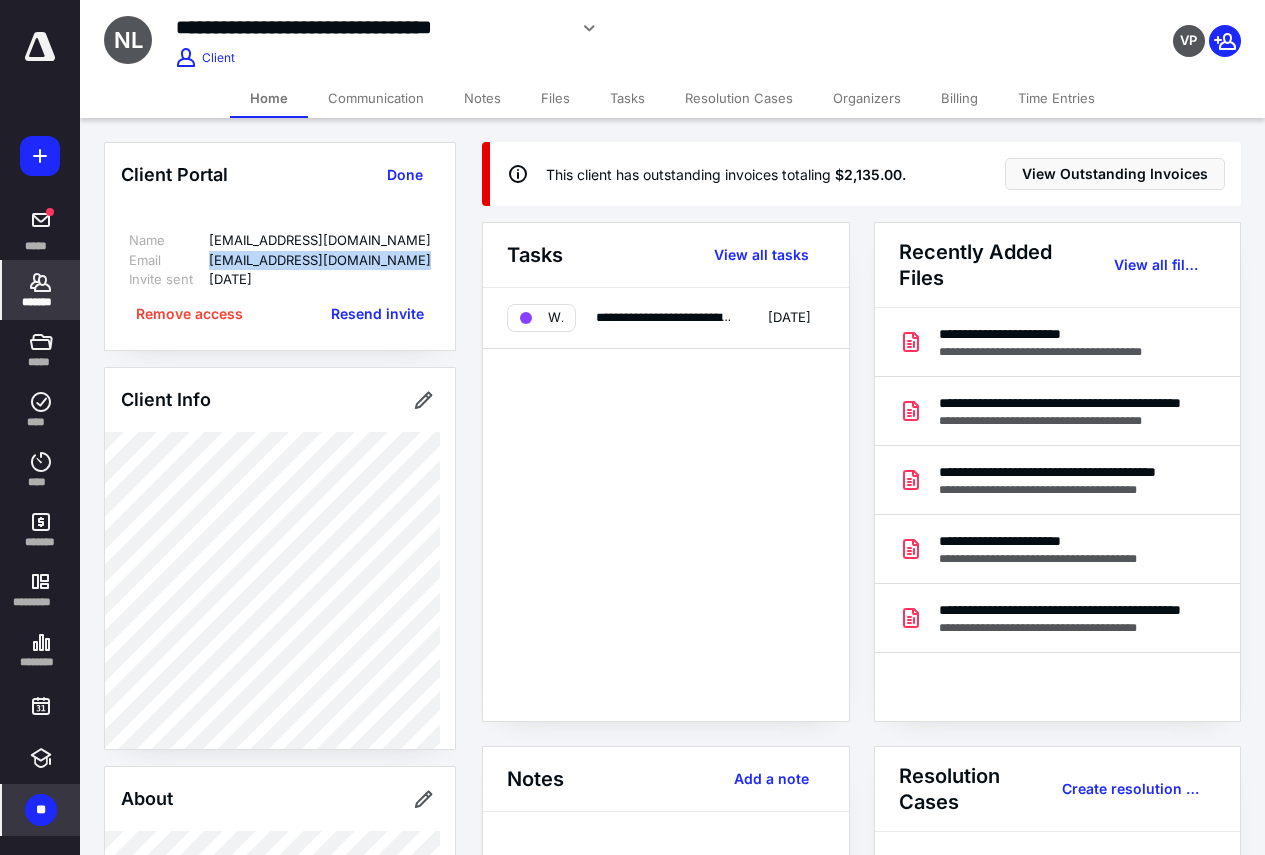 click on "[EMAIL_ADDRESS][DOMAIN_NAME]" at bounding box center [320, 261] 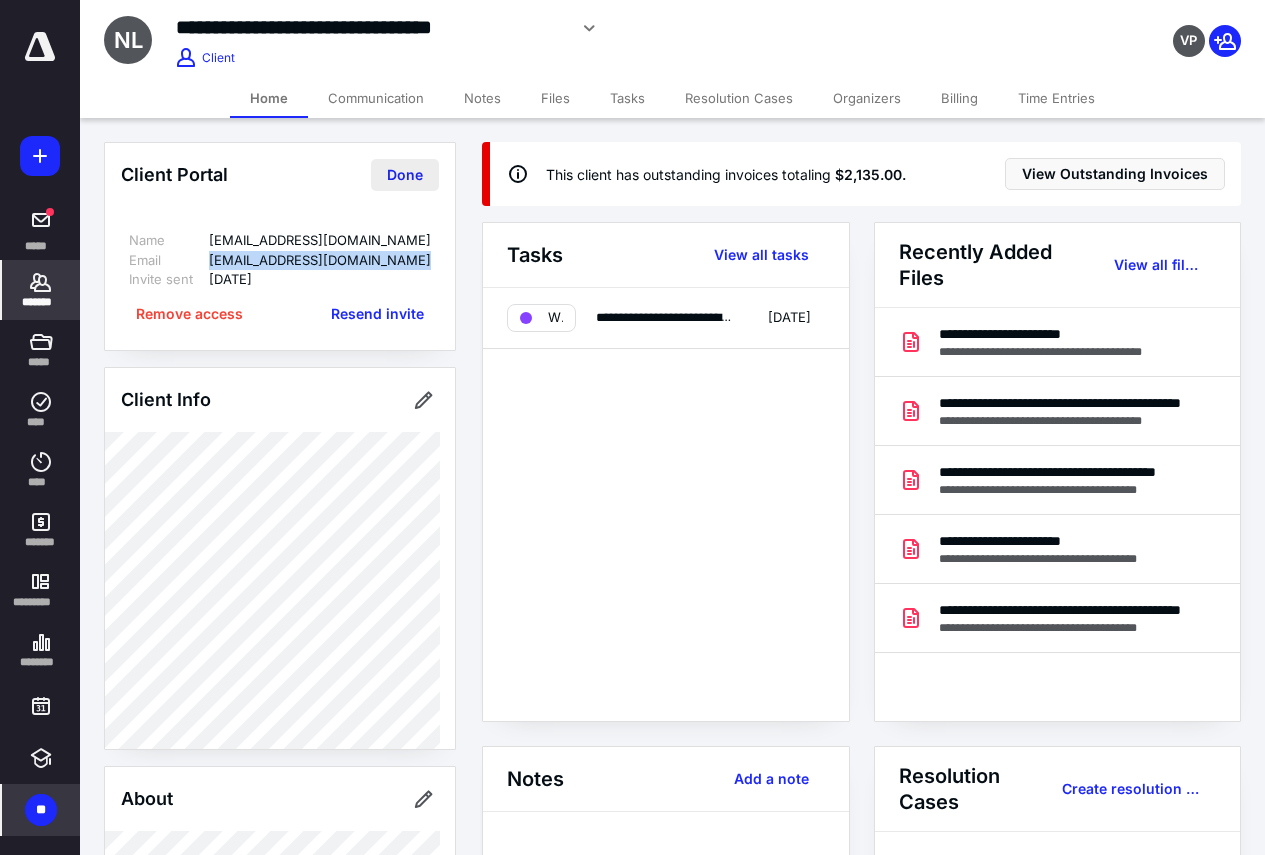 click on "Done" at bounding box center (405, 175) 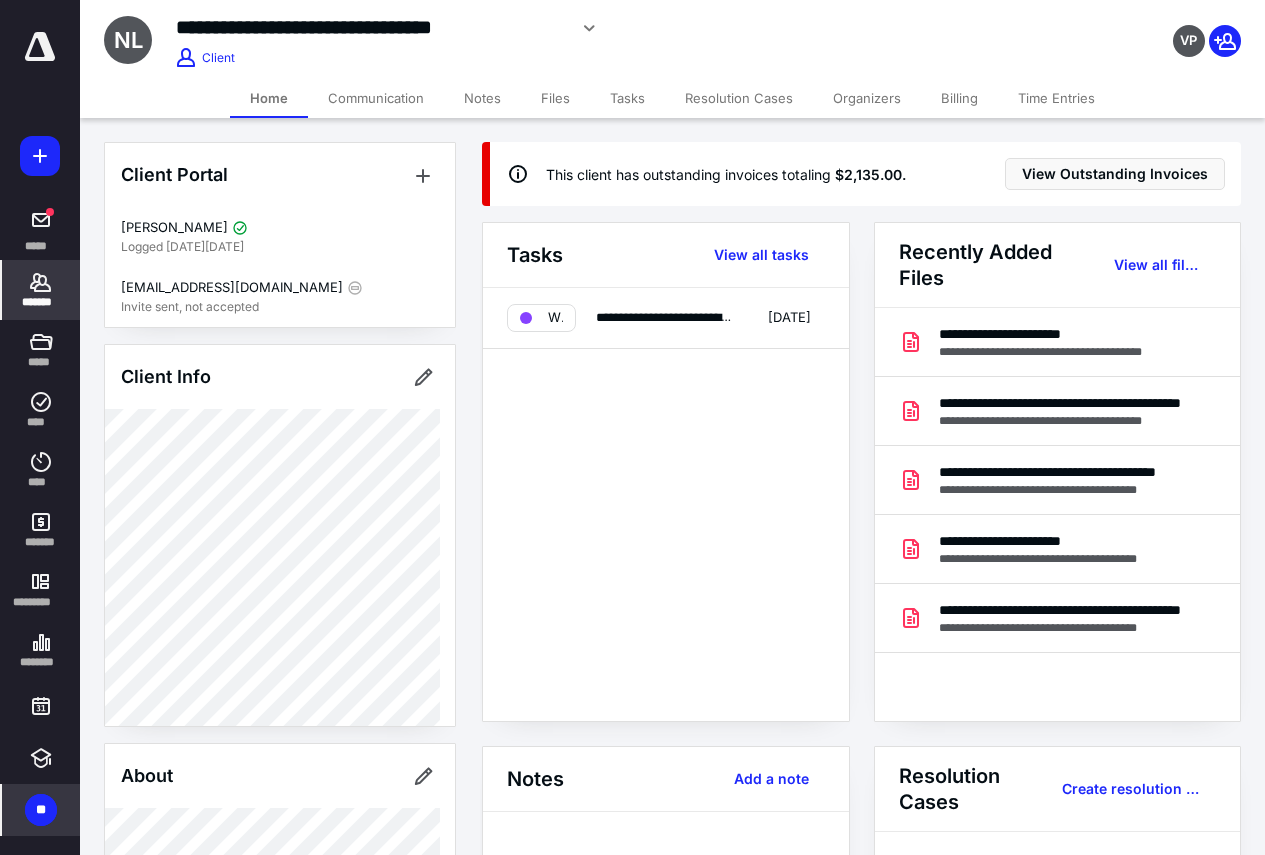 click on "**" at bounding box center (41, 810) 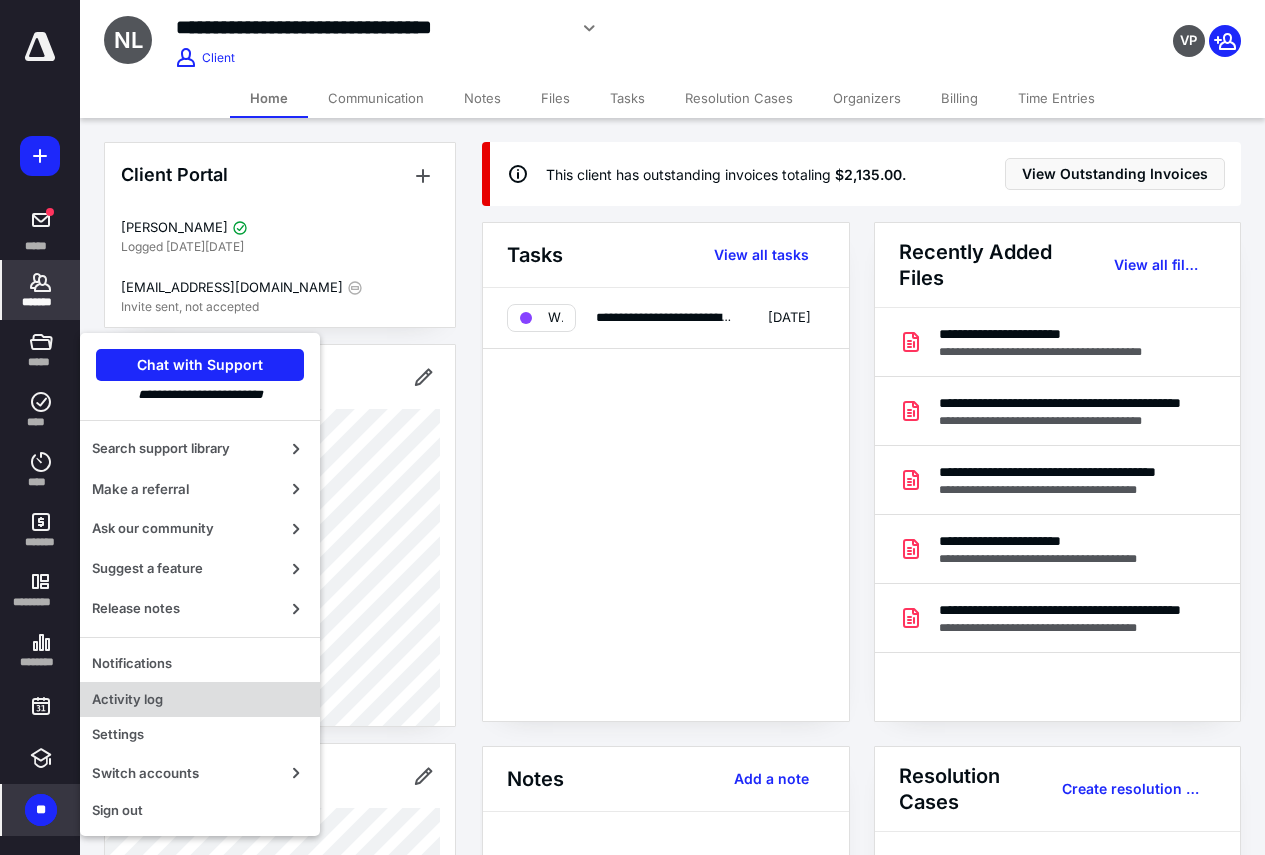 click on "Activity log" at bounding box center (200, 700) 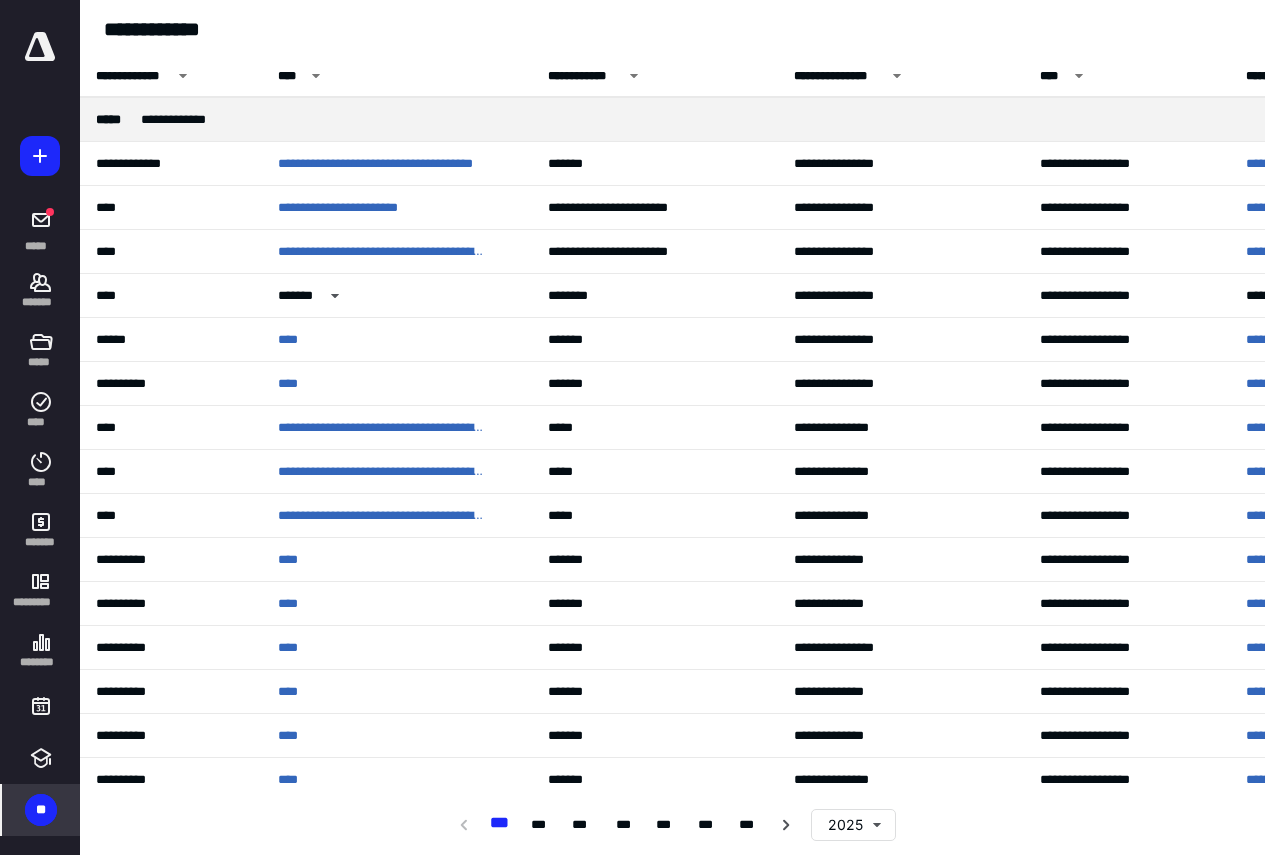 scroll, scrollTop: 0, scrollLeft: 211, axis: horizontal 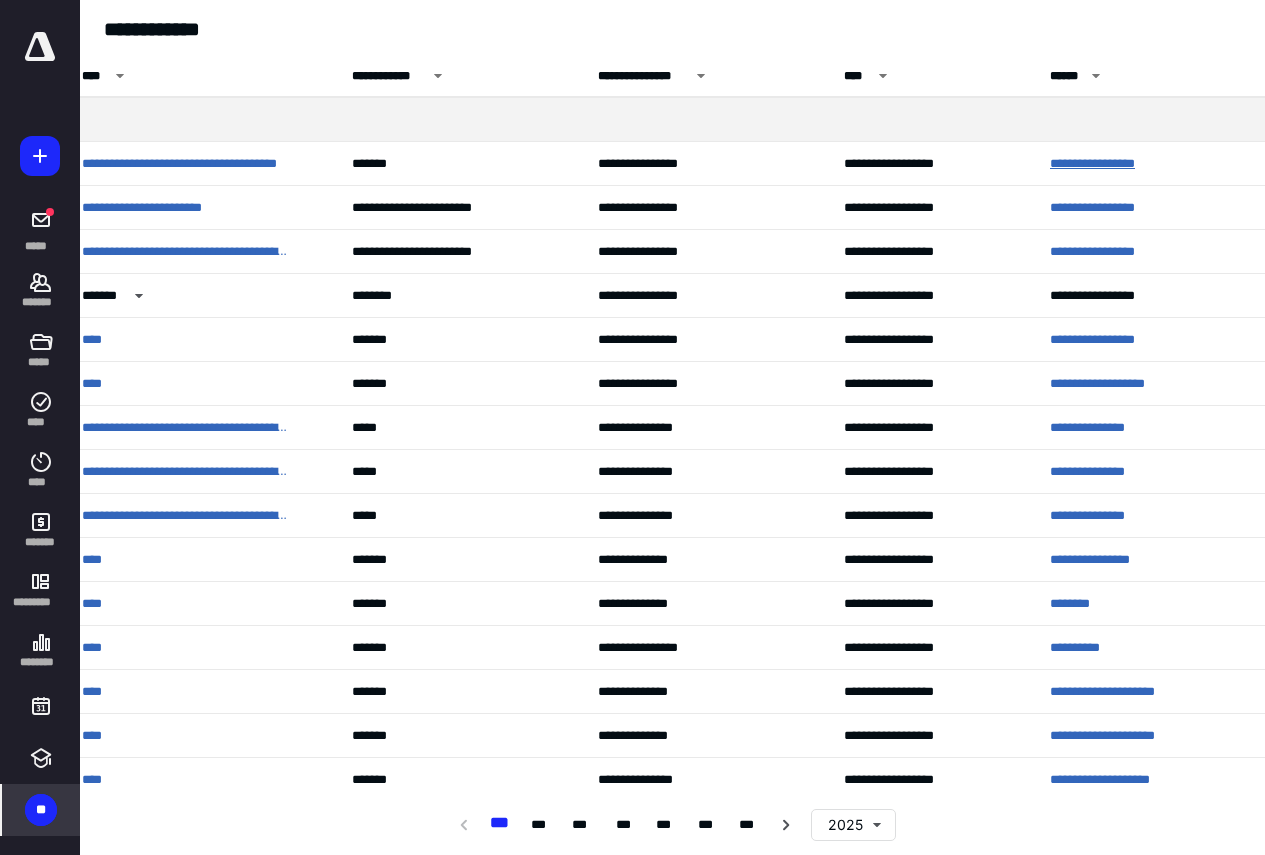 click on "**********" at bounding box center [1141, 164] 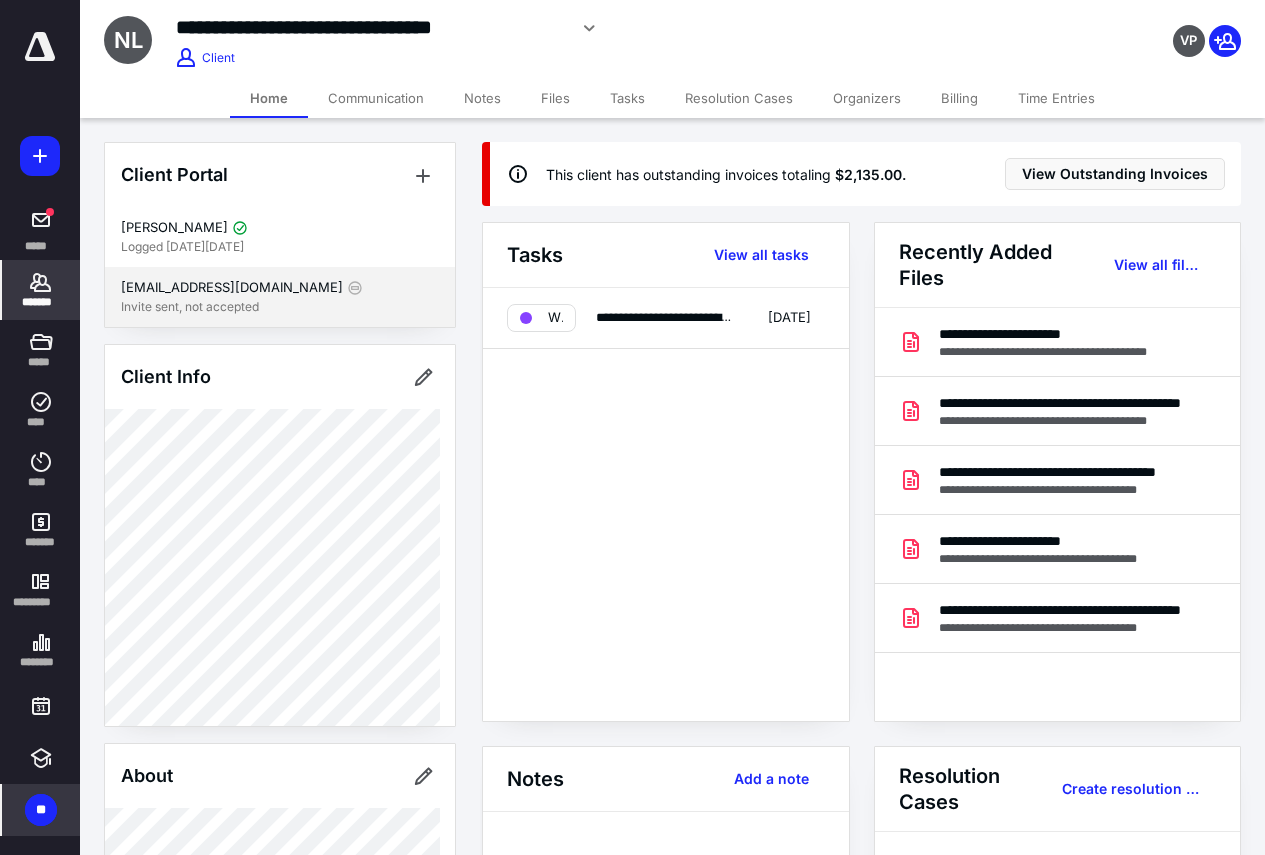click on "Invite sent, not accepted" at bounding box center [280, 307] 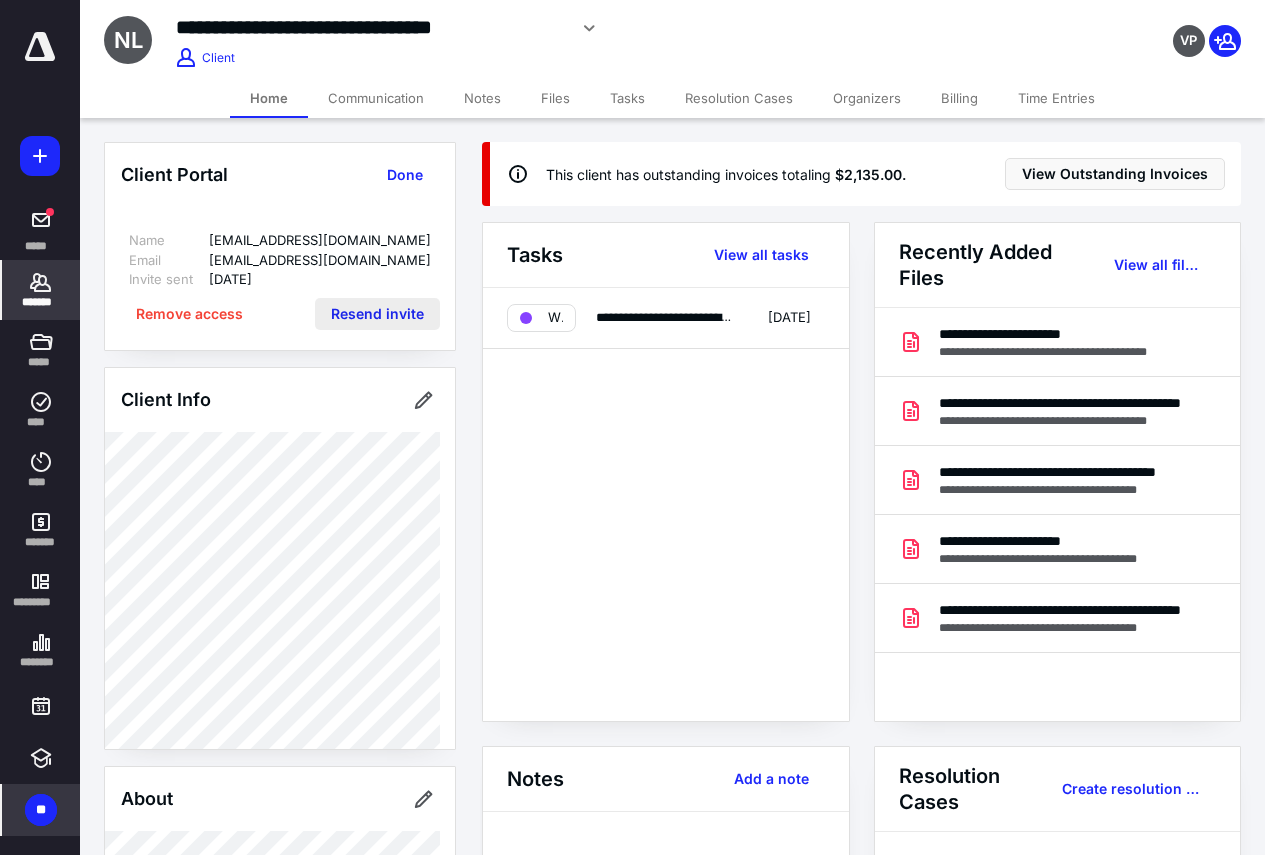 click on "Resend invite" at bounding box center (377, 314) 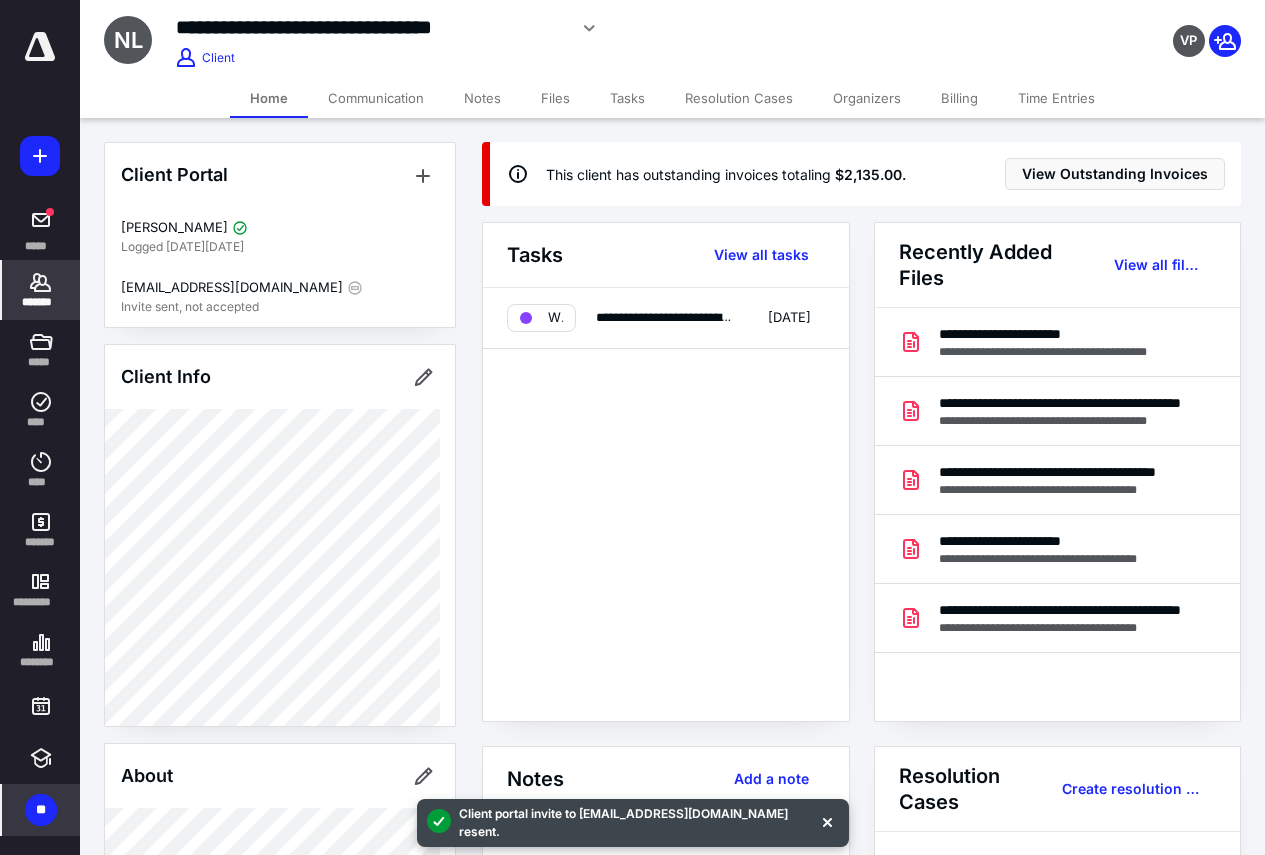 click on "Billing" at bounding box center [959, 98] 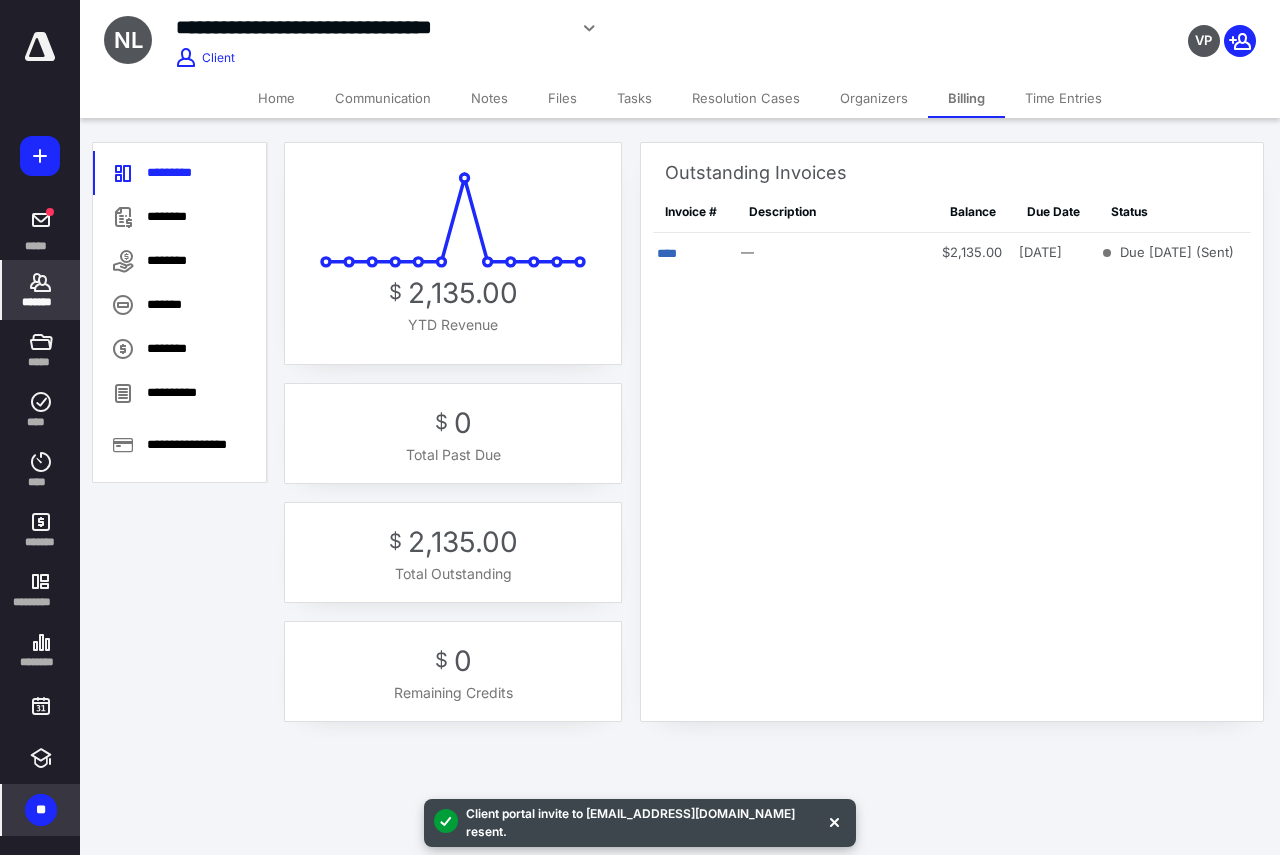 click on "Home" at bounding box center (276, 98) 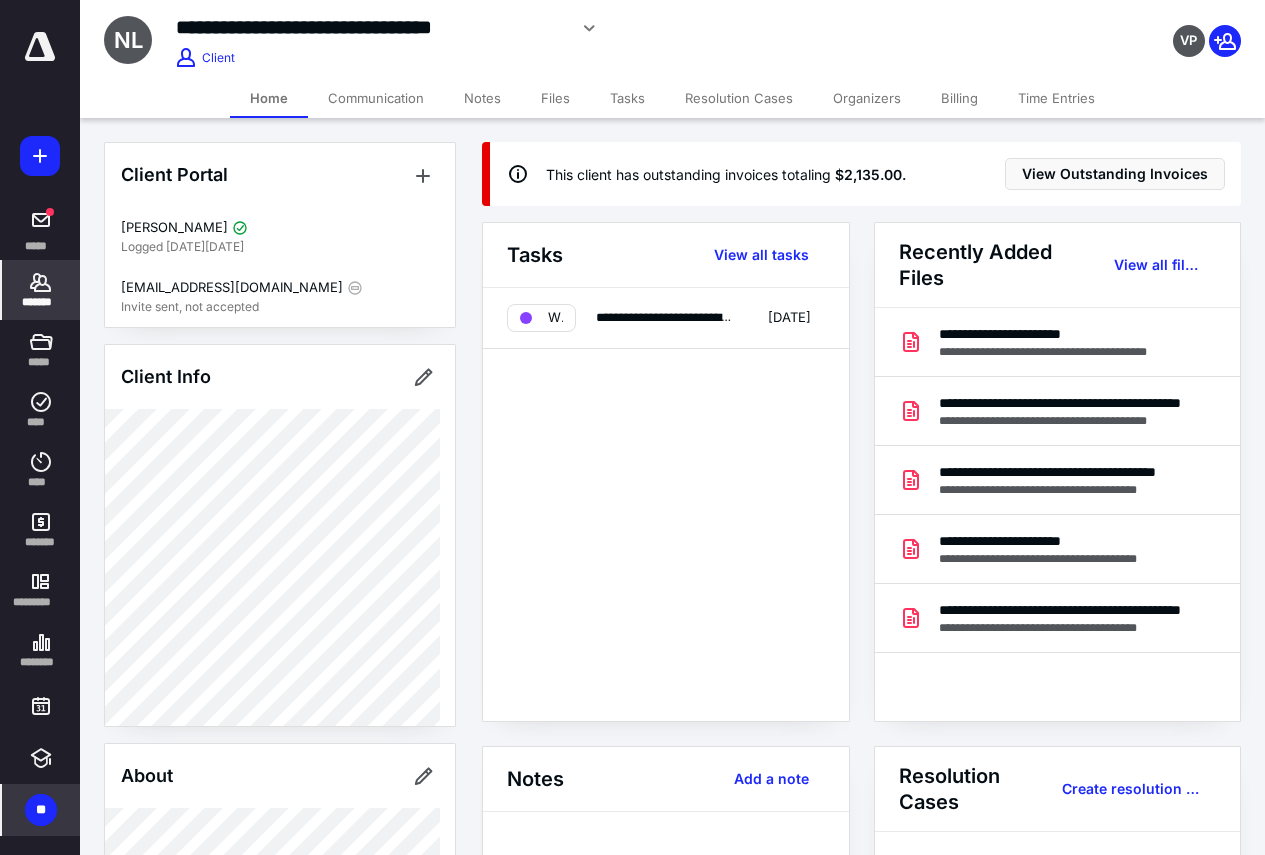click on "**" at bounding box center (41, 810) 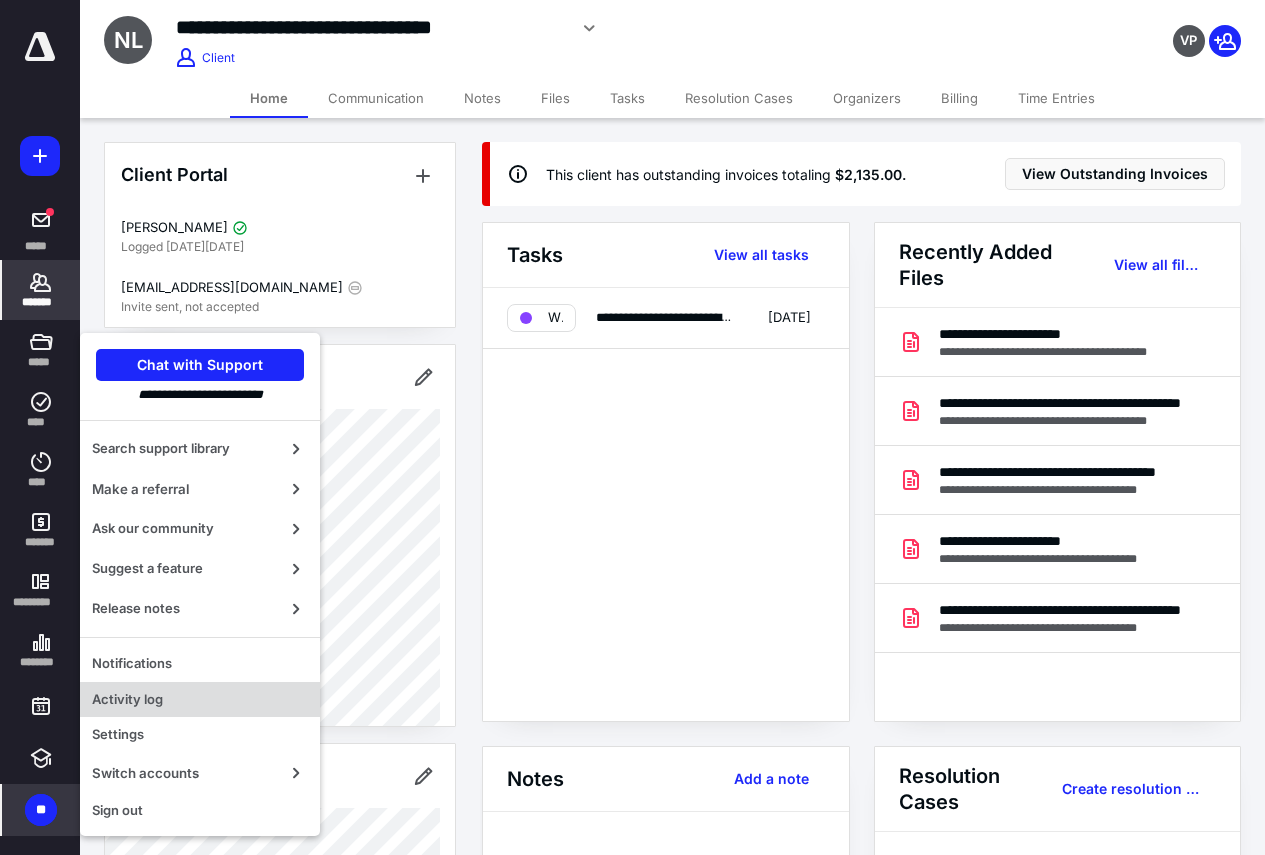 click on "Activity log" at bounding box center (200, 700) 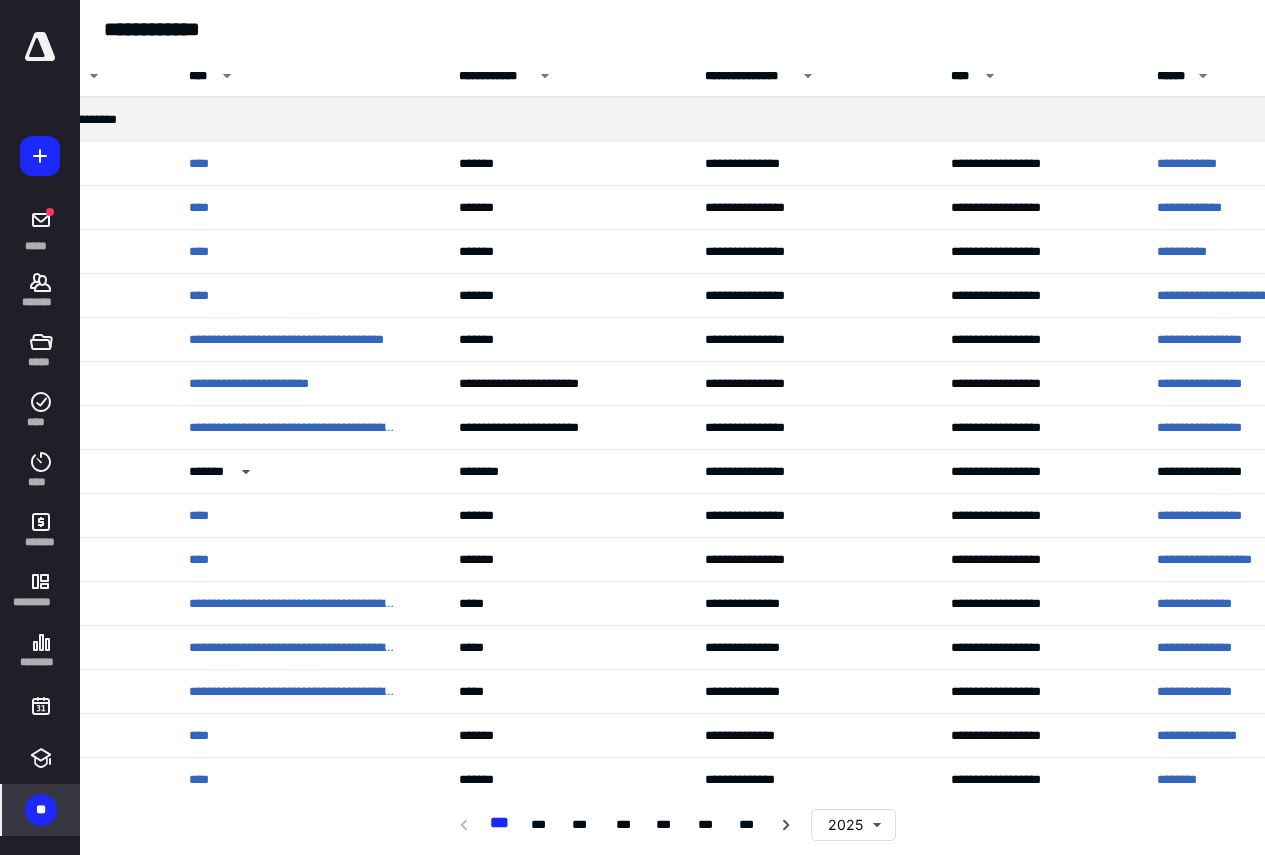 scroll, scrollTop: 0, scrollLeft: 211, axis: horizontal 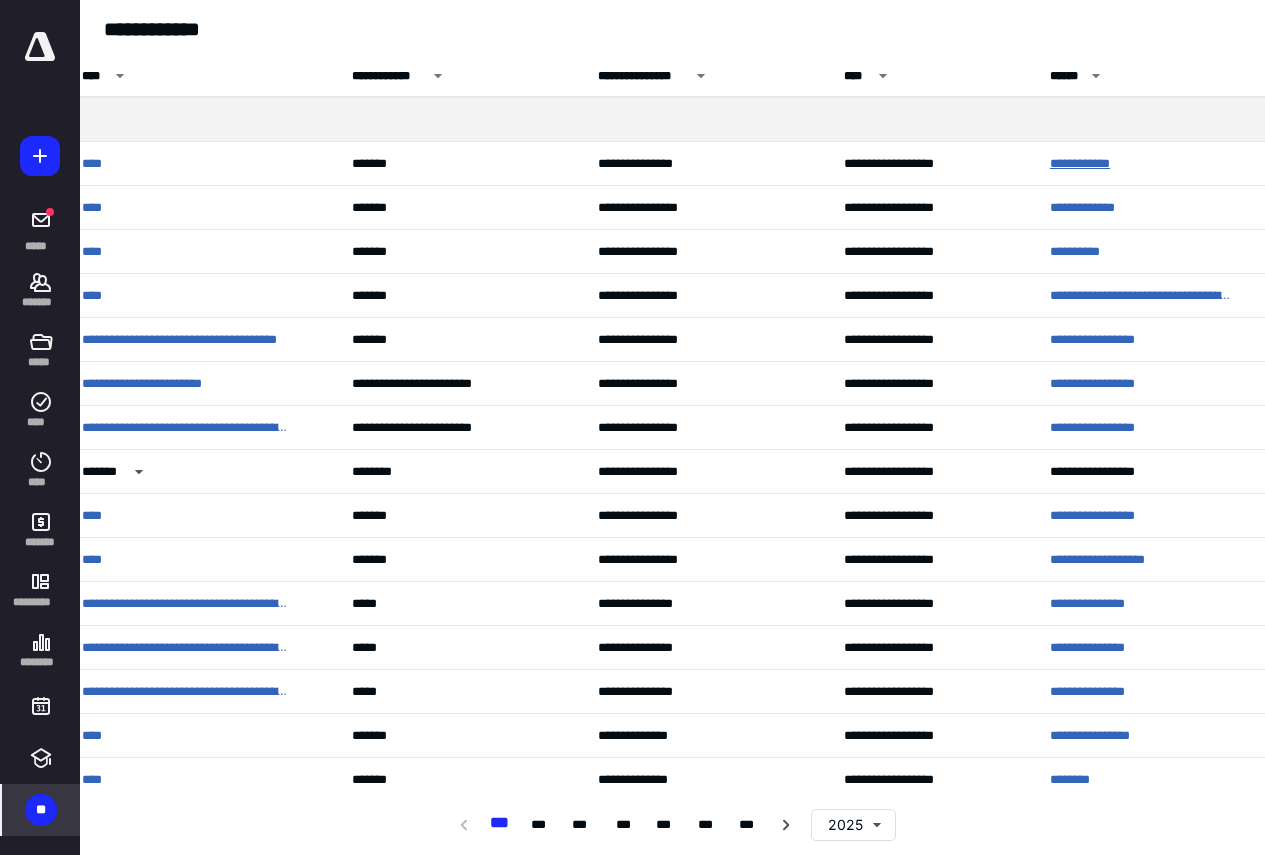 click on "**********" at bounding box center (1141, 164) 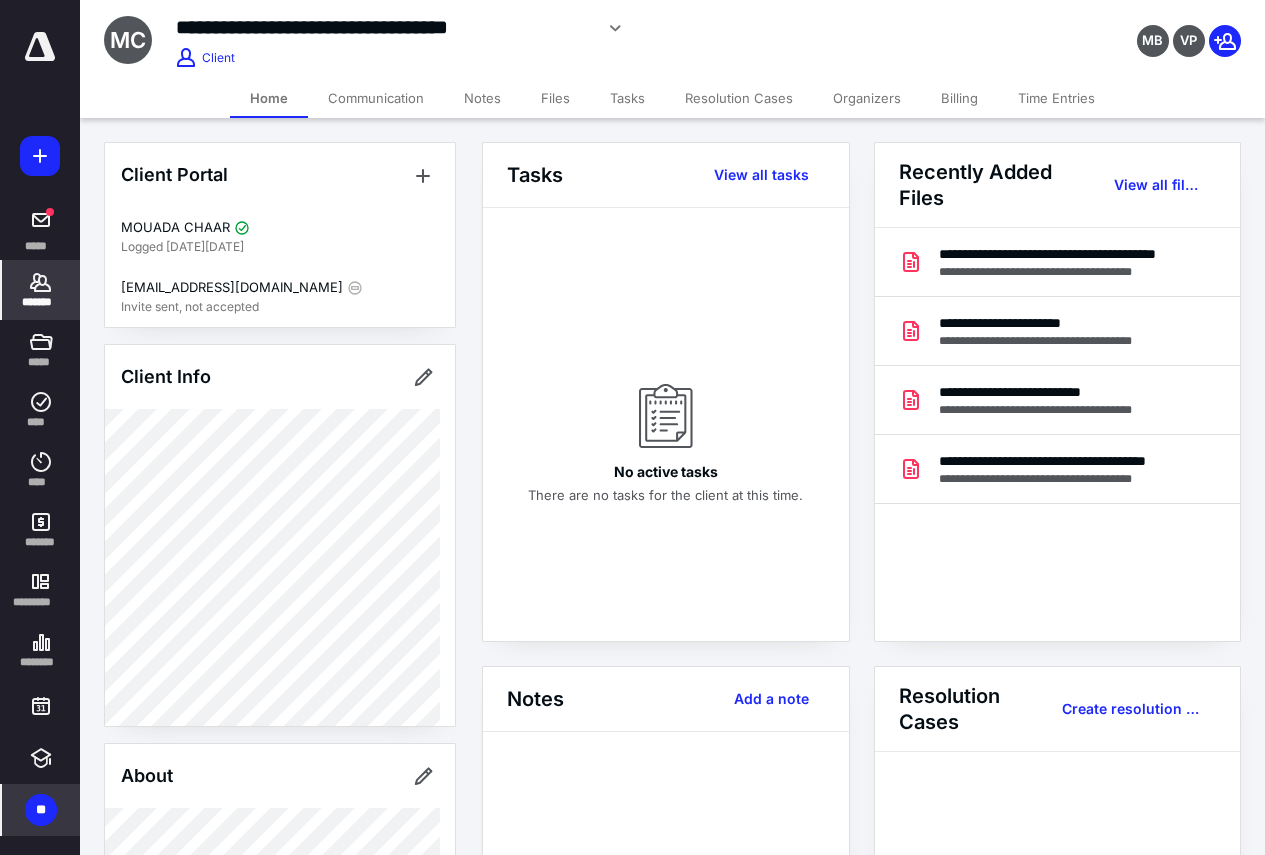 click on "*******" at bounding box center (41, 290) 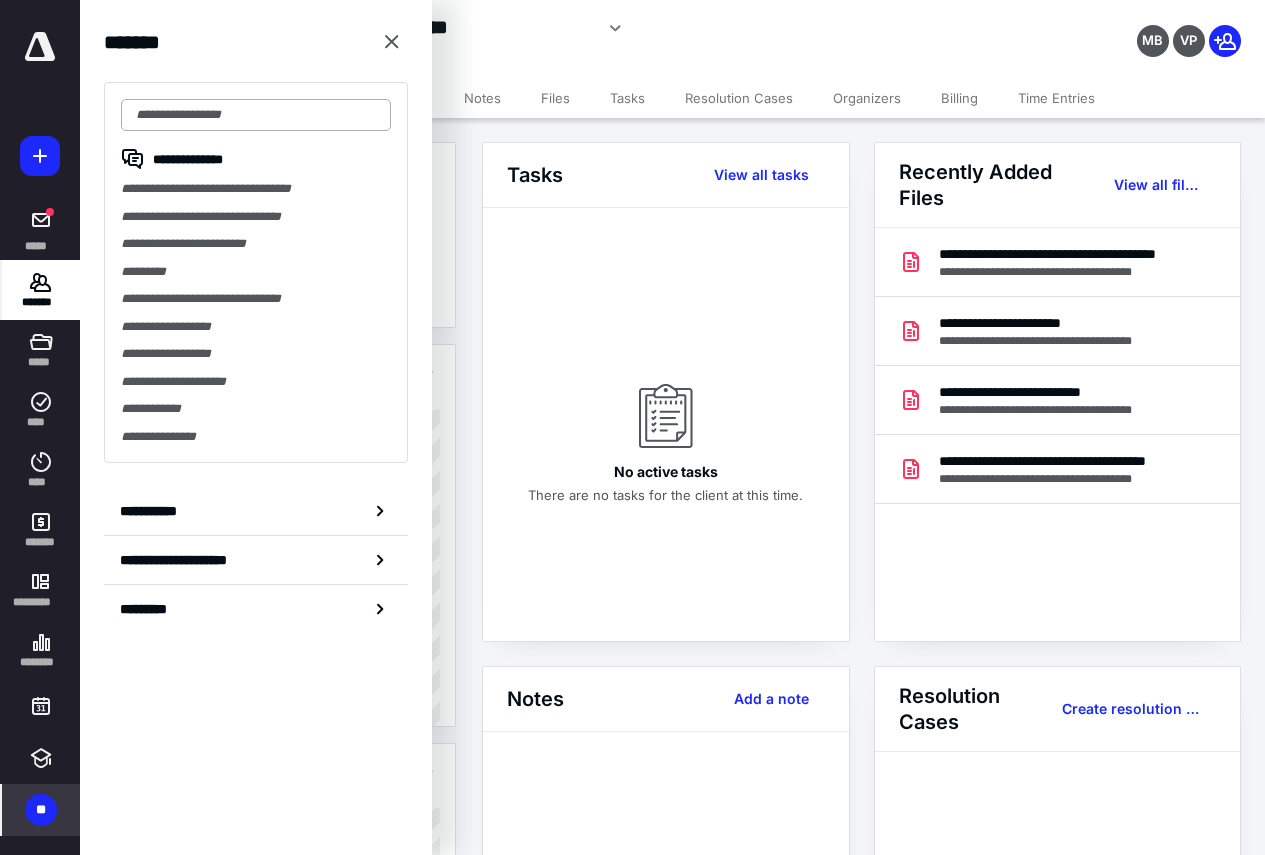 click at bounding box center [256, 115] 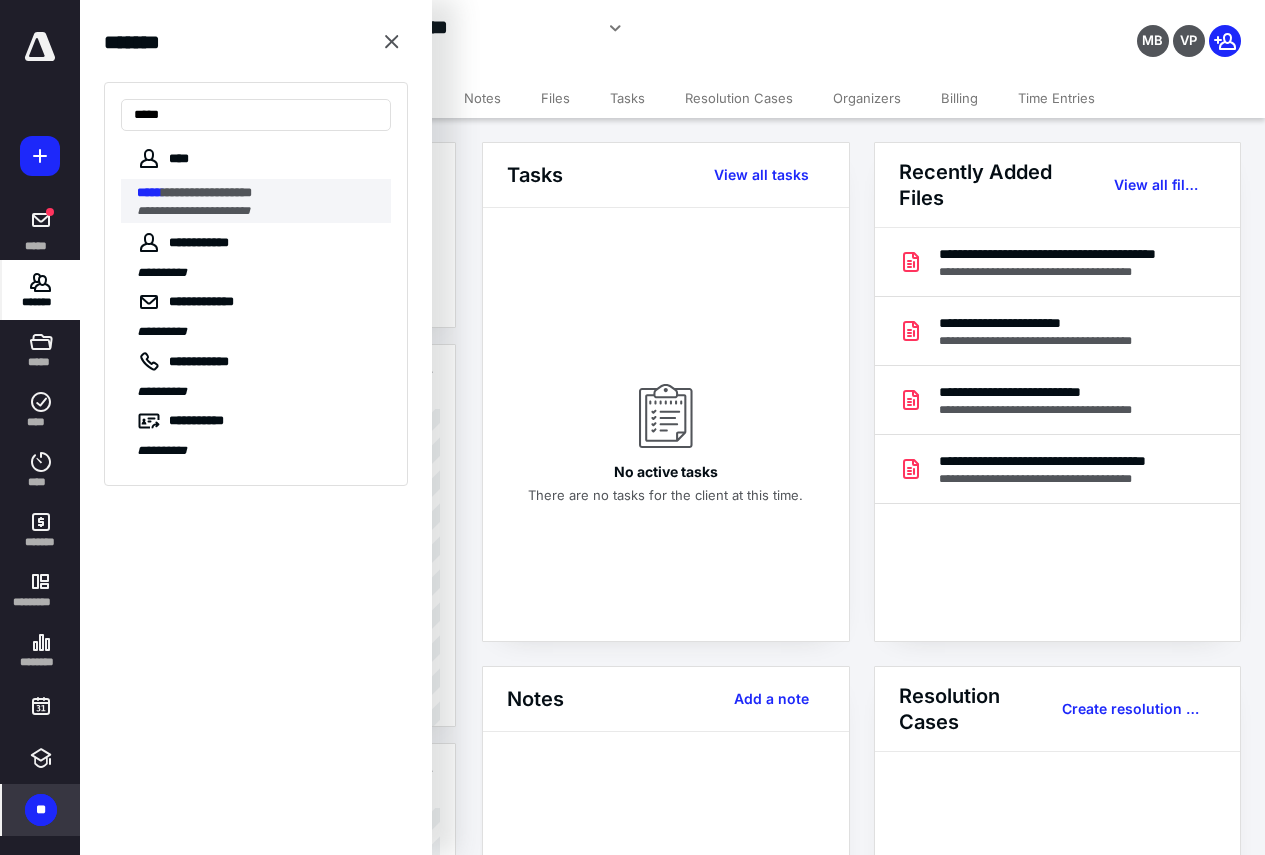 type on "*****" 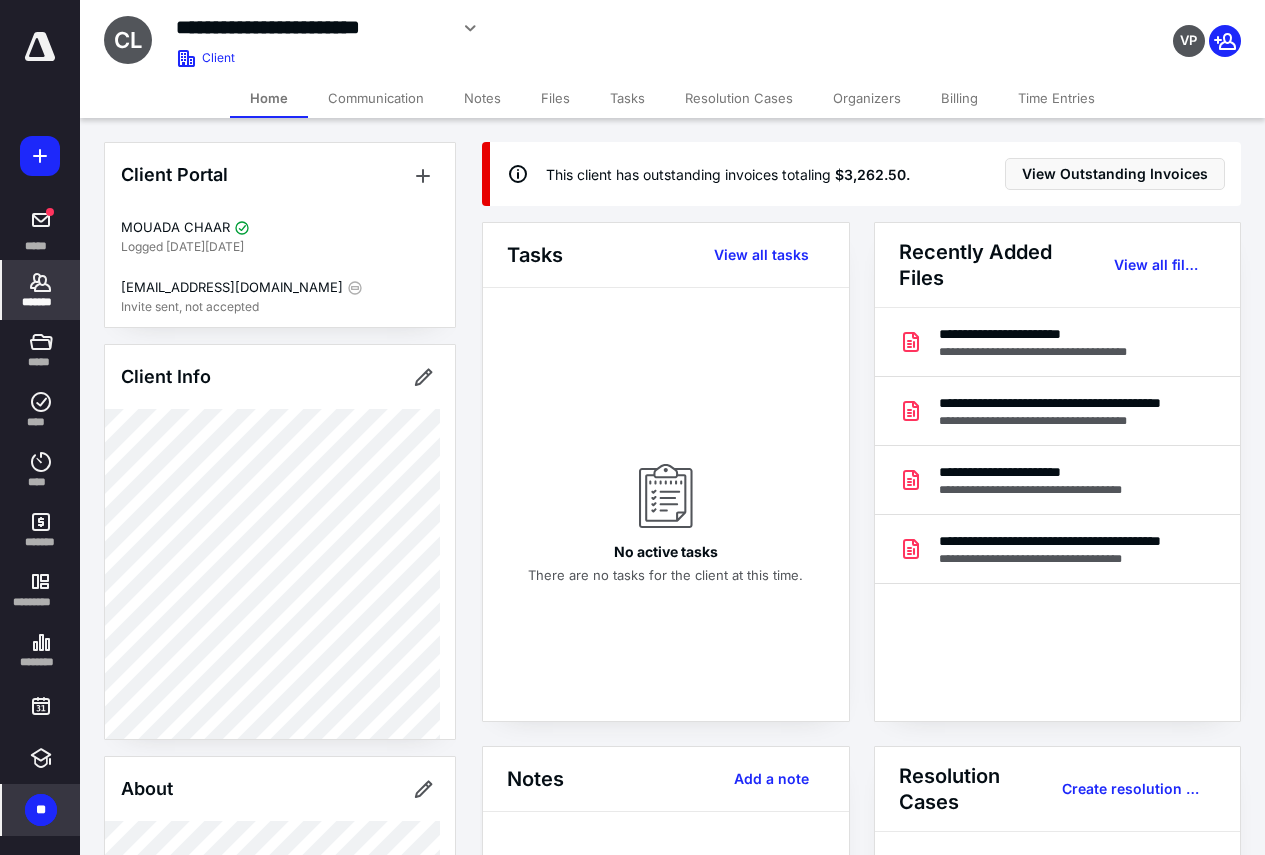 click on "Billing" at bounding box center [959, 98] 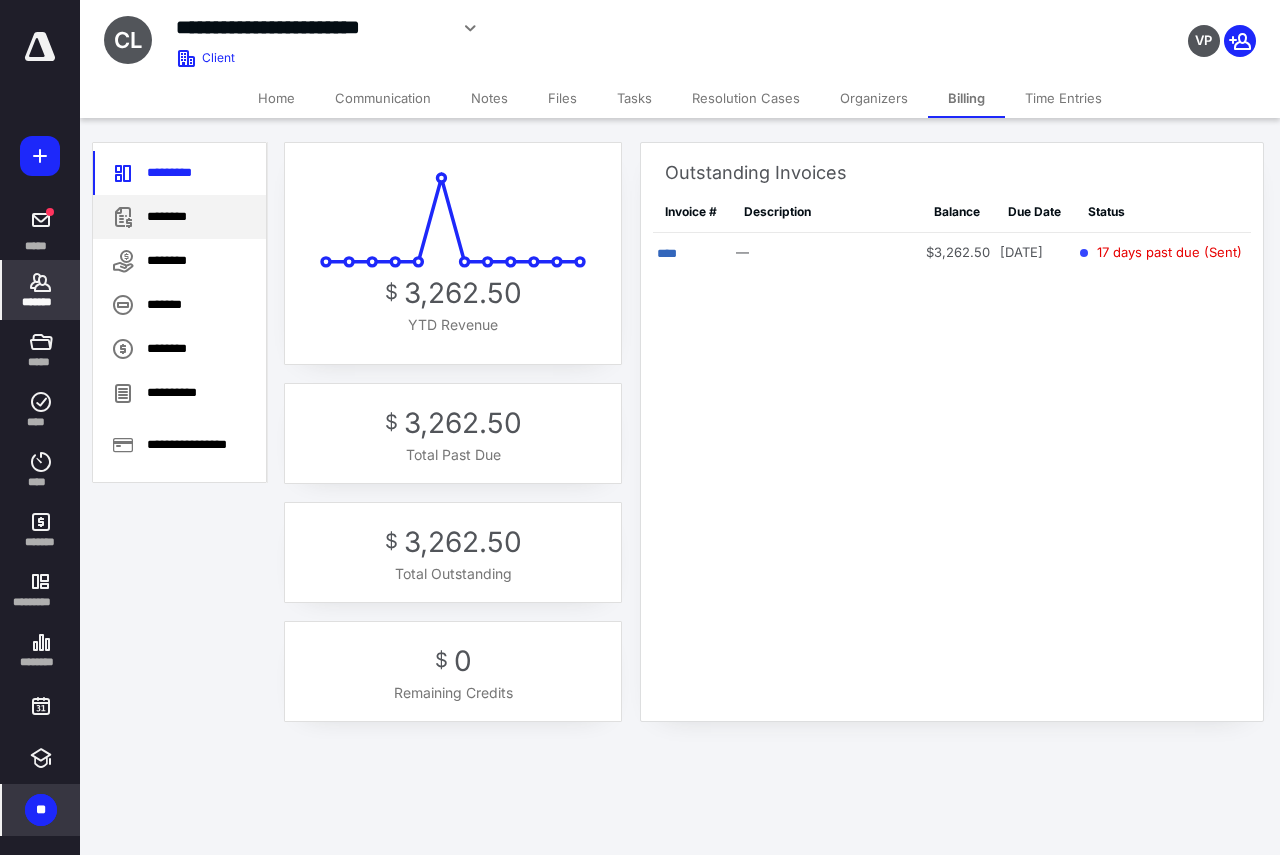 click on "********" at bounding box center (179, 217) 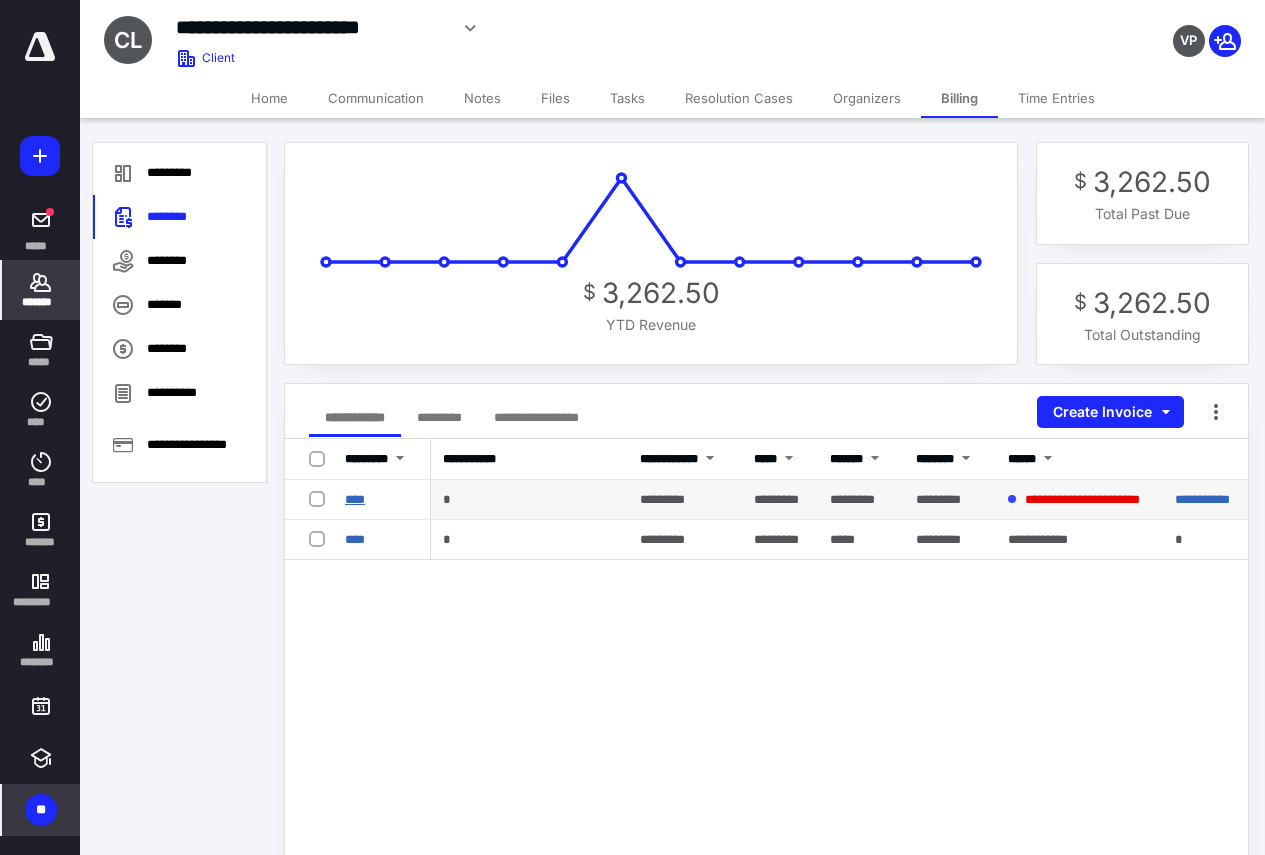click on "****" at bounding box center (355, 499) 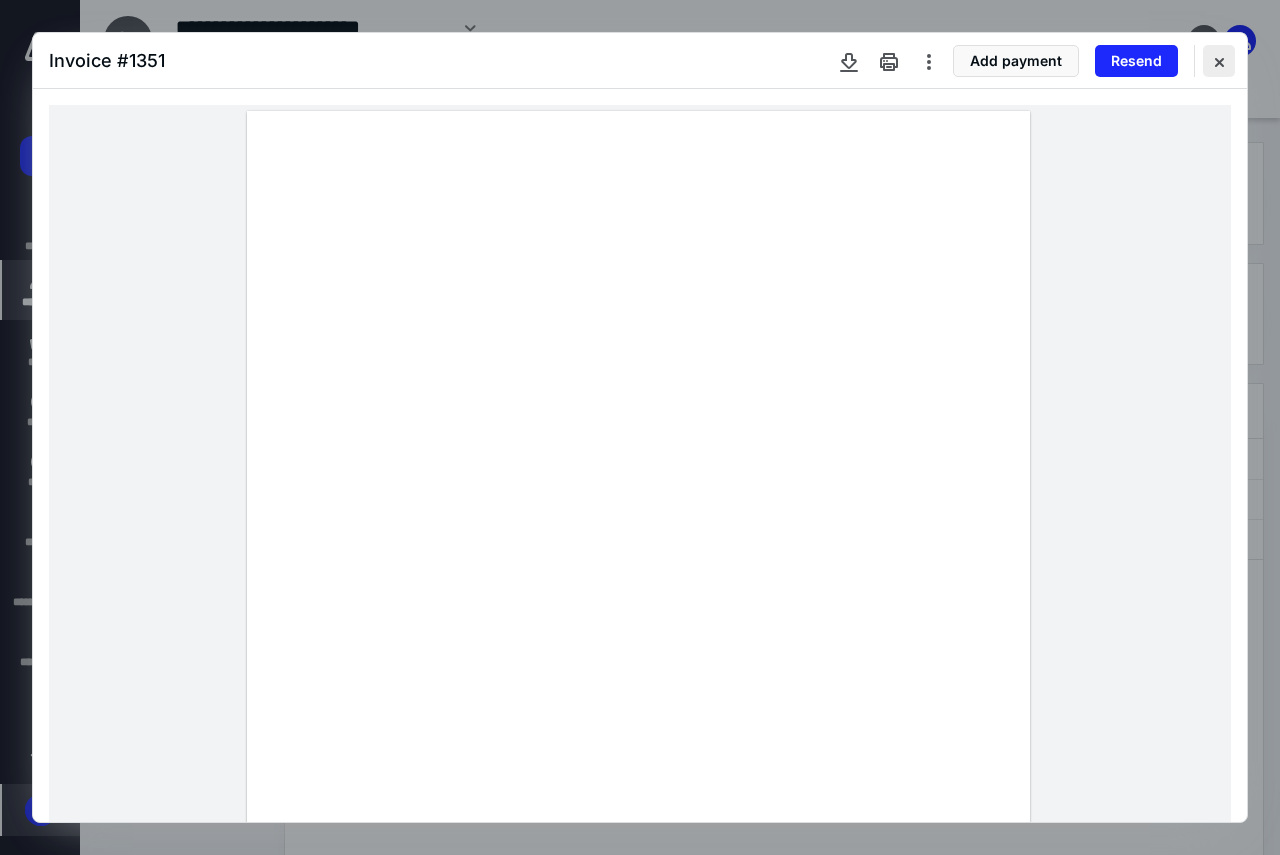 click at bounding box center [1219, 61] 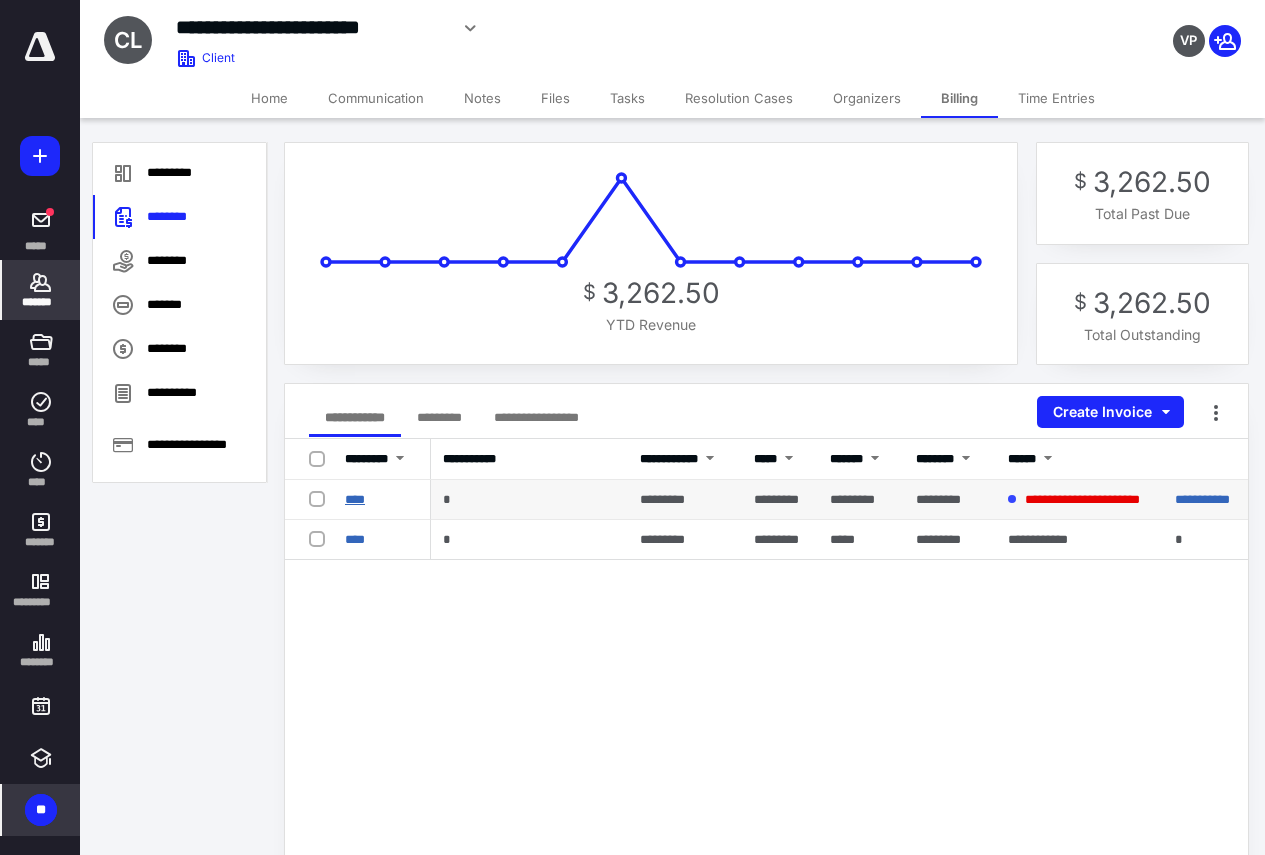 click on "****" at bounding box center (355, 499) 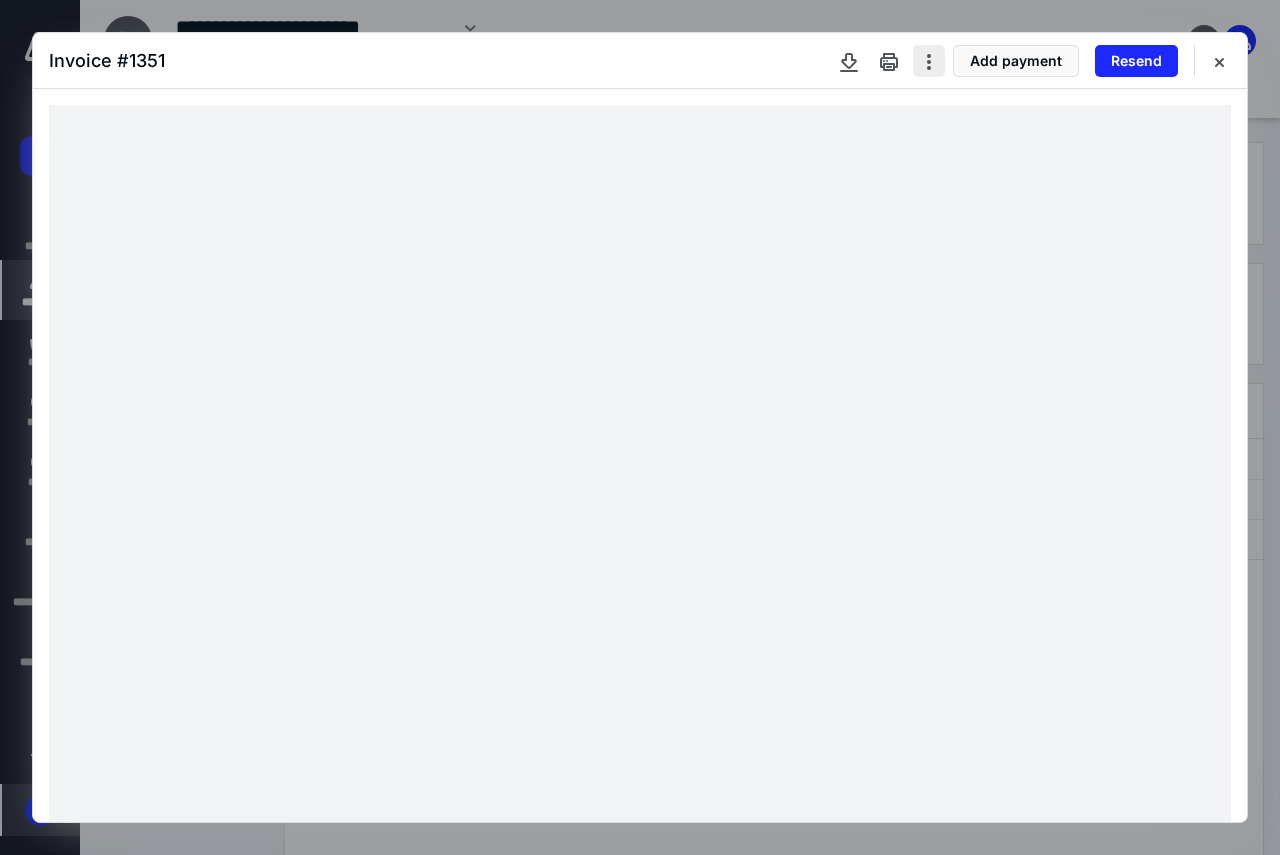 click at bounding box center (929, 61) 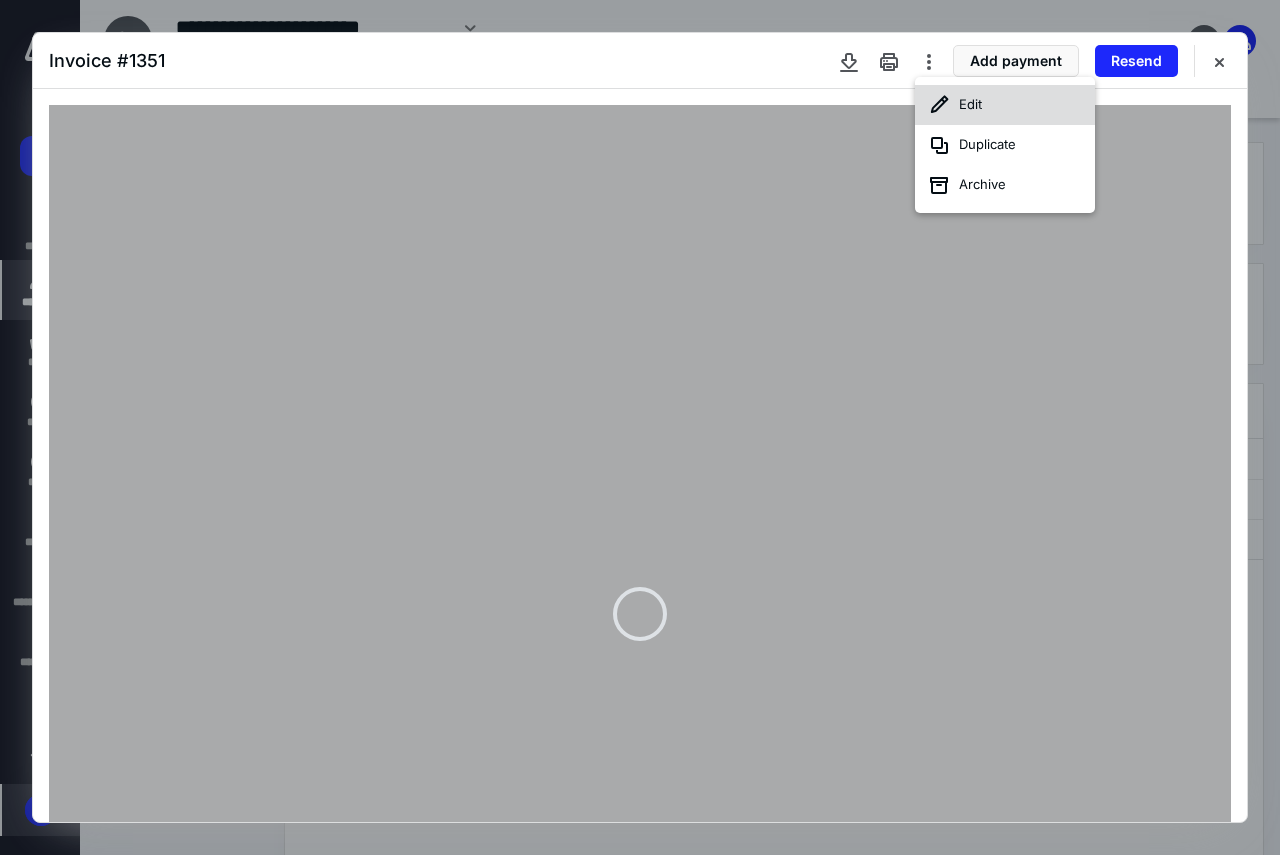 click 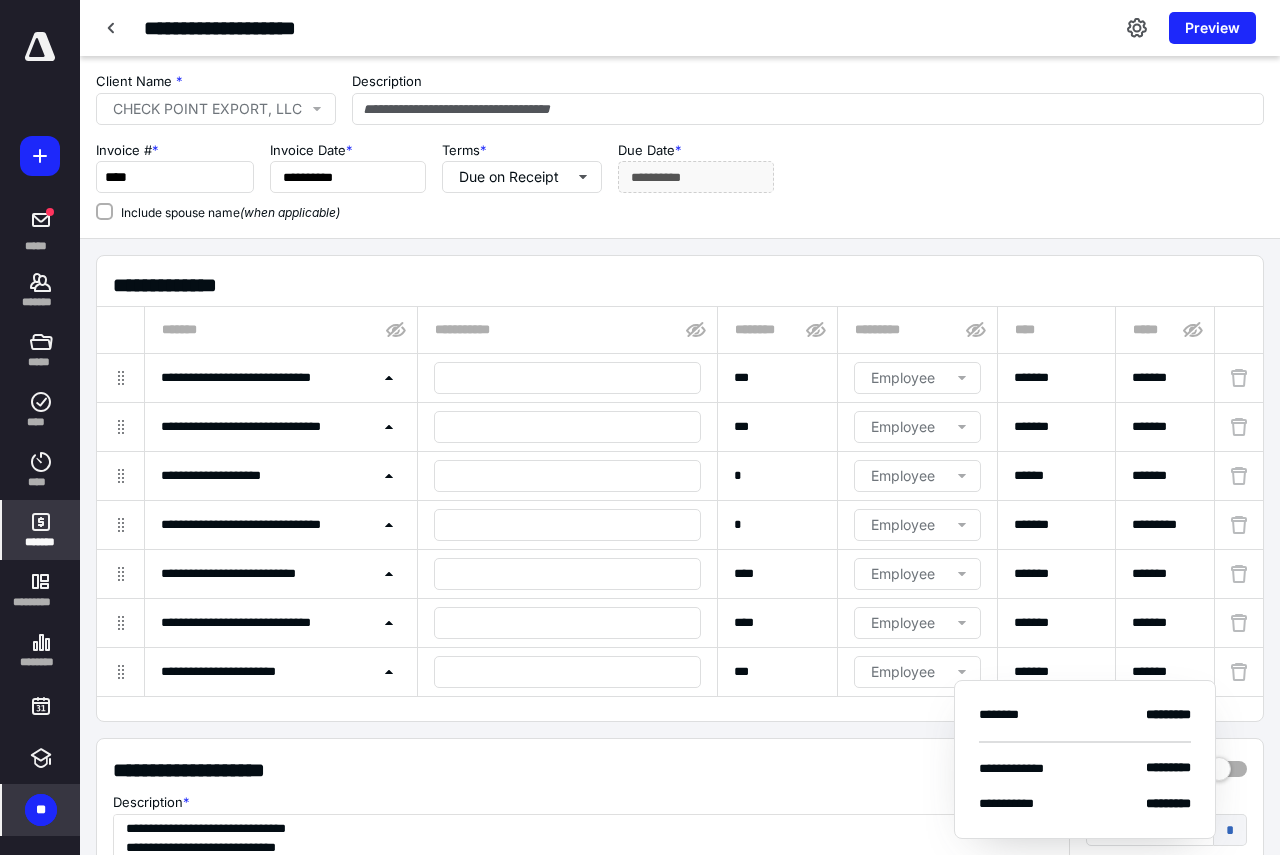 type on "****" 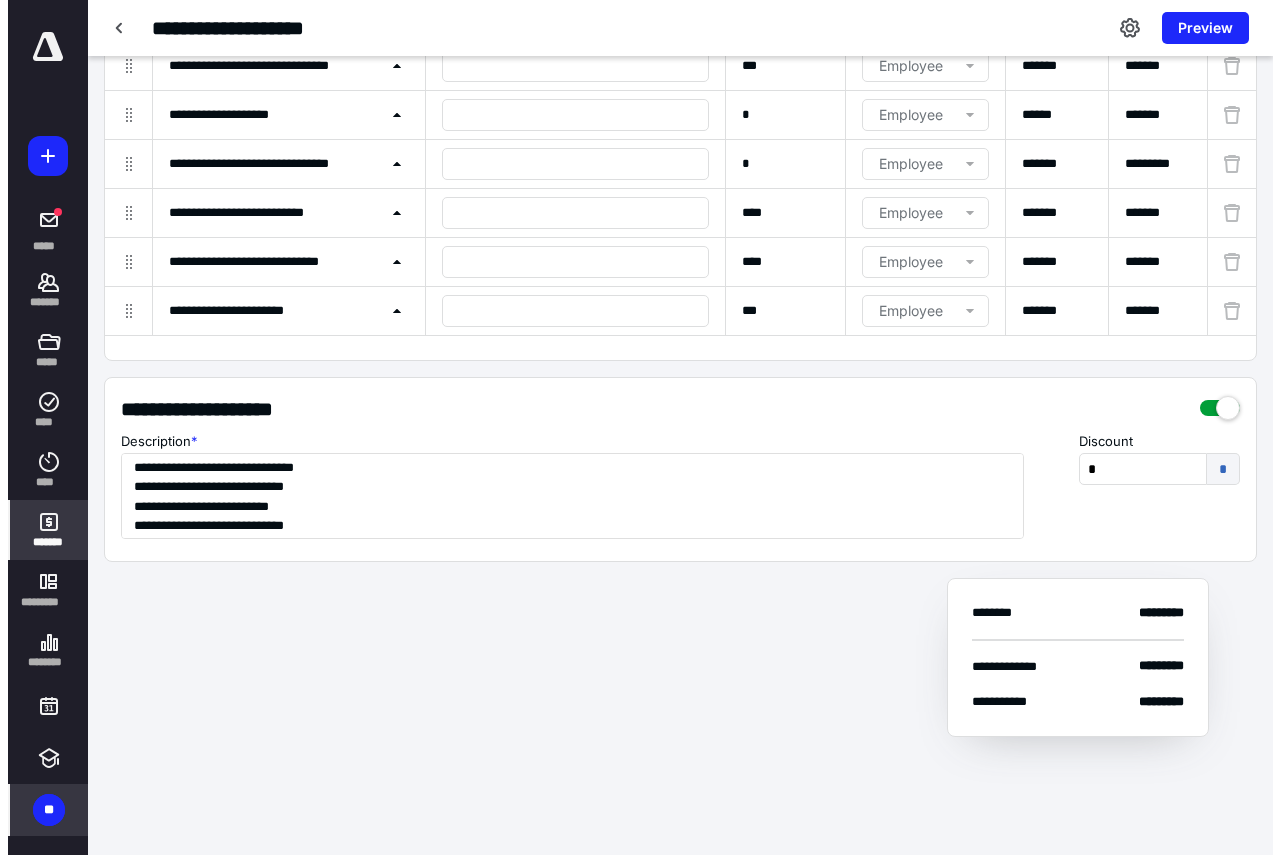 scroll, scrollTop: 372, scrollLeft: 0, axis: vertical 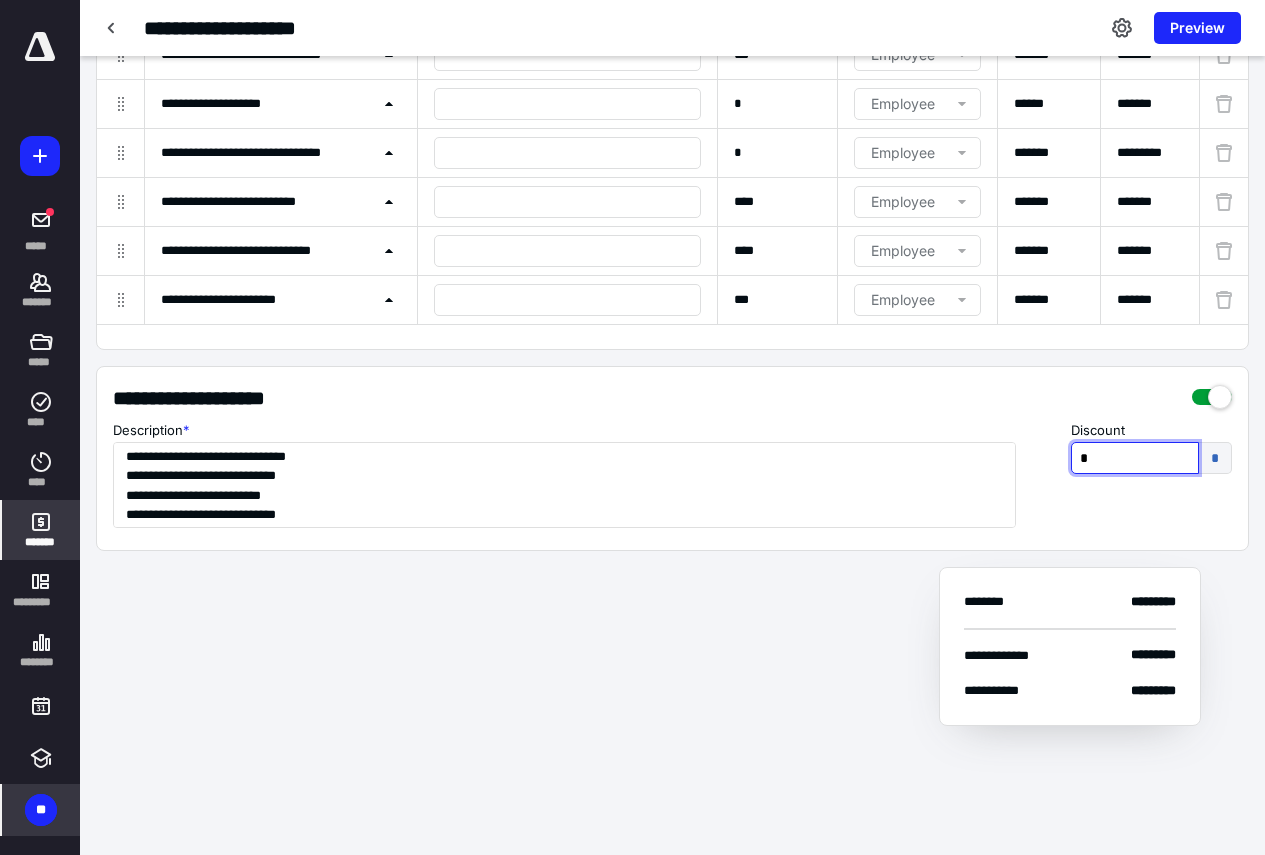 click on "*" at bounding box center (1135, 458) 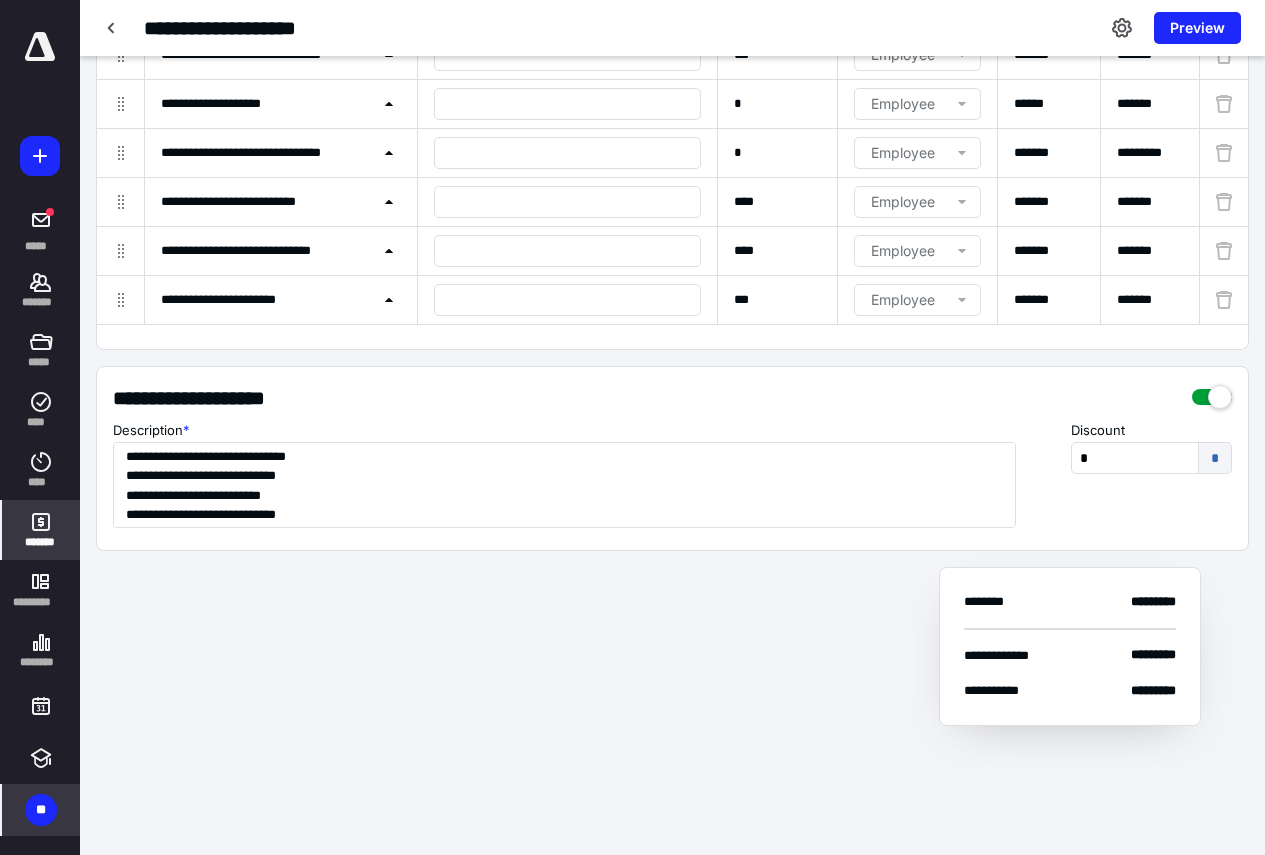 click on "**********" at bounding box center [672, 205] 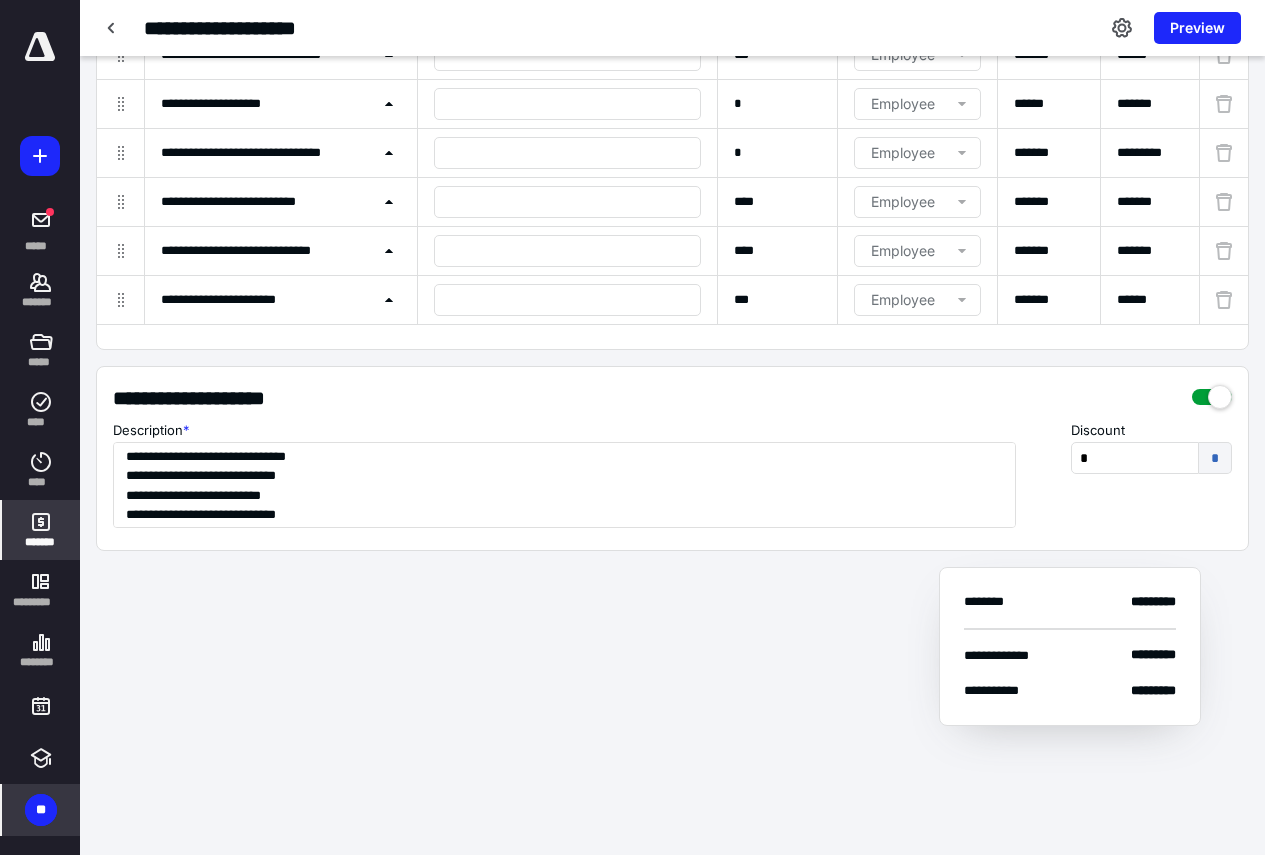 click on "**********" at bounding box center (672, 205) 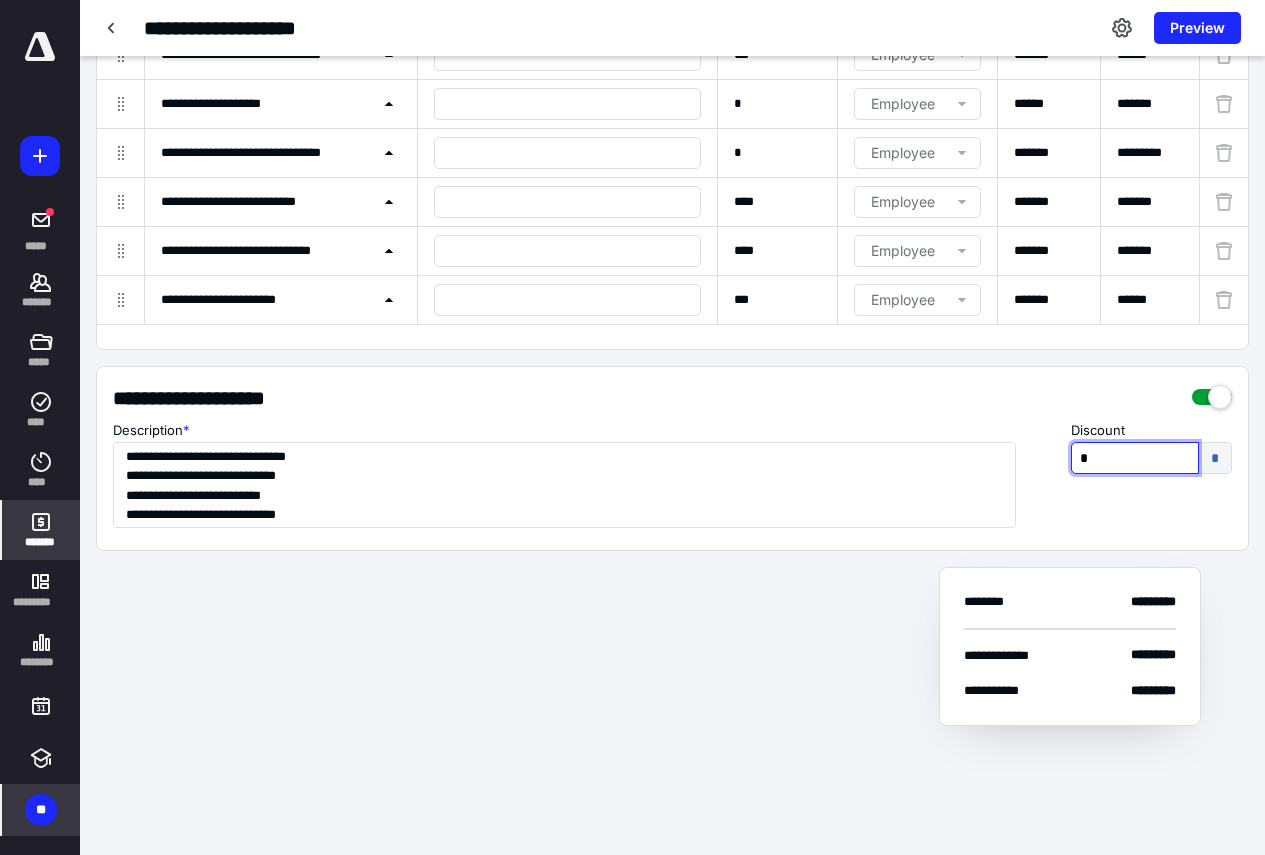 click on "*" at bounding box center [1135, 458] 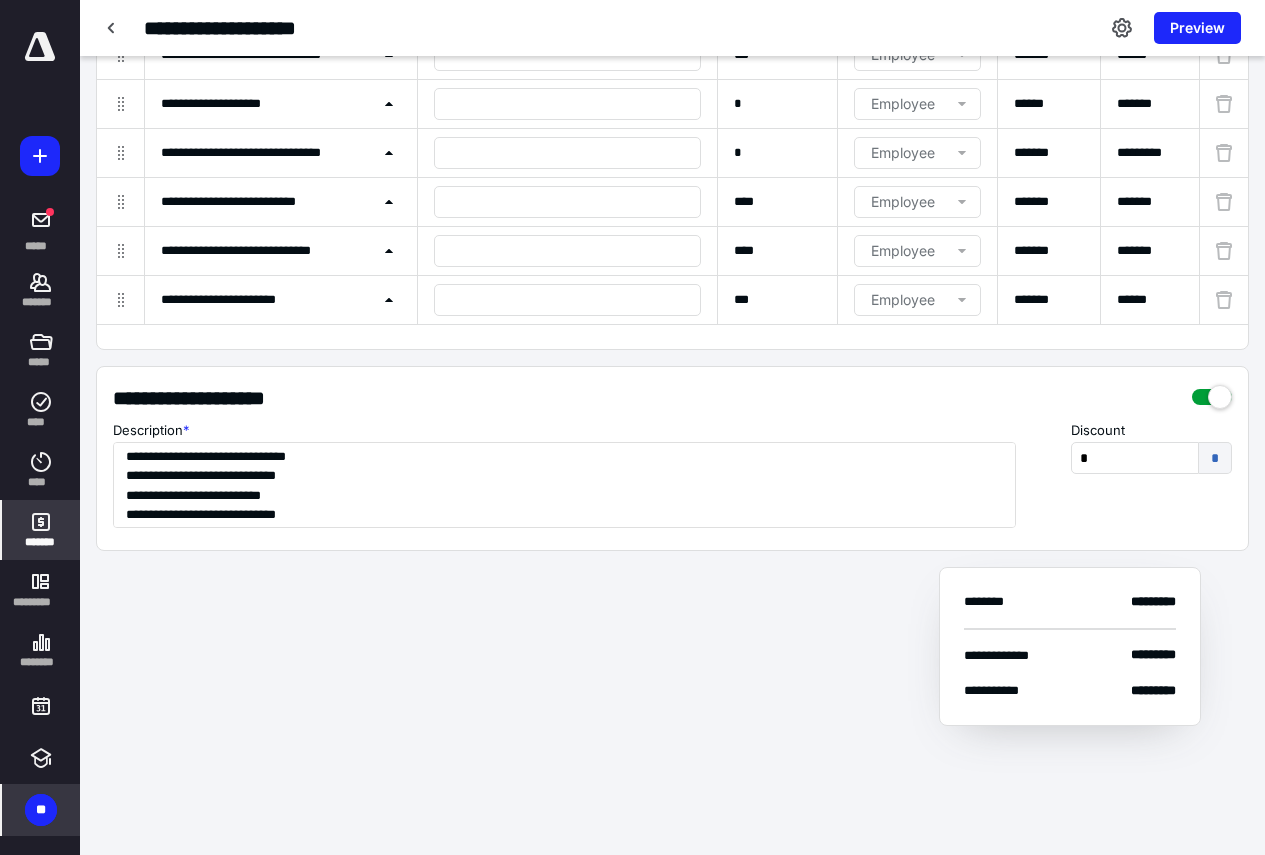 click on "**********" at bounding box center (672, 205) 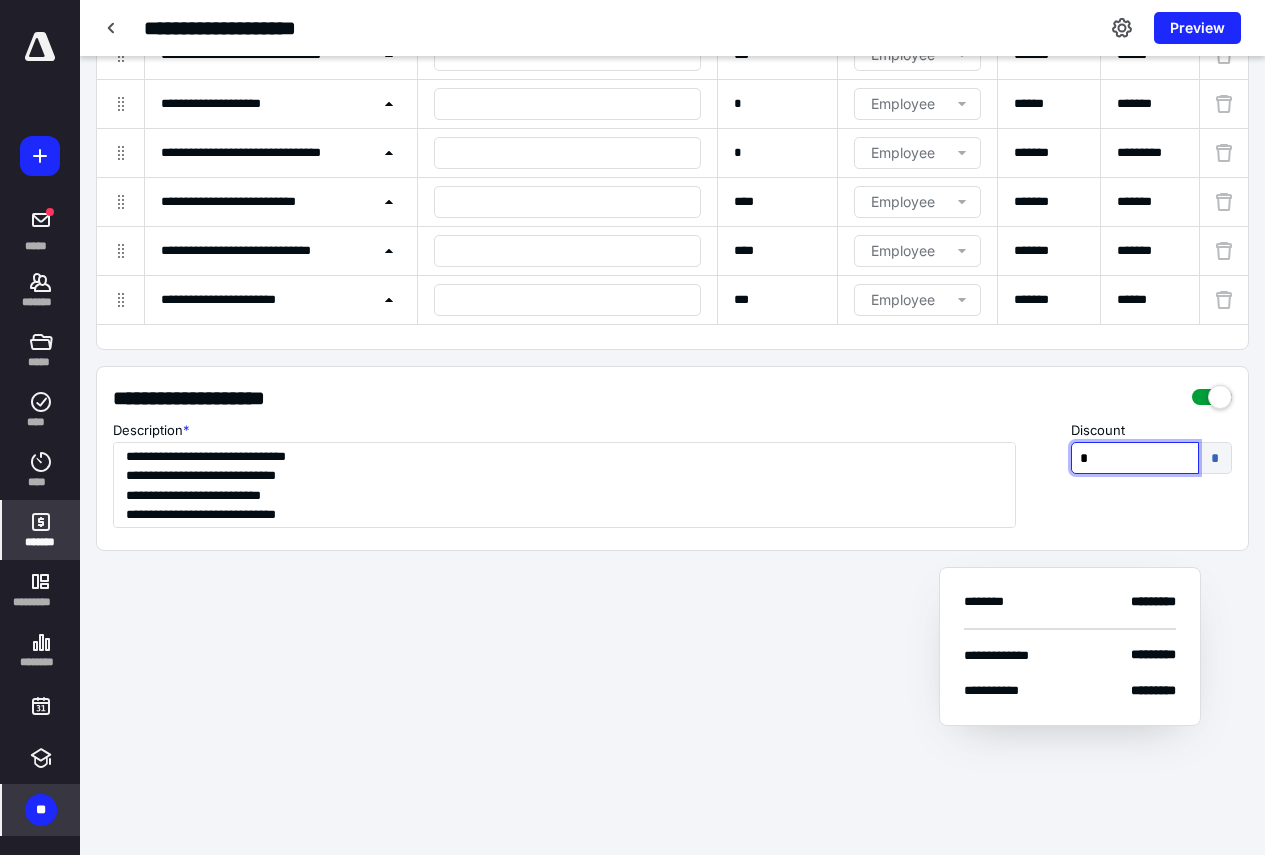 drag, startPoint x: 1067, startPoint y: 470, endPoint x: 1077, endPoint y: 467, distance: 10.440307 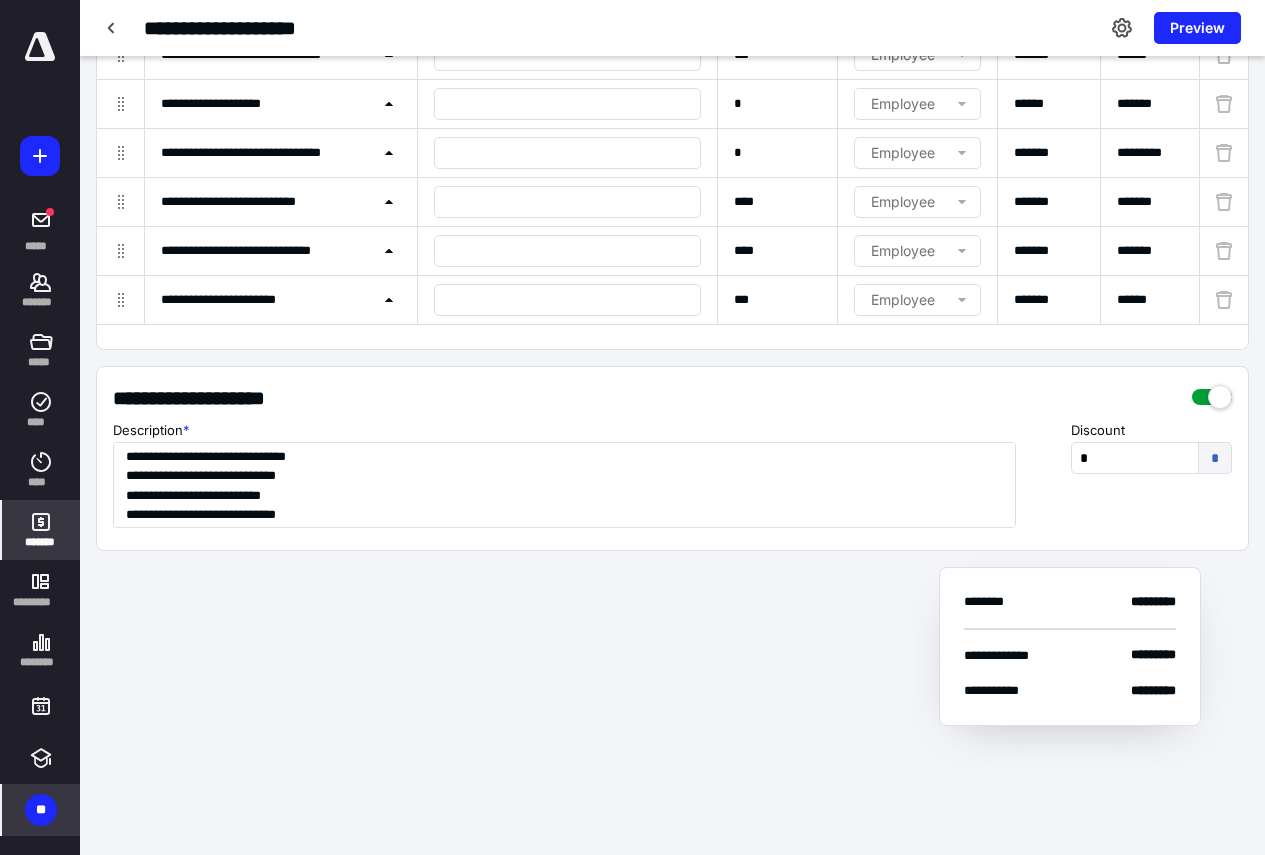 click on "**********" at bounding box center [672, 205] 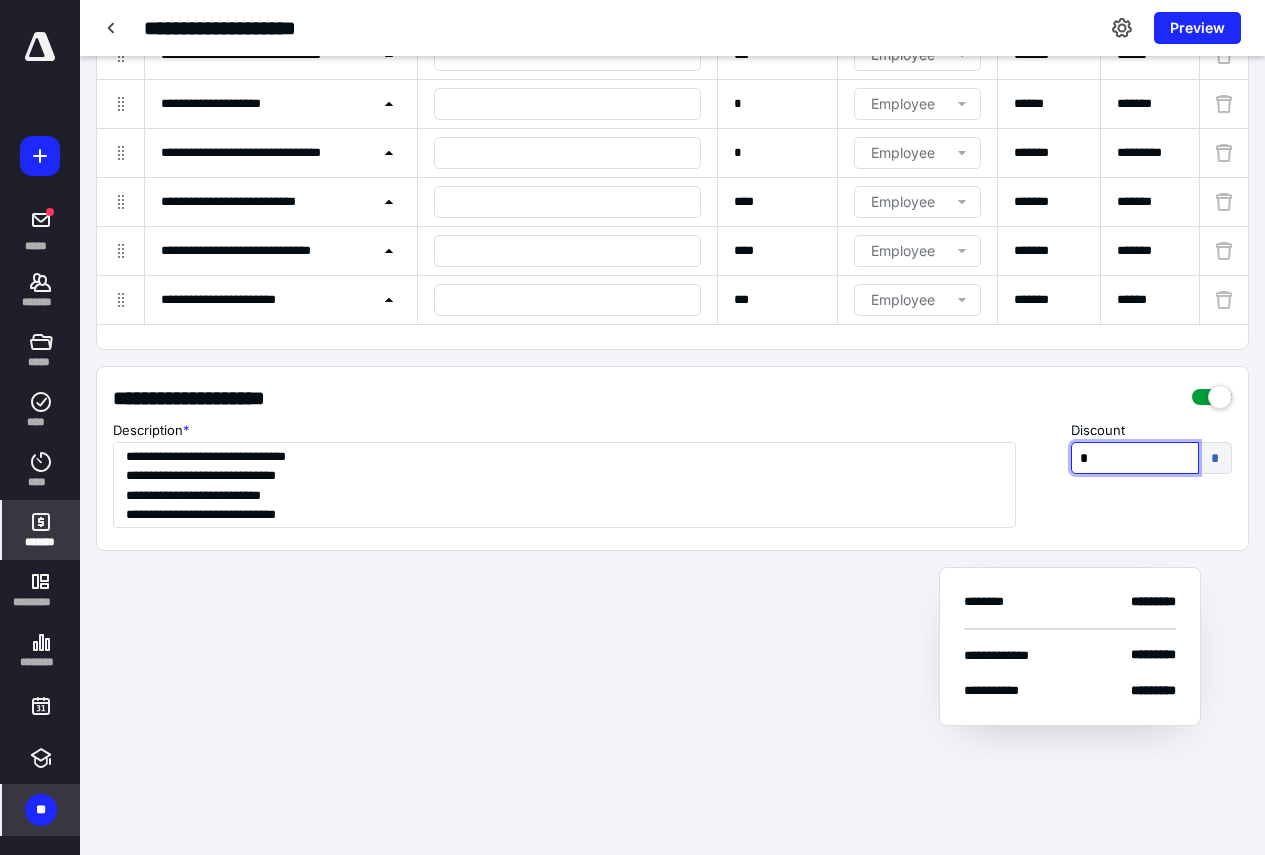click on "*" at bounding box center (1135, 458) 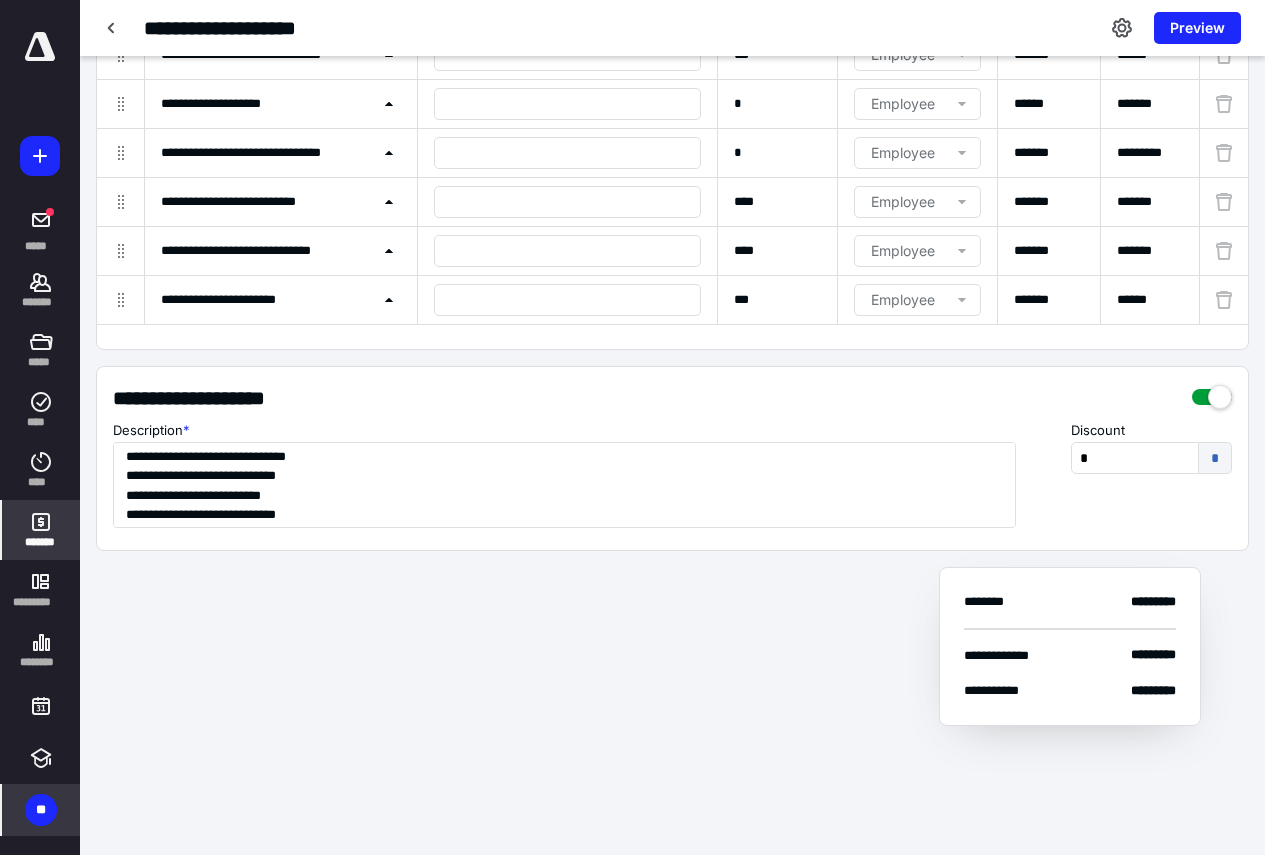 click on "Discount * *" at bounding box center (1151, 477) 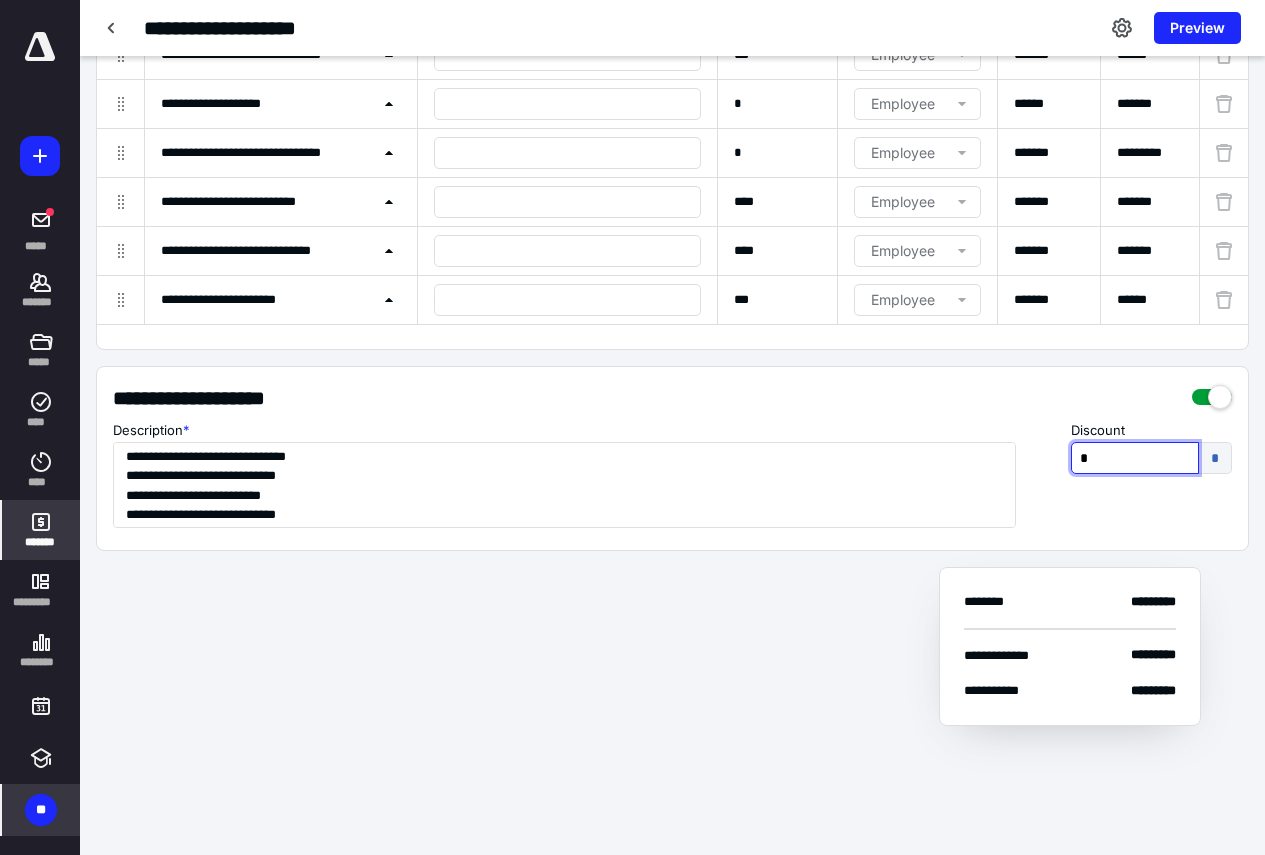 click on "*" at bounding box center [1135, 458] 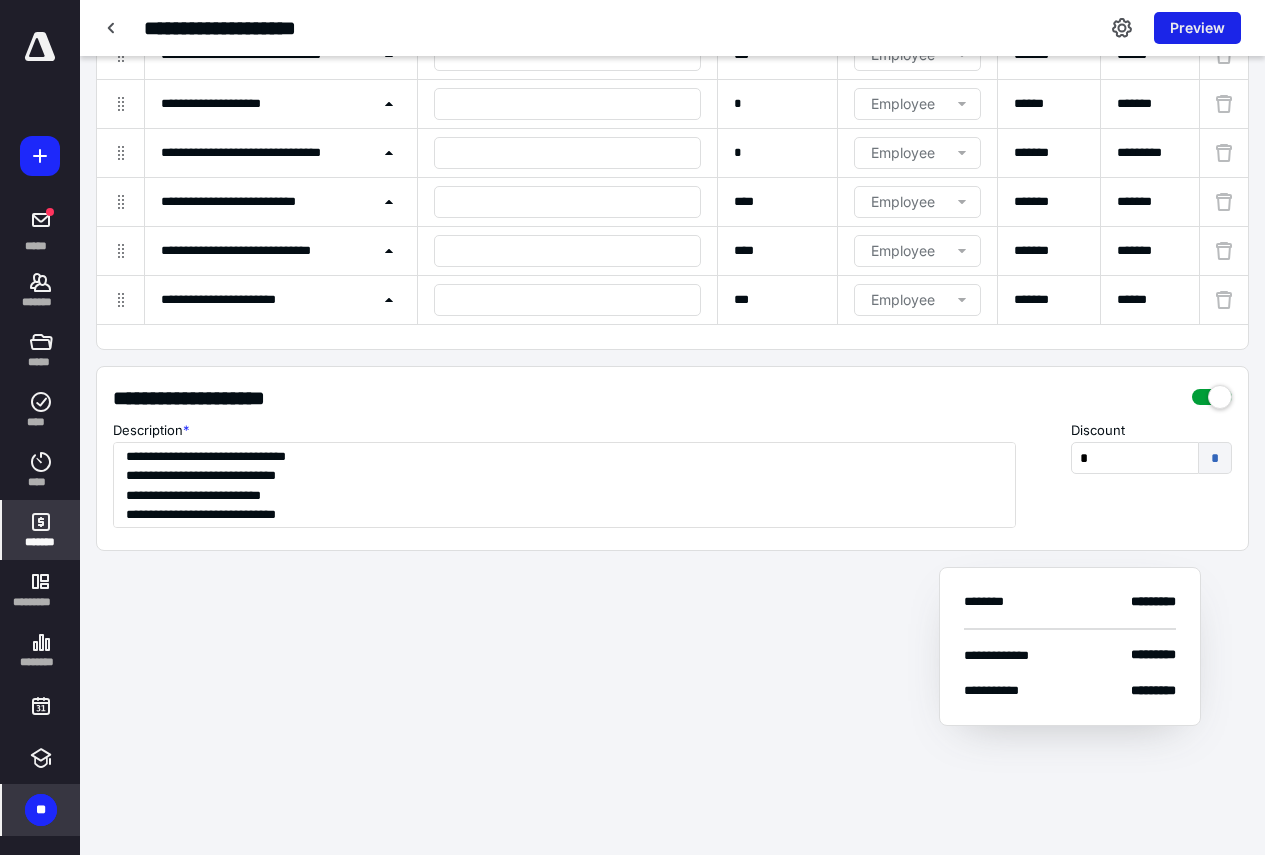 click on "Preview" at bounding box center [1197, 28] 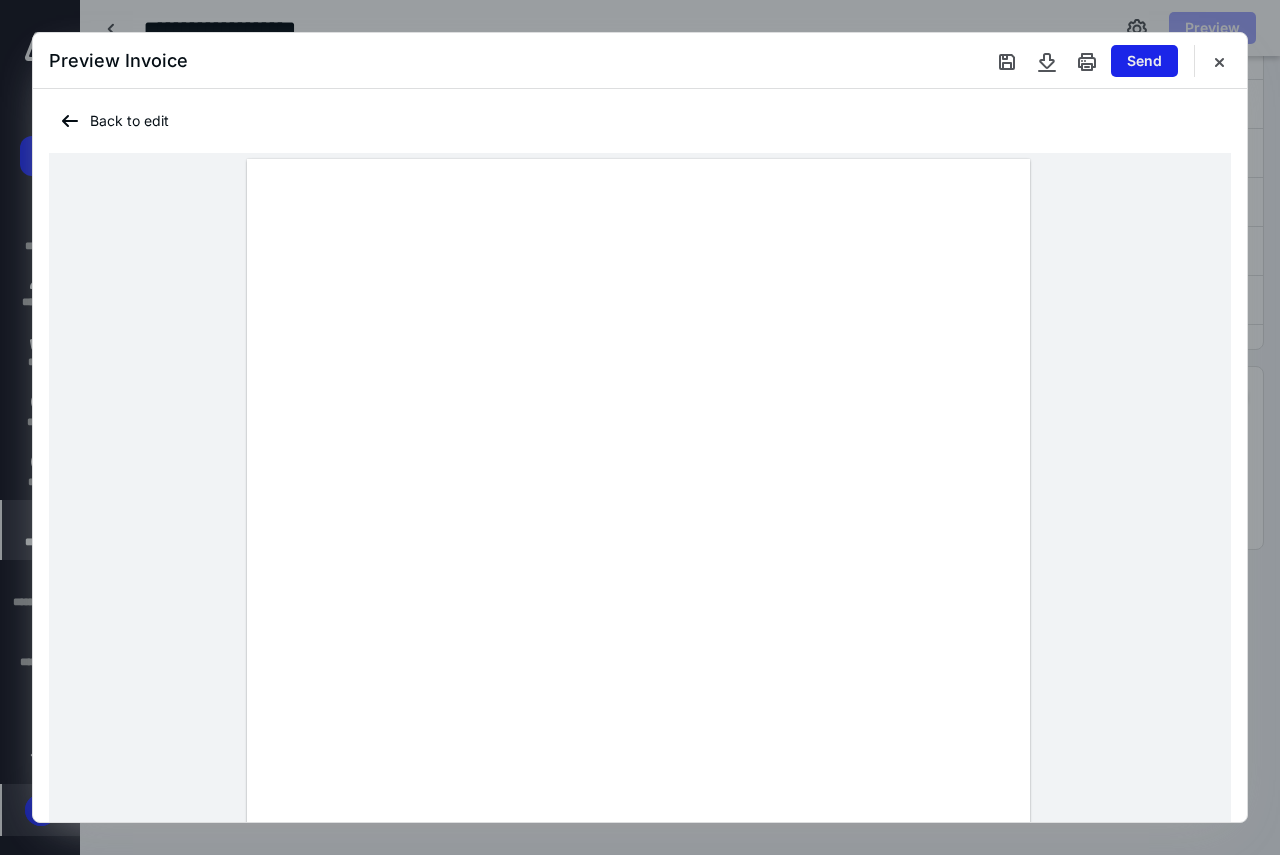 click on "Send" at bounding box center [1144, 61] 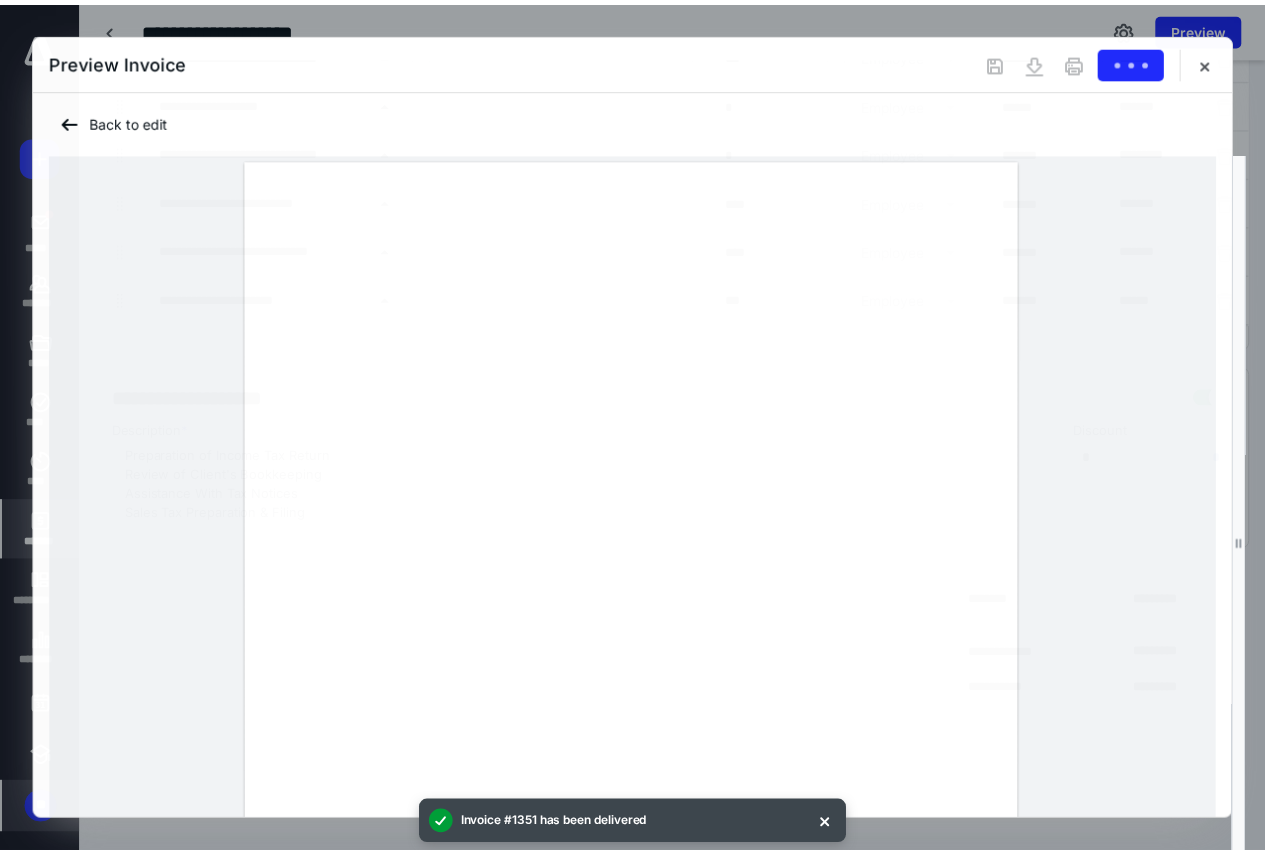 scroll, scrollTop: 0, scrollLeft: 0, axis: both 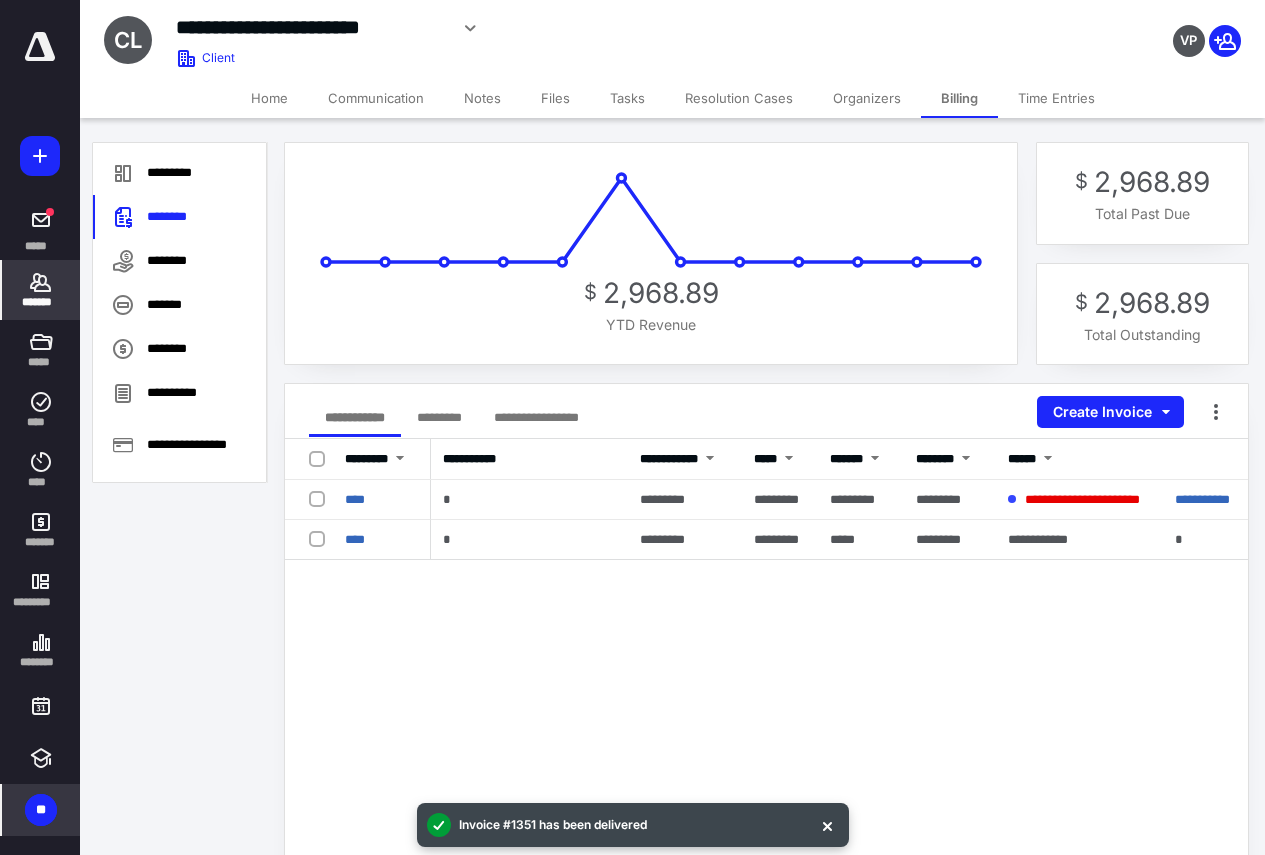 click on "Home" at bounding box center [269, 98] 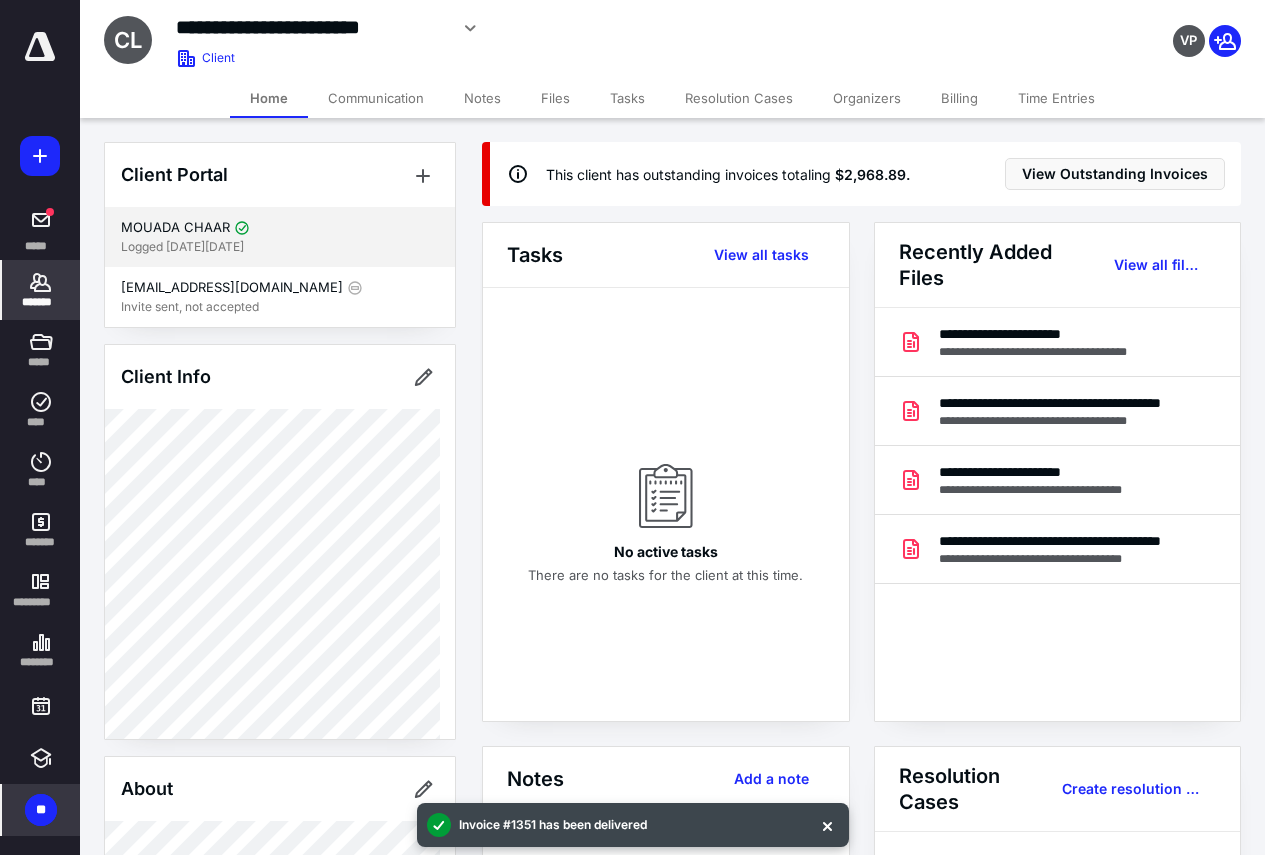 click on "MOUADA CHAAR" at bounding box center [175, 228] 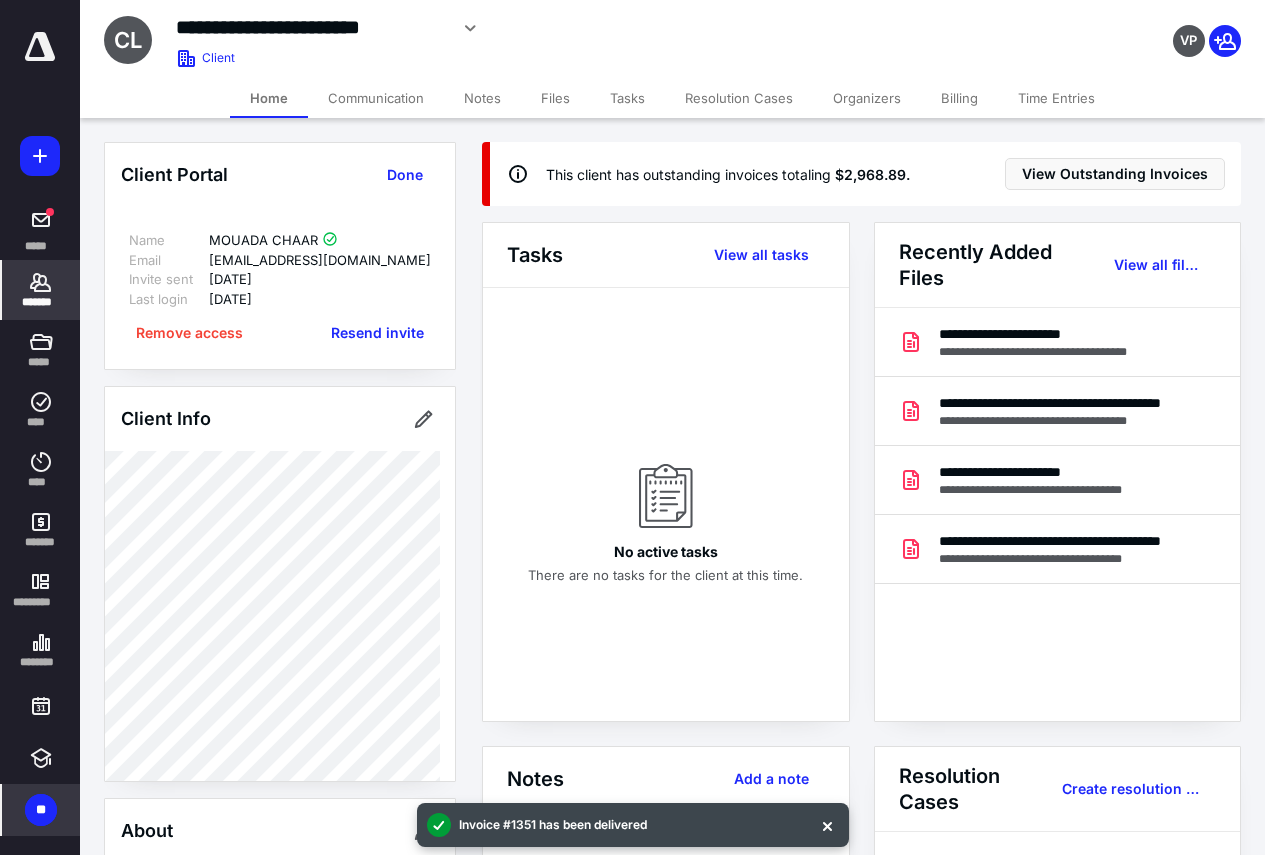 click on "[EMAIL_ADDRESS][DOMAIN_NAME]" at bounding box center (320, 261) 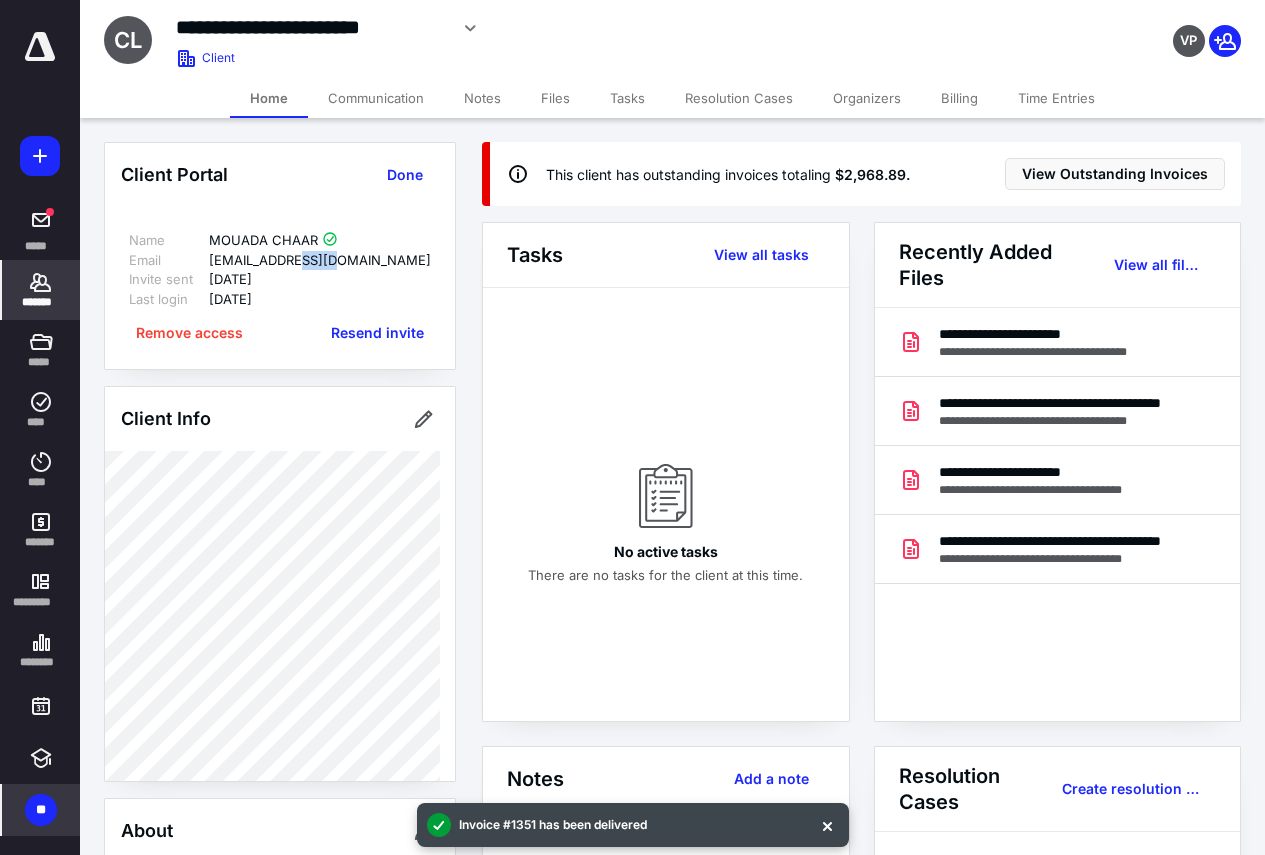 click on "[EMAIL_ADDRESS][DOMAIN_NAME]" at bounding box center [320, 261] 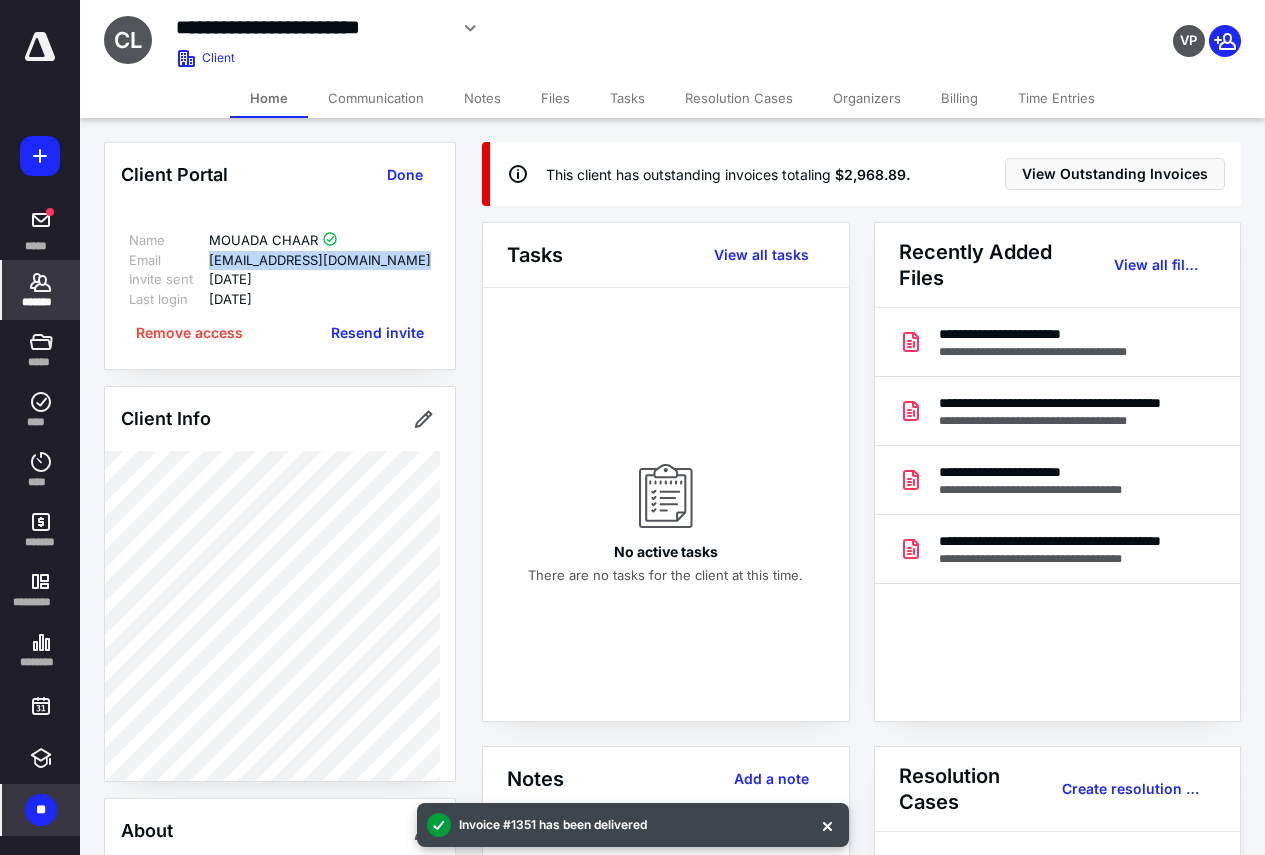click on "[EMAIL_ADDRESS][DOMAIN_NAME]" at bounding box center (320, 261) 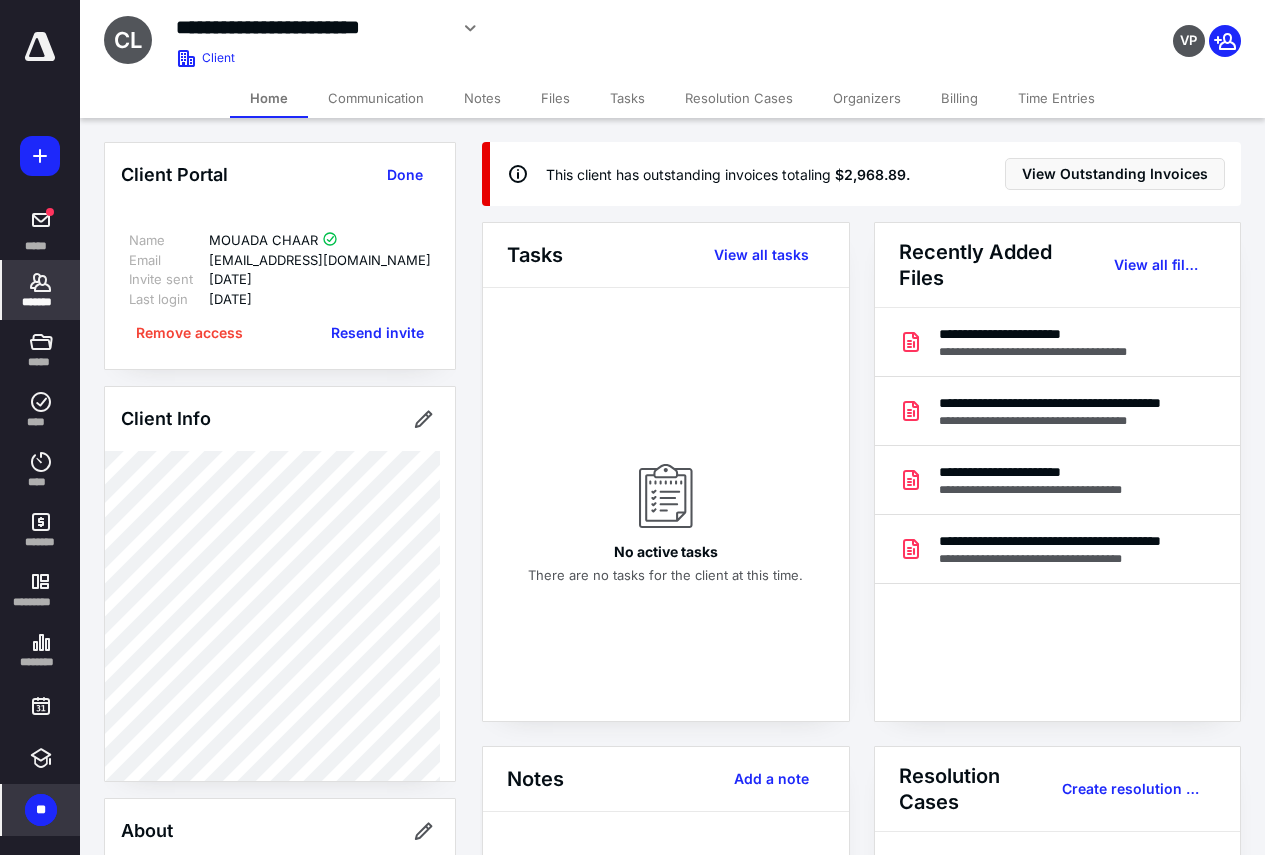 click on "*******" at bounding box center (41, 302) 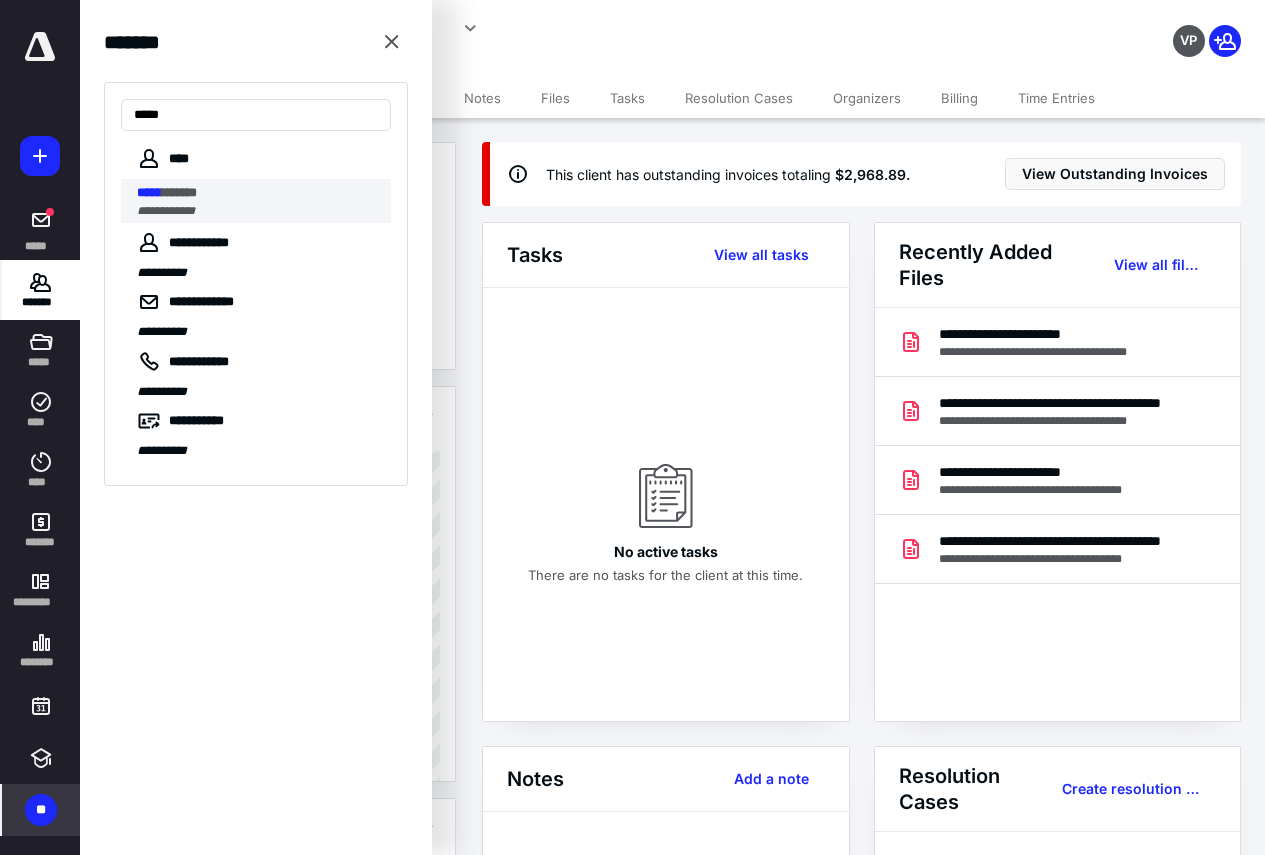 type on "*****" 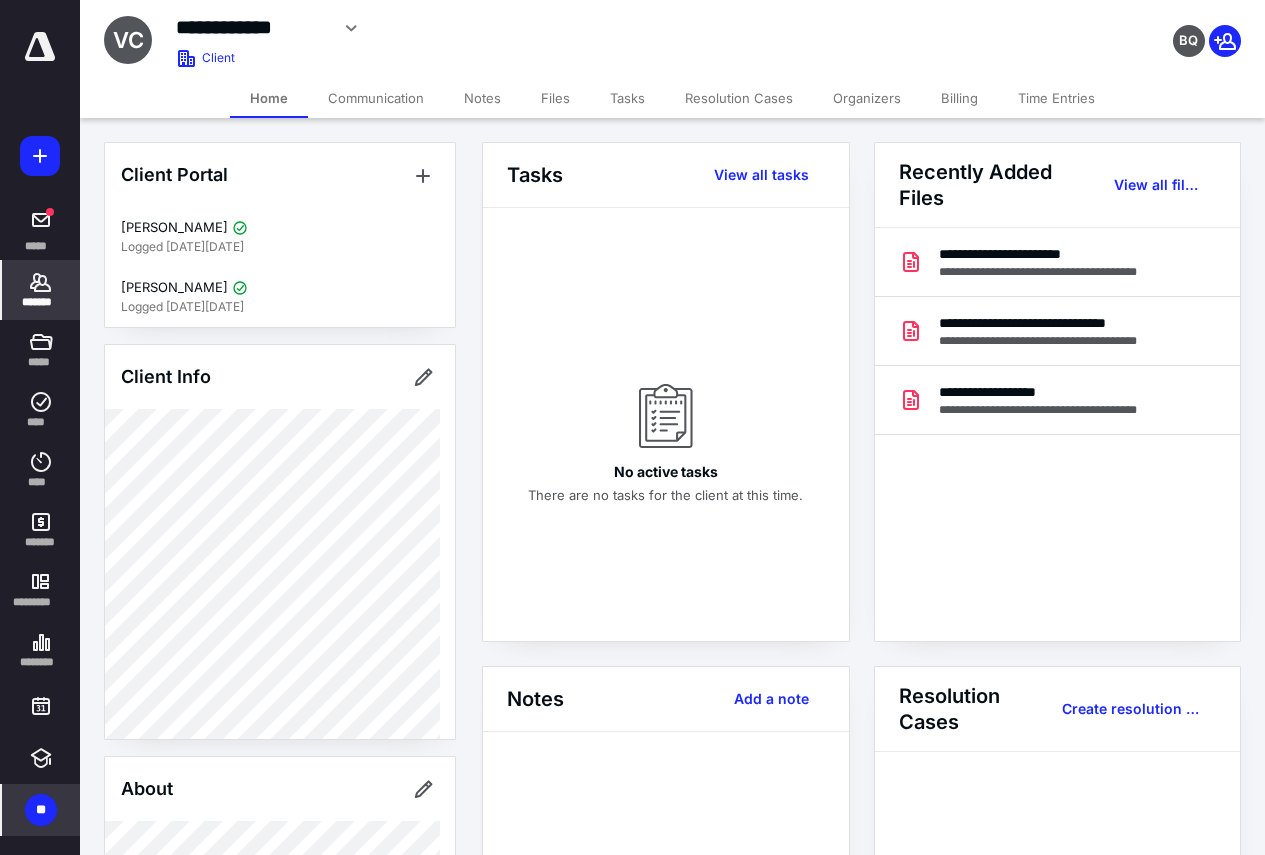 click on "Billing" at bounding box center (959, 98) 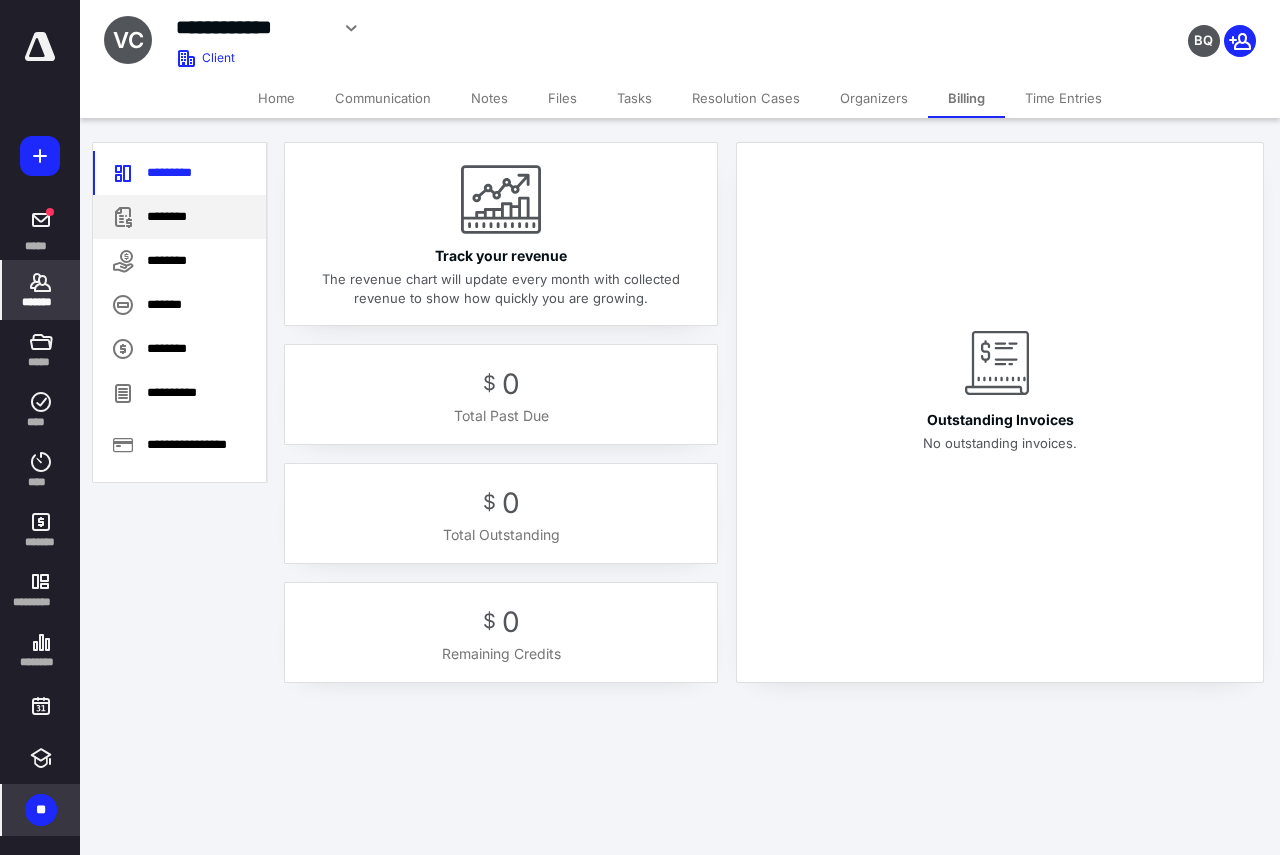 click on "********" at bounding box center (179, 217) 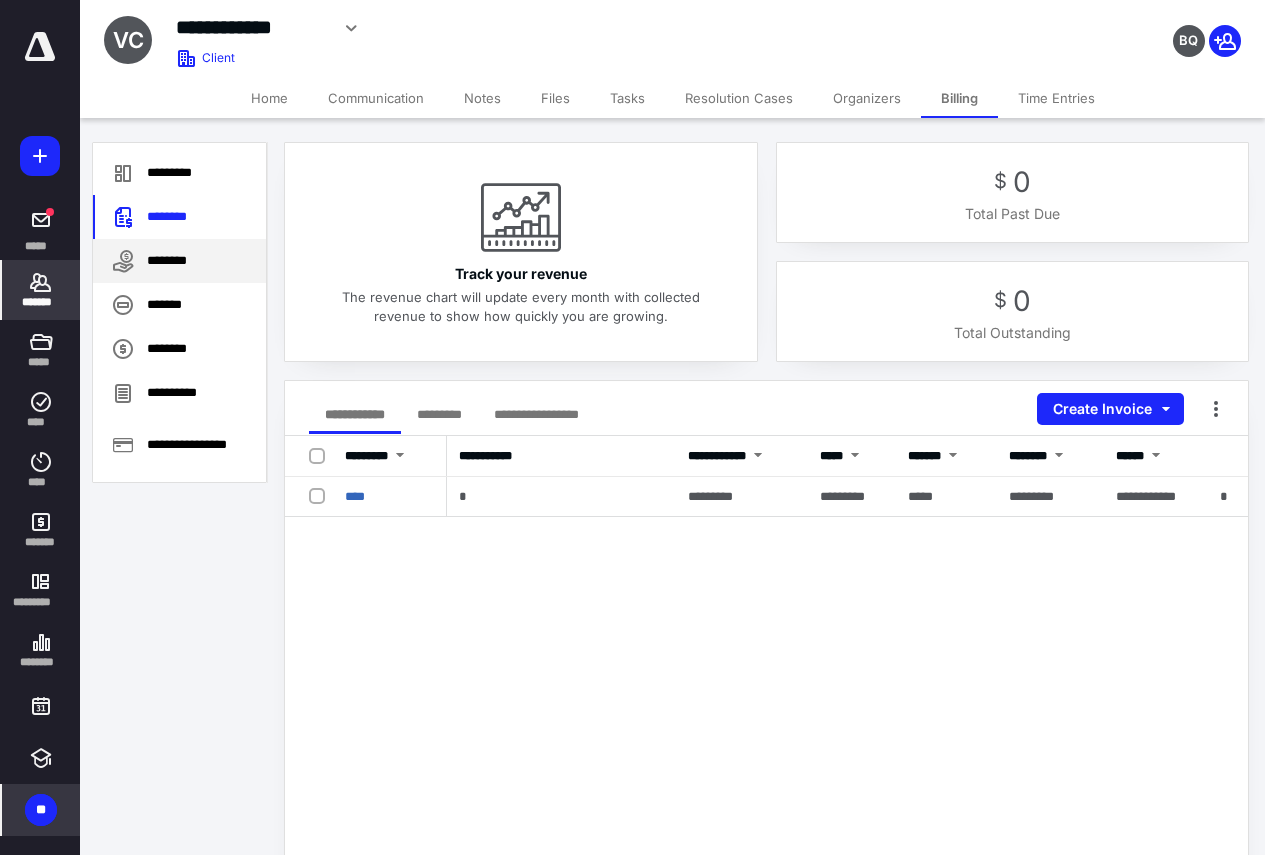 click on "********" at bounding box center (179, 261) 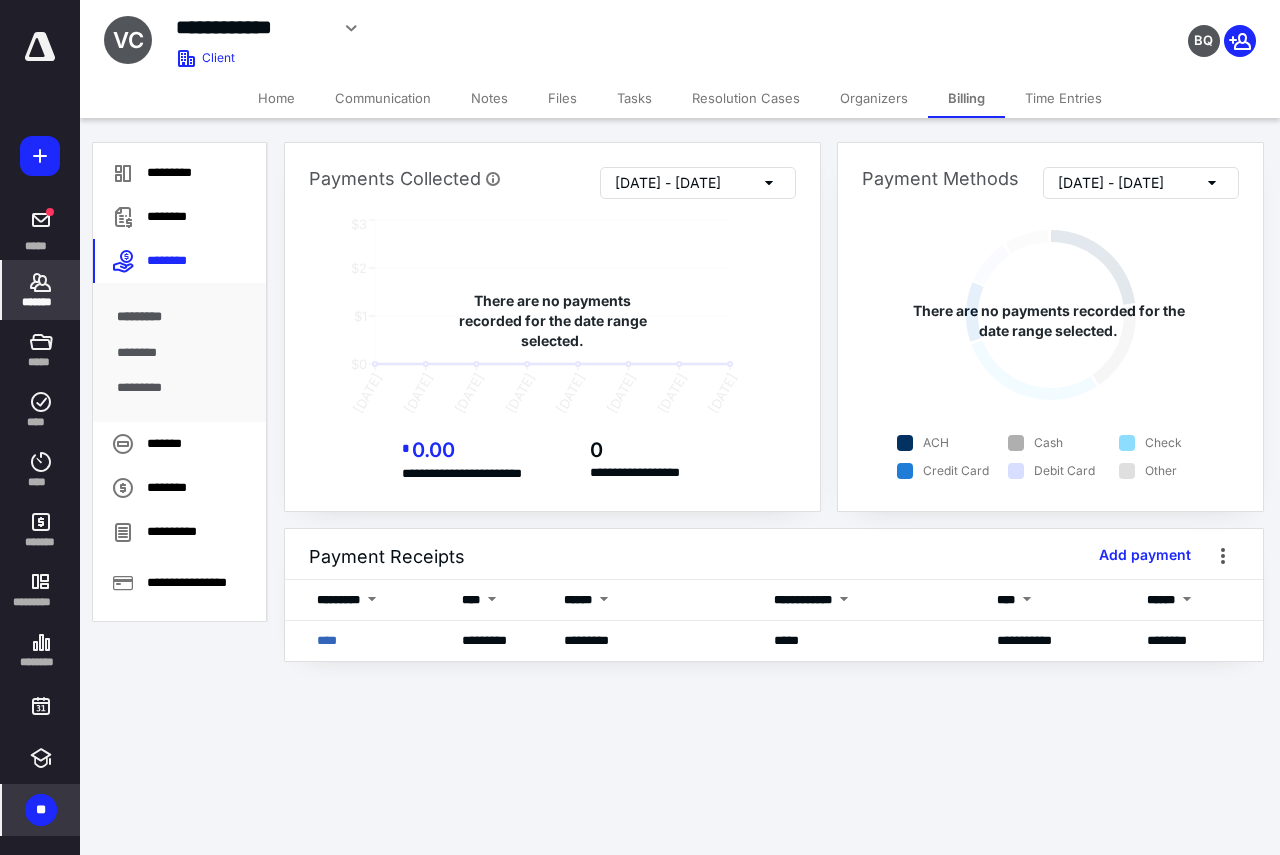 click on "****" at bounding box center [327, 640] 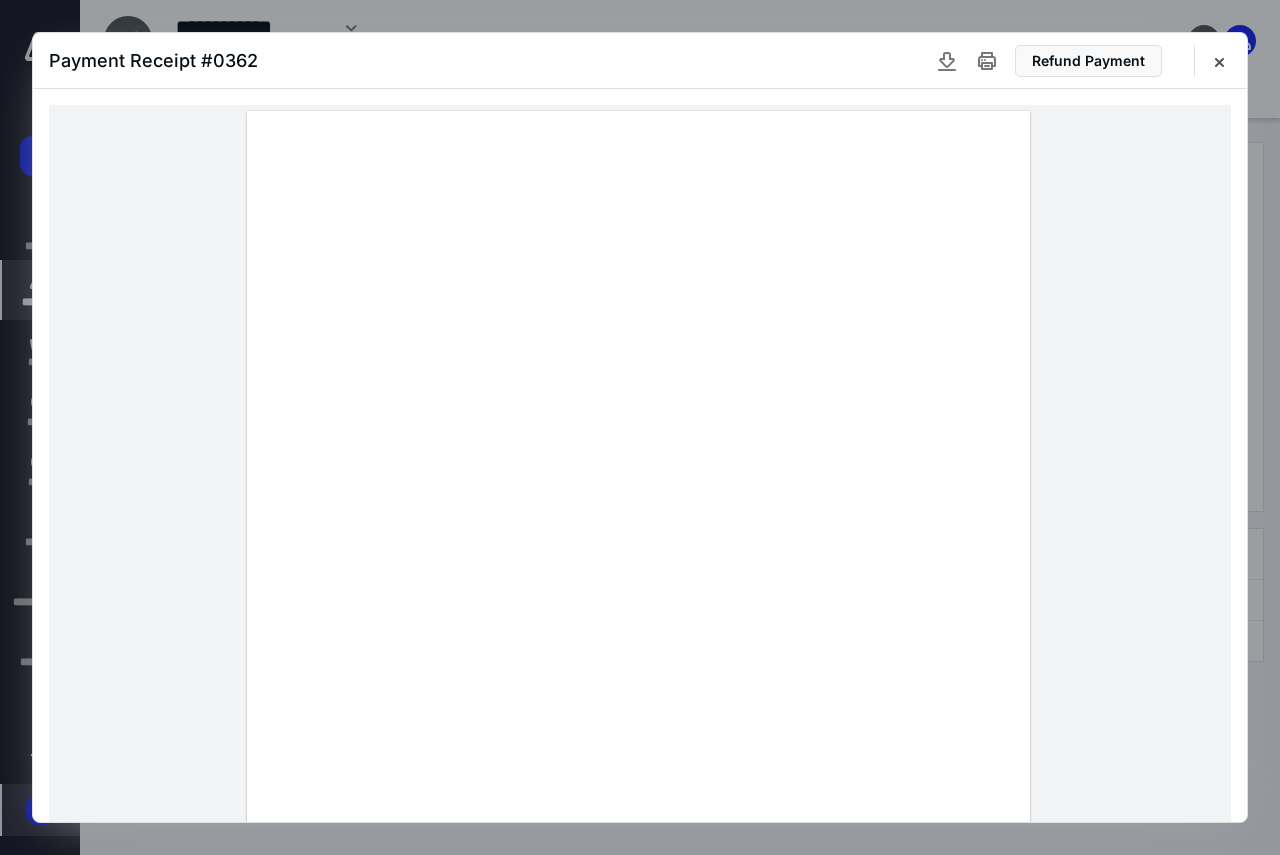 drag, startPoint x: 1220, startPoint y: 58, endPoint x: 1260, endPoint y: 70, distance: 41.761227 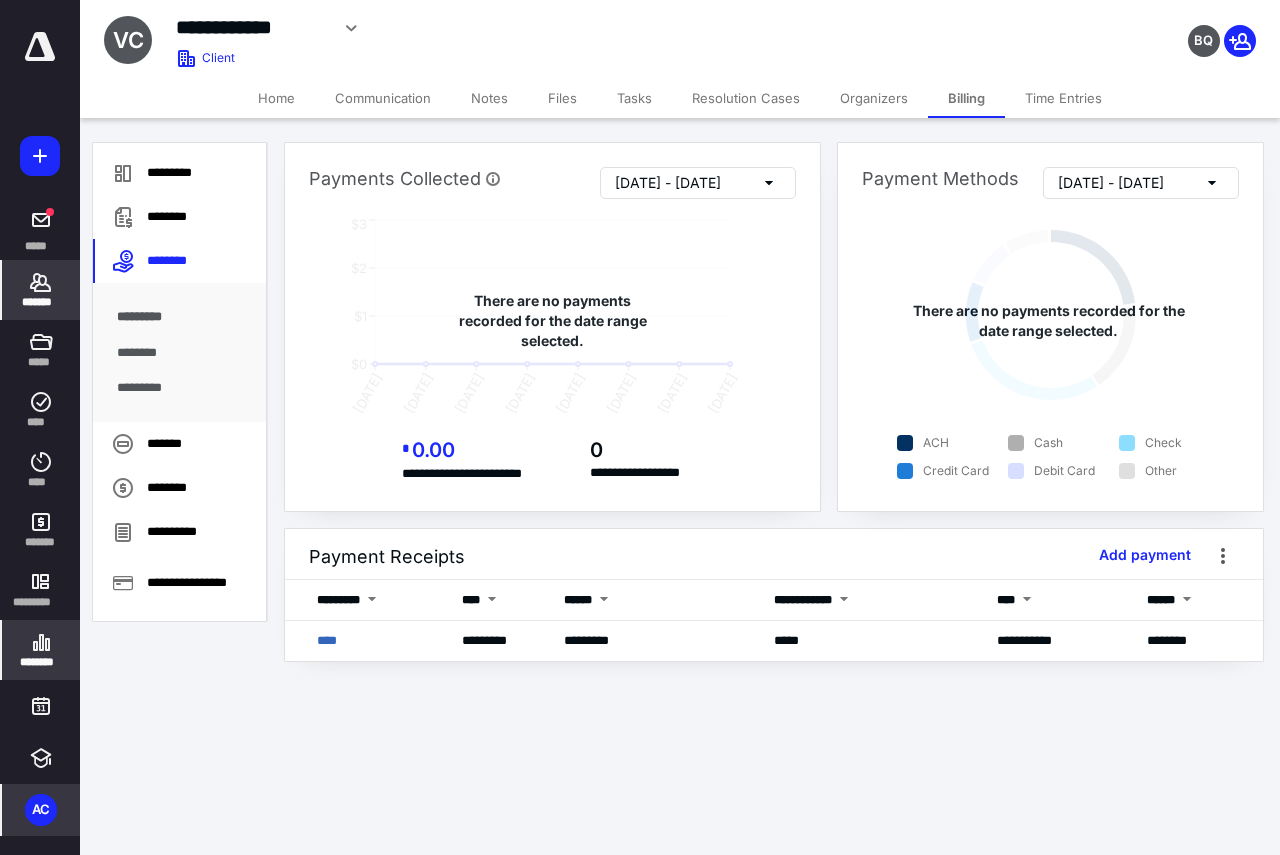 click 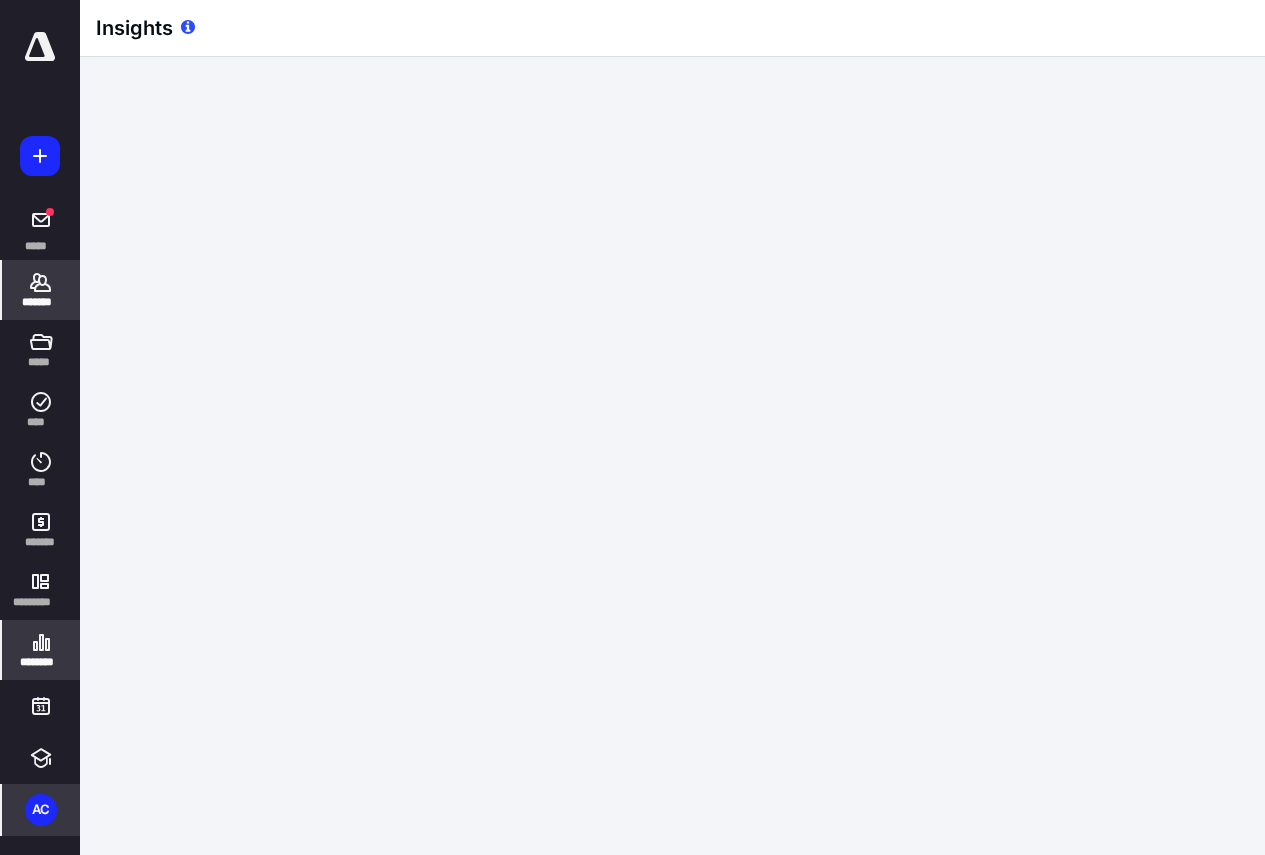 click on "*******" at bounding box center (41, 302) 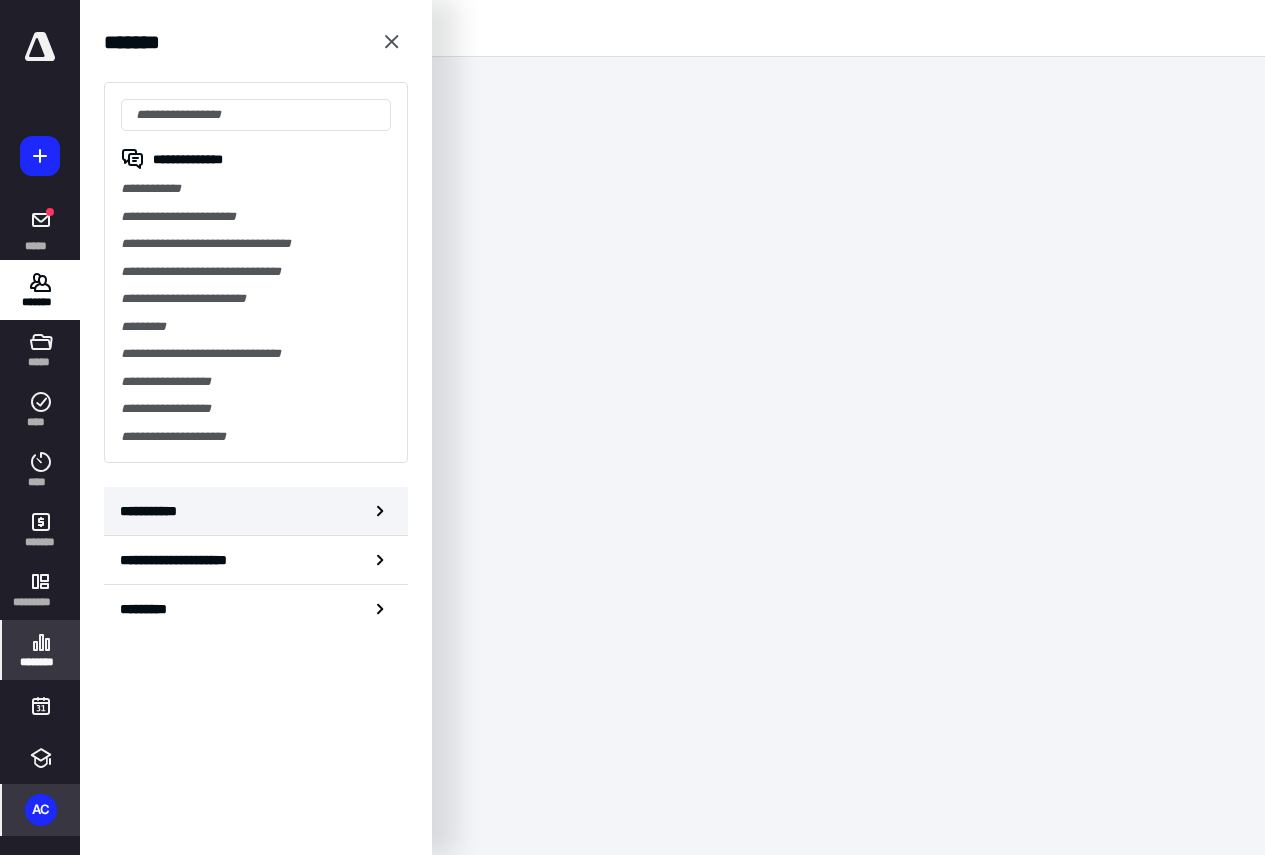 click on "**********" at bounding box center [256, 511] 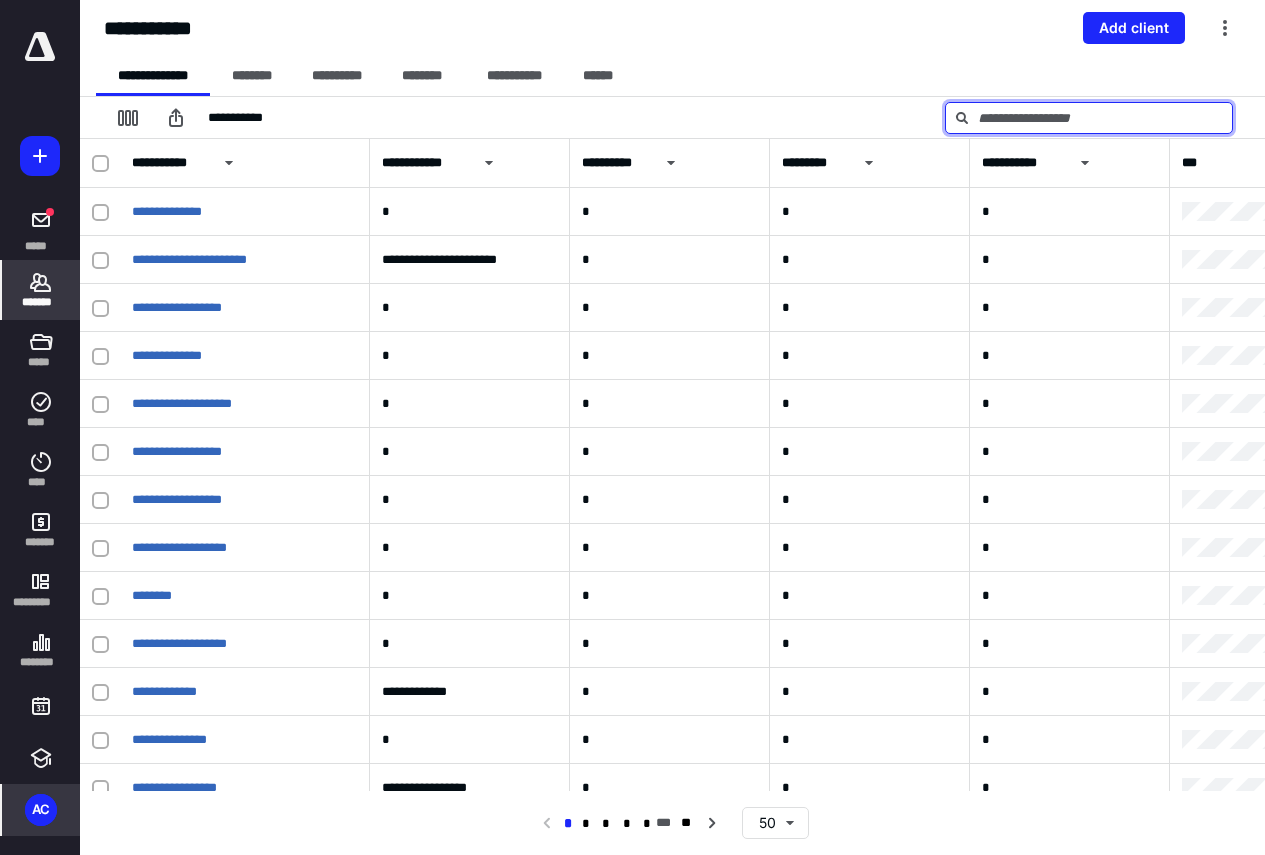 click at bounding box center [1089, 118] 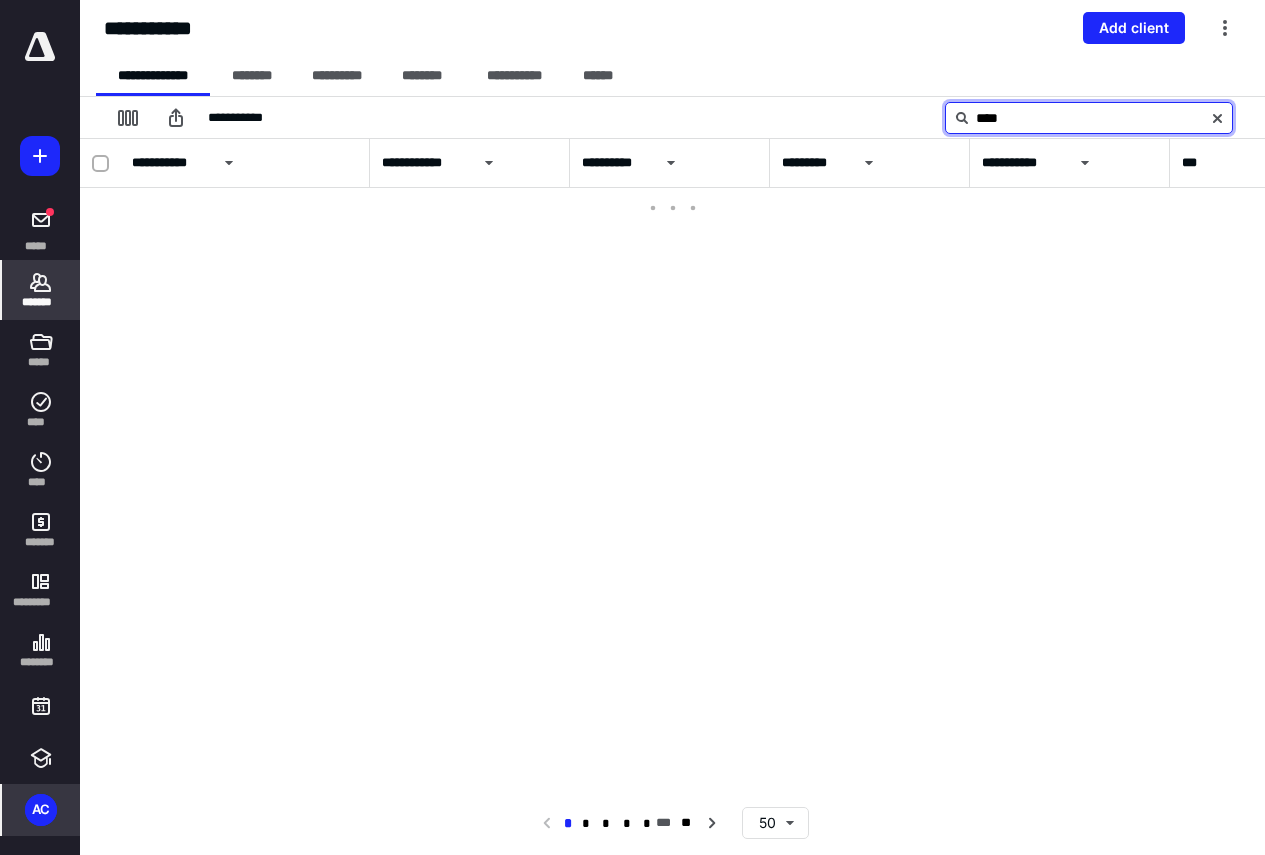 type on "****" 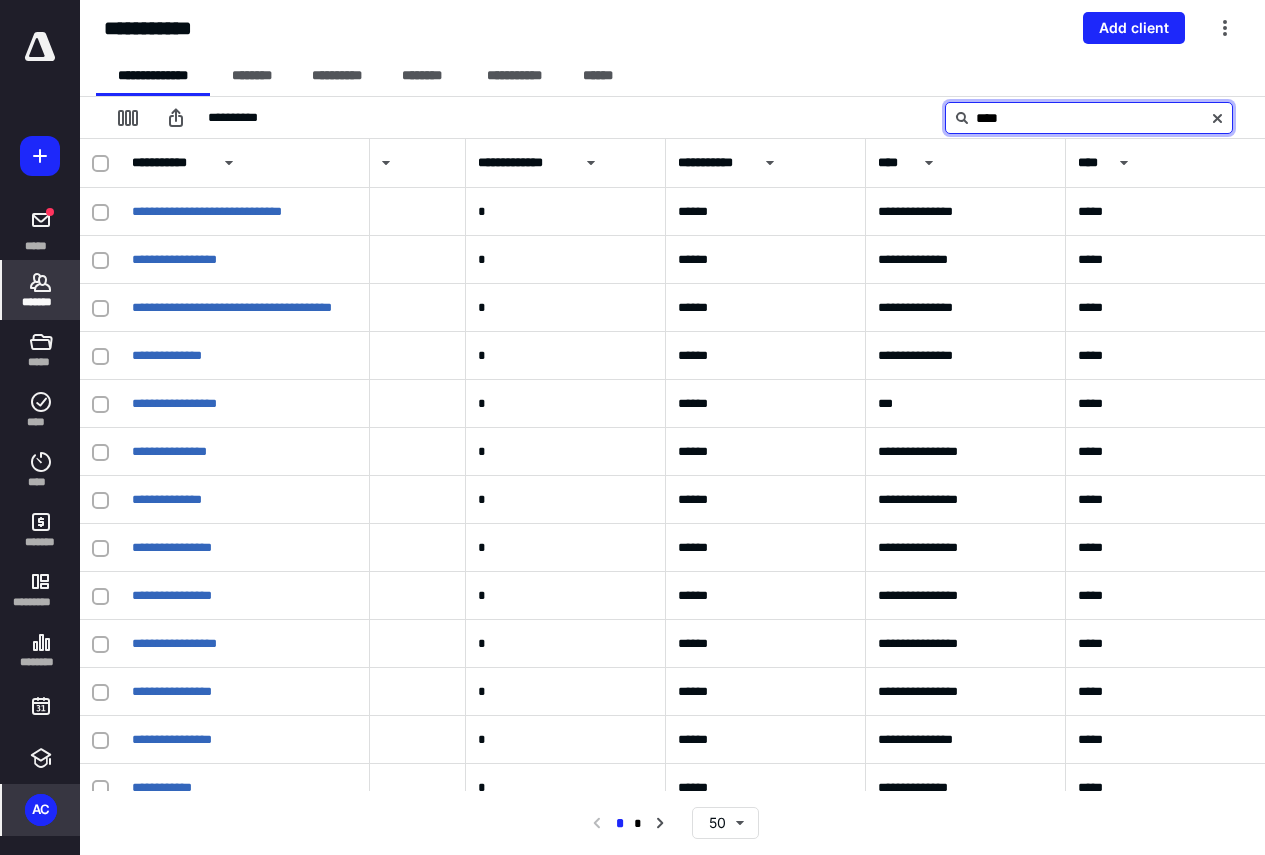 scroll, scrollTop: 0, scrollLeft: 2094, axis: horizontal 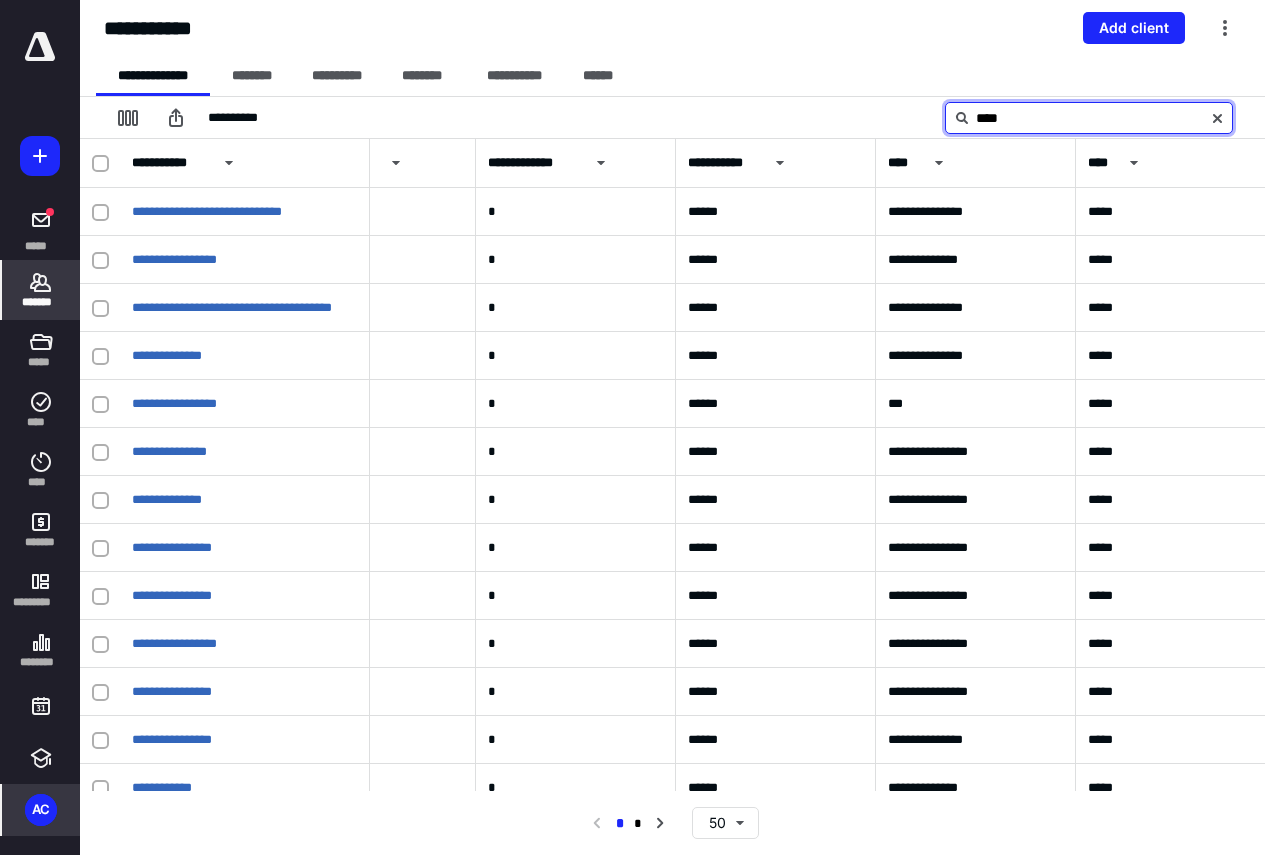 drag, startPoint x: 1058, startPoint y: 127, endPoint x: 925, endPoint y: 122, distance: 133.09395 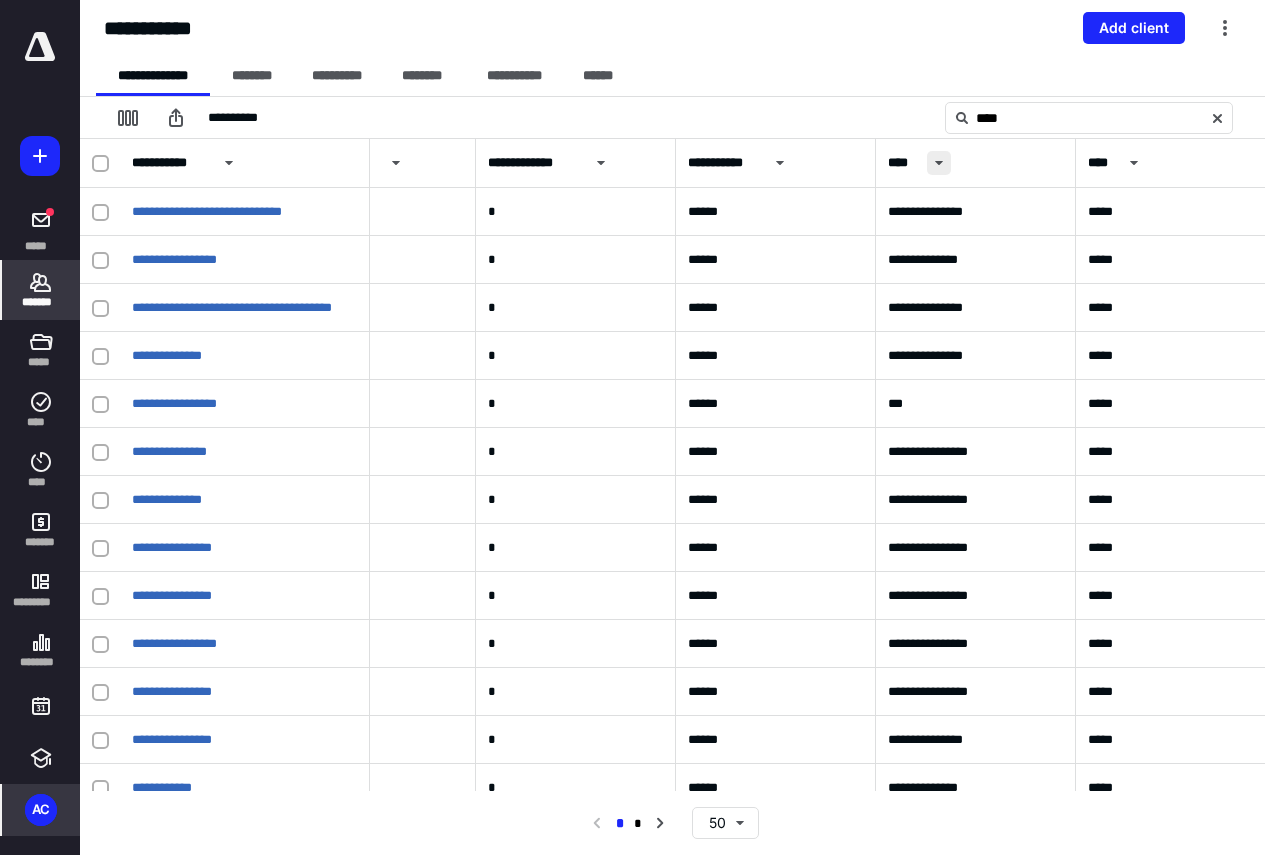 click at bounding box center (939, 163) 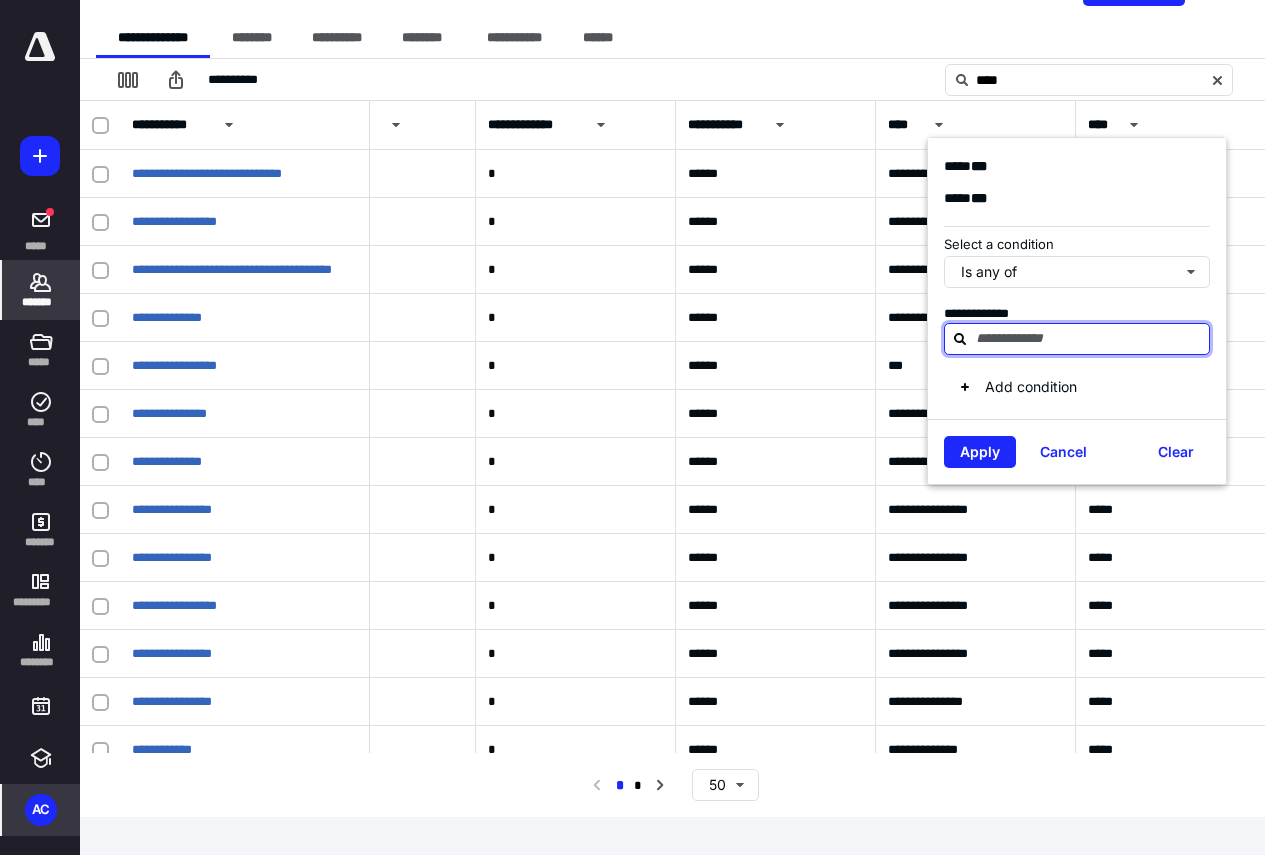 scroll, scrollTop: 59, scrollLeft: 0, axis: vertical 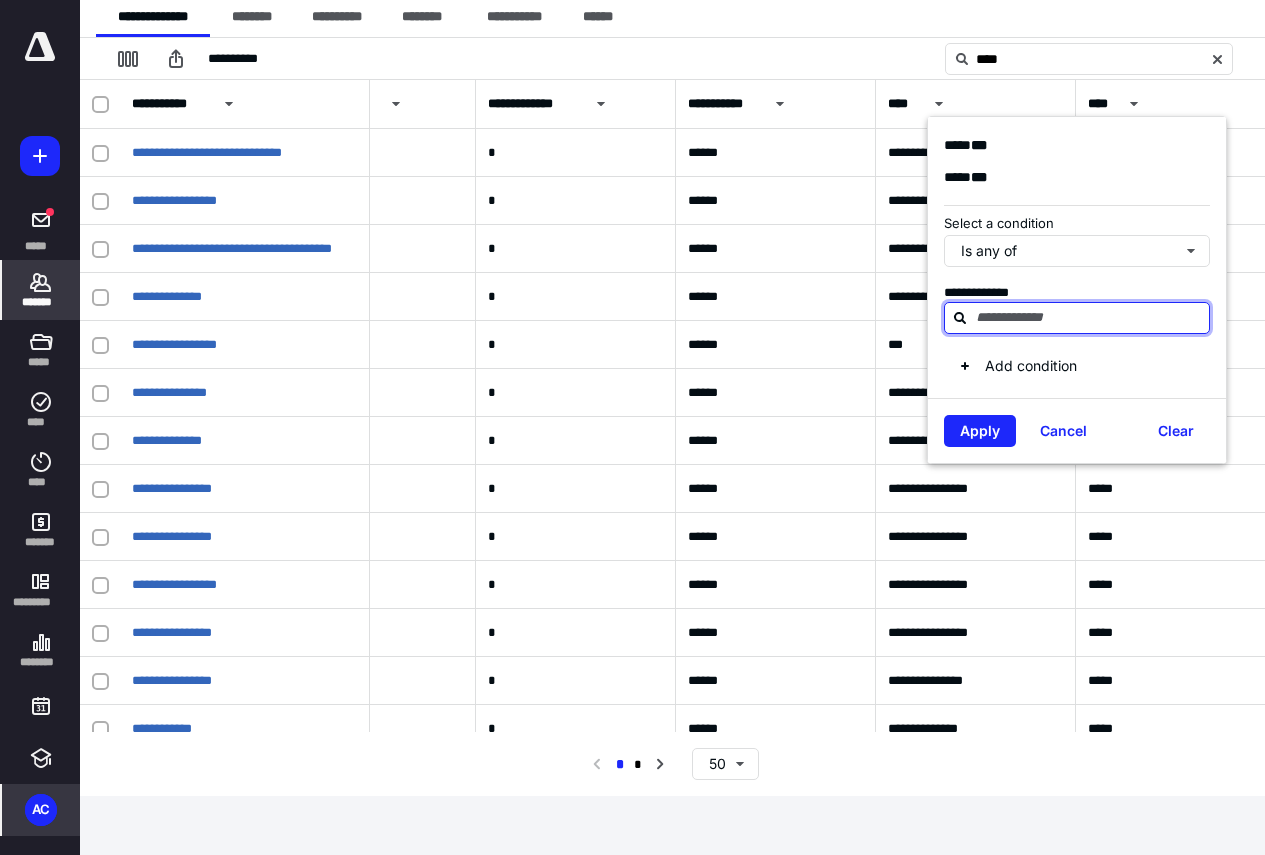 click at bounding box center [1089, 317] 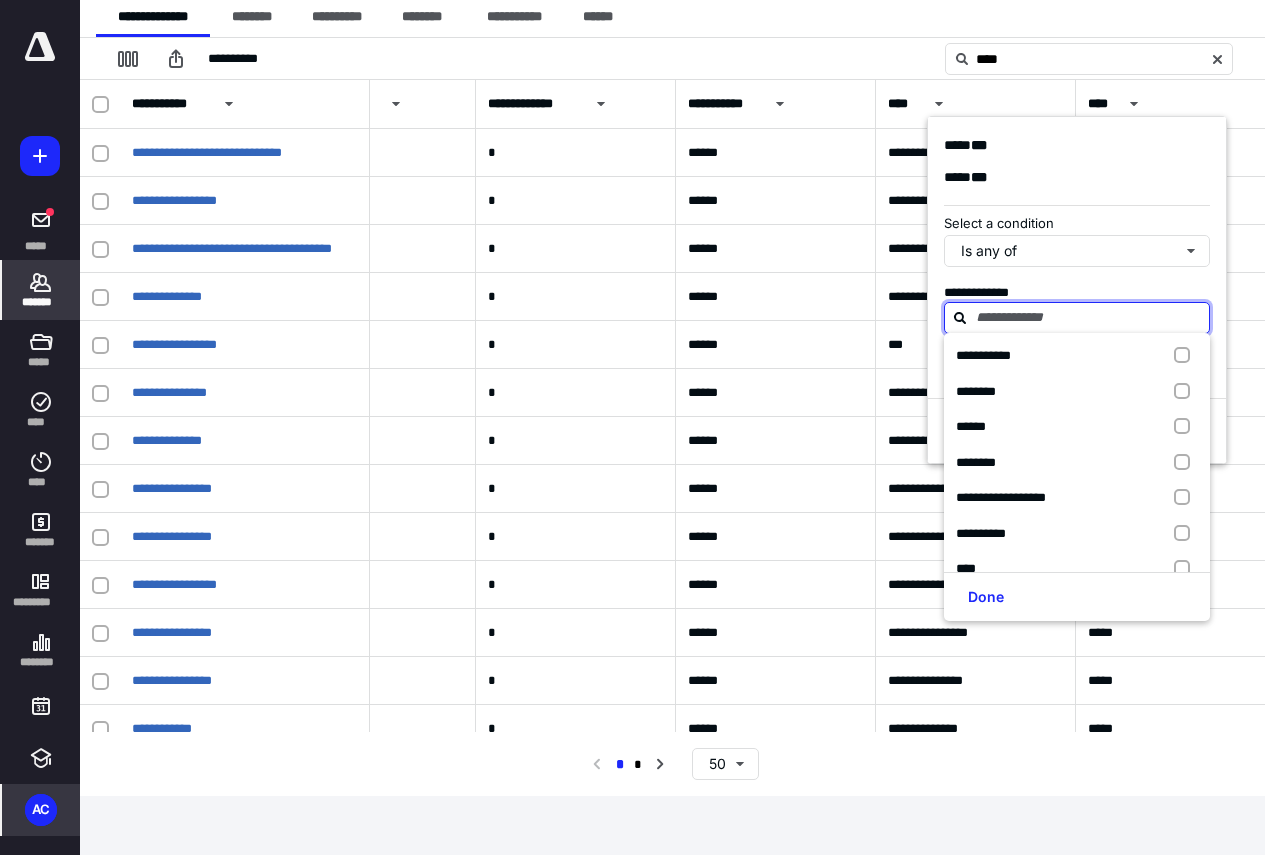scroll, scrollTop: 600, scrollLeft: 0, axis: vertical 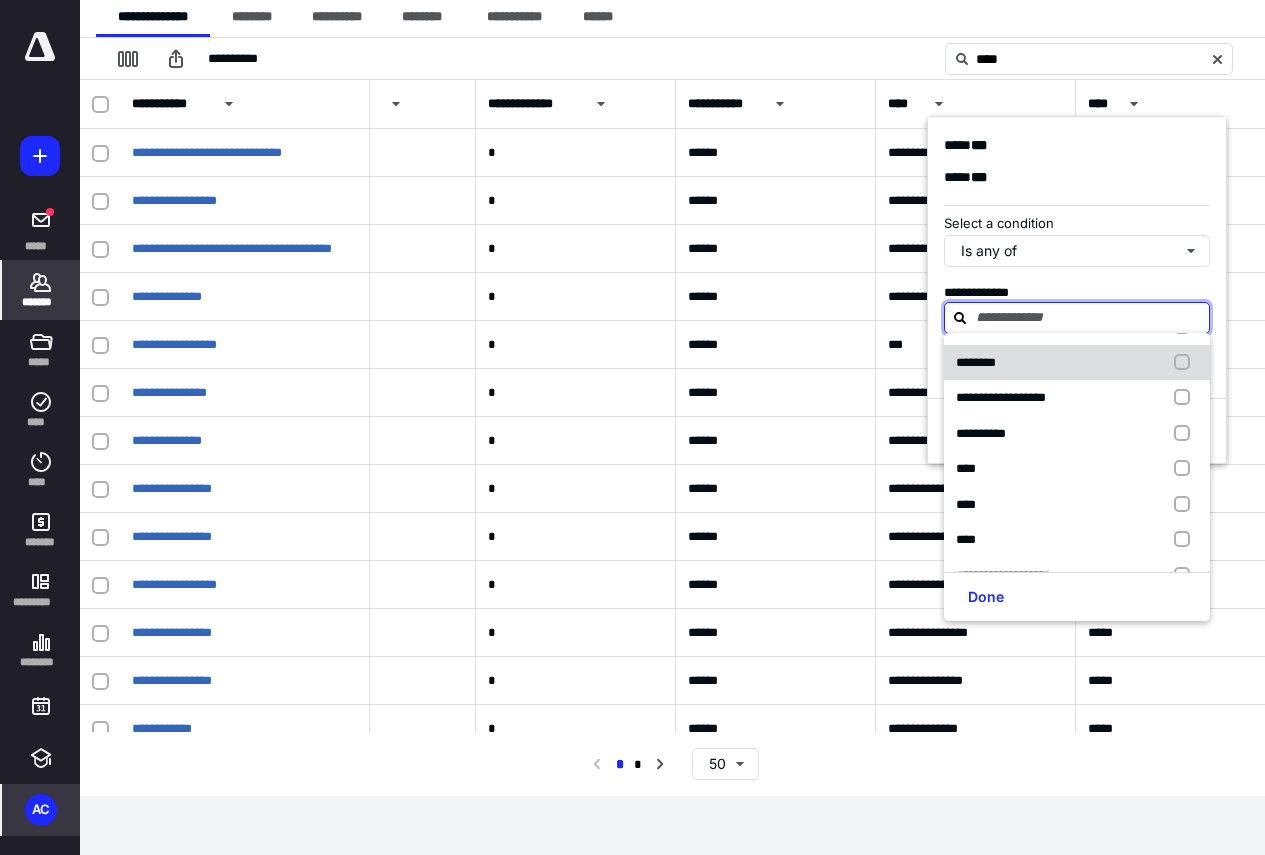click on "********" at bounding box center (976, 362) 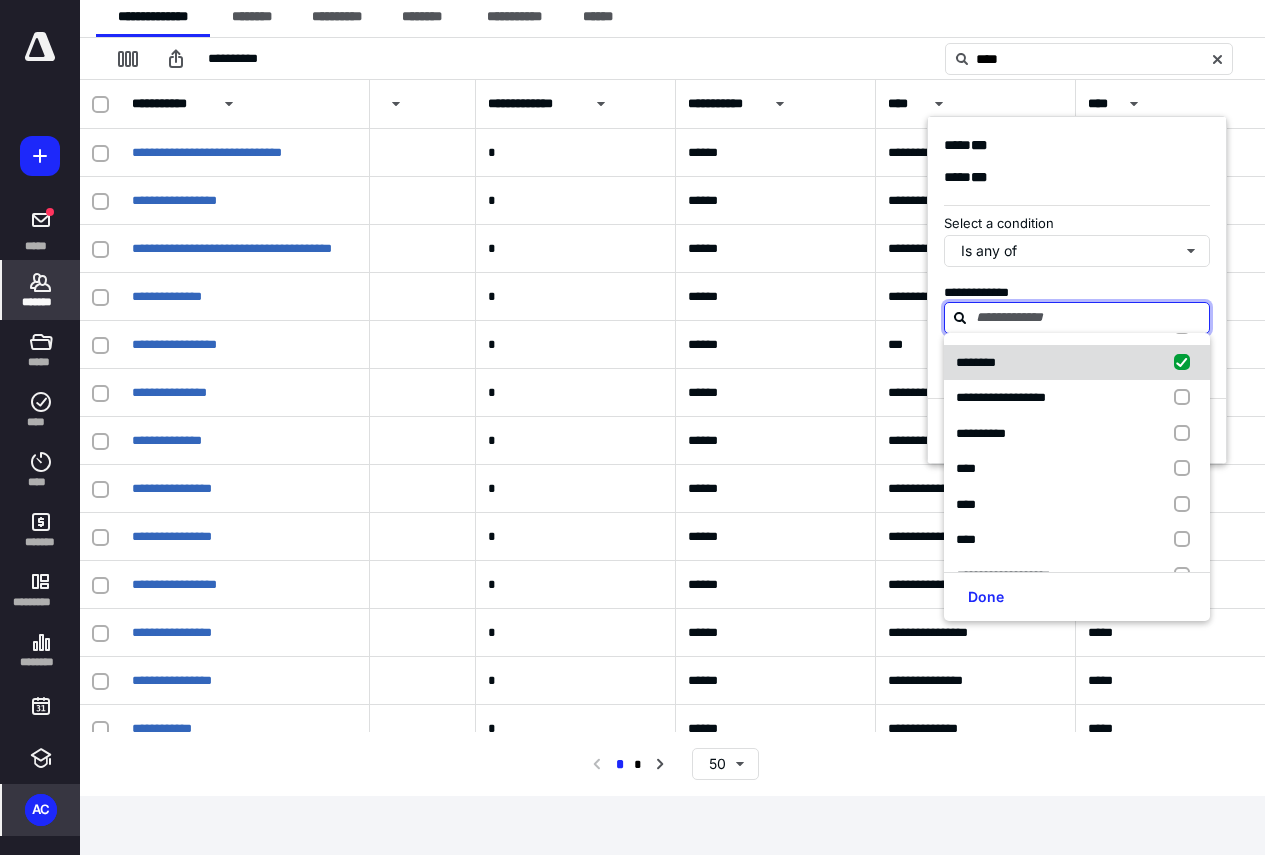 checkbox on "true" 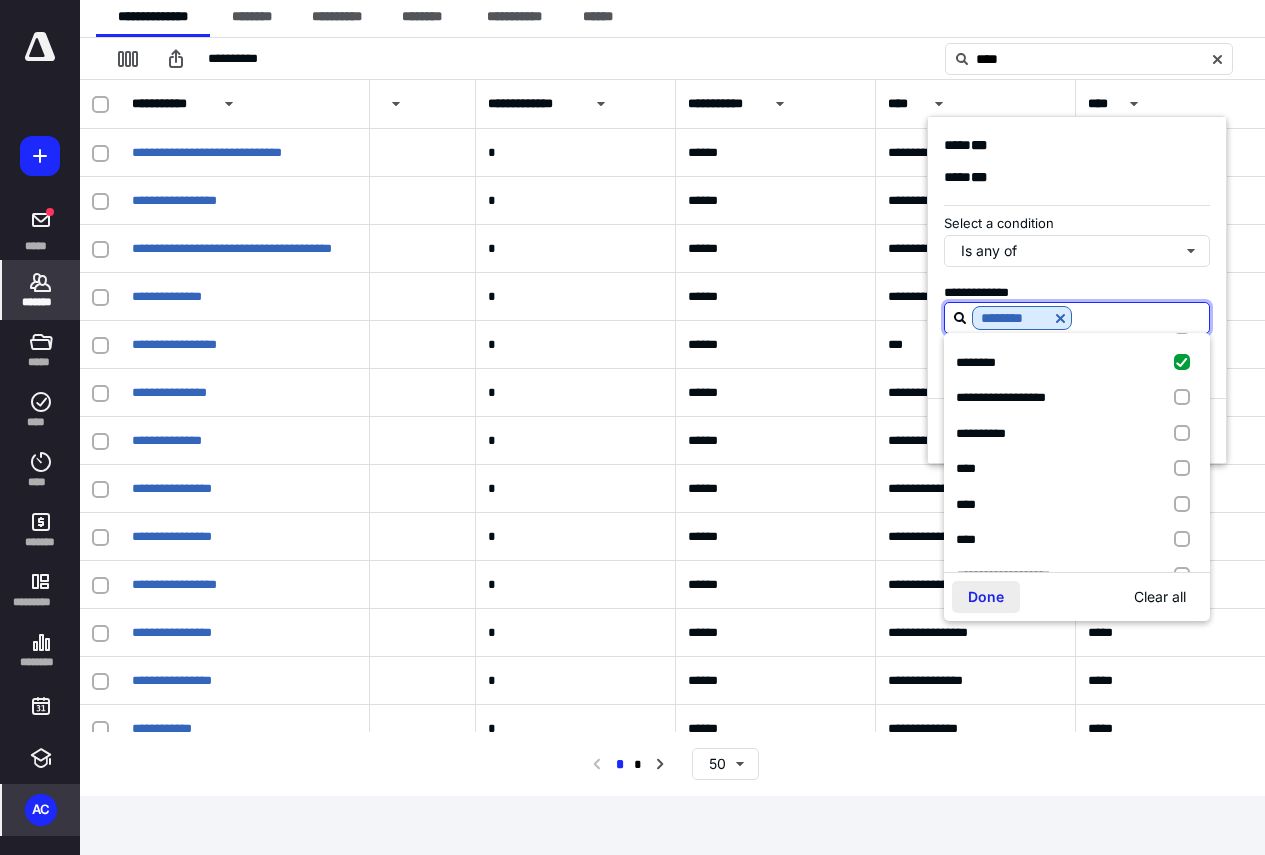 click on "Done" at bounding box center [986, 597] 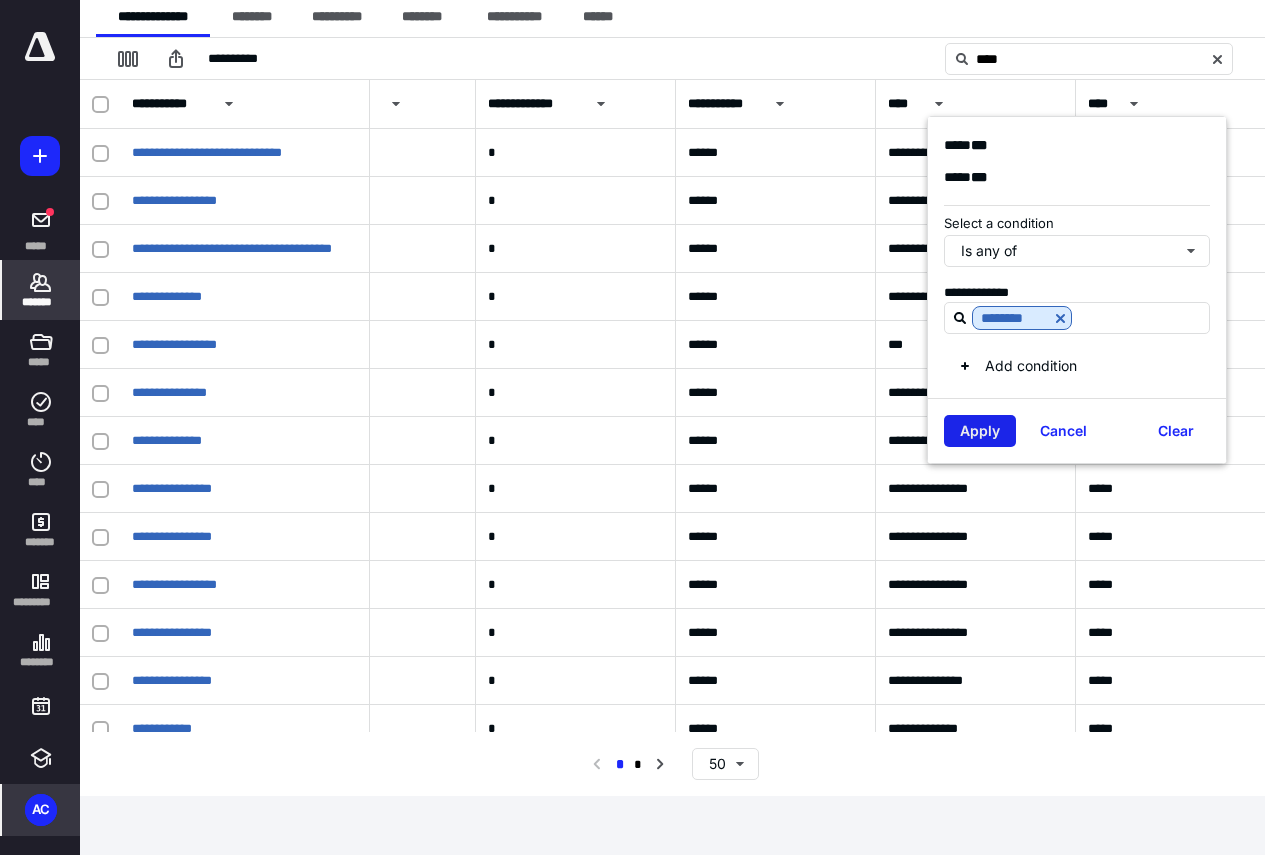 click on "Apply" at bounding box center [980, 431] 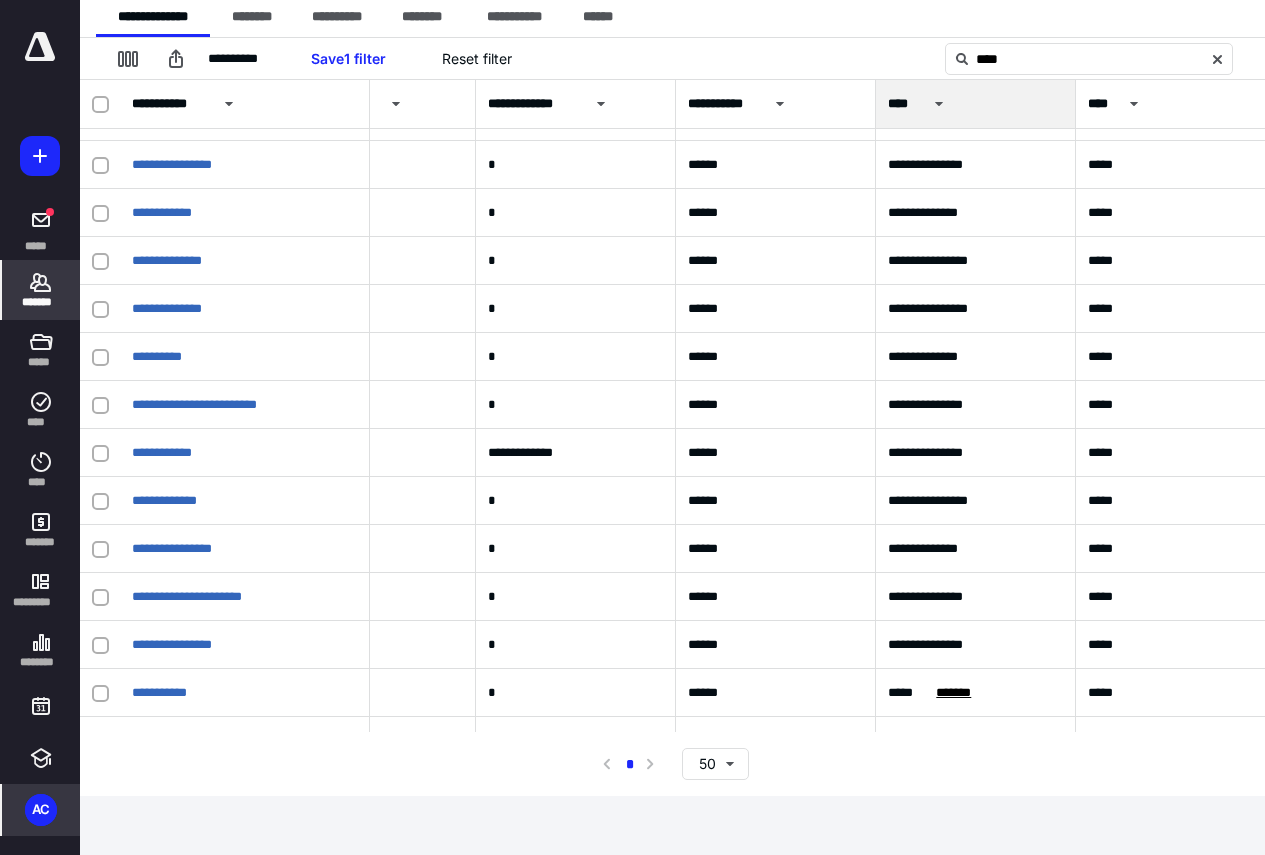 scroll, scrollTop: 0, scrollLeft: 2094, axis: horizontal 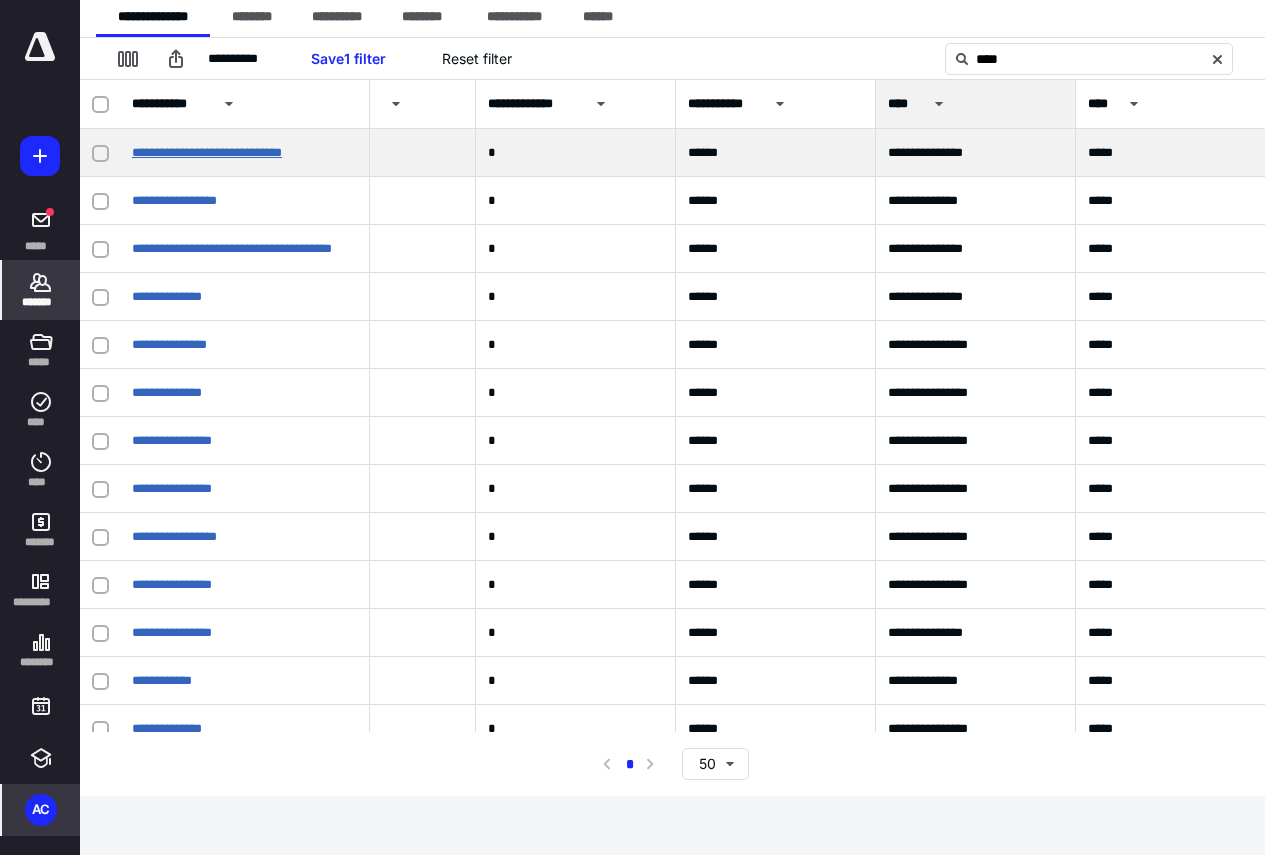 click on "**********" at bounding box center [207, 152] 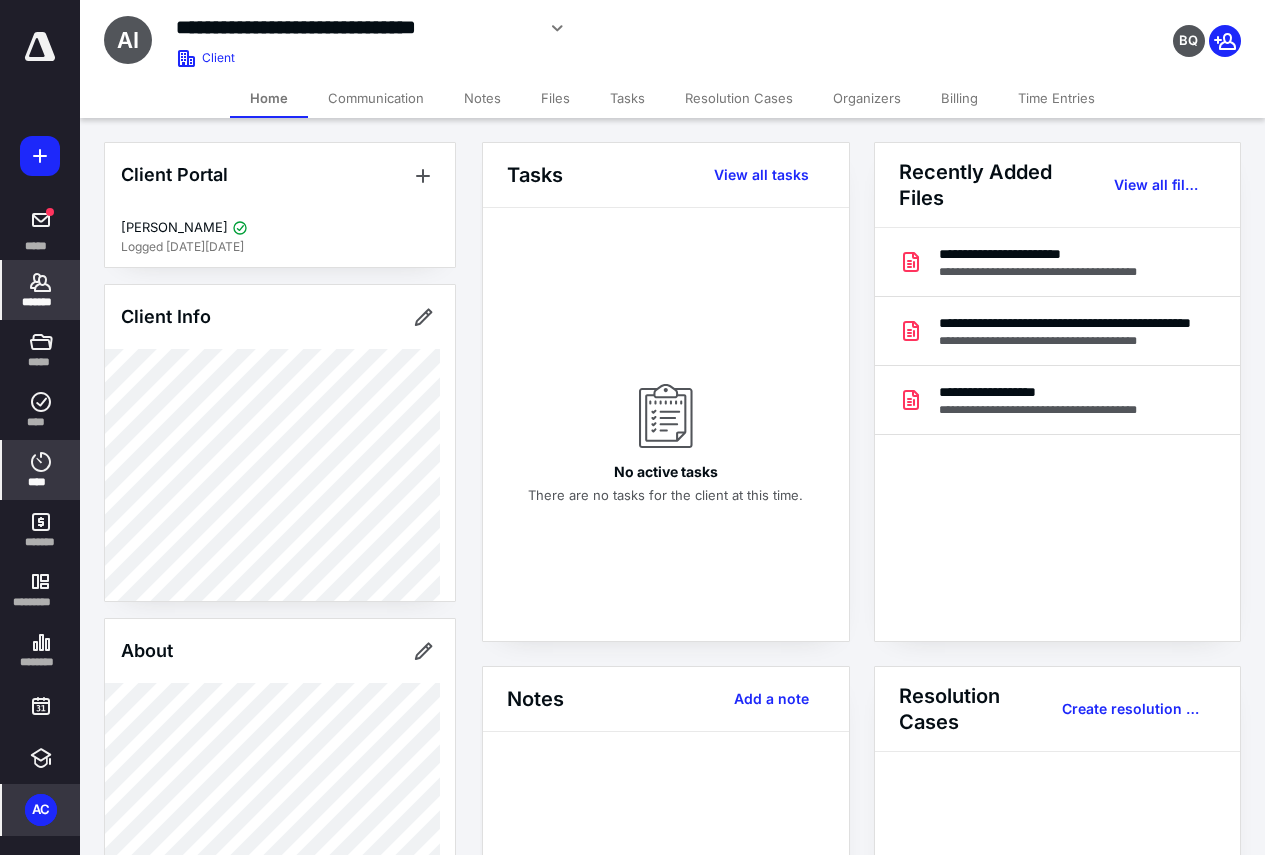 click on "****" at bounding box center [41, 470] 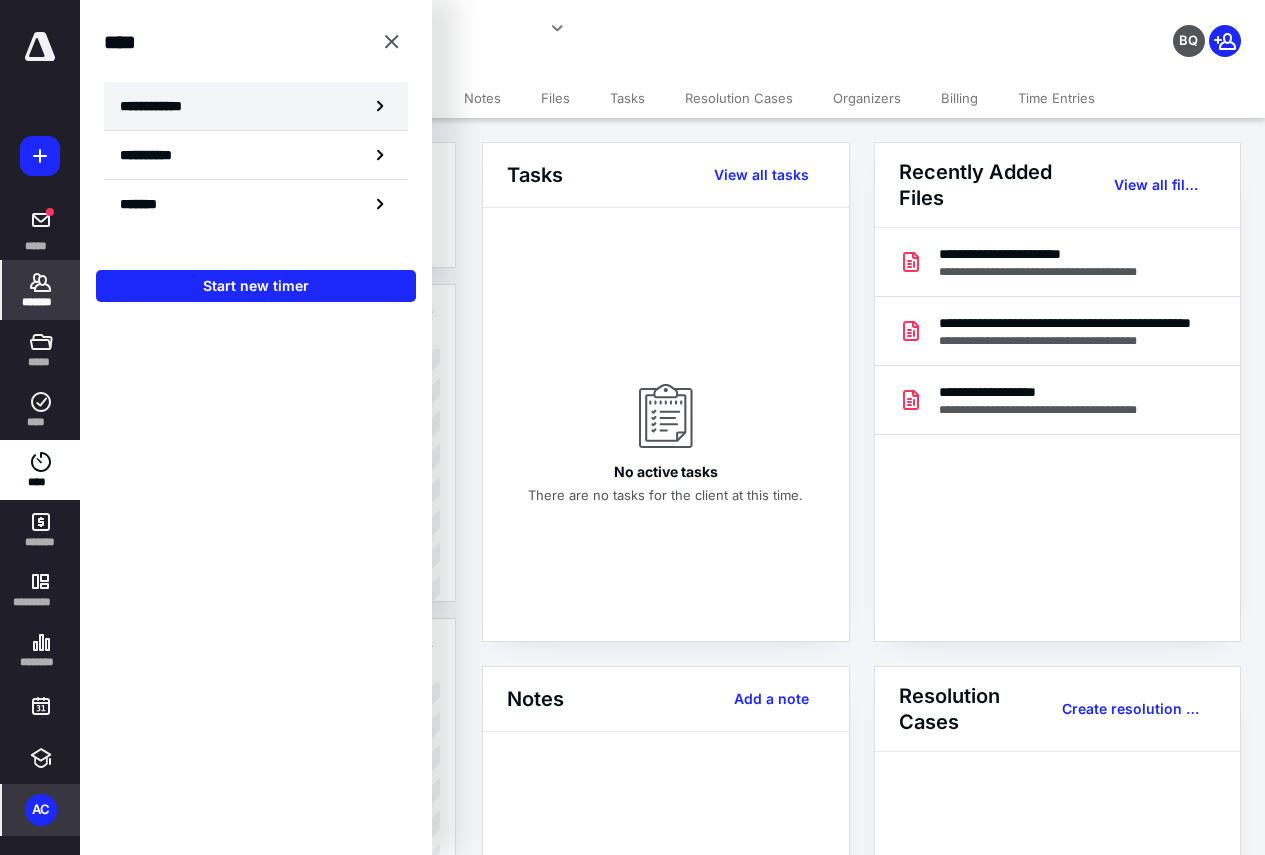 click on "**********" at bounding box center (162, 106) 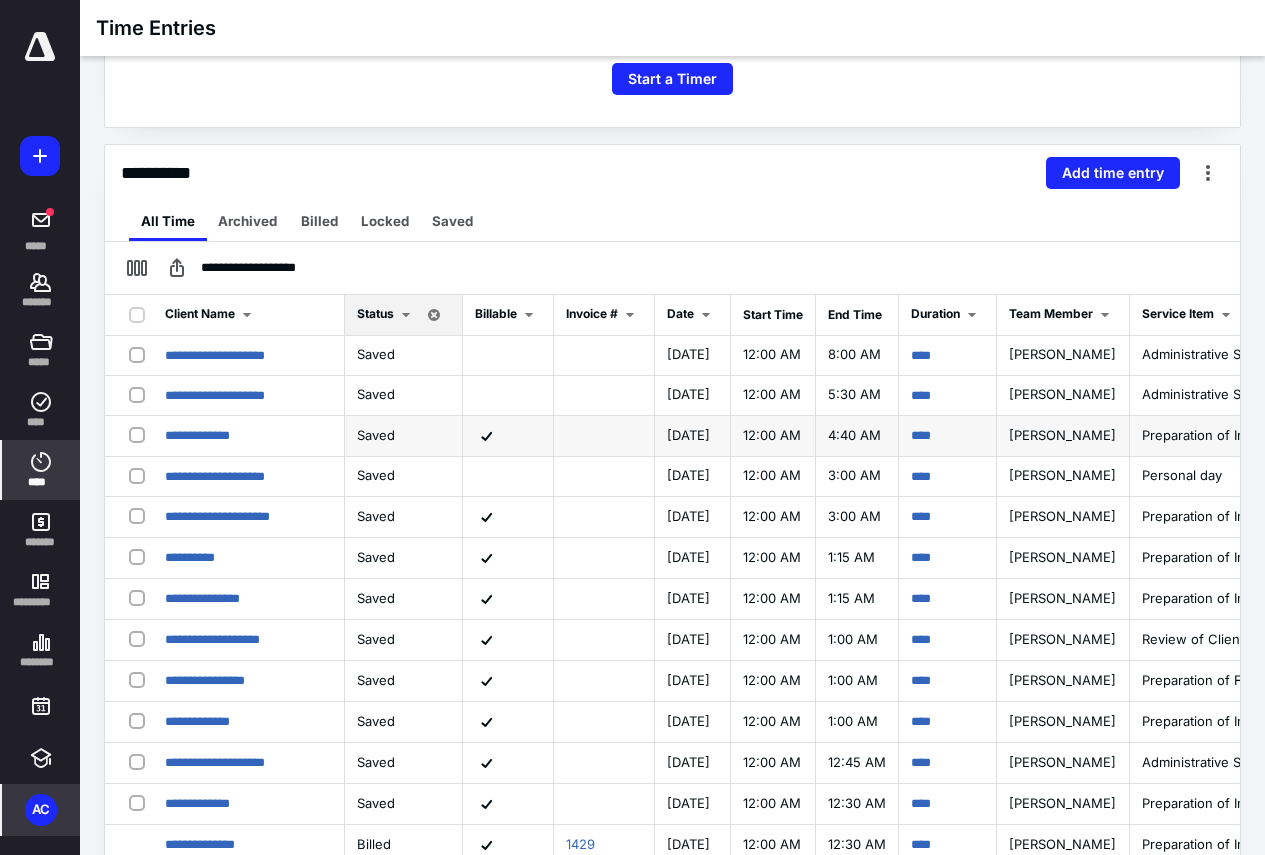 scroll, scrollTop: 400, scrollLeft: 0, axis: vertical 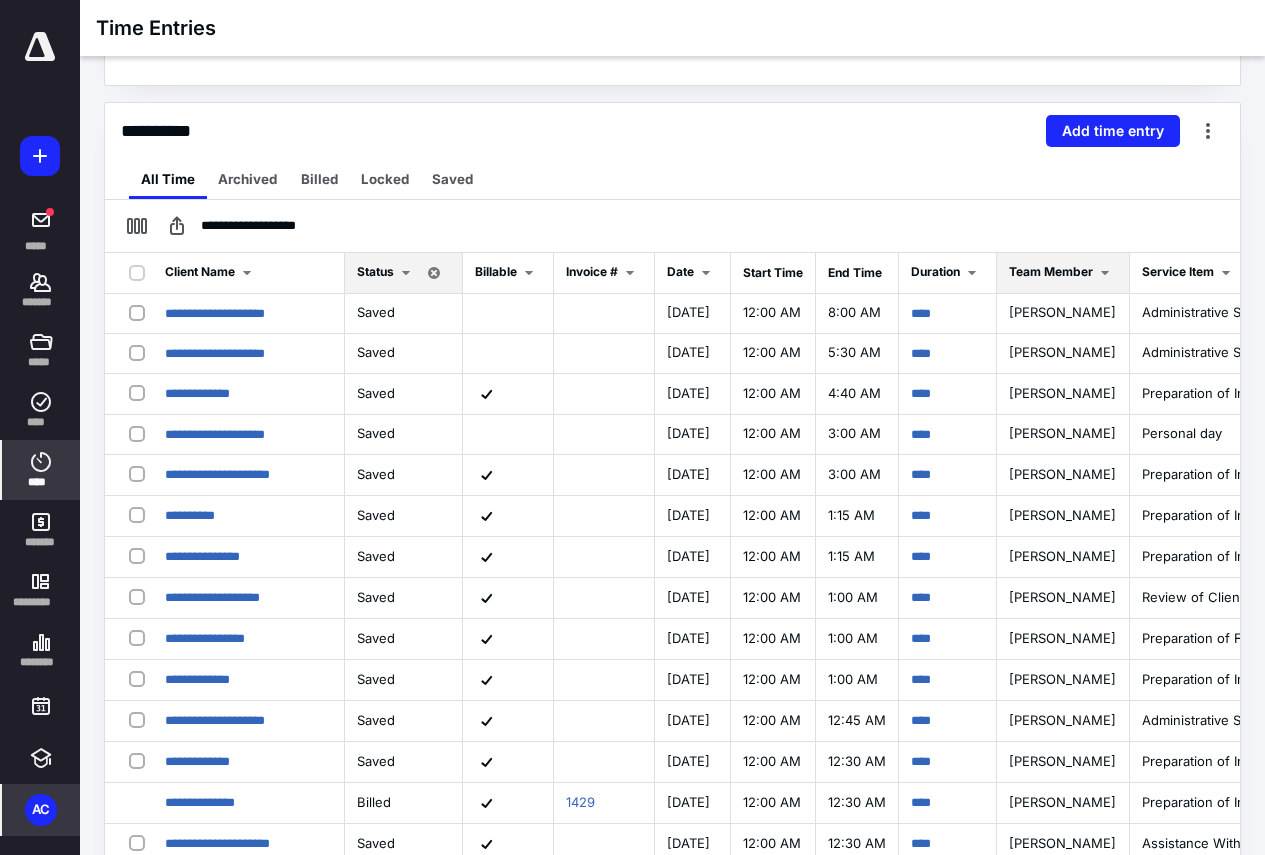 click on "Team Member" at bounding box center [1063, 273] 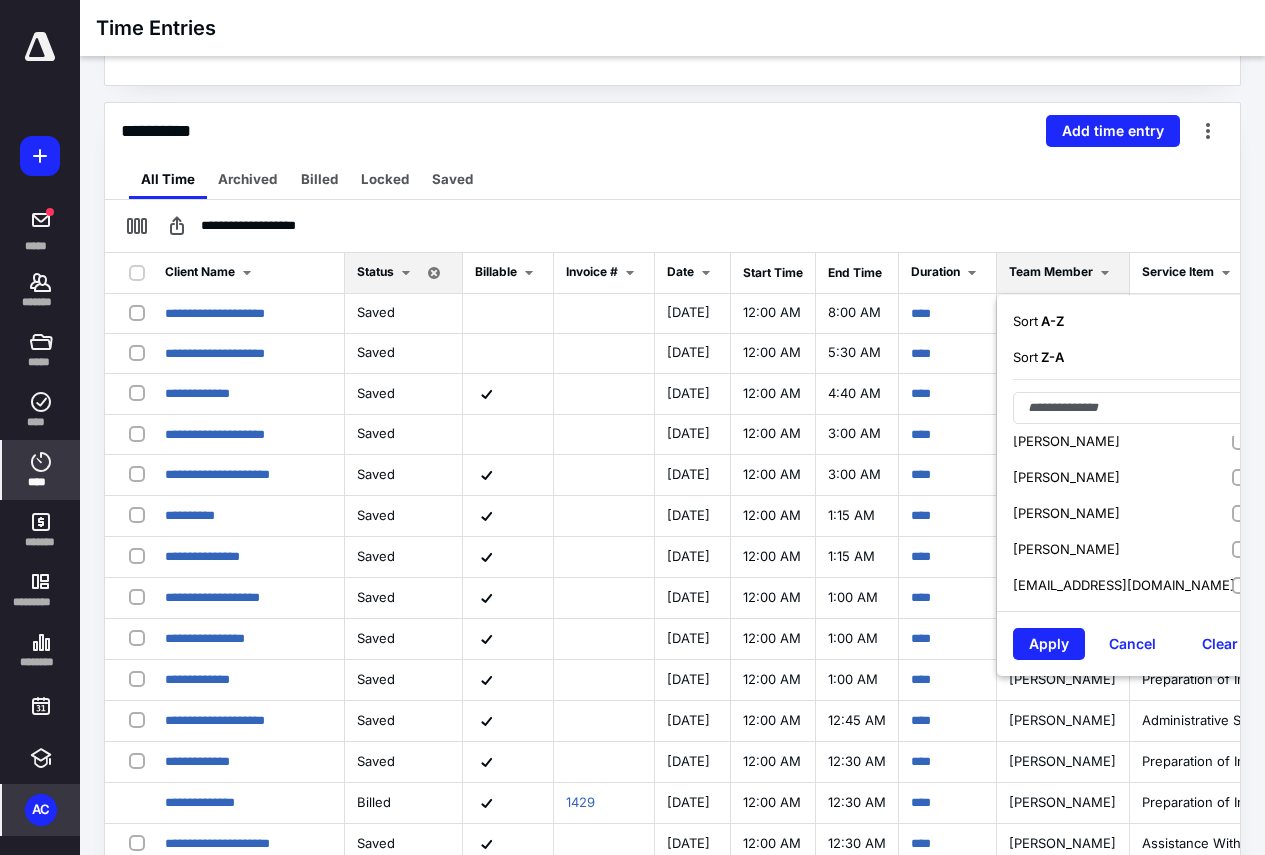 scroll, scrollTop: 329, scrollLeft: 0, axis: vertical 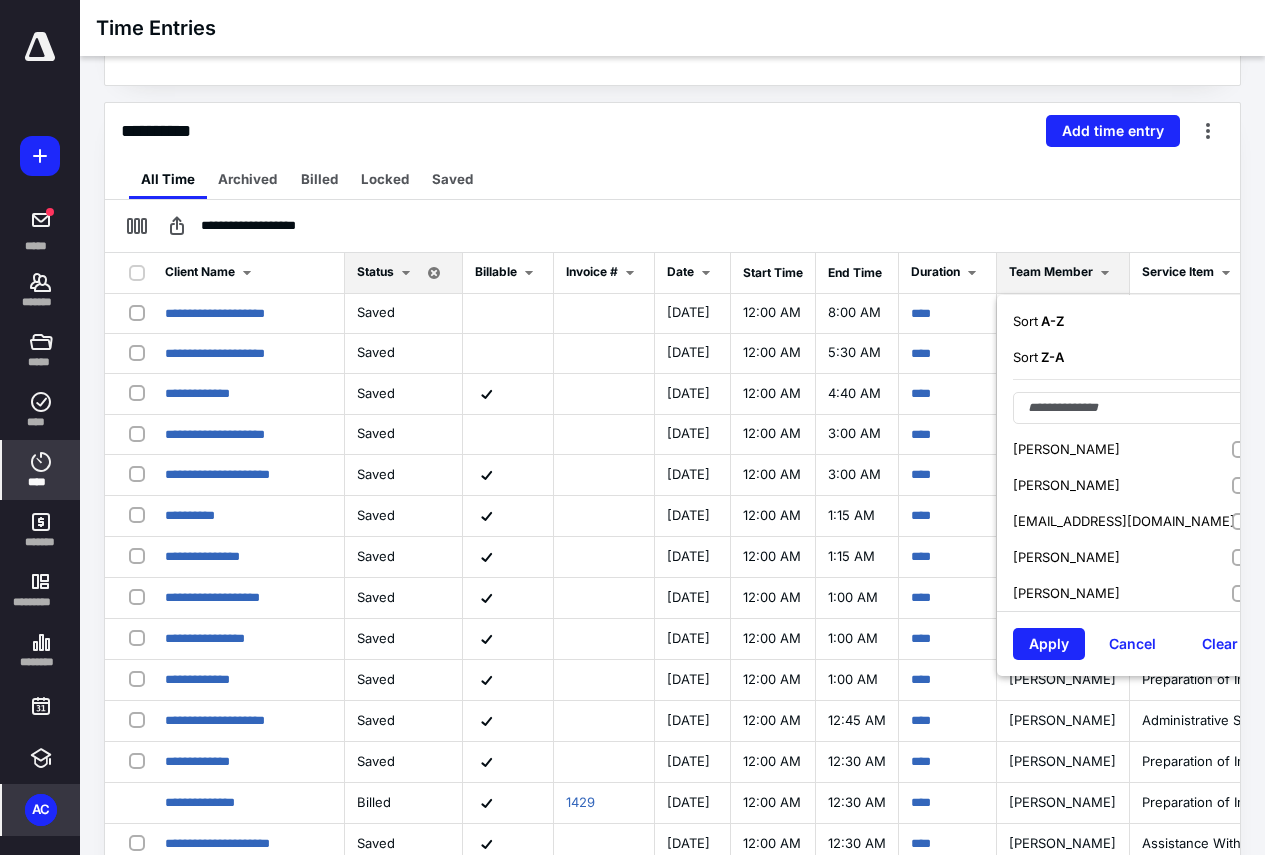 click on "[PERSON_NAME]" at bounding box center [1066, 557] 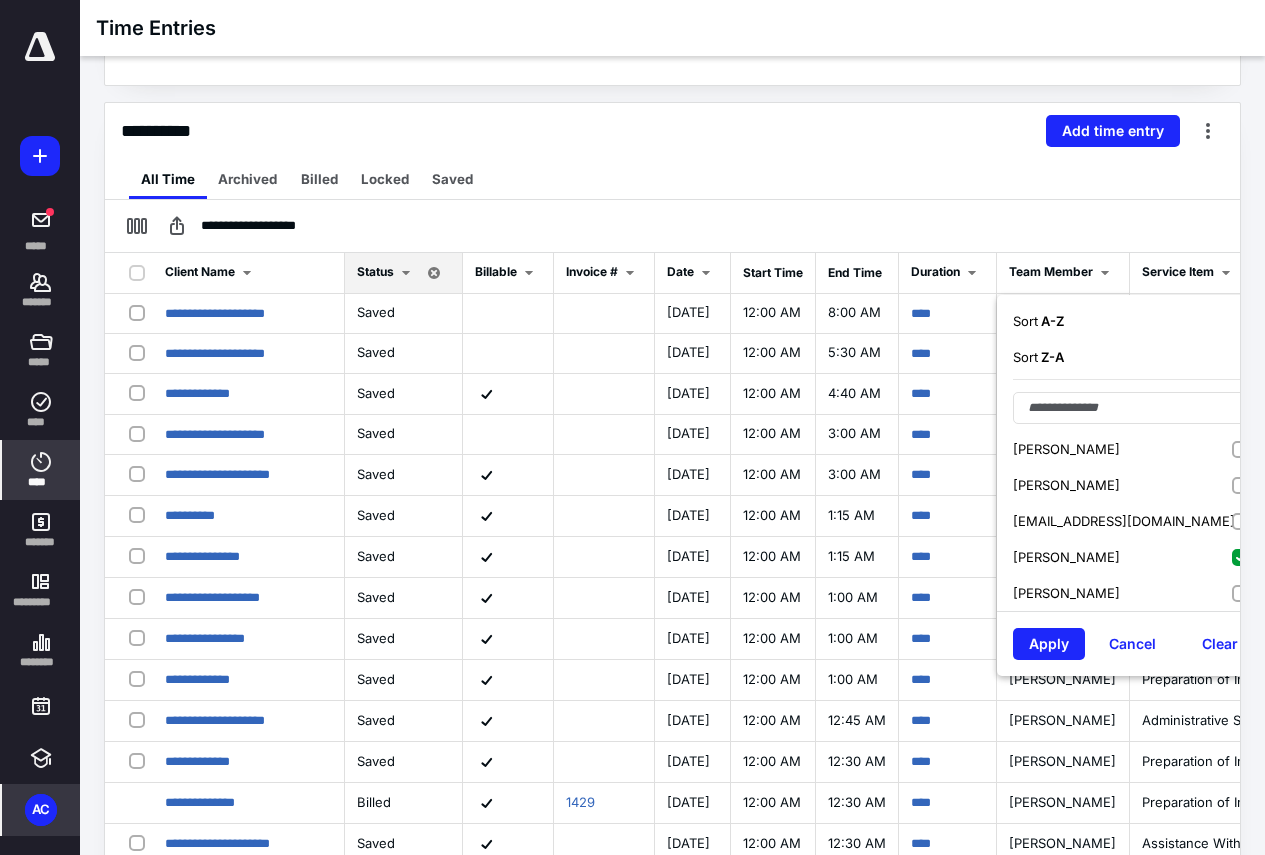 click on "Apply" at bounding box center (1049, 644) 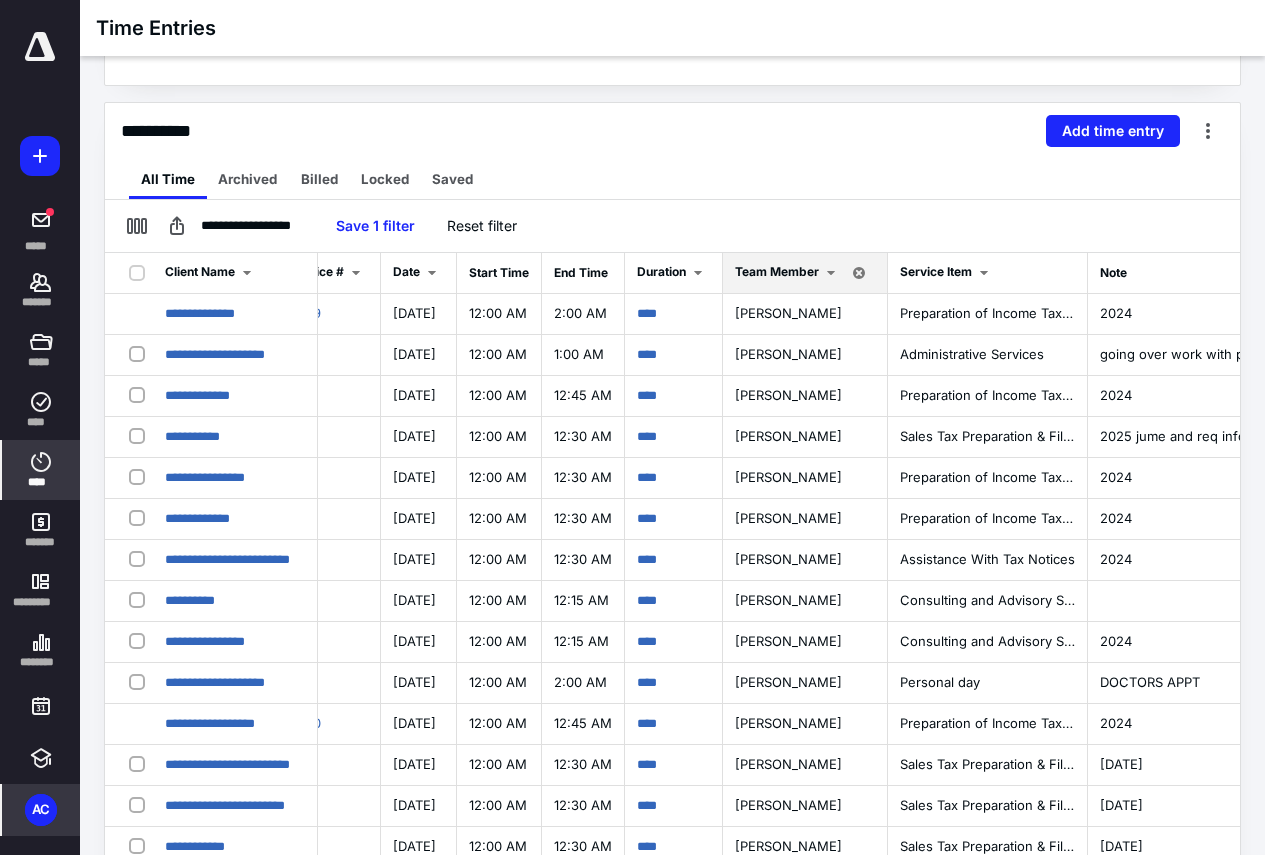 scroll, scrollTop: 0, scrollLeft: 234, axis: horizontal 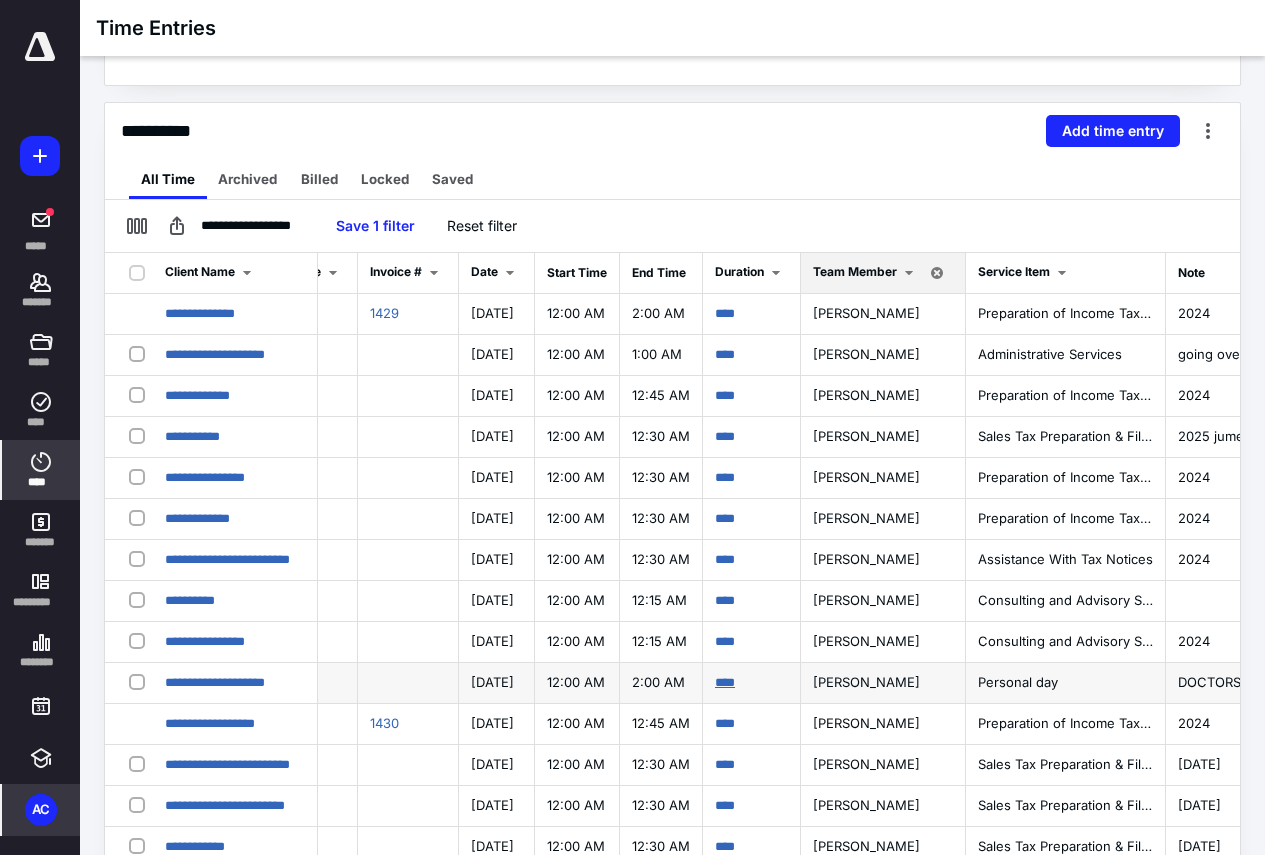 click on "****" at bounding box center (725, 682) 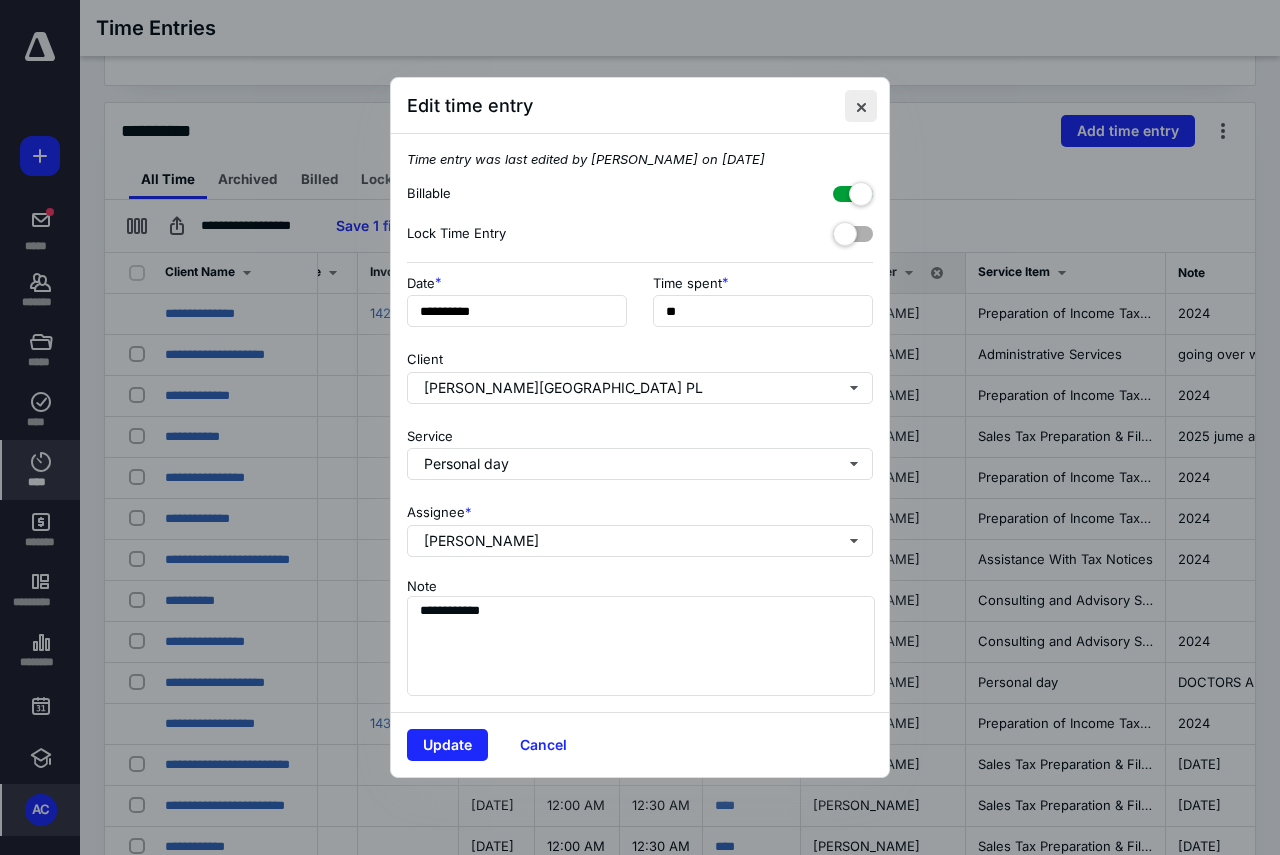 click at bounding box center (861, 106) 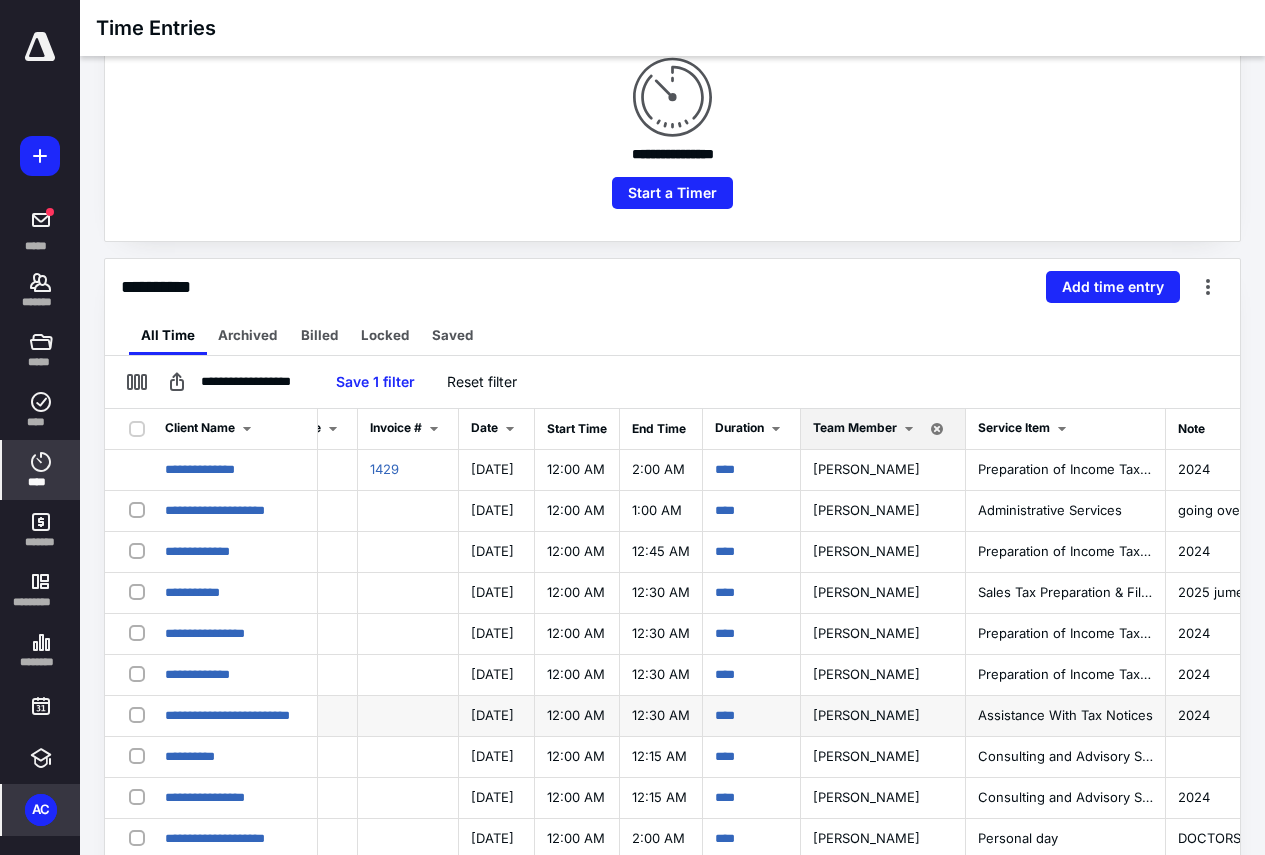 scroll, scrollTop: 0, scrollLeft: 0, axis: both 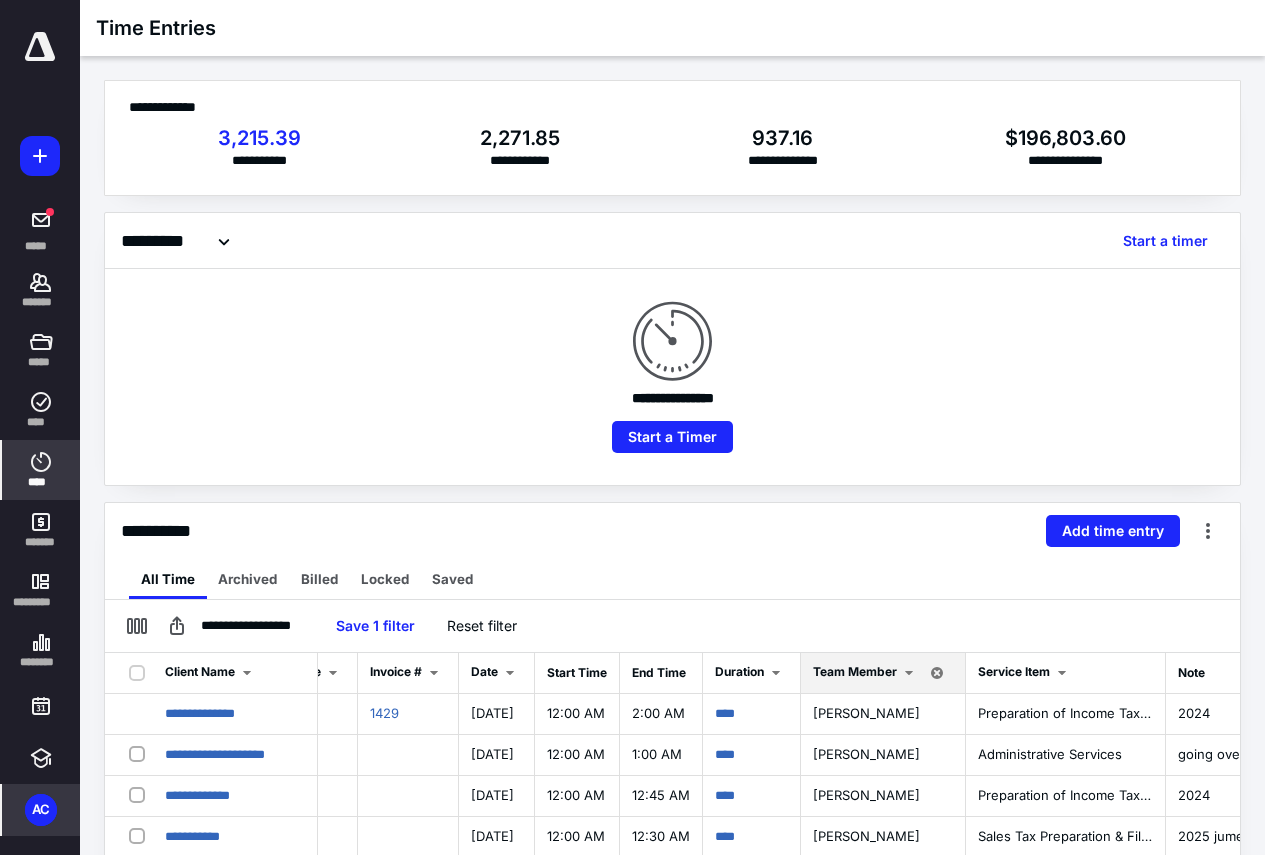 click on "AC" at bounding box center (41, 810) 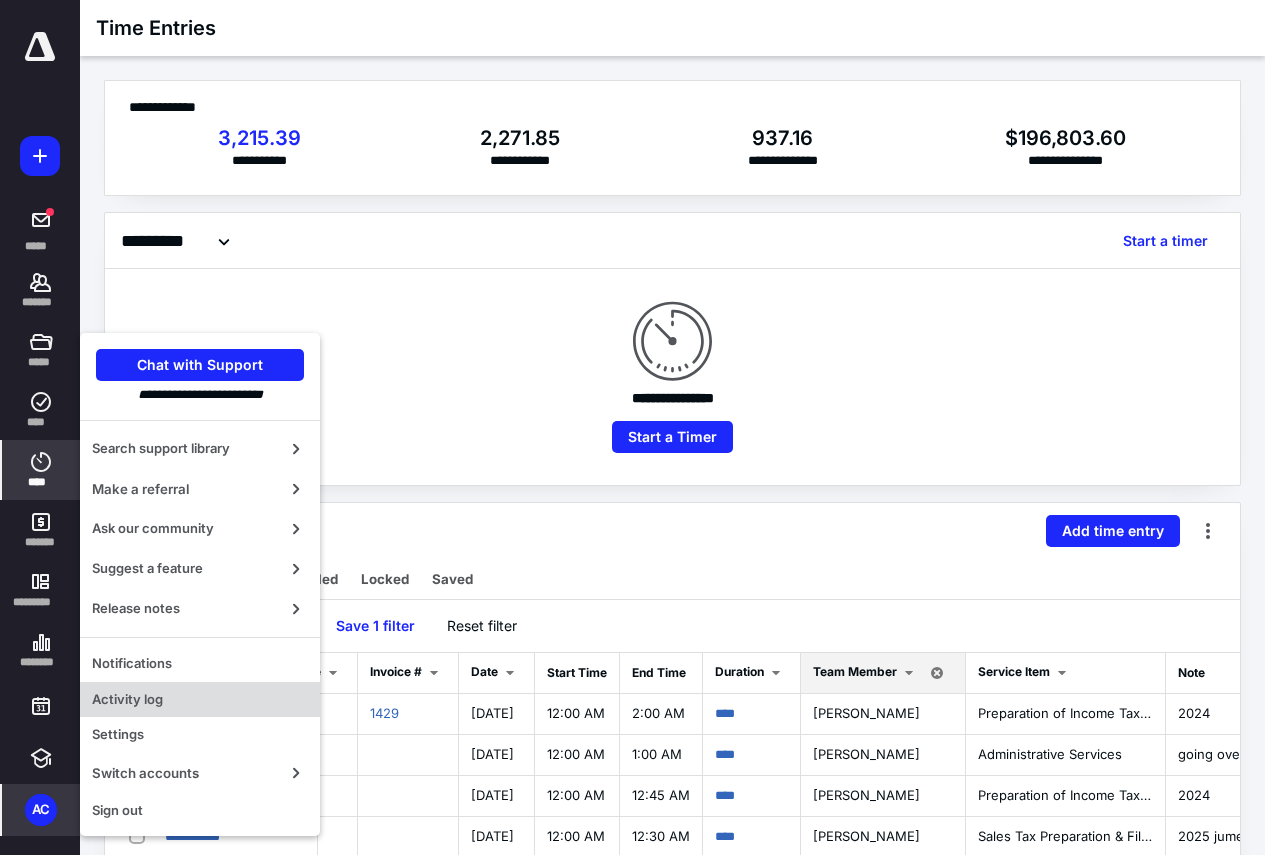 click on "Activity log" at bounding box center (200, 700) 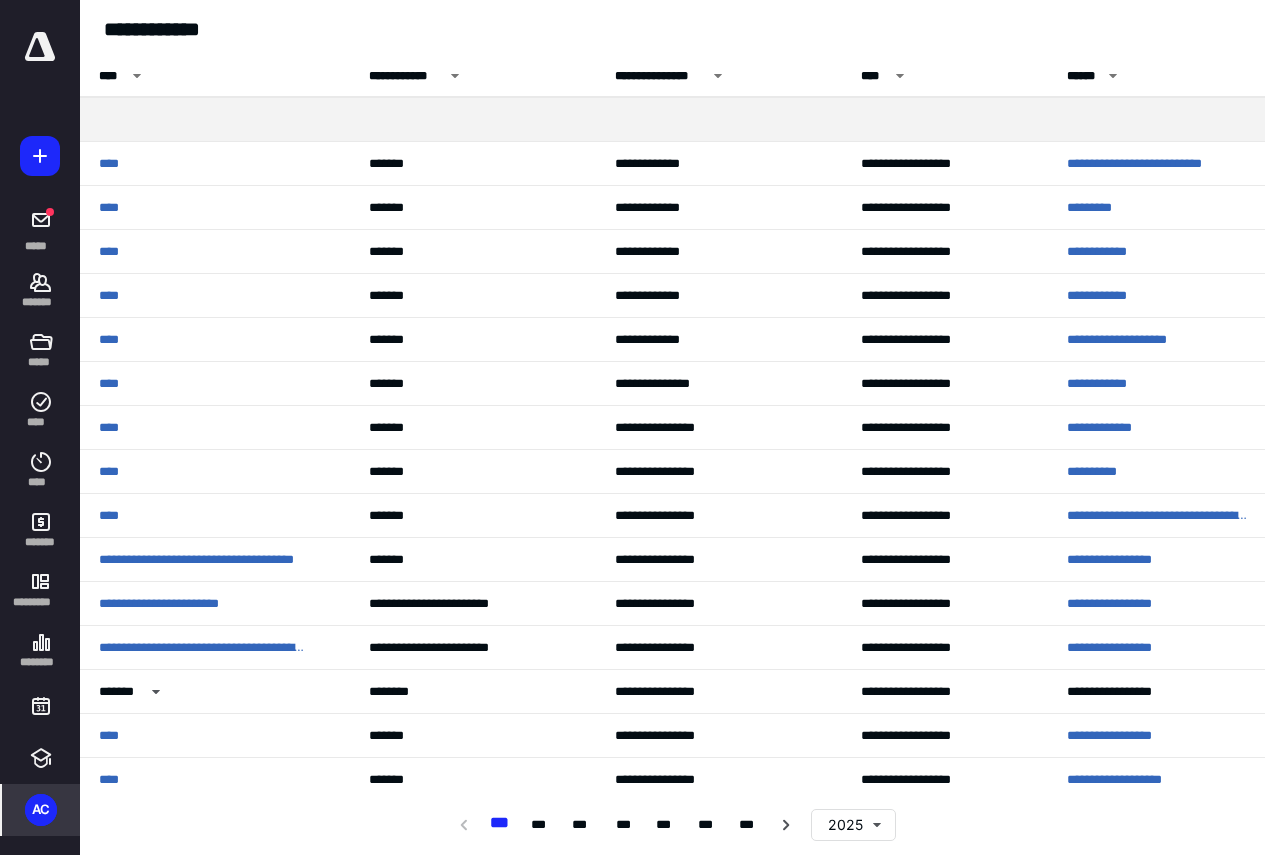 scroll, scrollTop: 0, scrollLeft: 0, axis: both 